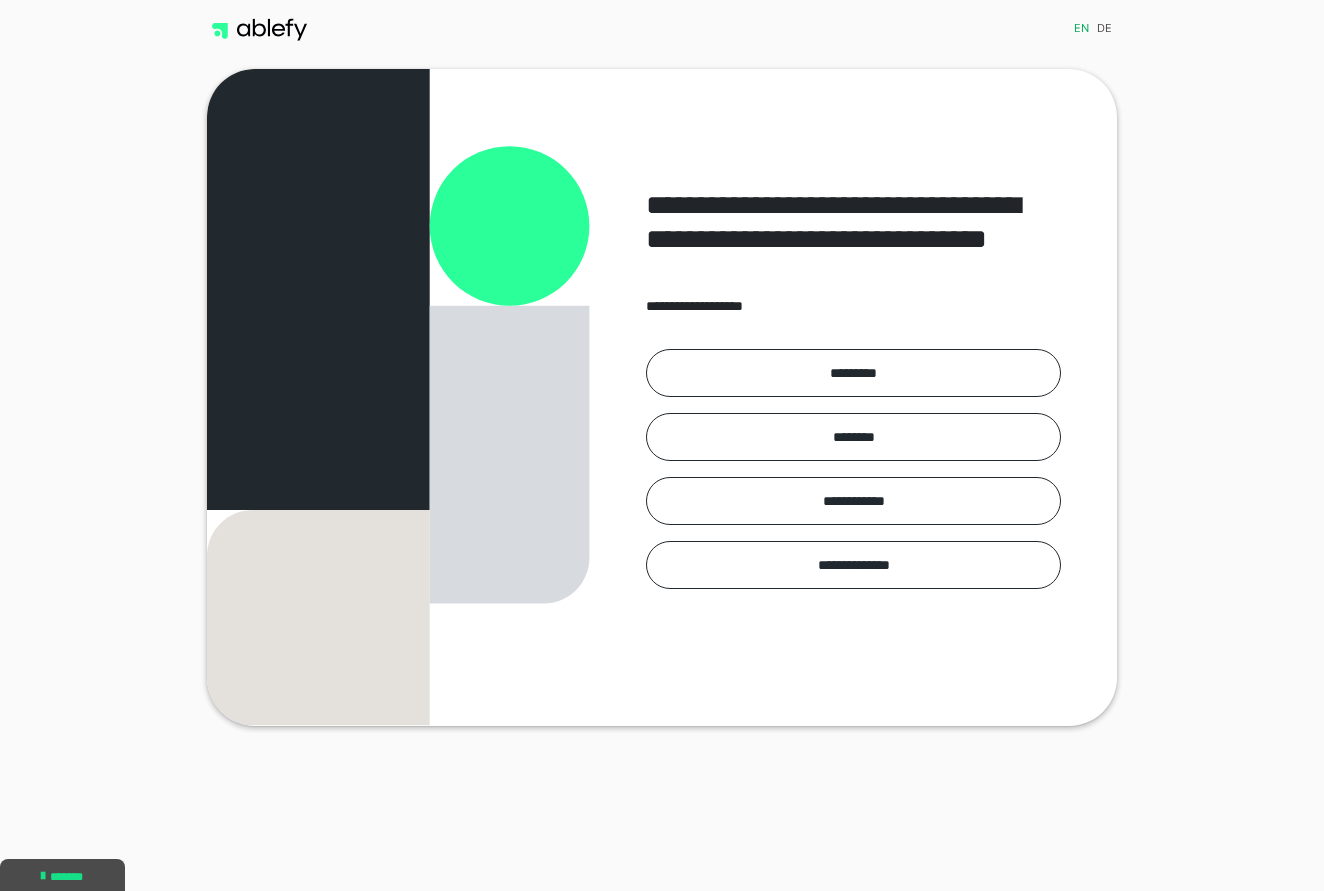 scroll, scrollTop: 0, scrollLeft: 0, axis: both 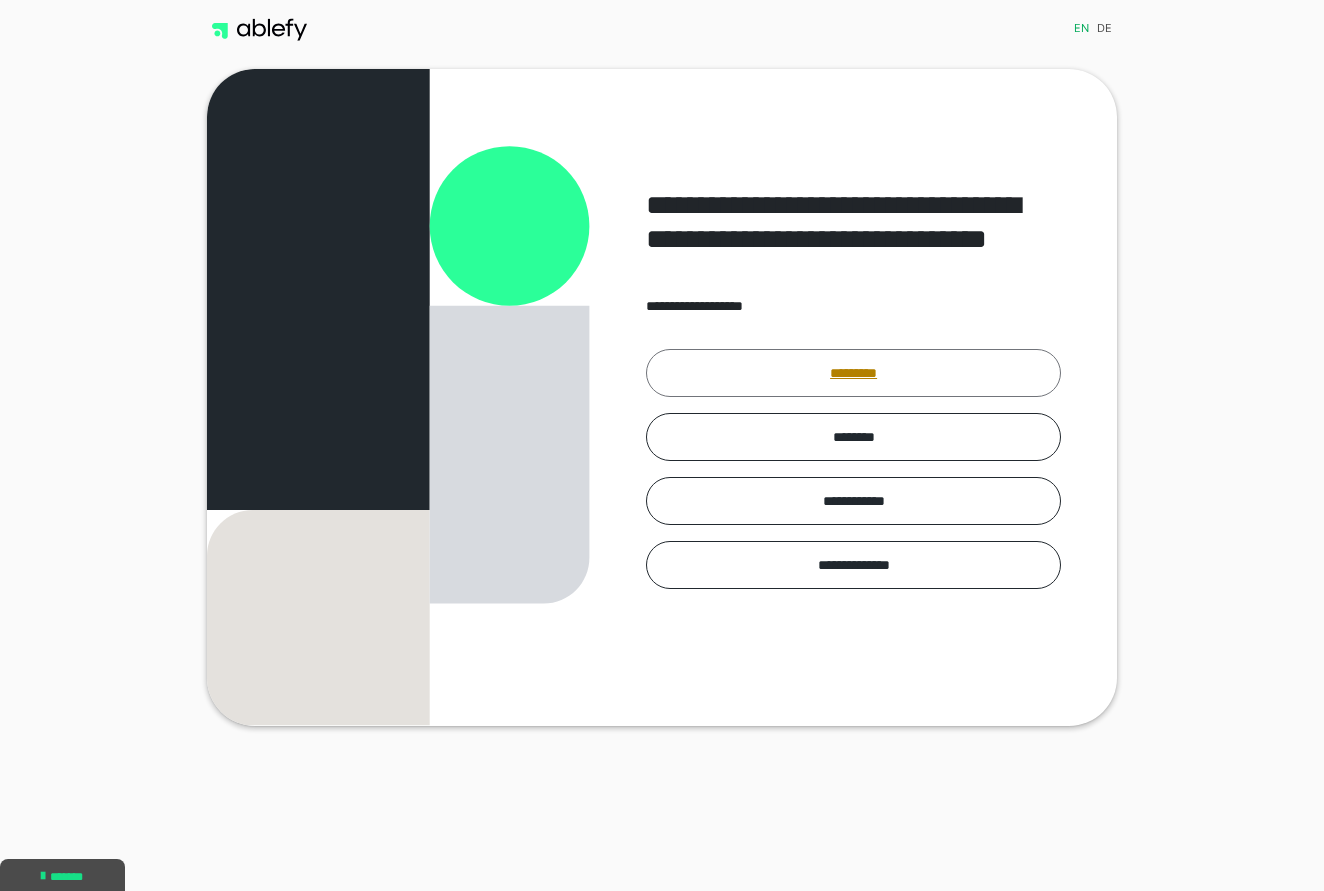 click on "*********" at bounding box center [853, 373] 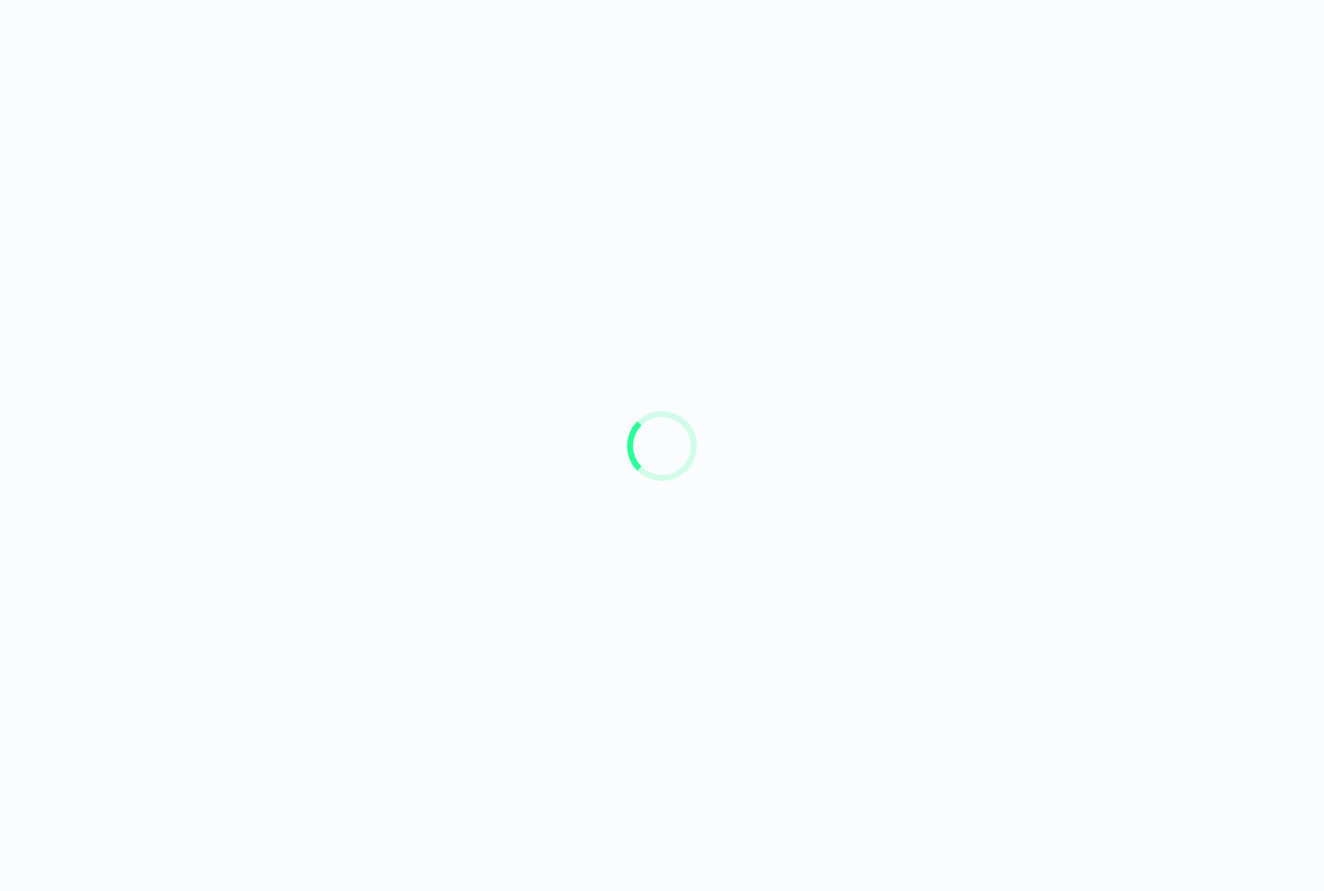 scroll, scrollTop: 0, scrollLeft: 0, axis: both 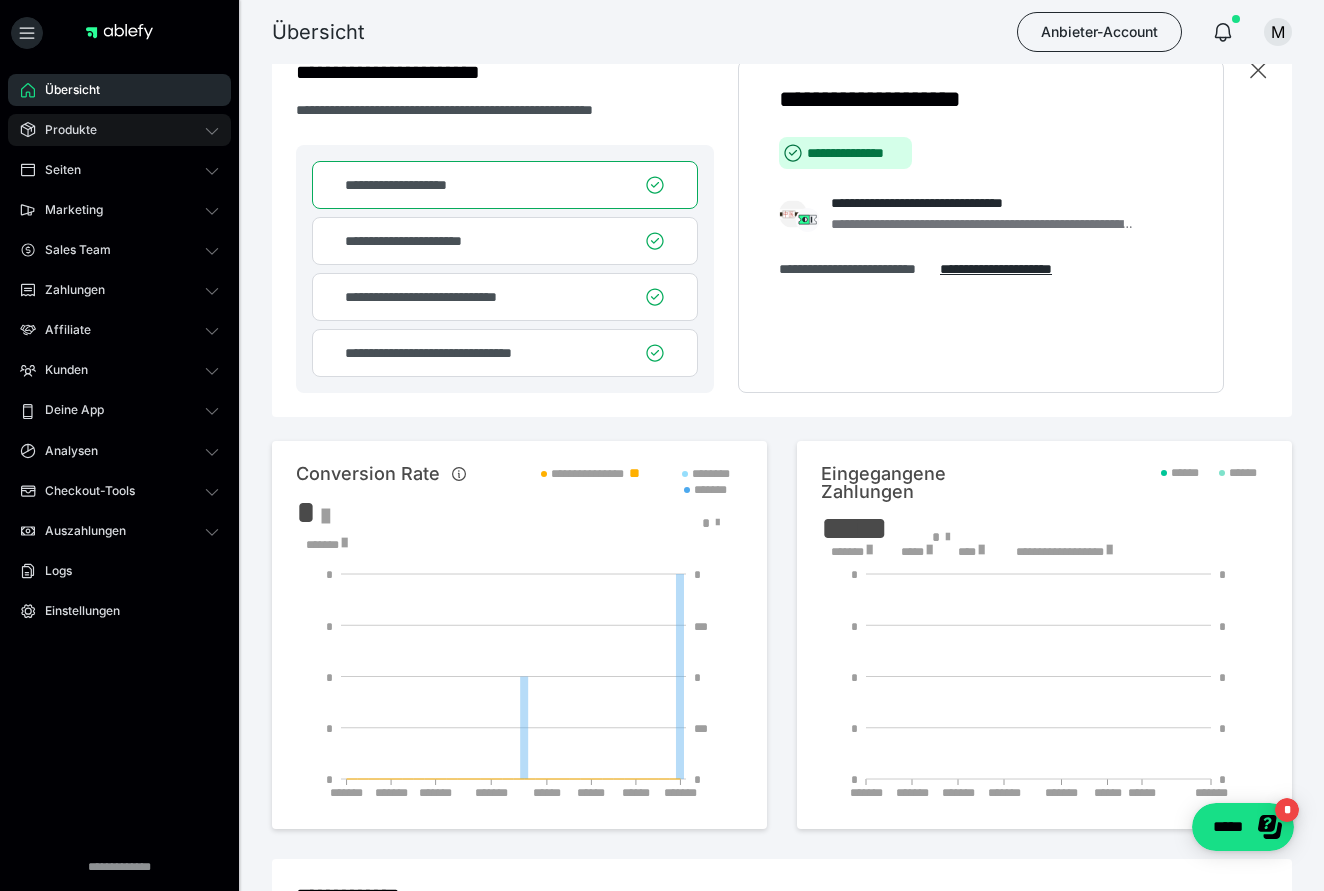 click on "Produkte" at bounding box center [64, 130] 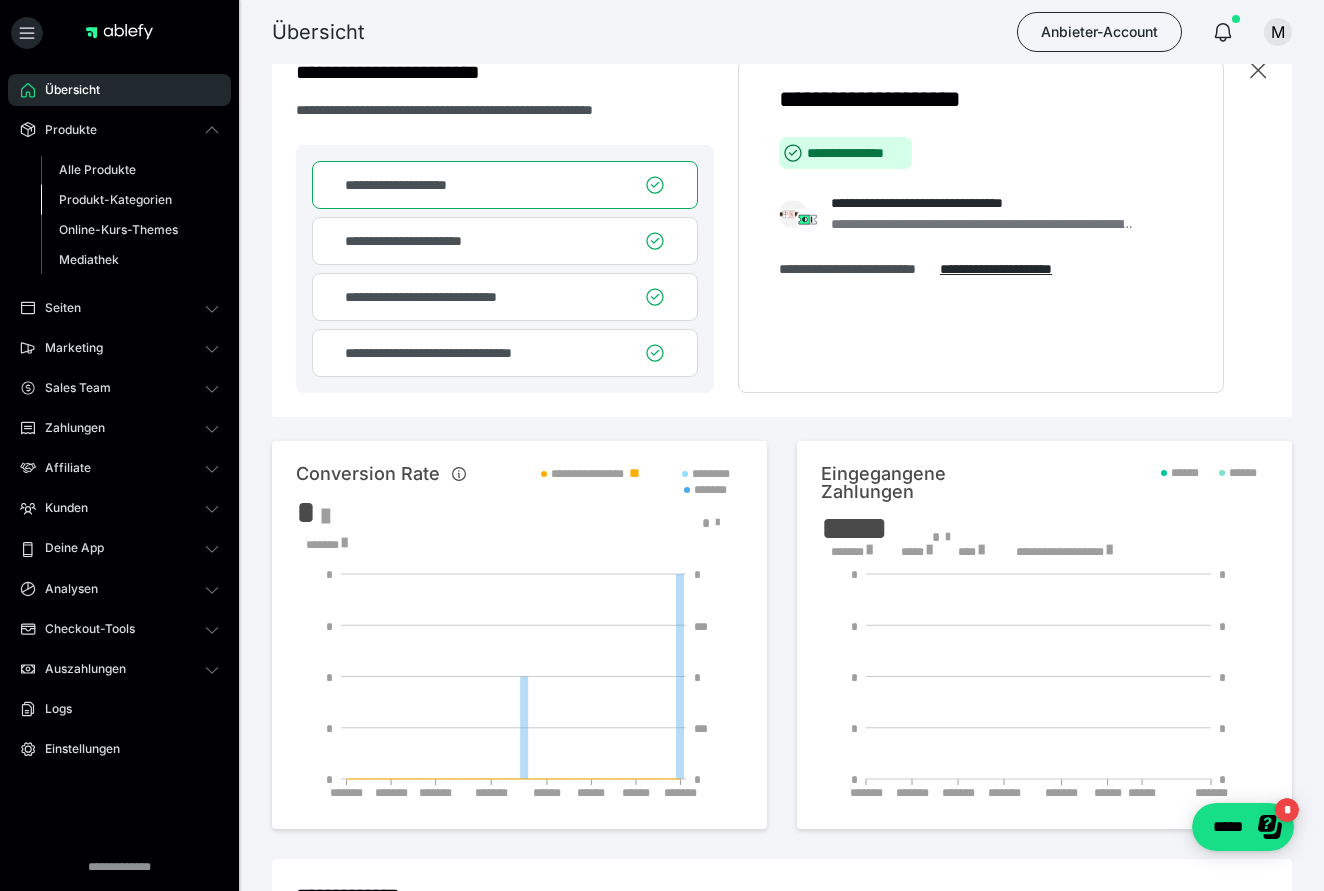 click on "Produkt-Kategorien" at bounding box center [115, 199] 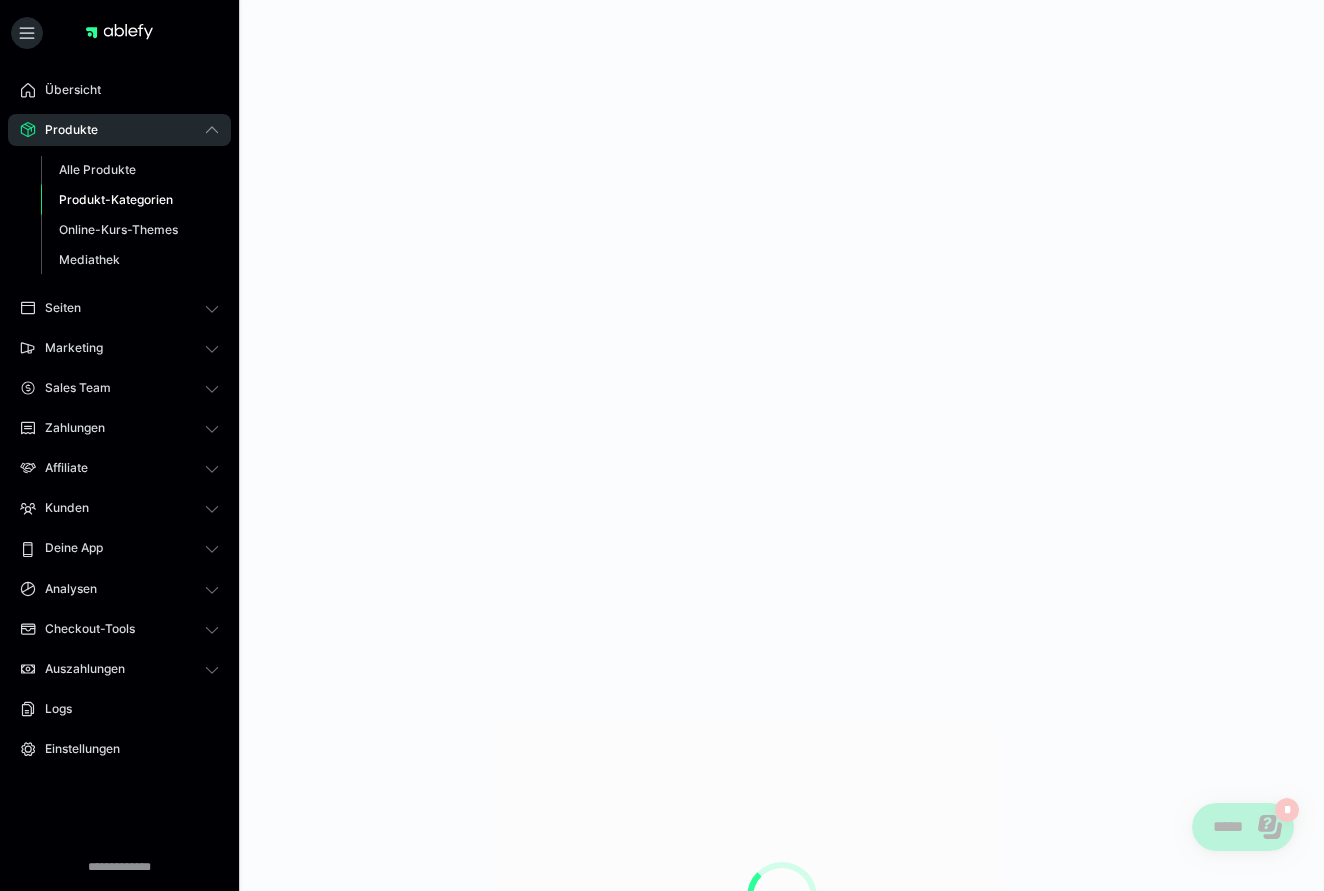 scroll, scrollTop: 0, scrollLeft: 0, axis: both 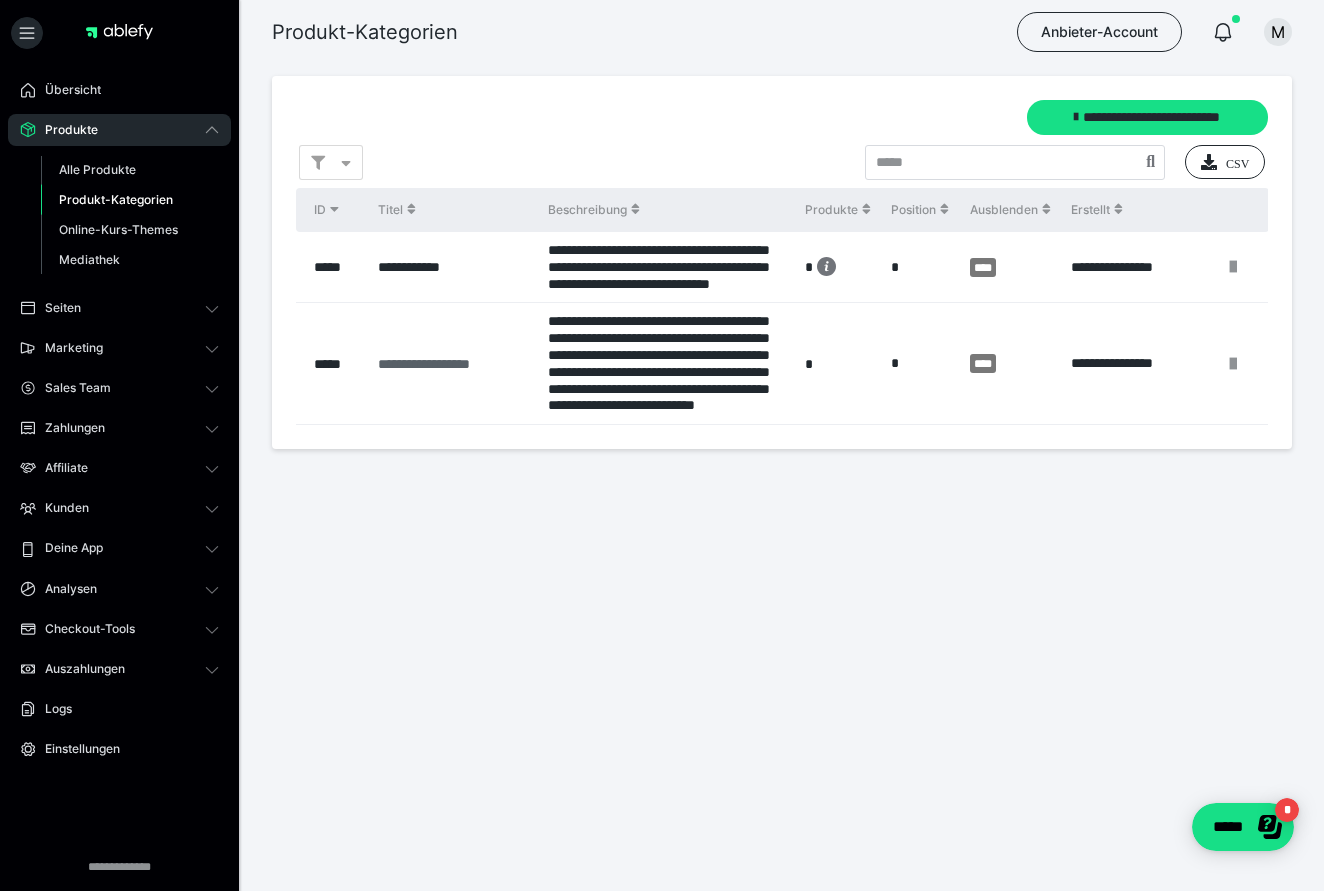 click on "**********" at bounding box center (378, 364) 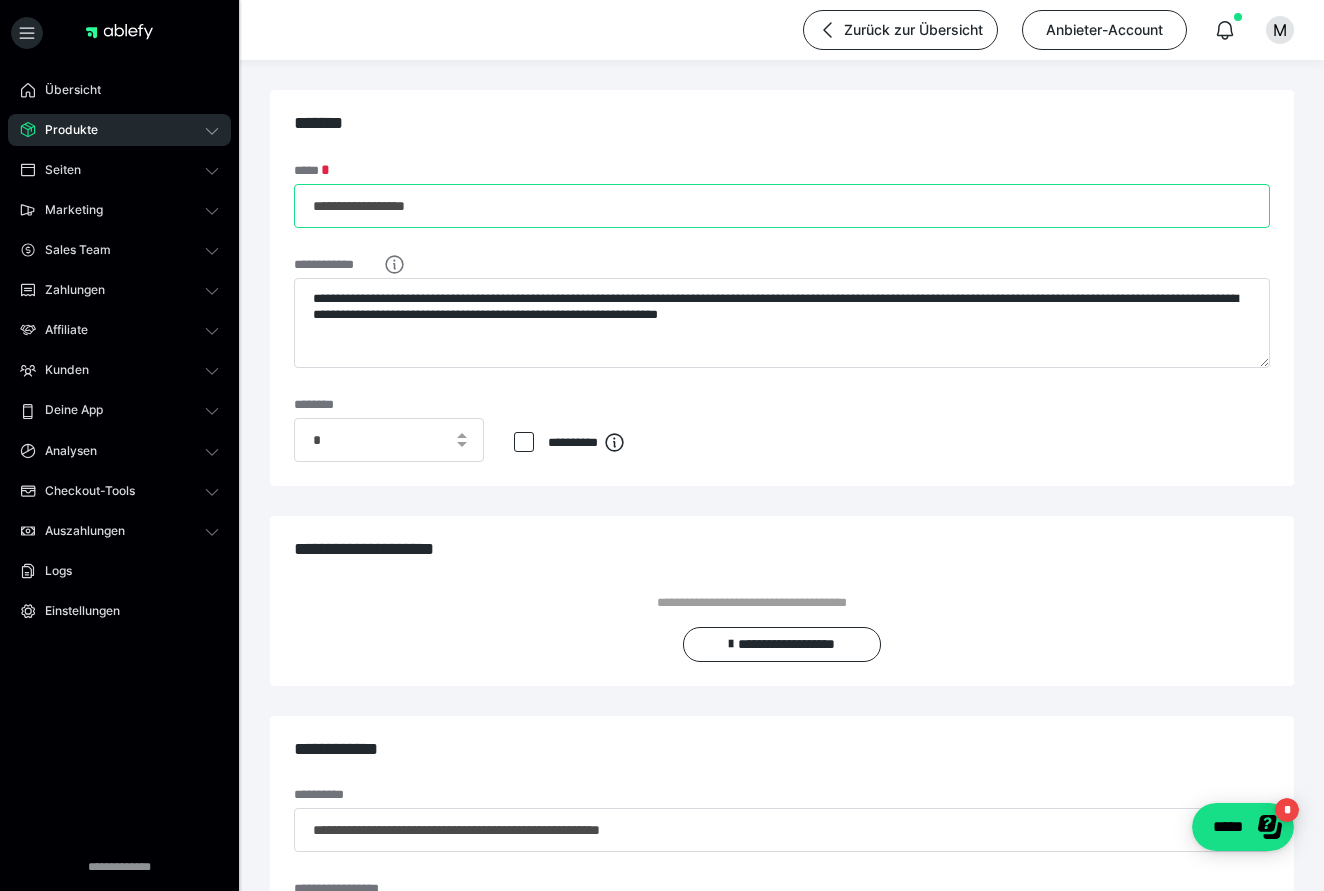 click on "**********" at bounding box center (782, 206) 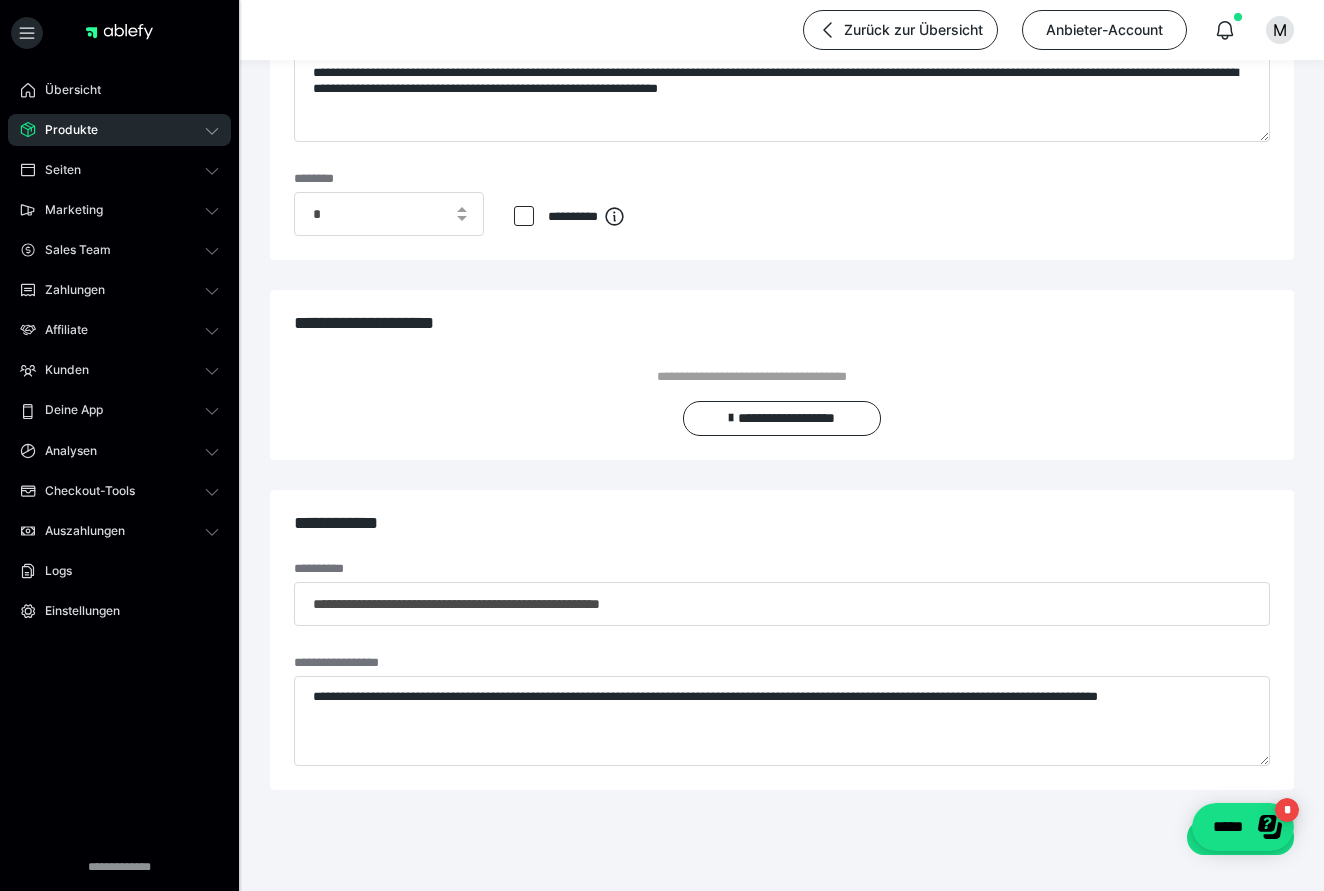 scroll, scrollTop: 198, scrollLeft: 0, axis: vertical 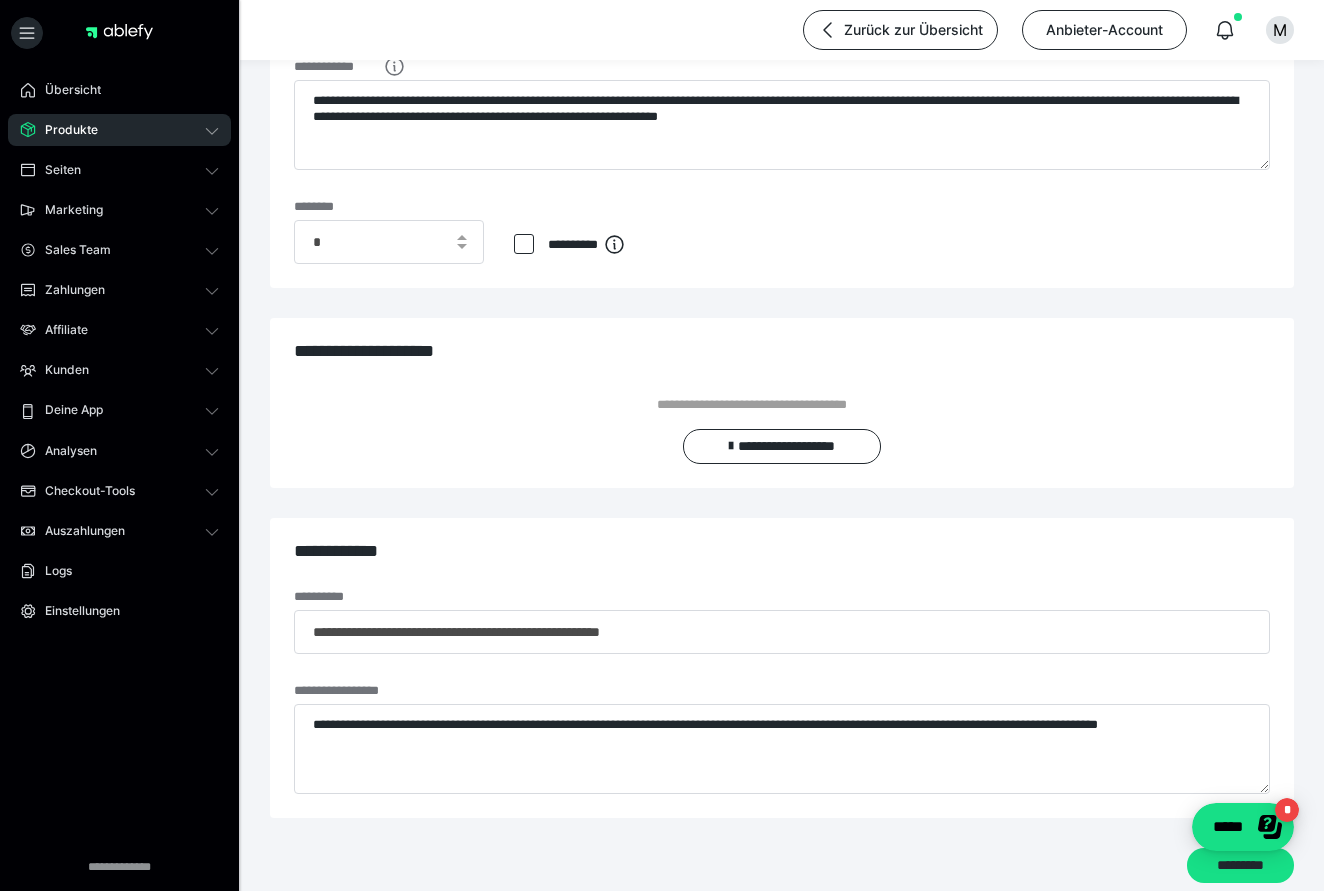 click 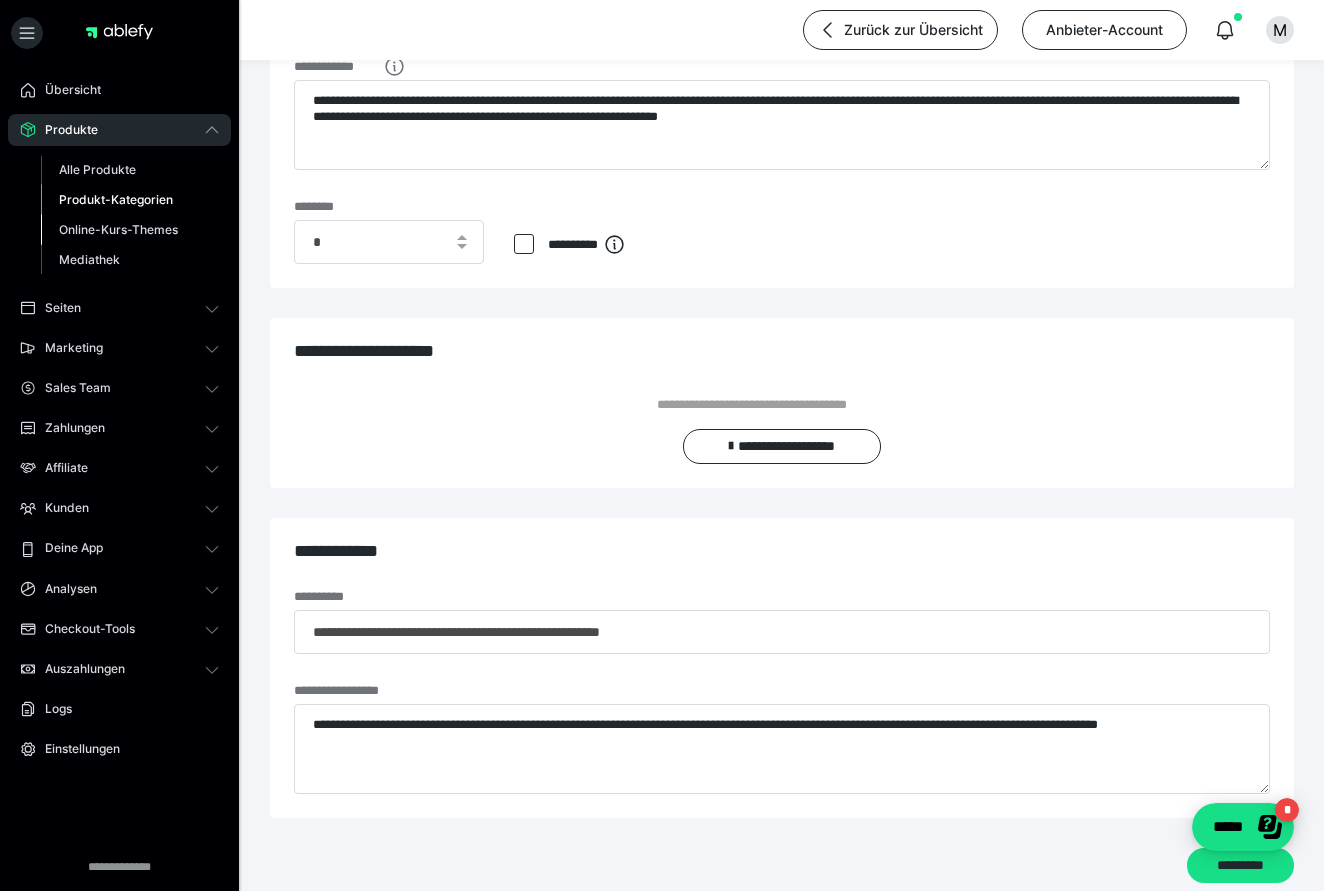 click on "Online-Kurs-Themes" at bounding box center [118, 229] 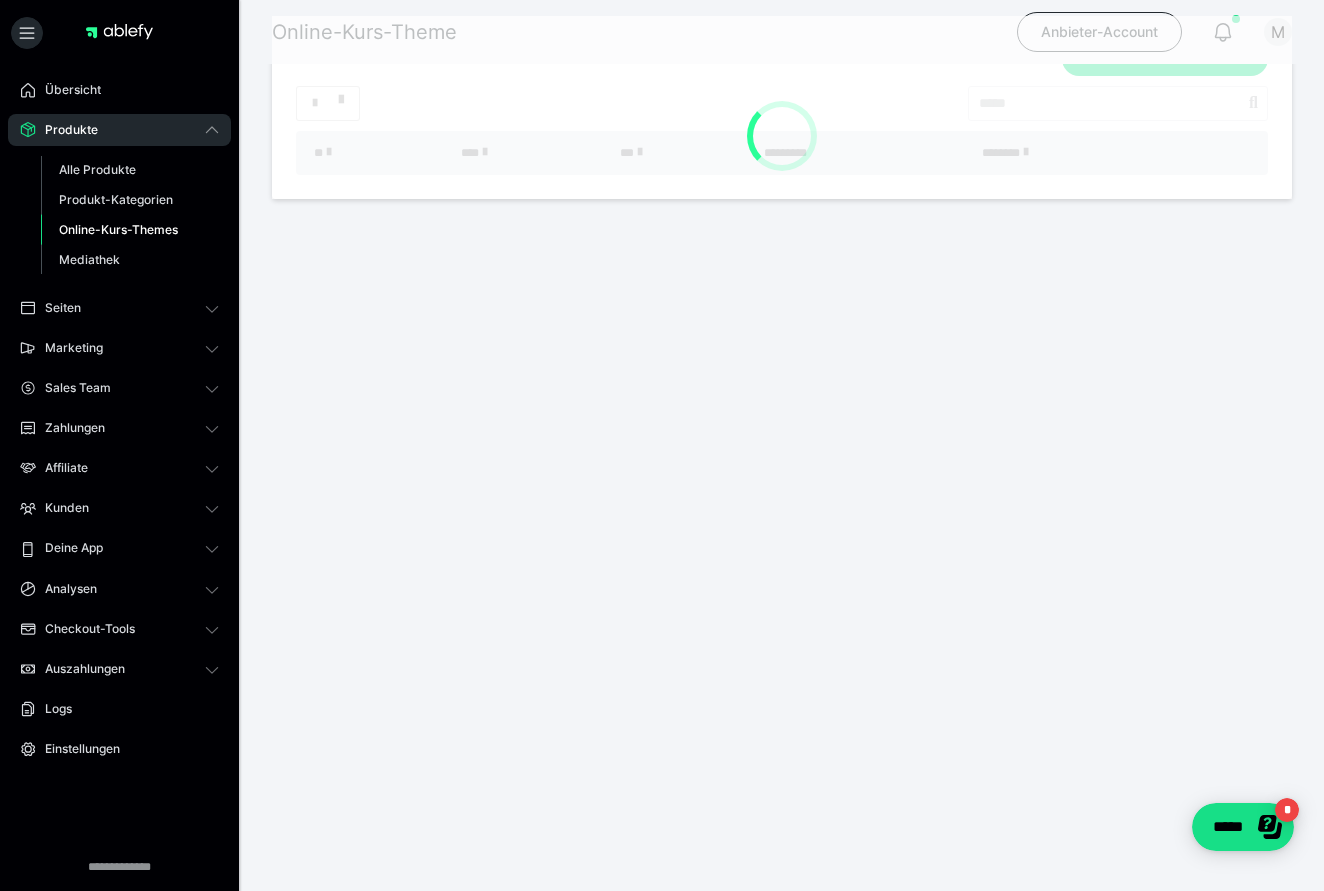 scroll, scrollTop: 0, scrollLeft: 0, axis: both 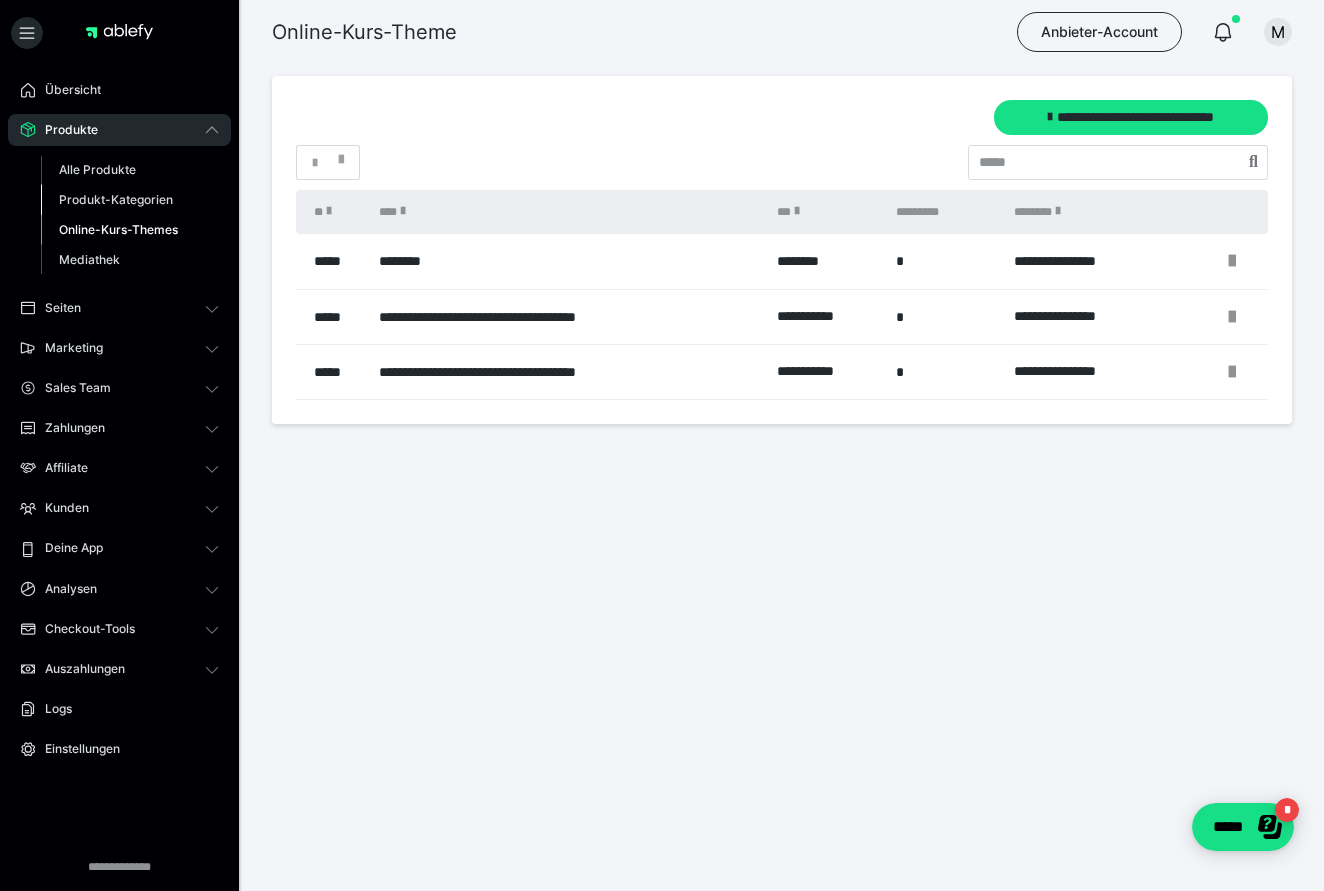 click on "Produkt-Kategorien" at bounding box center [116, 199] 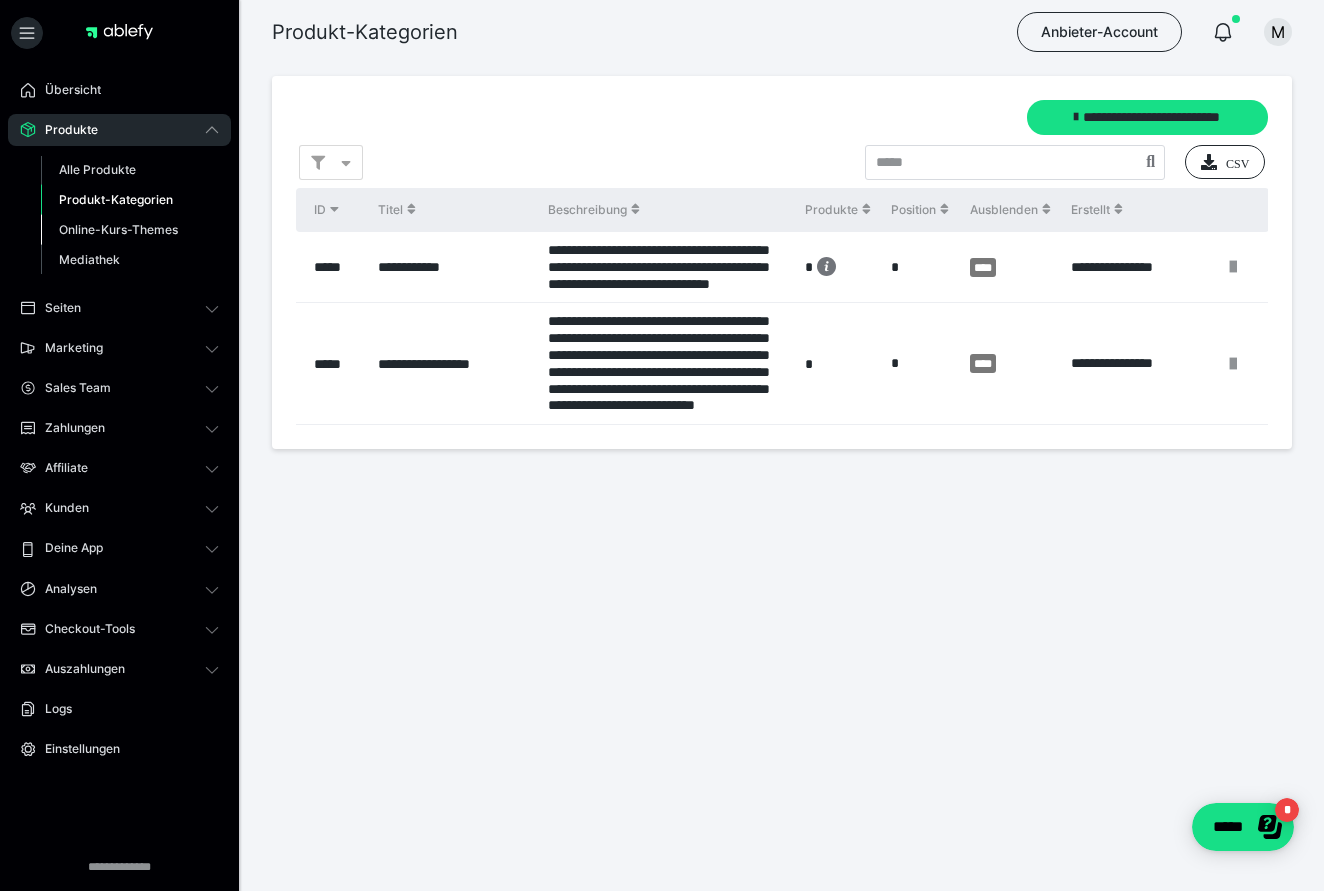 click on "Online-Kurs-Themes" at bounding box center (118, 229) 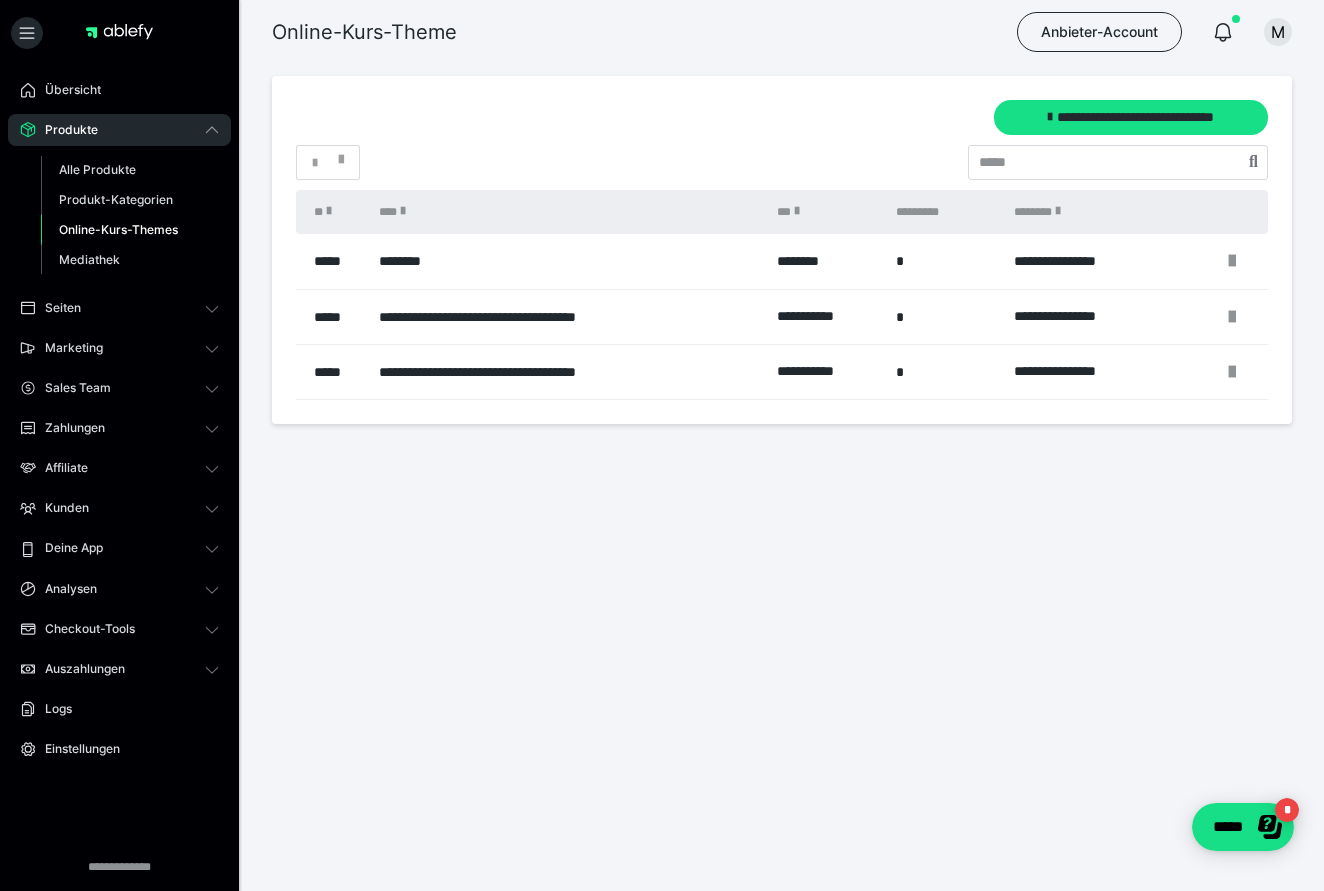 scroll, scrollTop: 0, scrollLeft: 0, axis: both 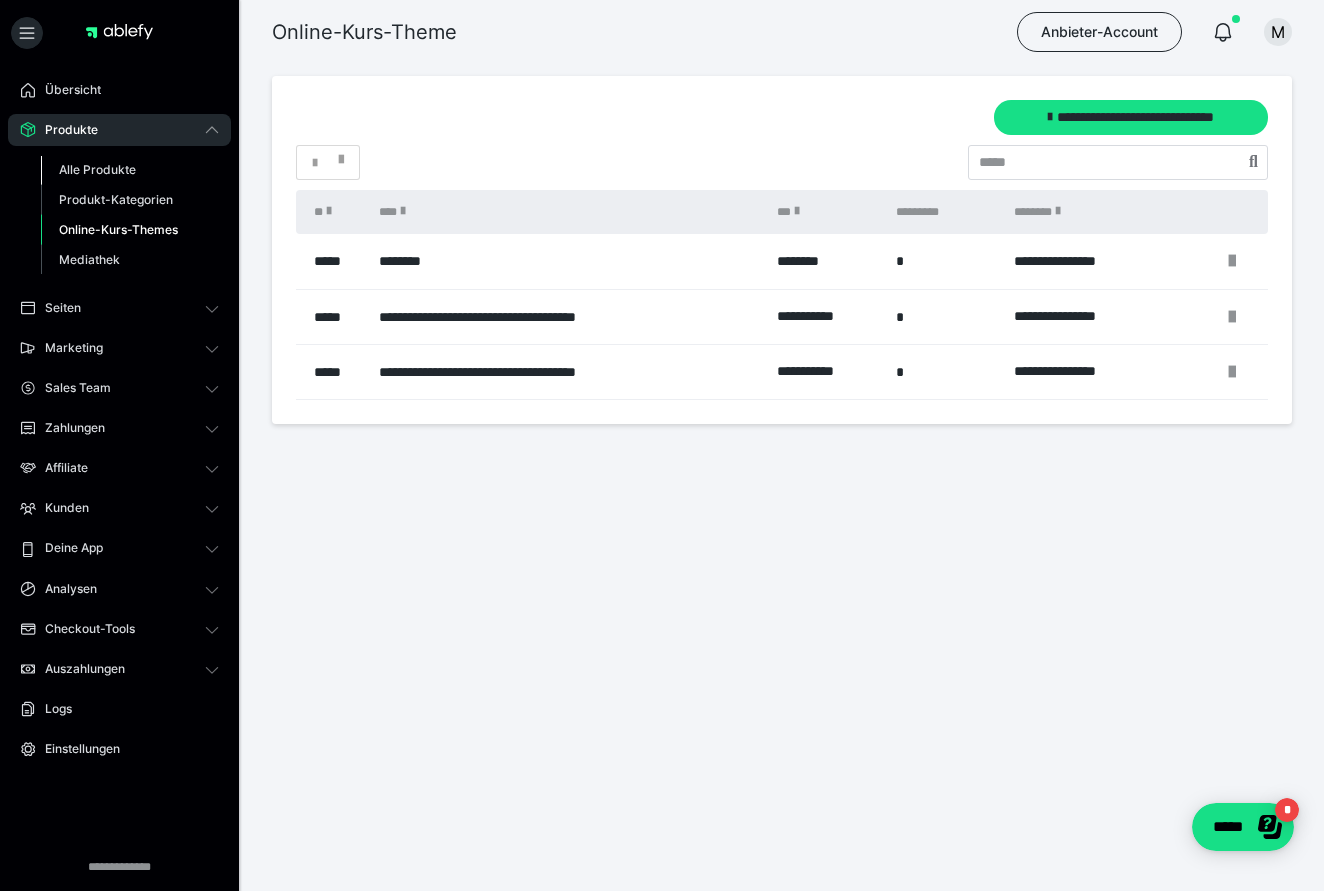 click on "Alle Produkte" at bounding box center (97, 169) 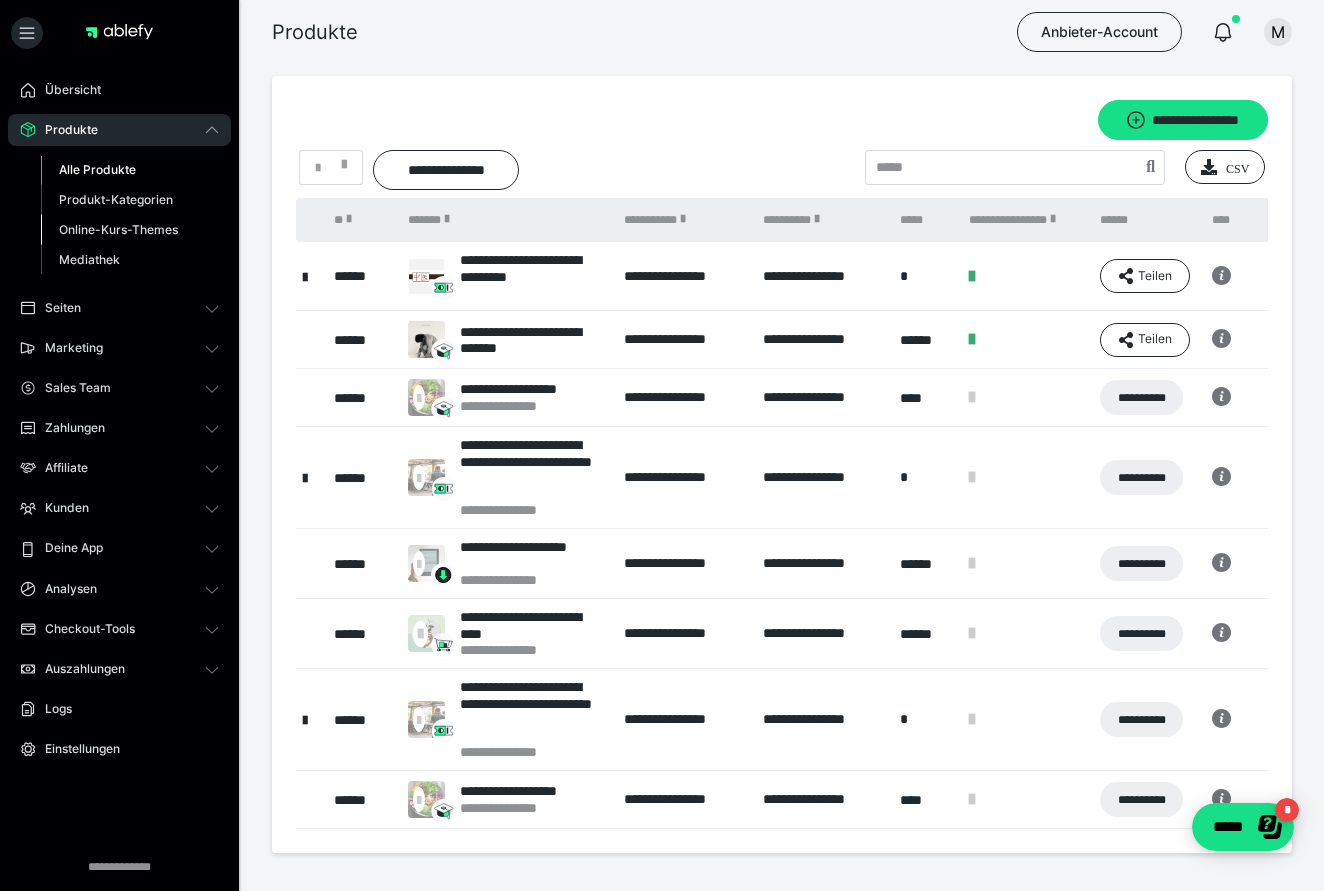 click on "Online-Kurs-Themes" at bounding box center [118, 229] 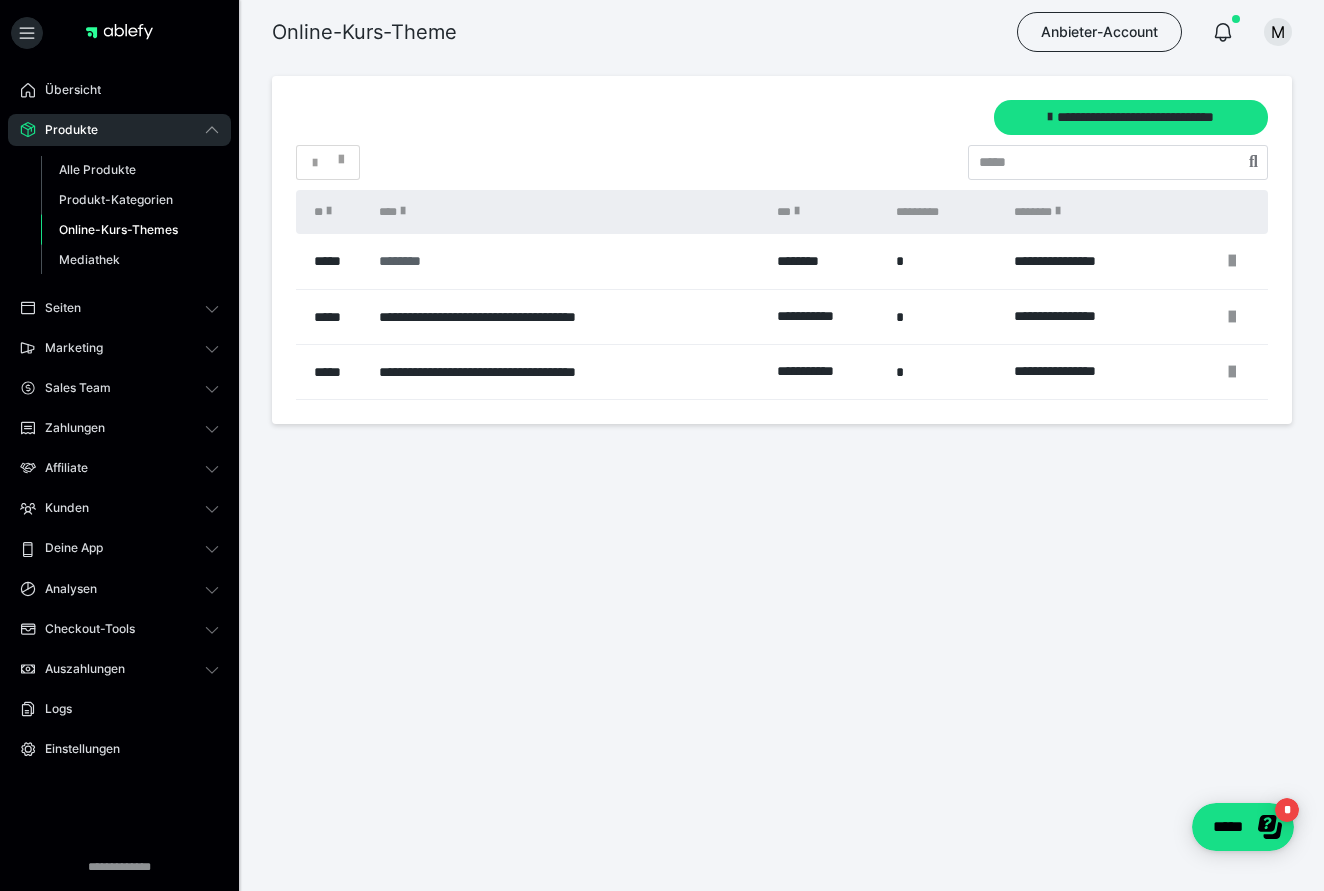 click on "********" at bounding box center [562, 261] 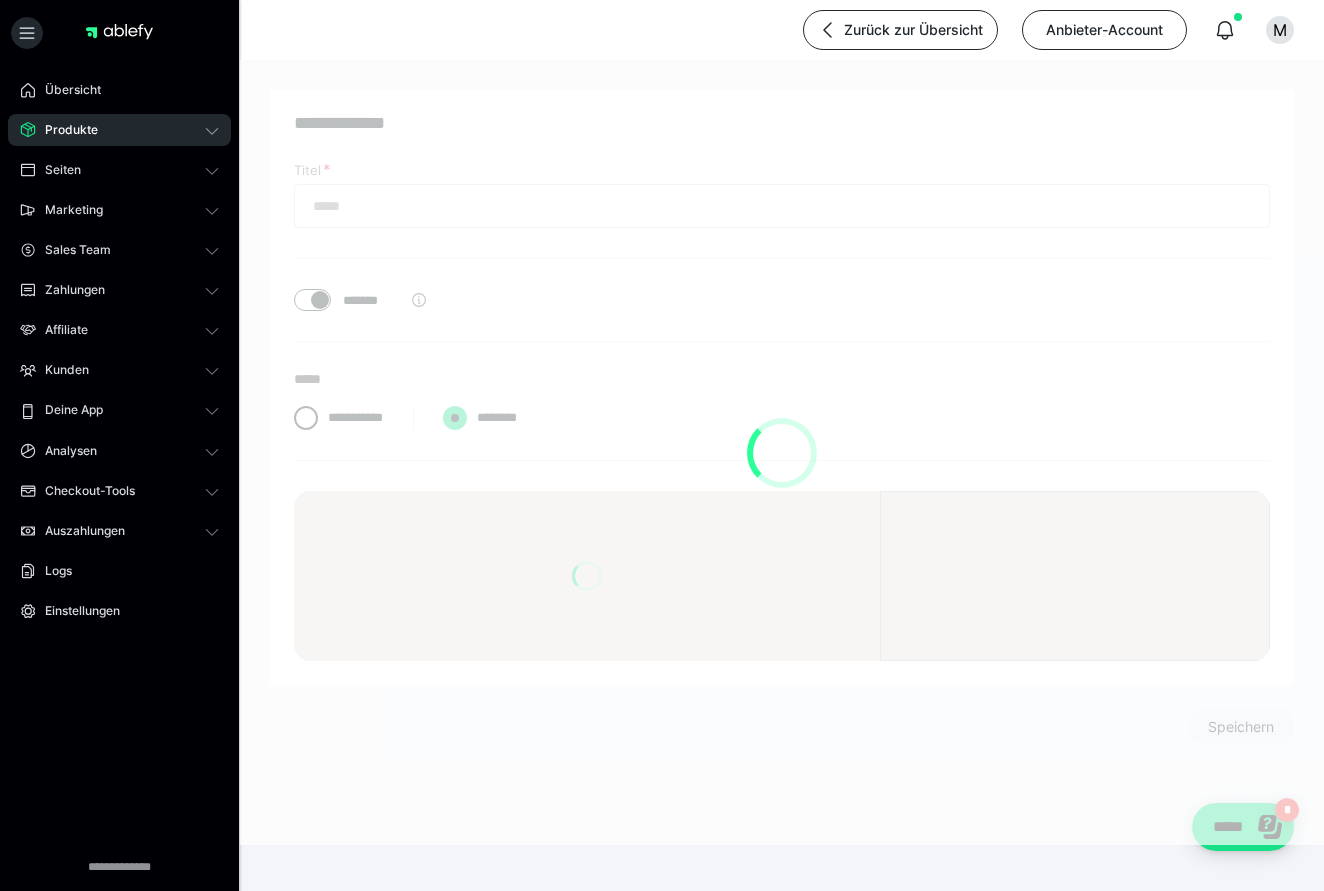 type on "********" 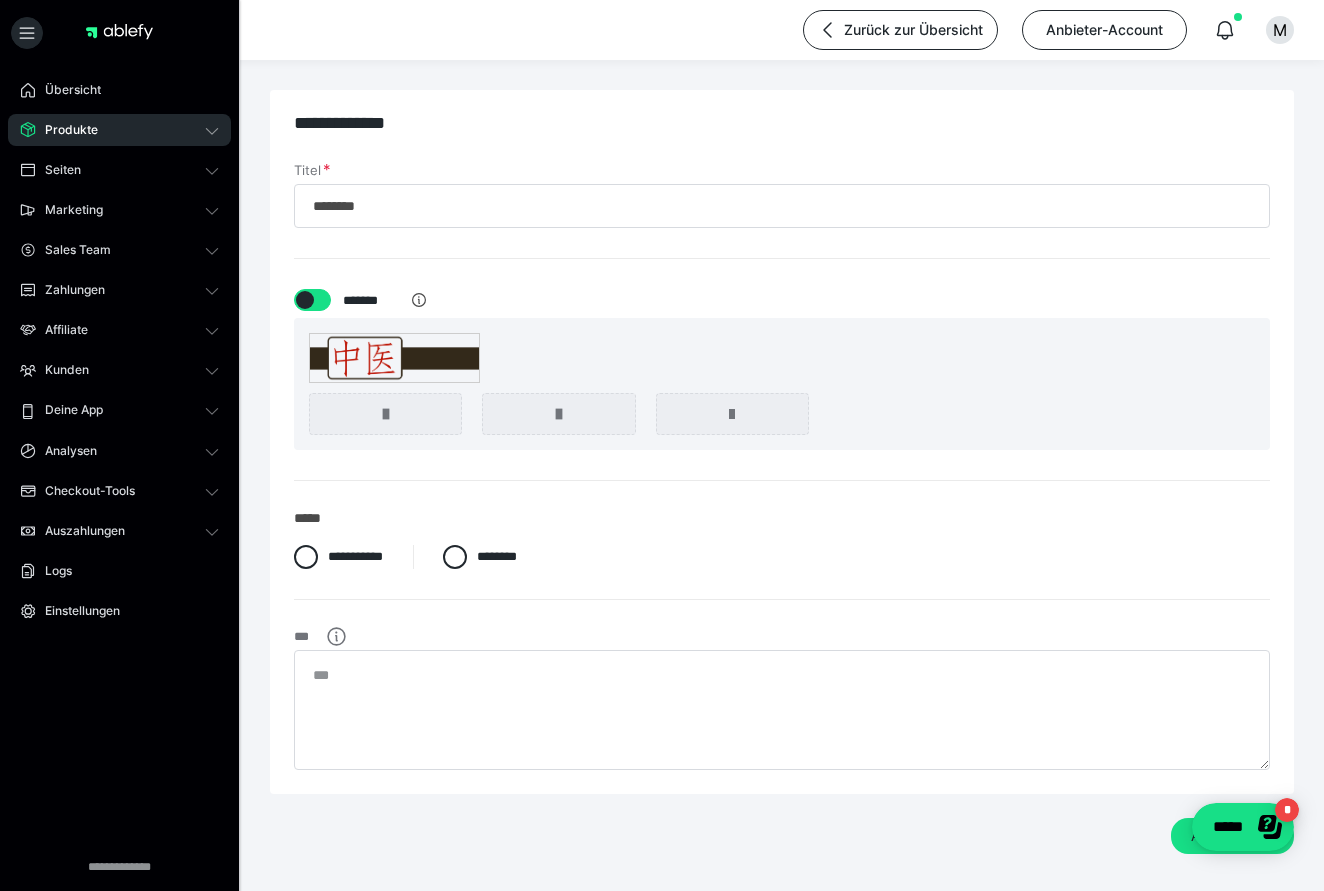 scroll, scrollTop: 0, scrollLeft: 0, axis: both 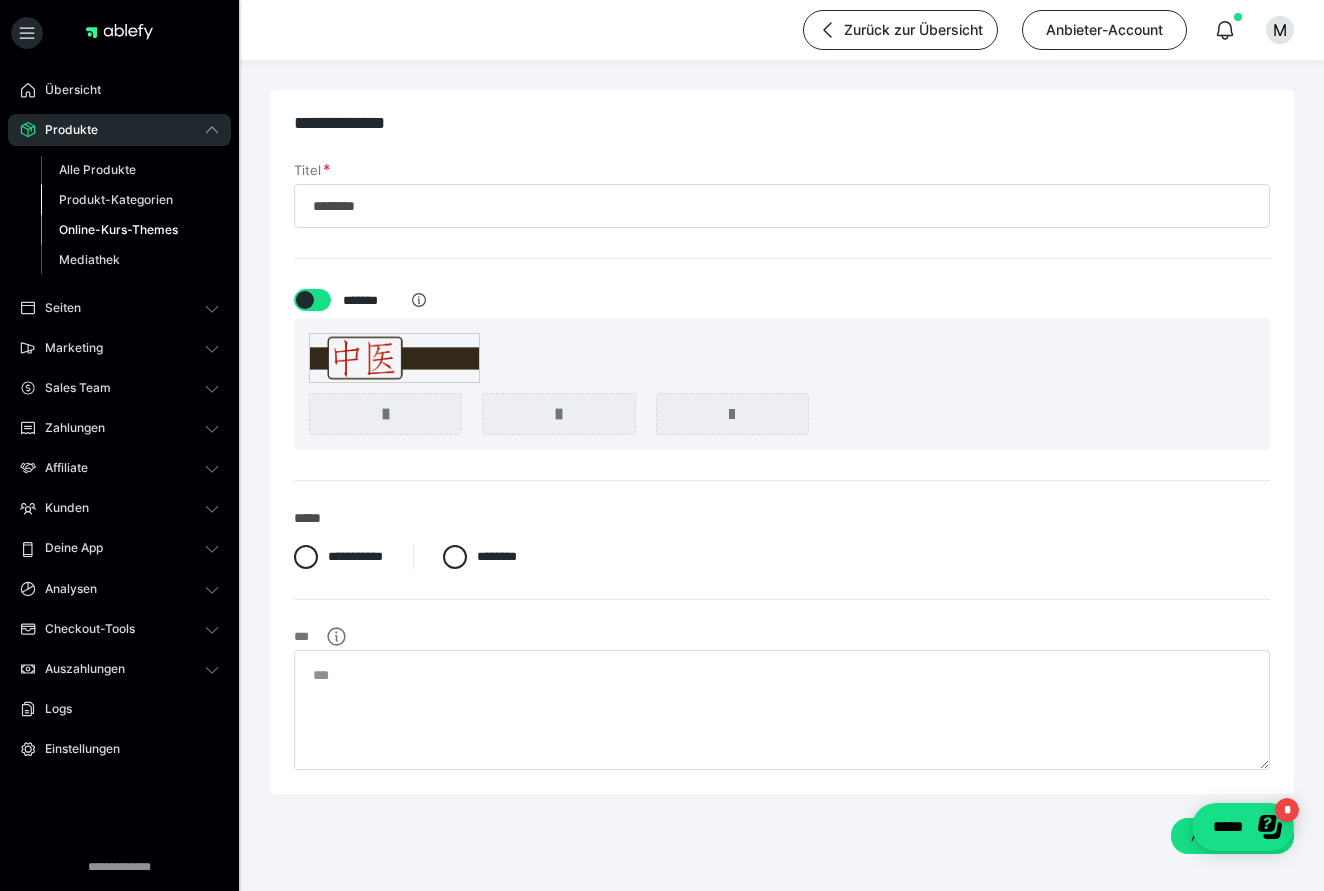 click on "Produkt-Kategorien" at bounding box center (116, 199) 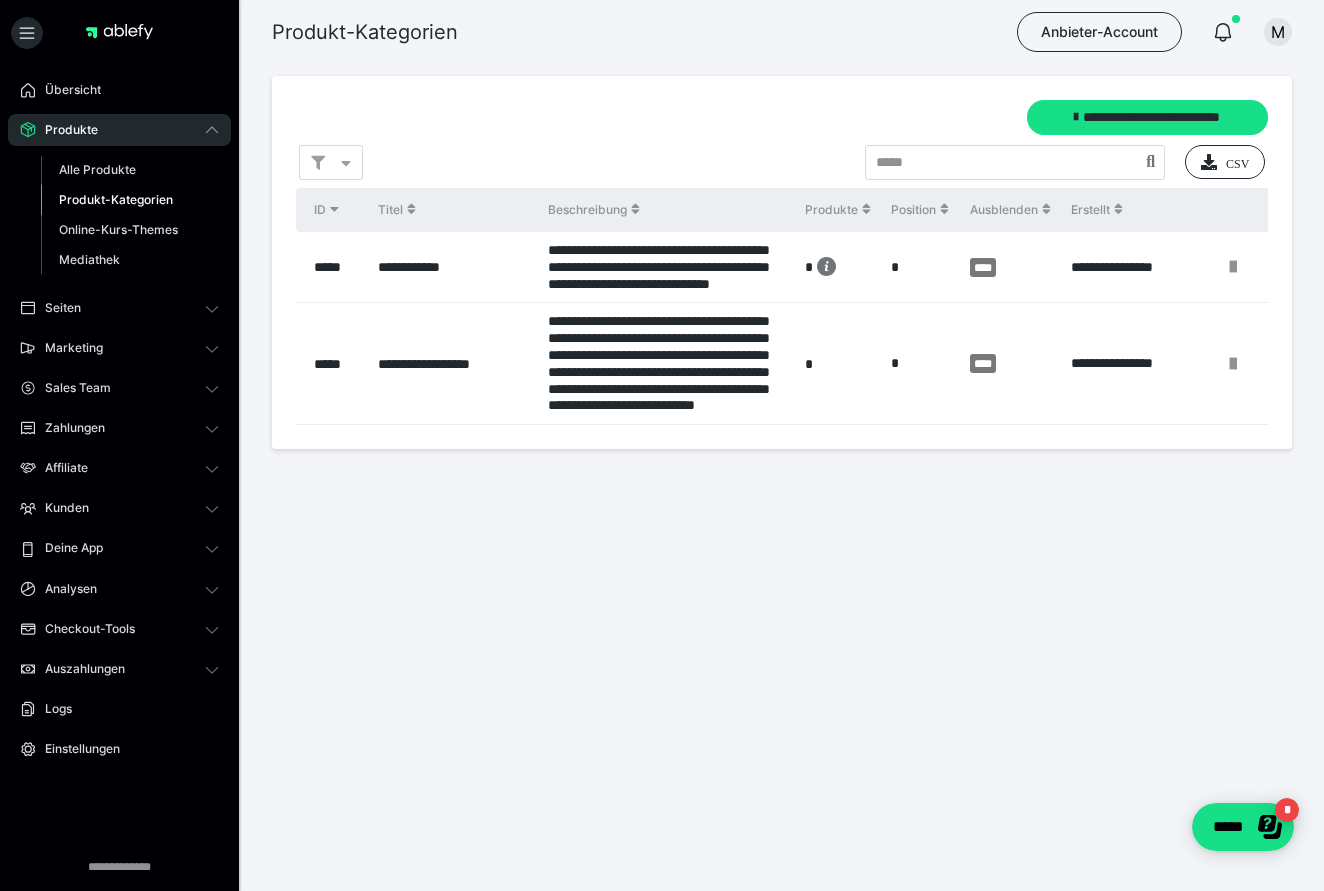 click on "**********" at bounding box center [666, 267] 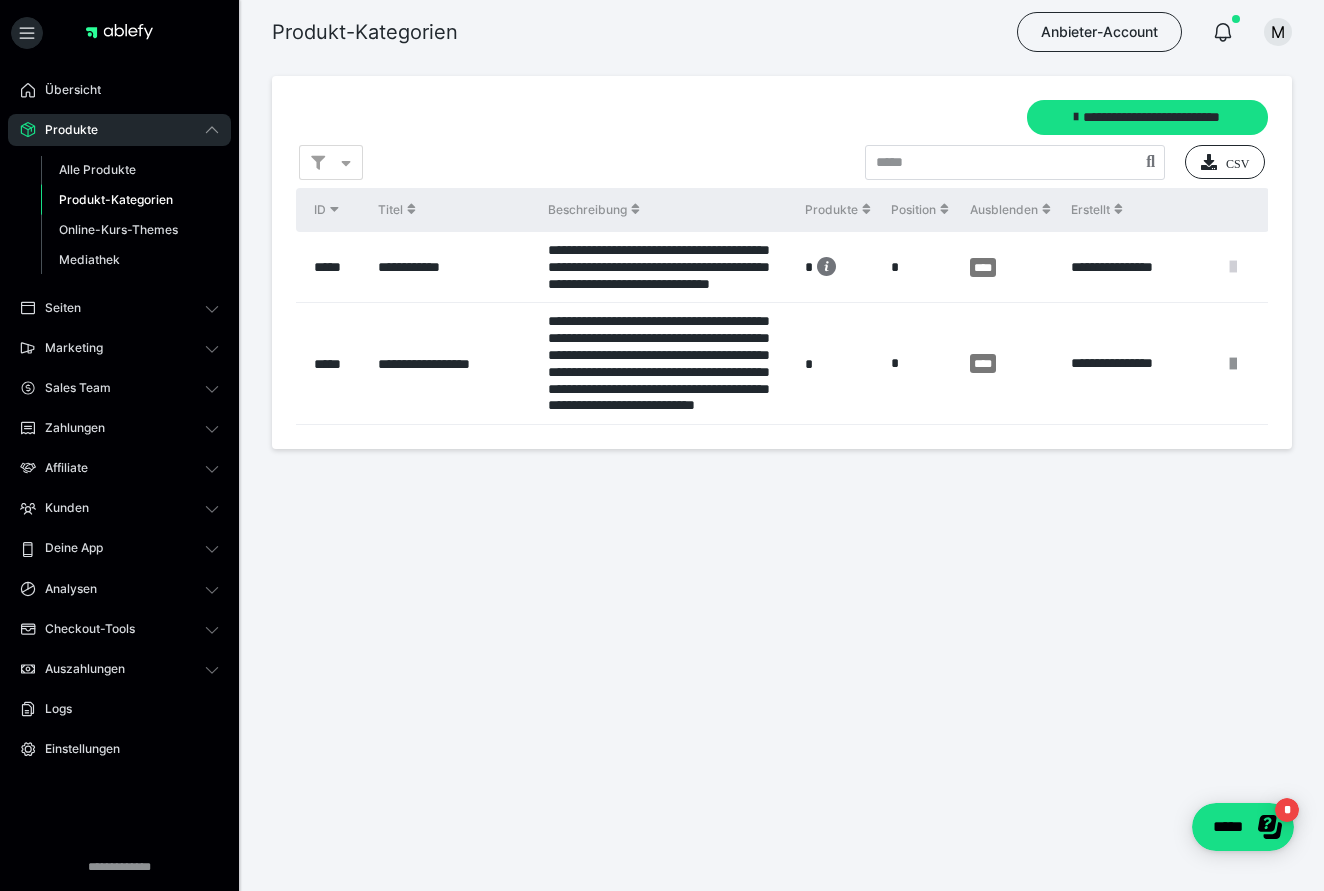 click at bounding box center [1233, 267] 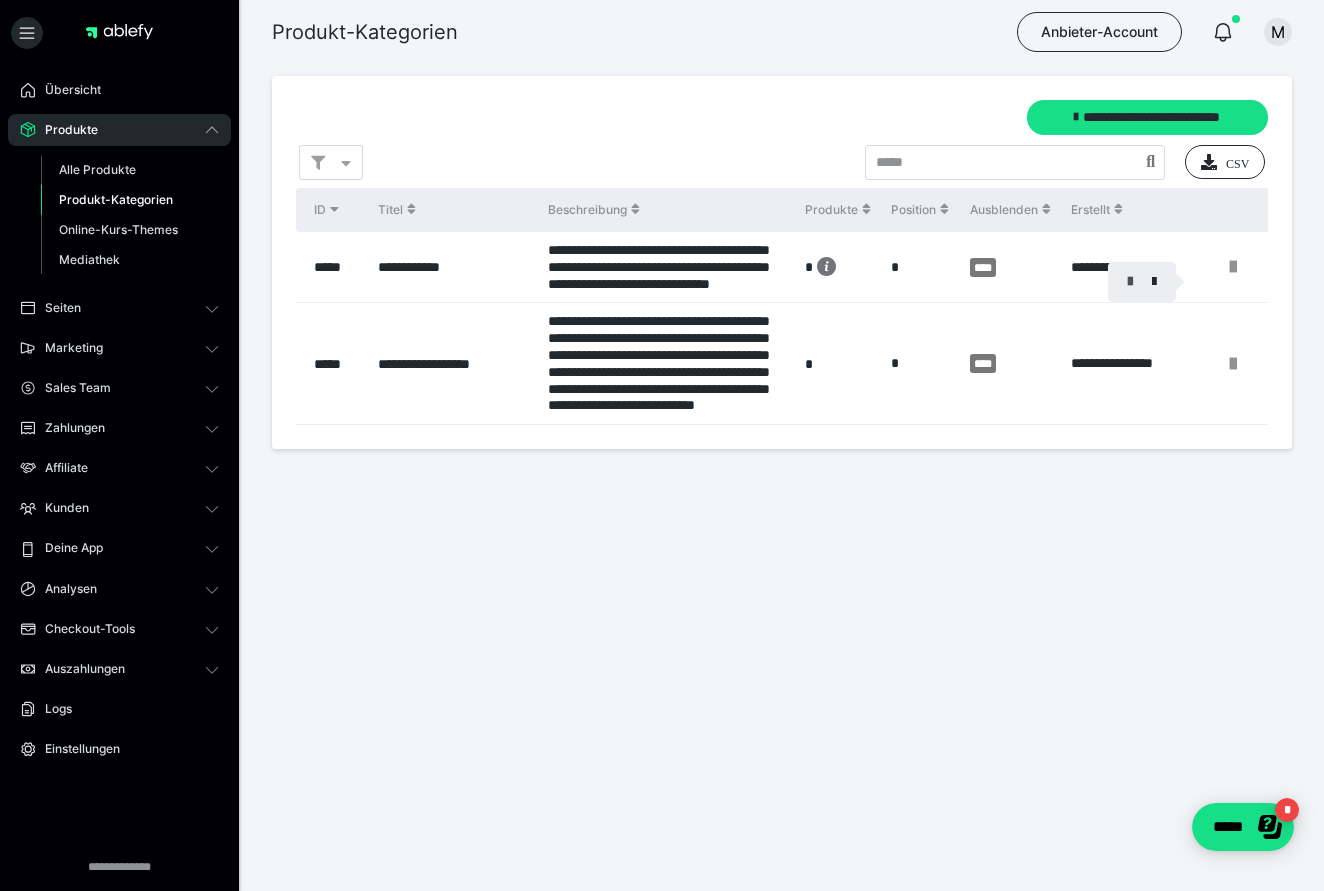 click at bounding box center [1130, 282] 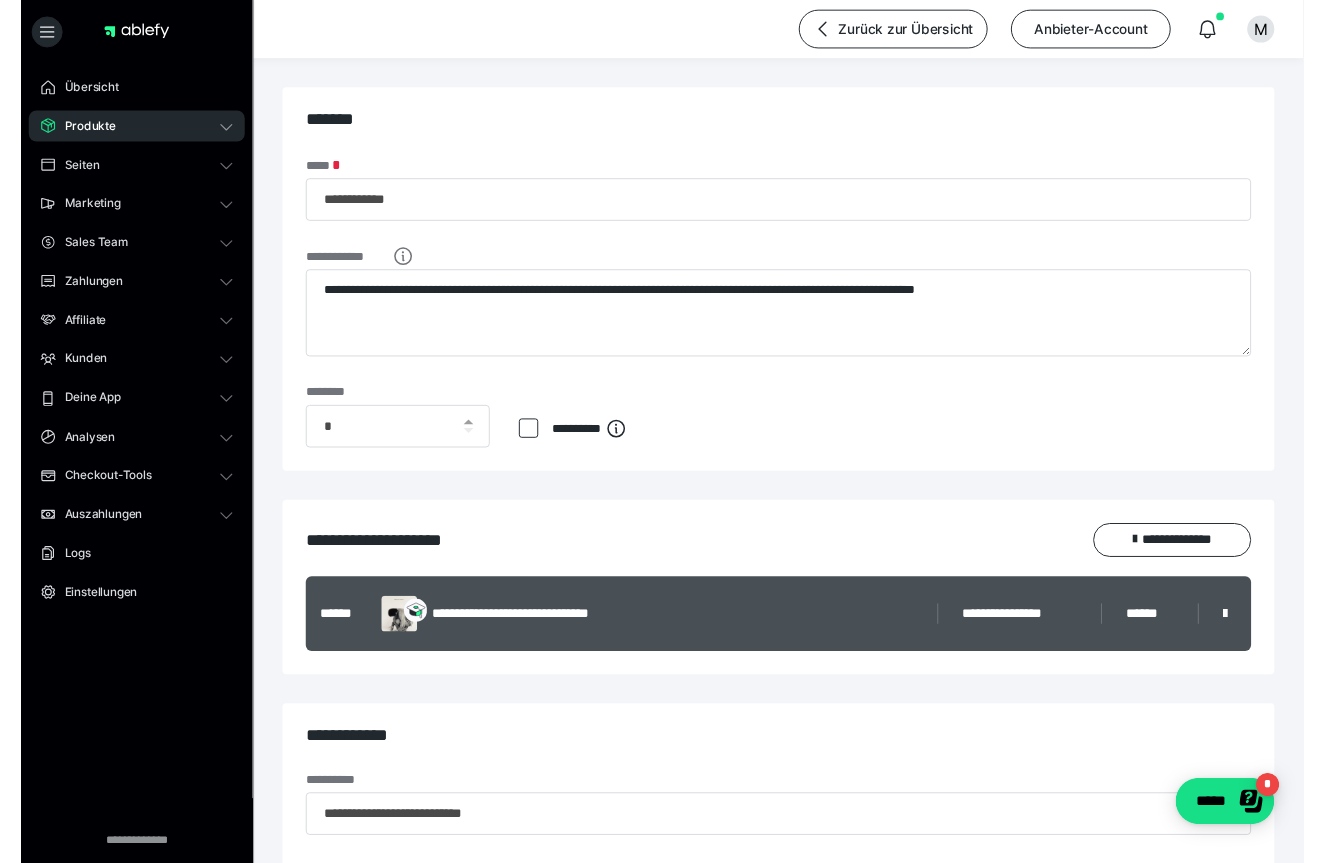 scroll, scrollTop: 0, scrollLeft: 0, axis: both 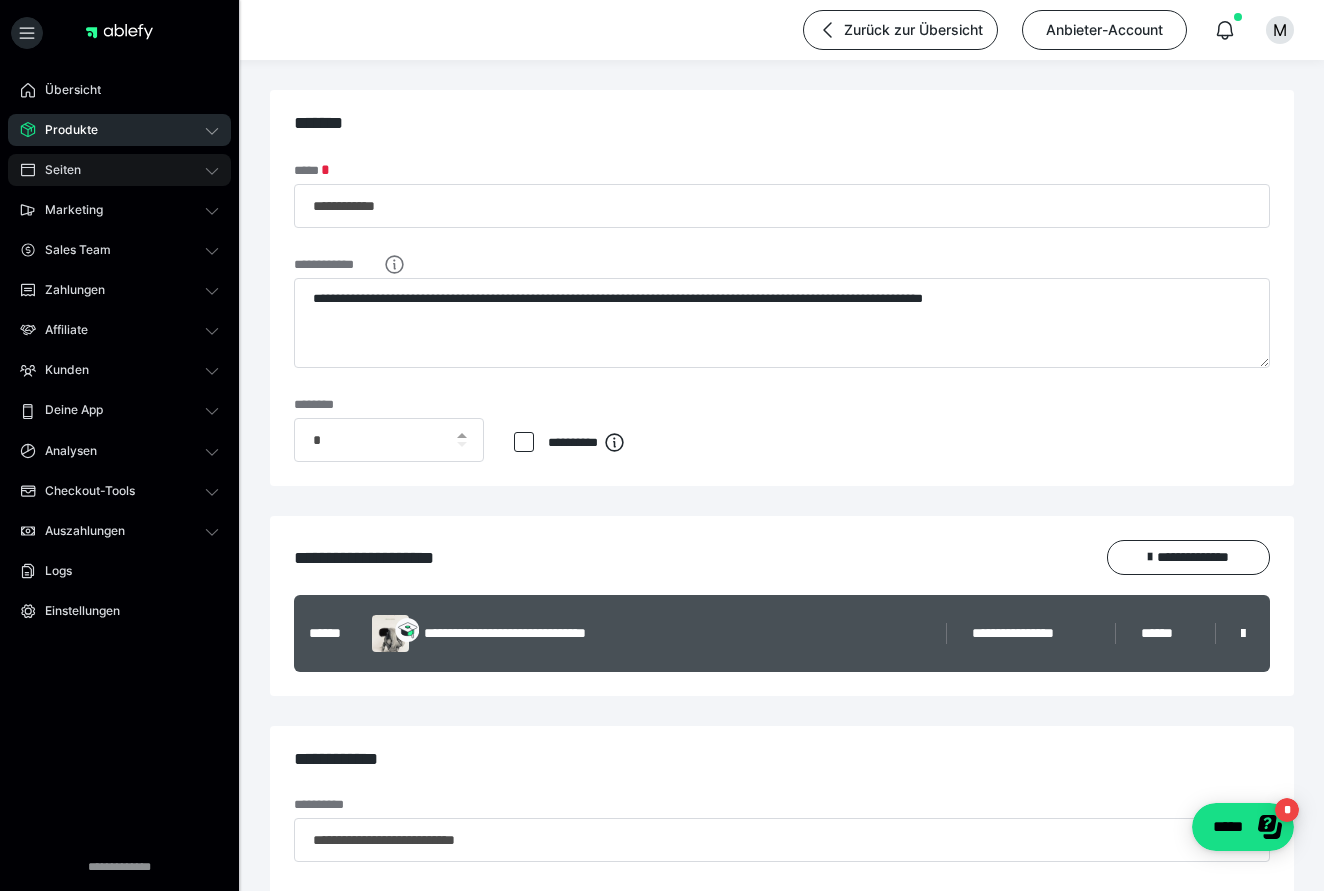 click on "Seiten" at bounding box center (56, 170) 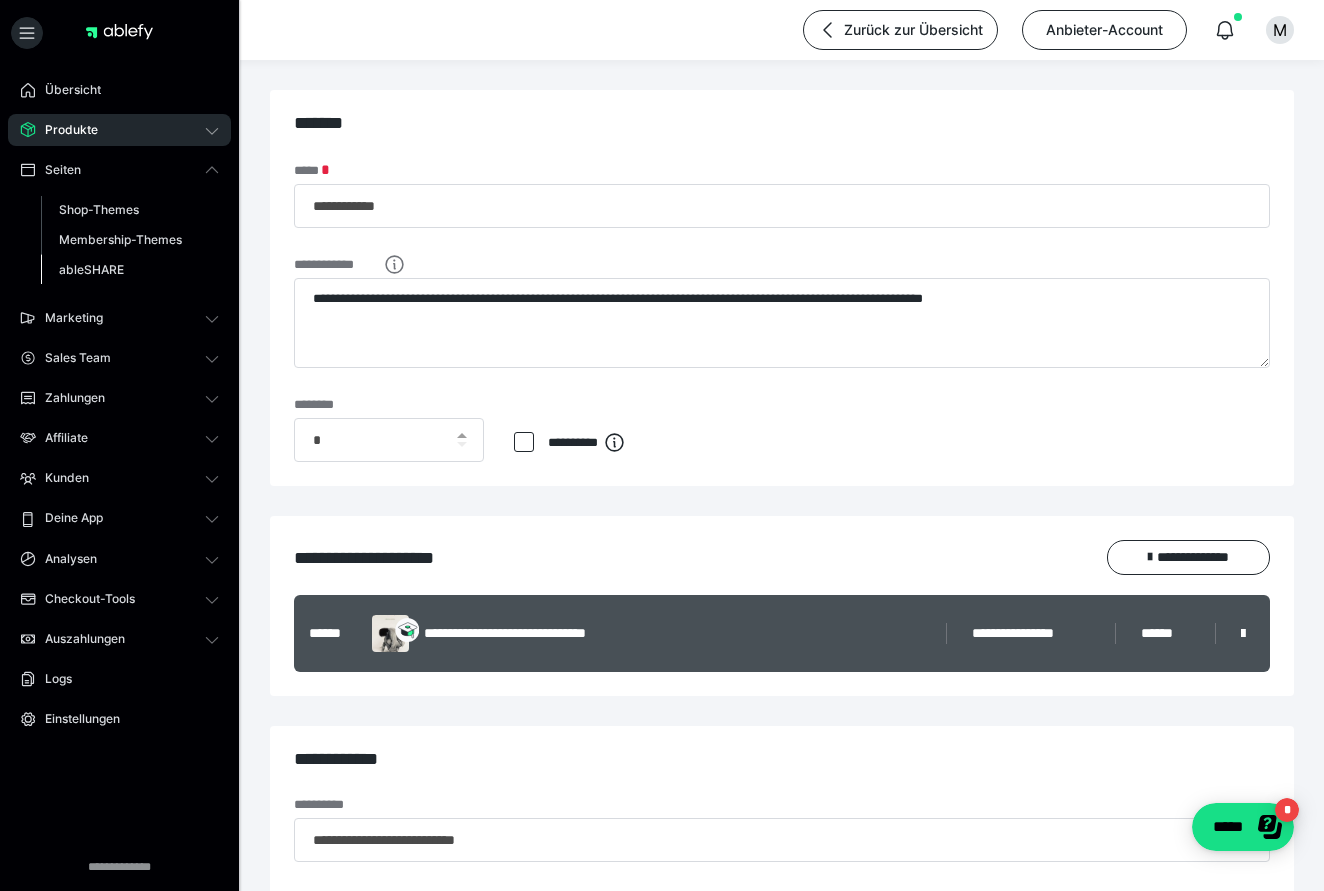 click on "ableSHARE" at bounding box center (91, 269) 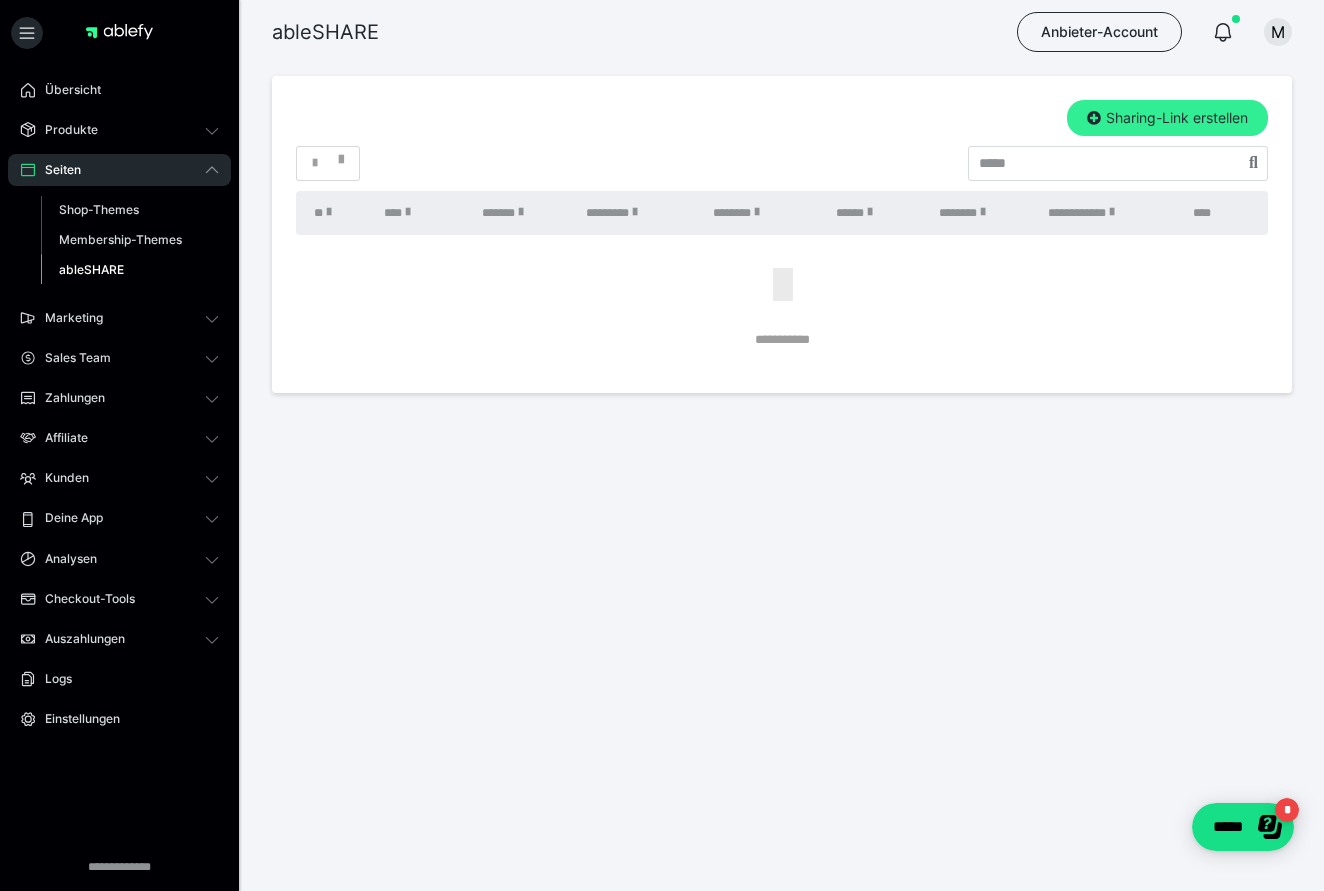 click on "Sharing-Link erstellen" at bounding box center (1167, 118) 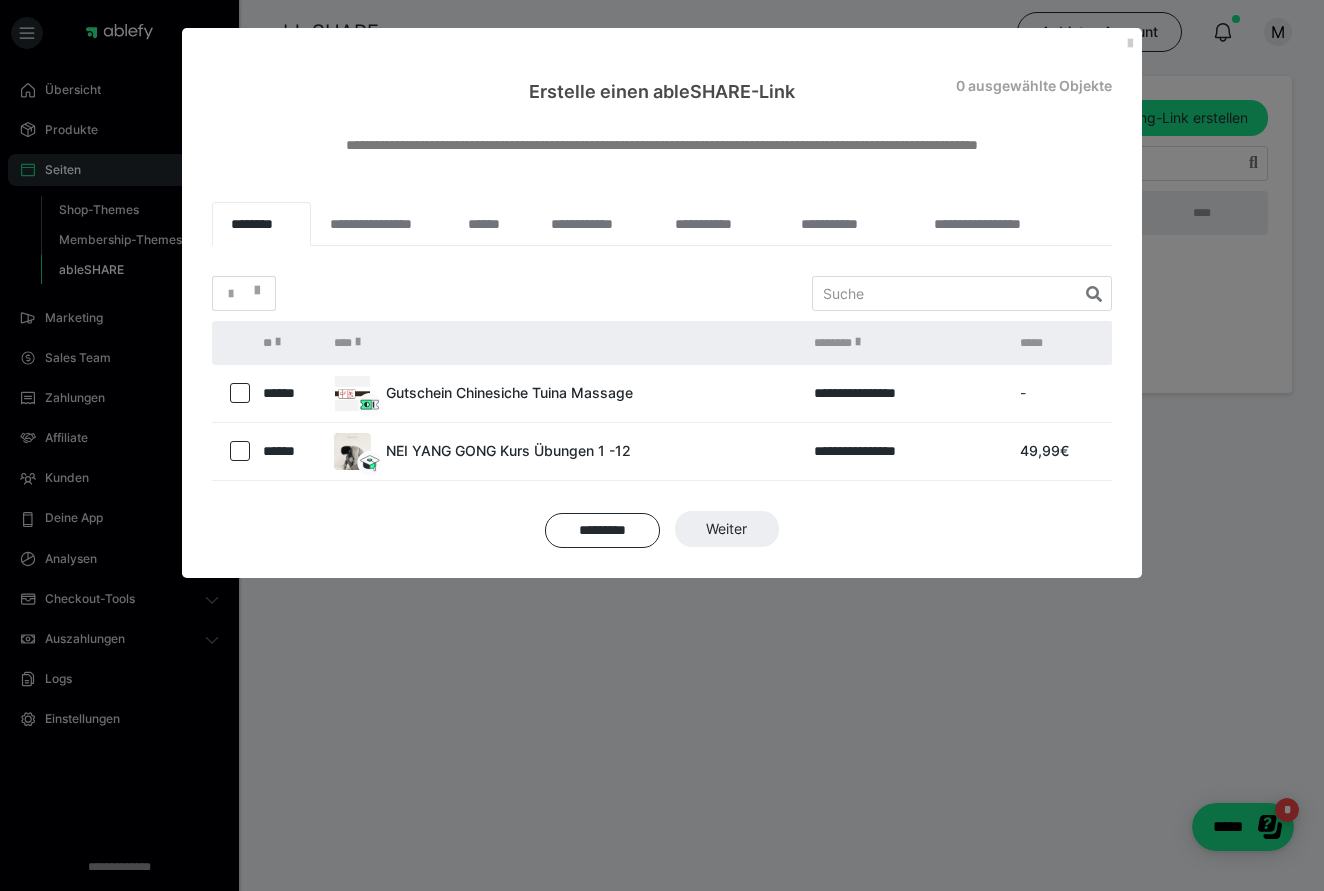 click on "Erstelle einen ableSHARE-Link 0 ausgewählte Objekte" at bounding box center [662, 66] 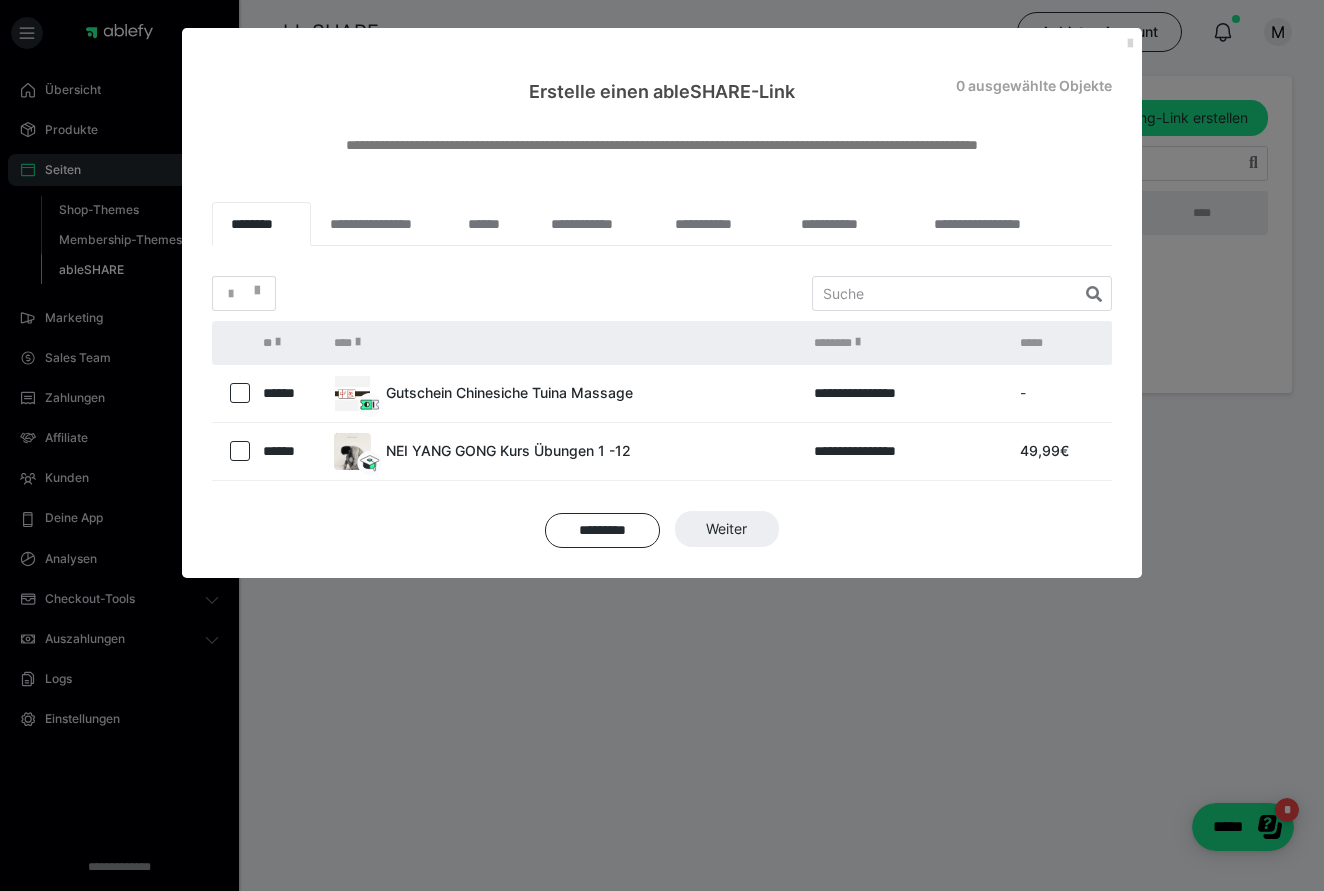click at bounding box center (1130, 44) 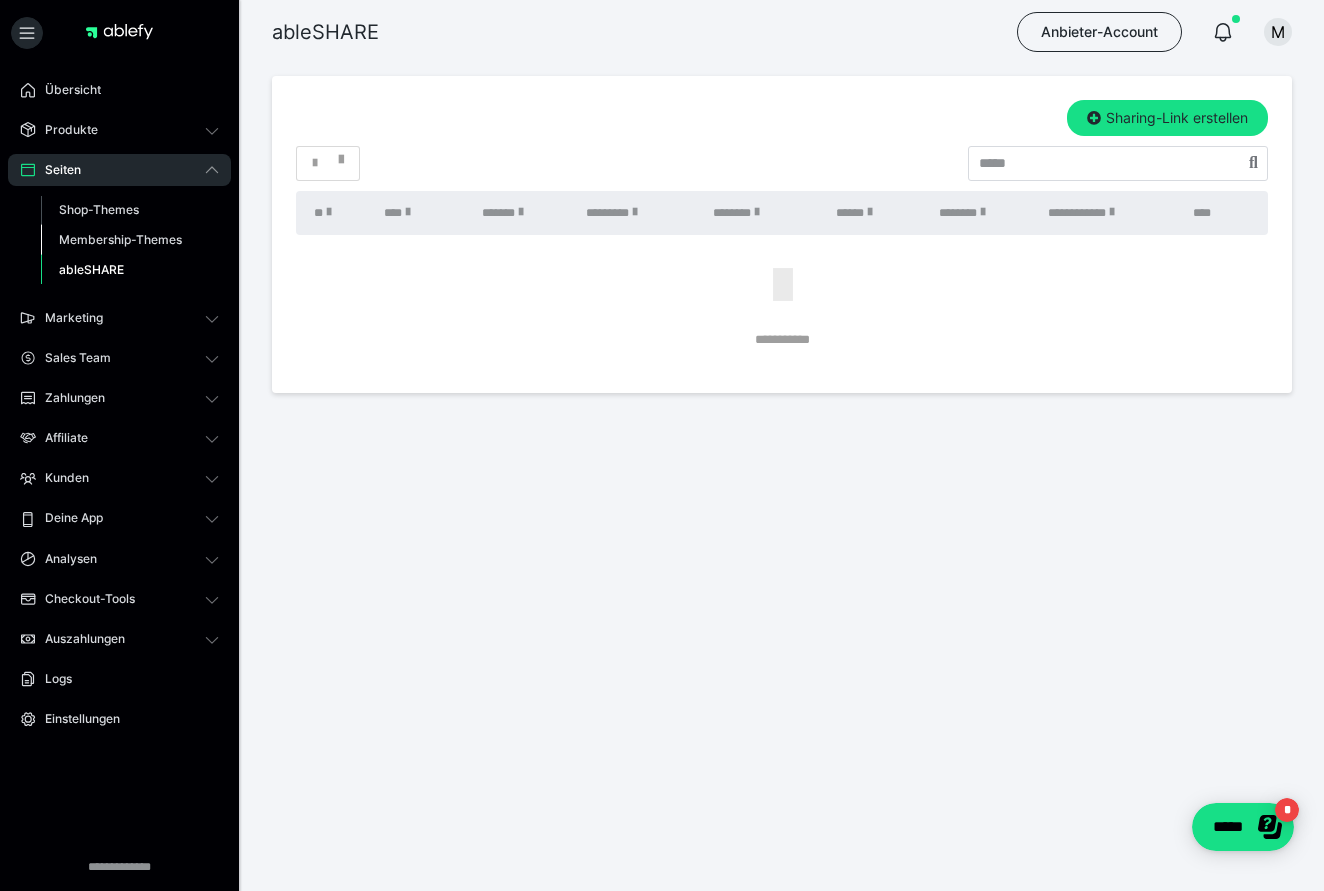 click on "Membership-Themes" at bounding box center [120, 239] 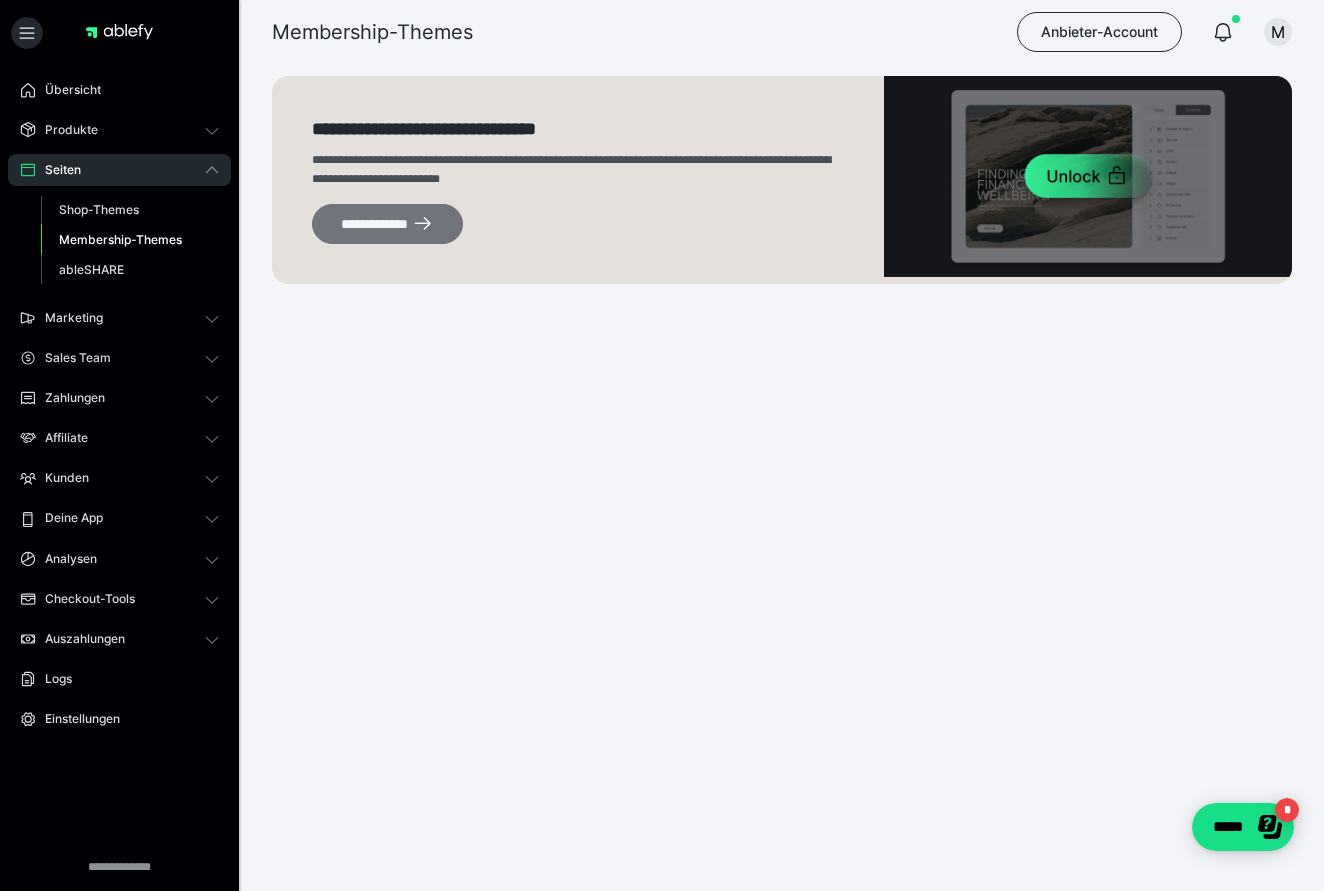 click on "**********" at bounding box center (387, 224) 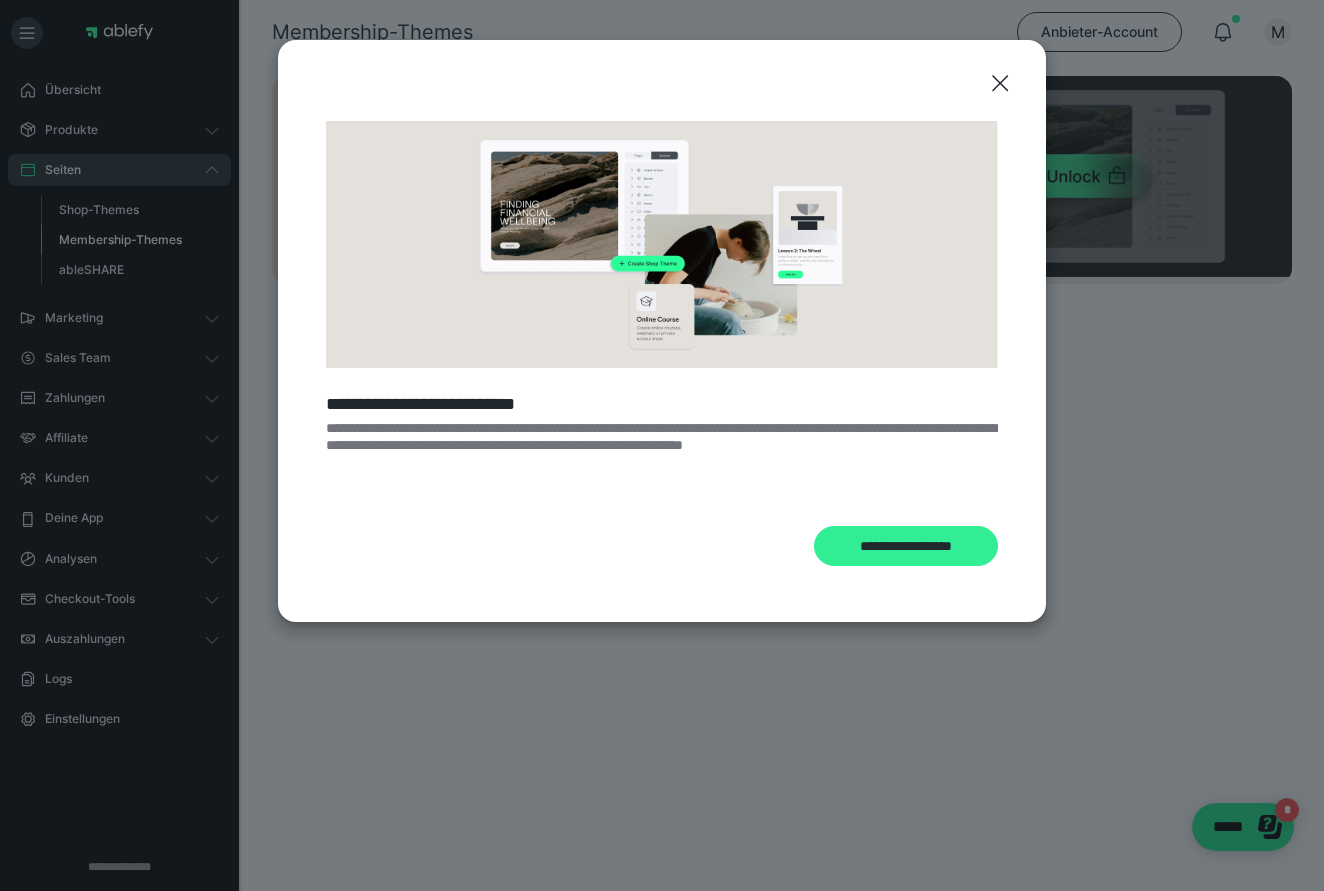 click on "**********" at bounding box center (906, 546) 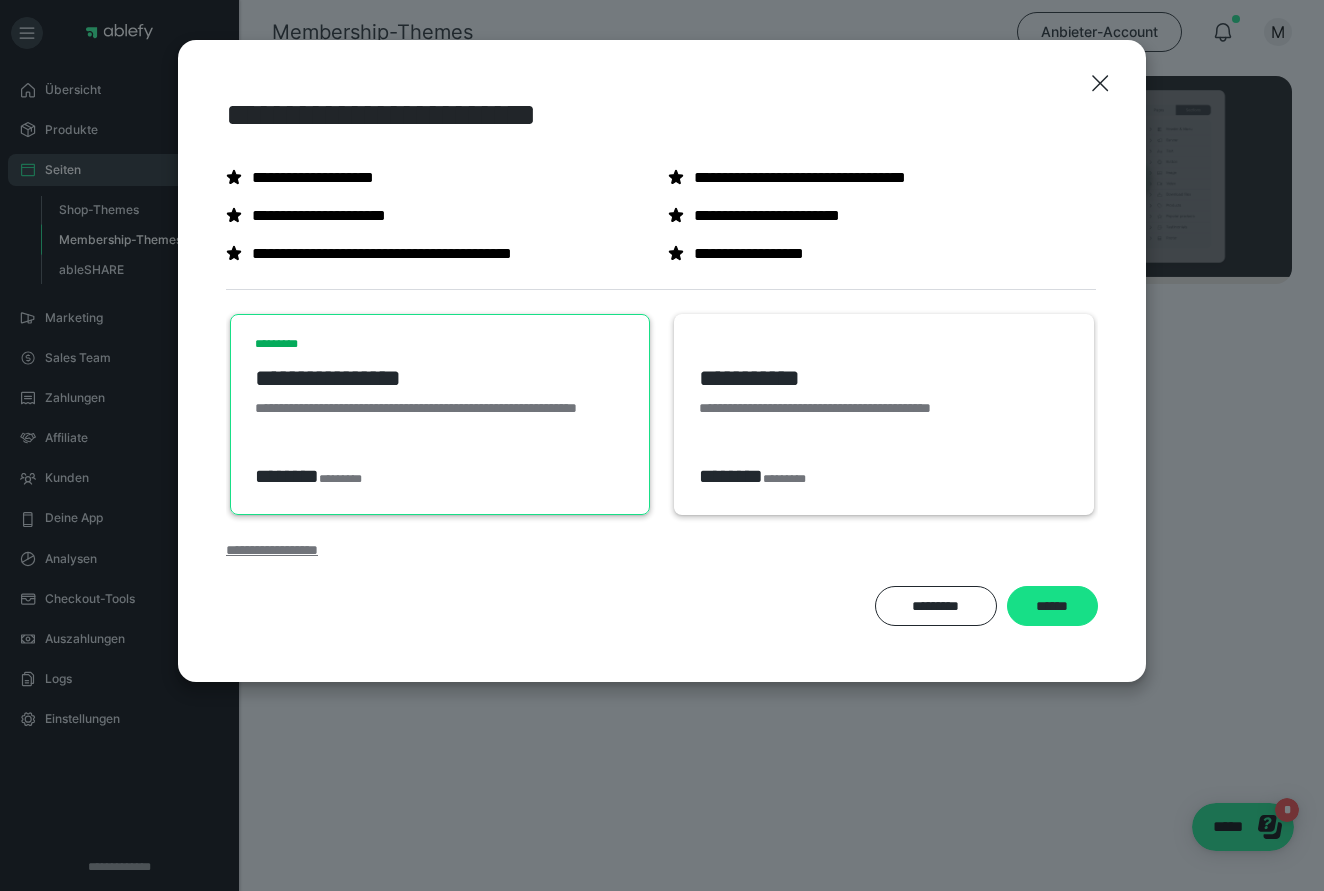 click on "**********" at bounding box center (272, 550) 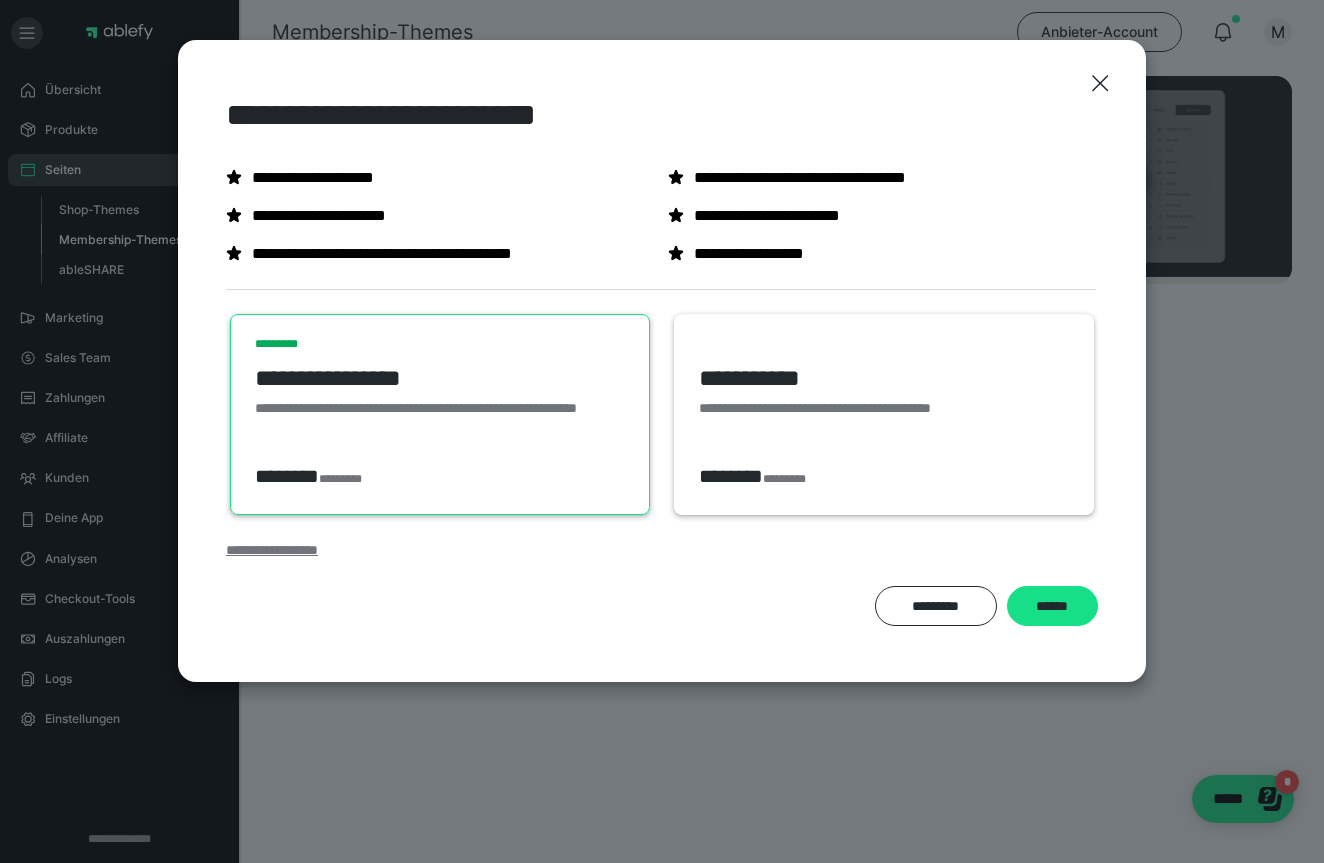 click on "**********" at bounding box center [272, 550] 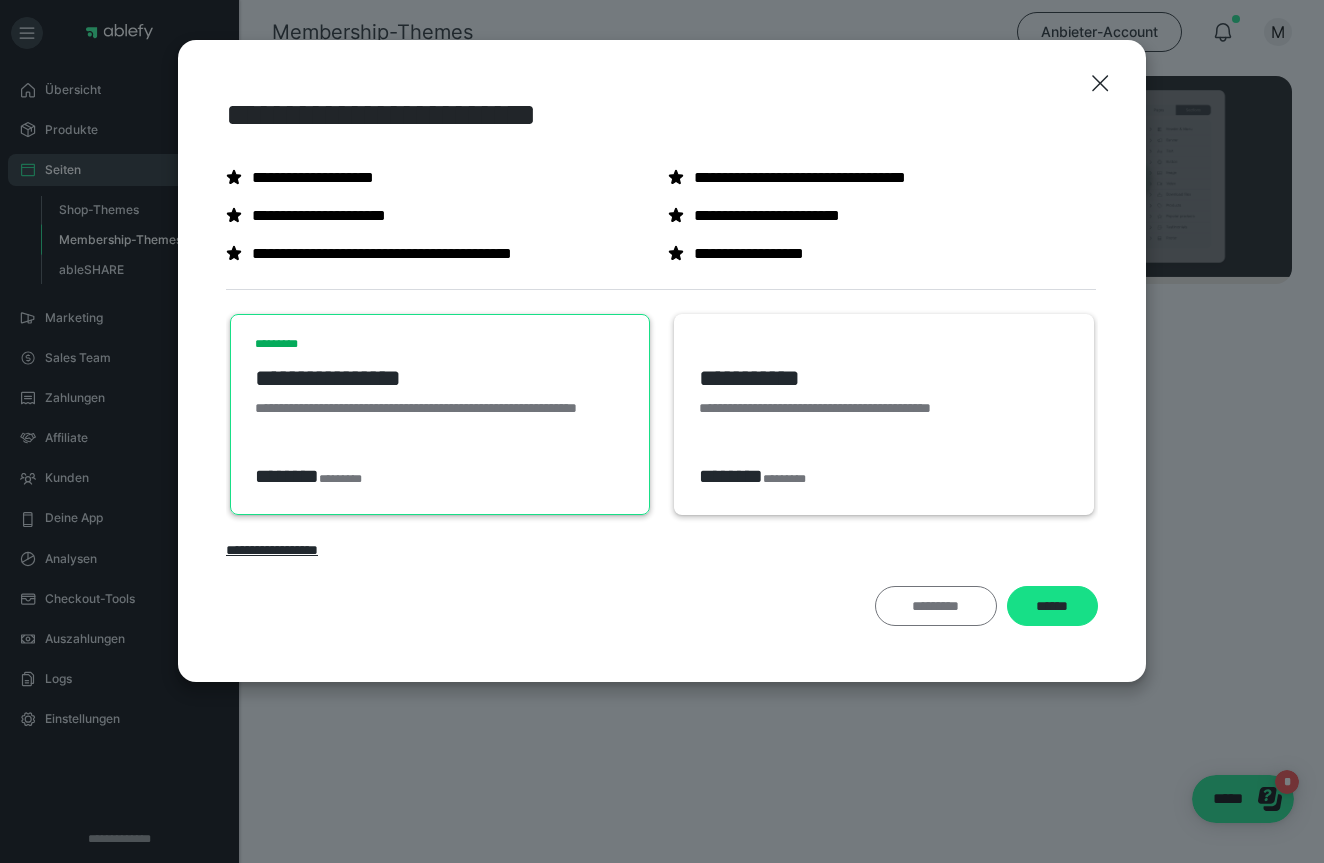 click on "*********" at bounding box center (936, 606) 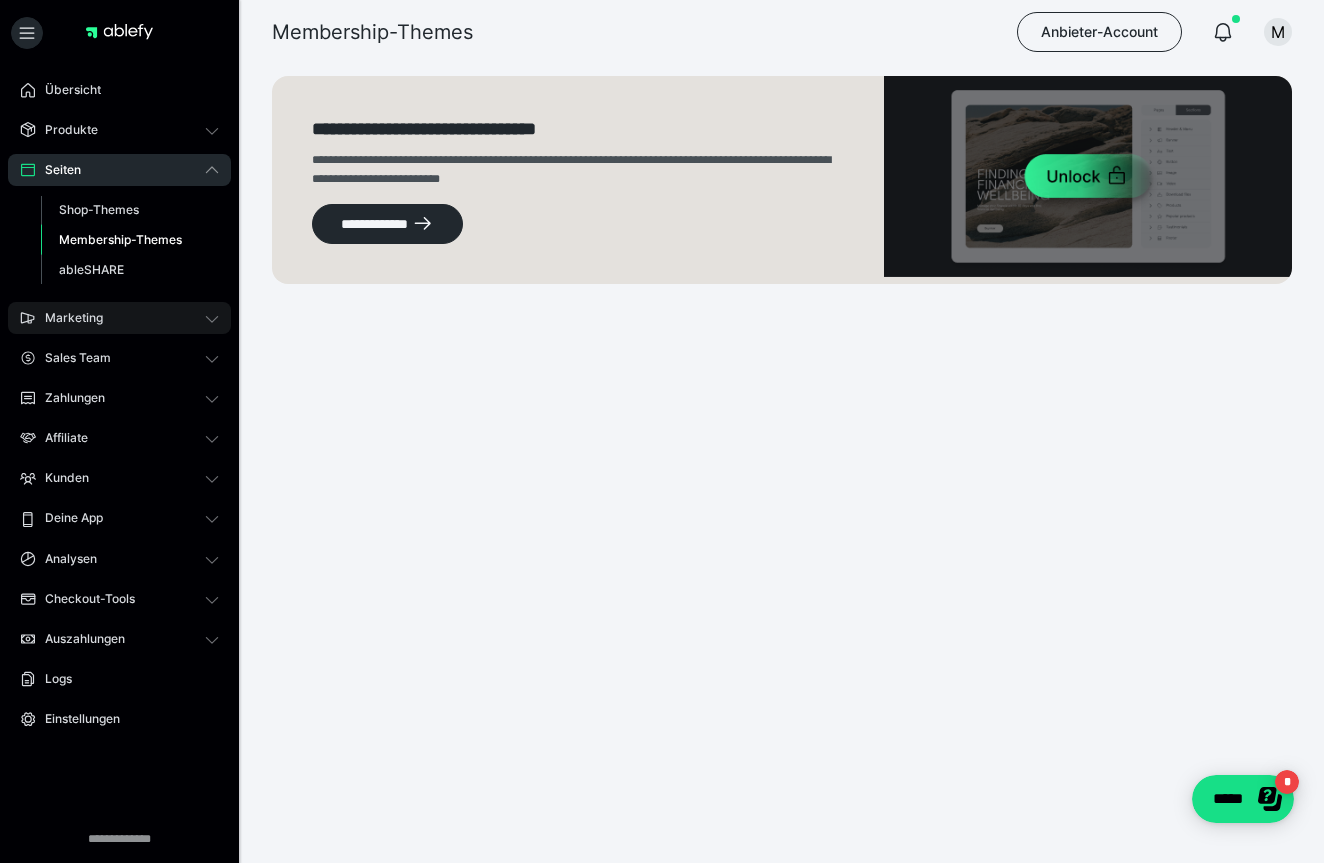 scroll, scrollTop: 0, scrollLeft: 0, axis: both 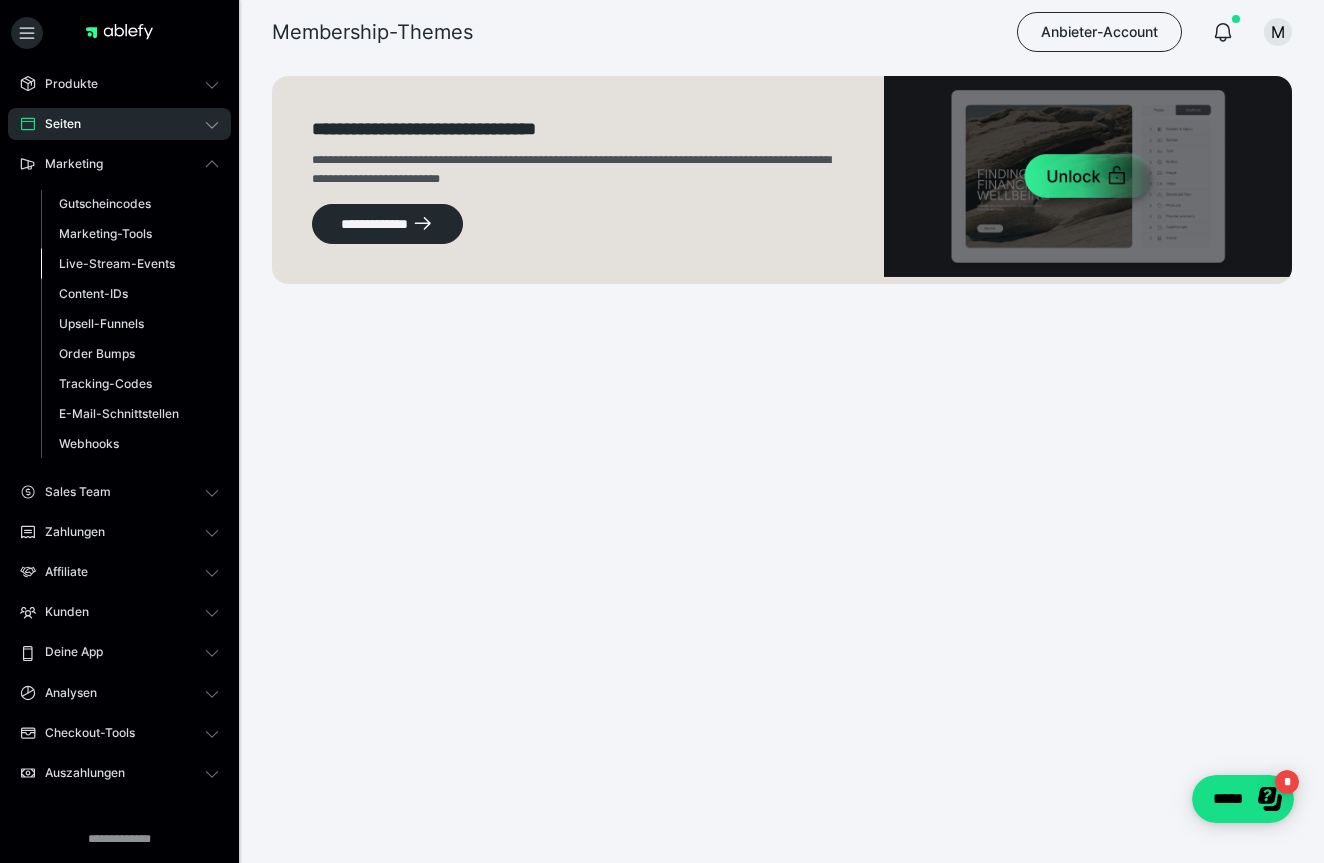 click on "Live-Stream-Events" at bounding box center [117, 263] 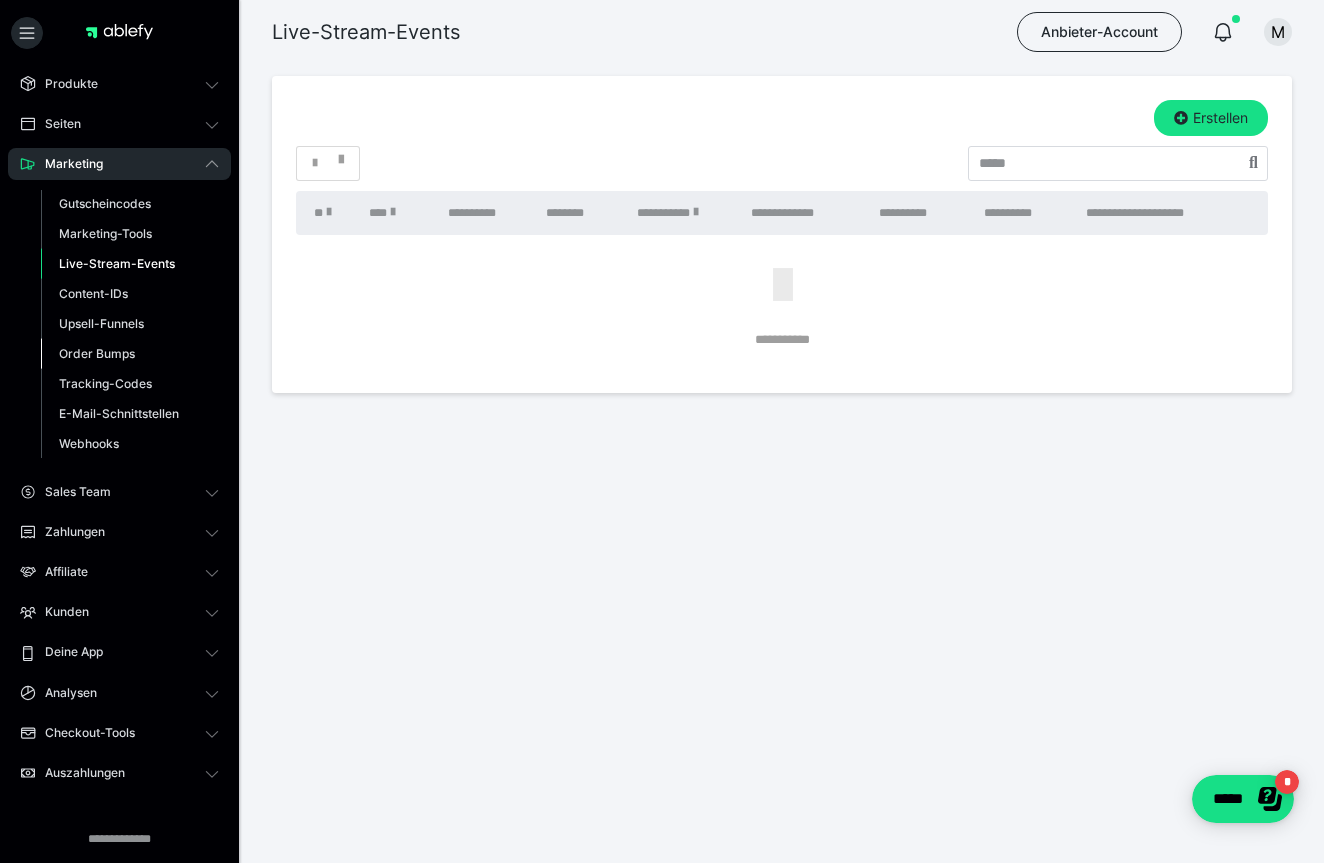 click on "Order Bumps" at bounding box center [97, 353] 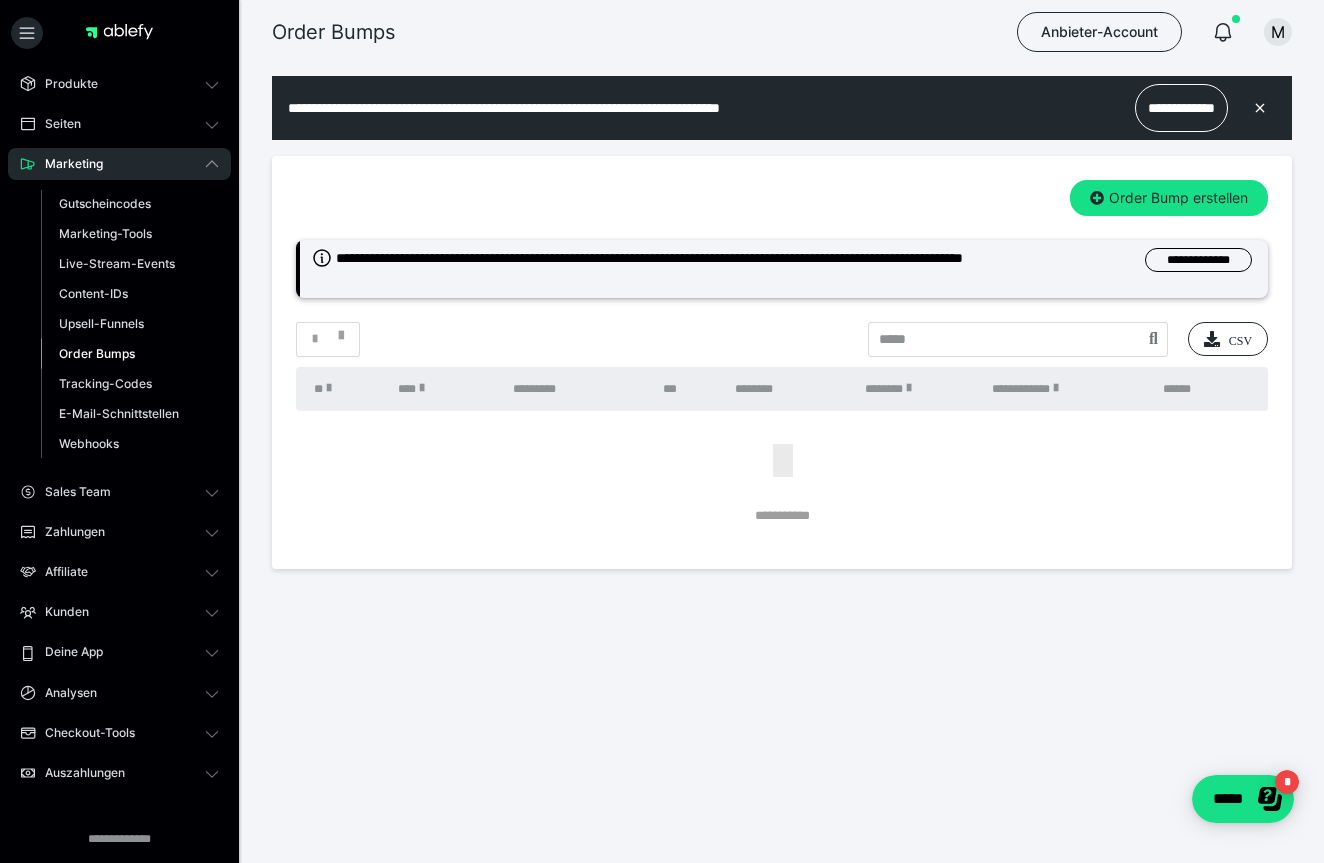 scroll, scrollTop: 0, scrollLeft: 0, axis: both 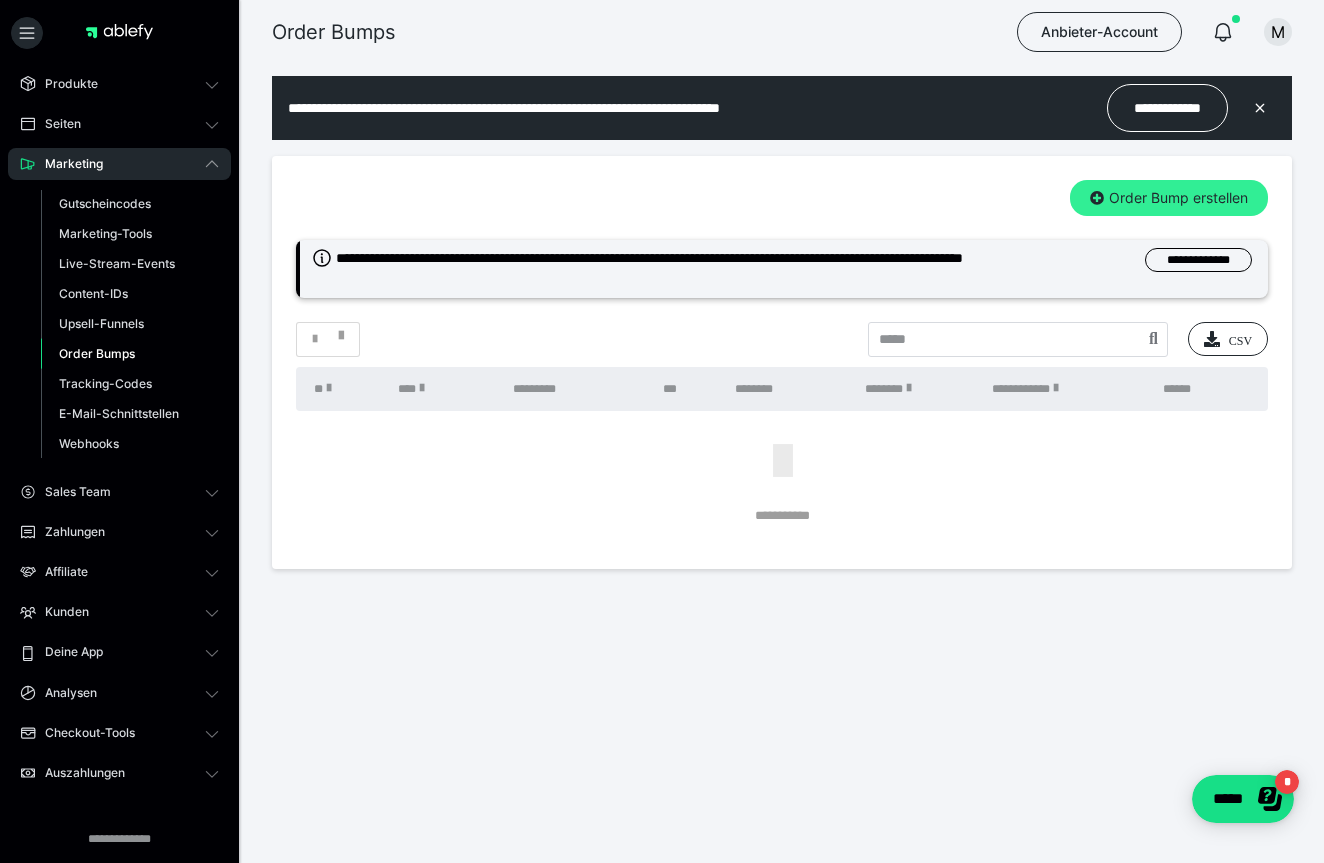 click on "Order Bump erstellen" at bounding box center [1169, 198] 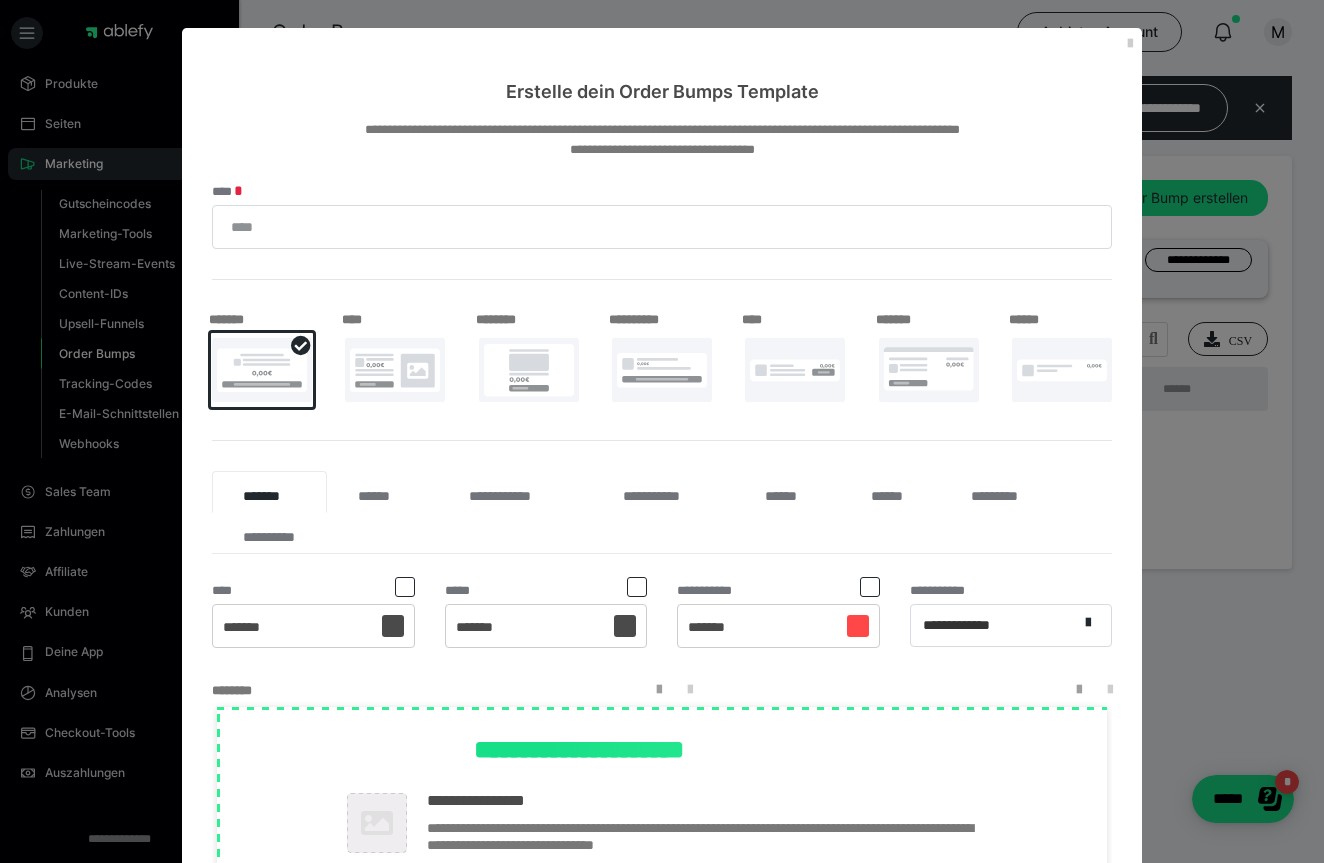 scroll, scrollTop: 0, scrollLeft: 0, axis: both 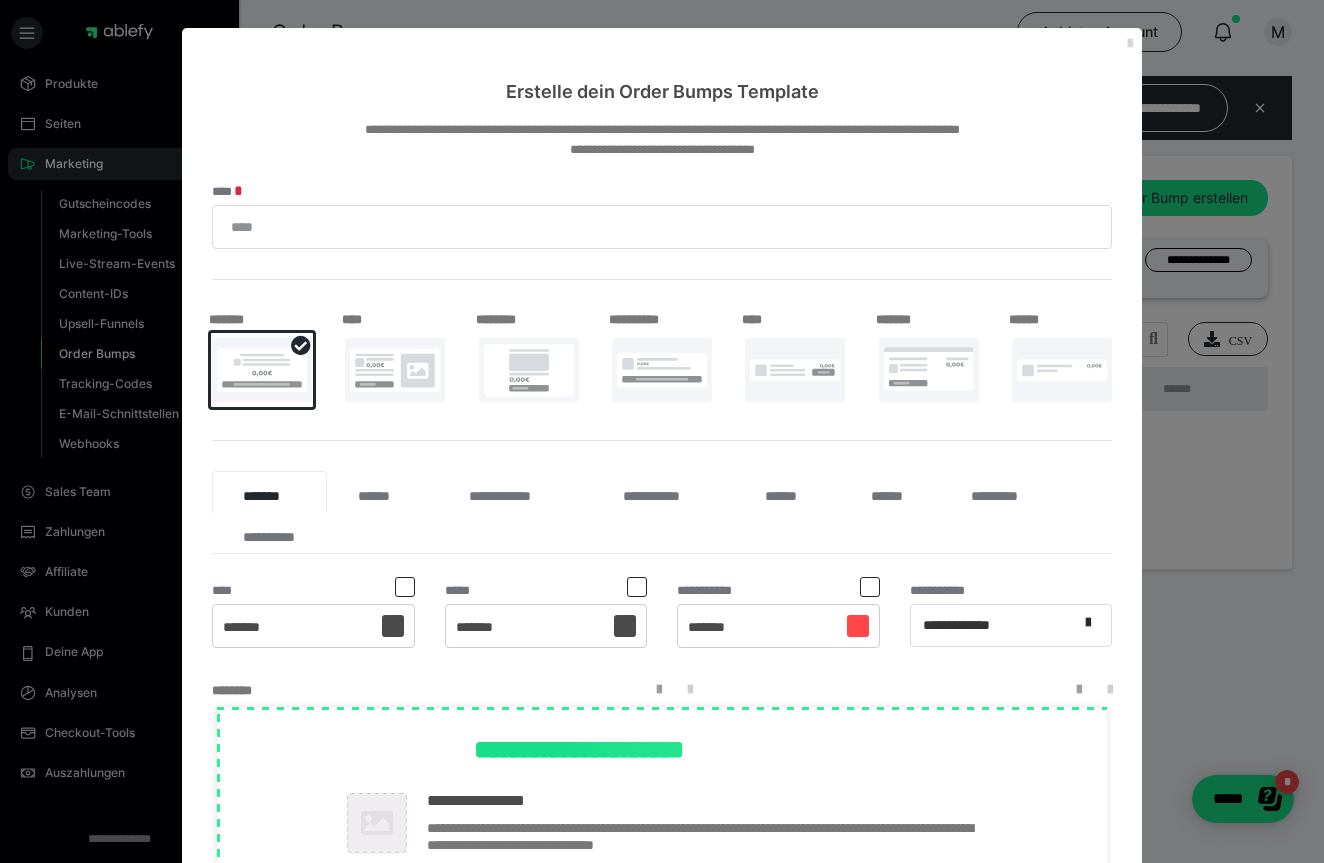 click at bounding box center [1130, 44] 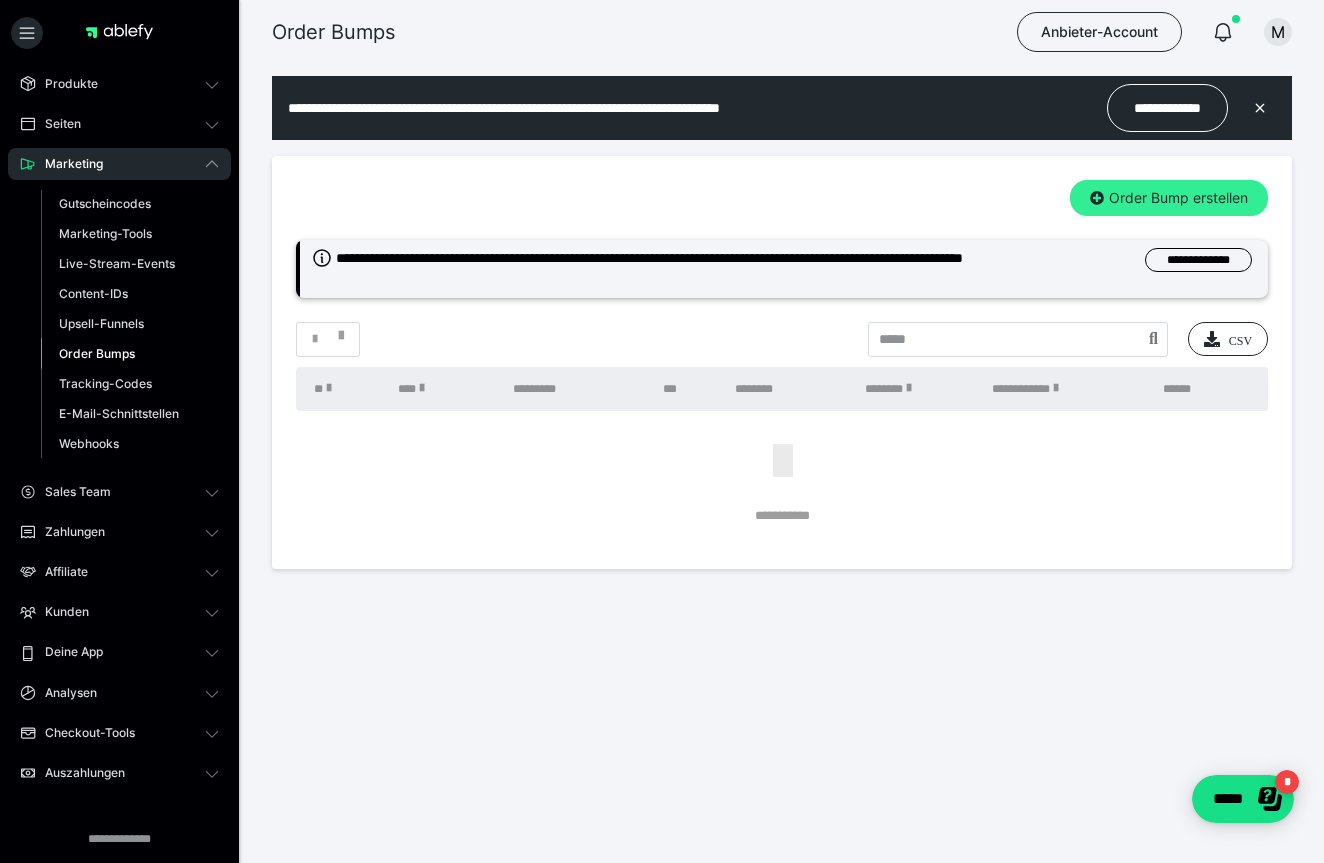 click on "Order Bump erstellen" at bounding box center [1169, 198] 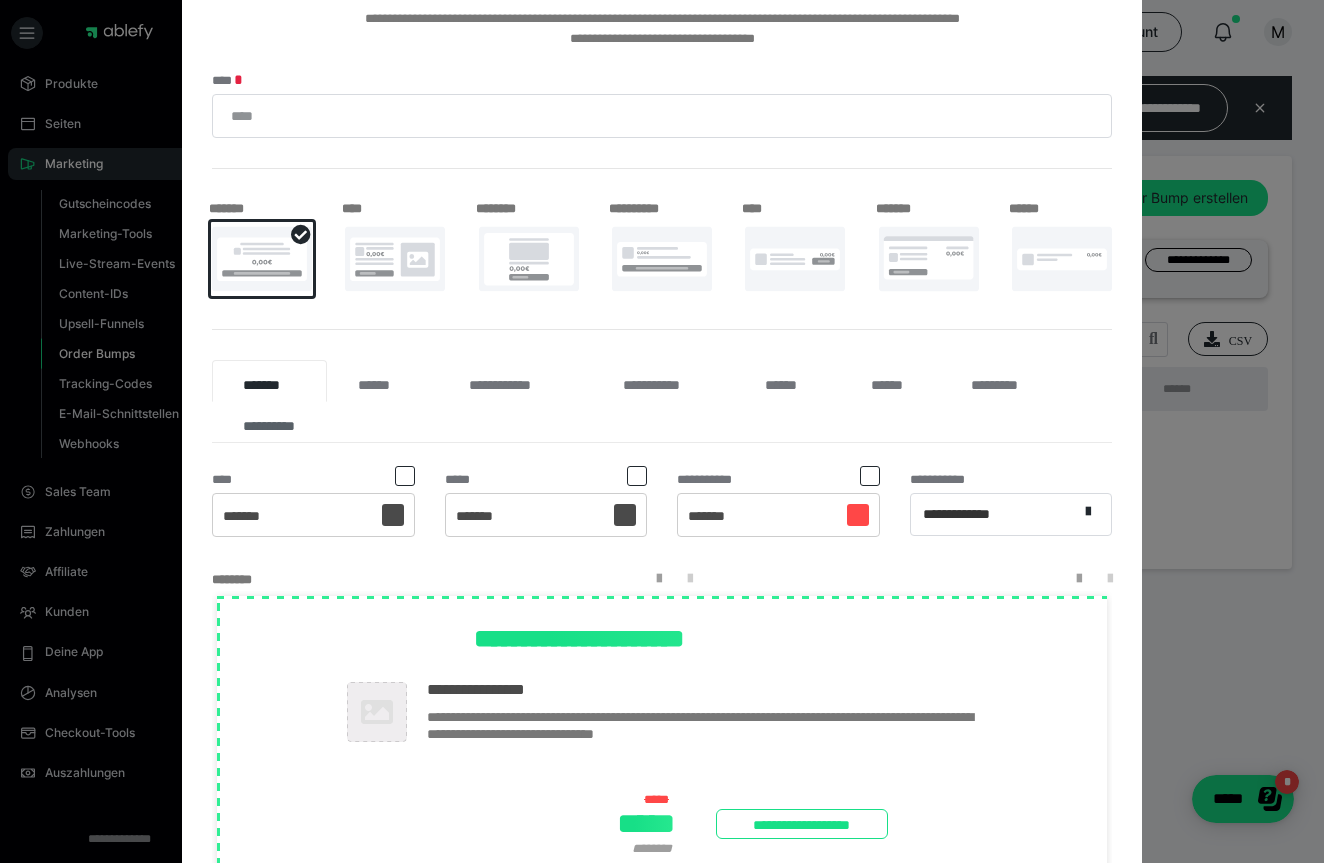 scroll, scrollTop: 12, scrollLeft: 0, axis: vertical 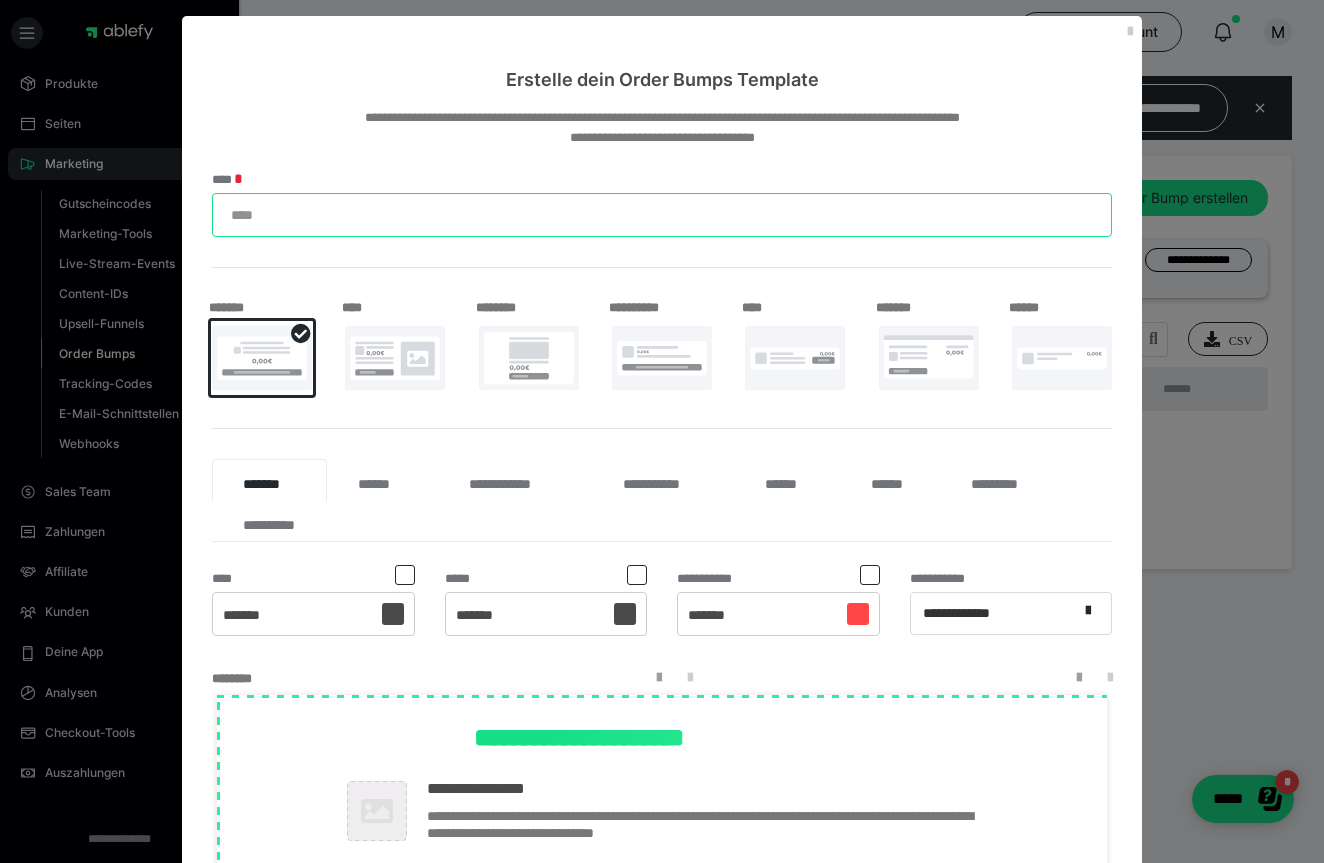 click on "****" at bounding box center (662, 215) 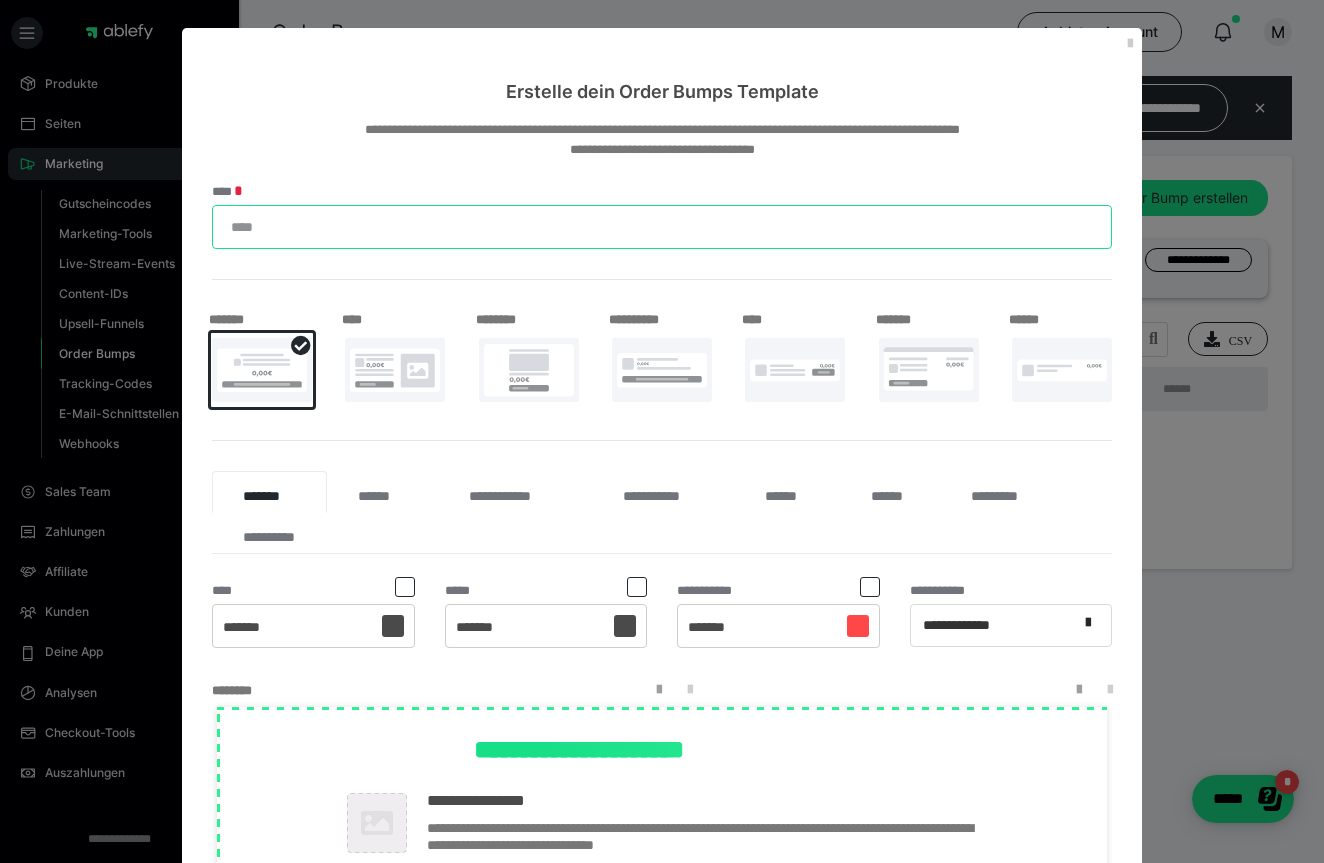 scroll, scrollTop: 0, scrollLeft: 0, axis: both 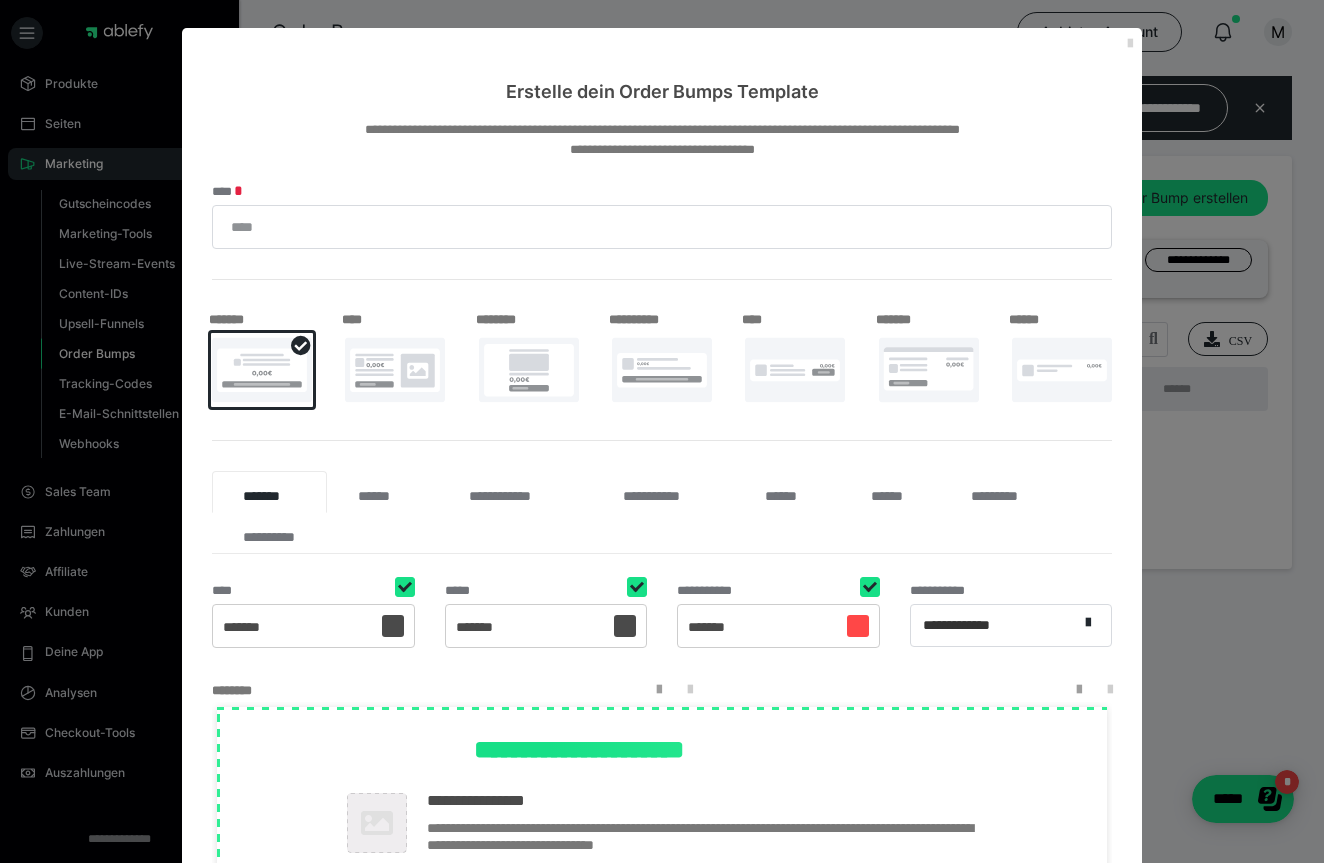 click at bounding box center [1130, 44] 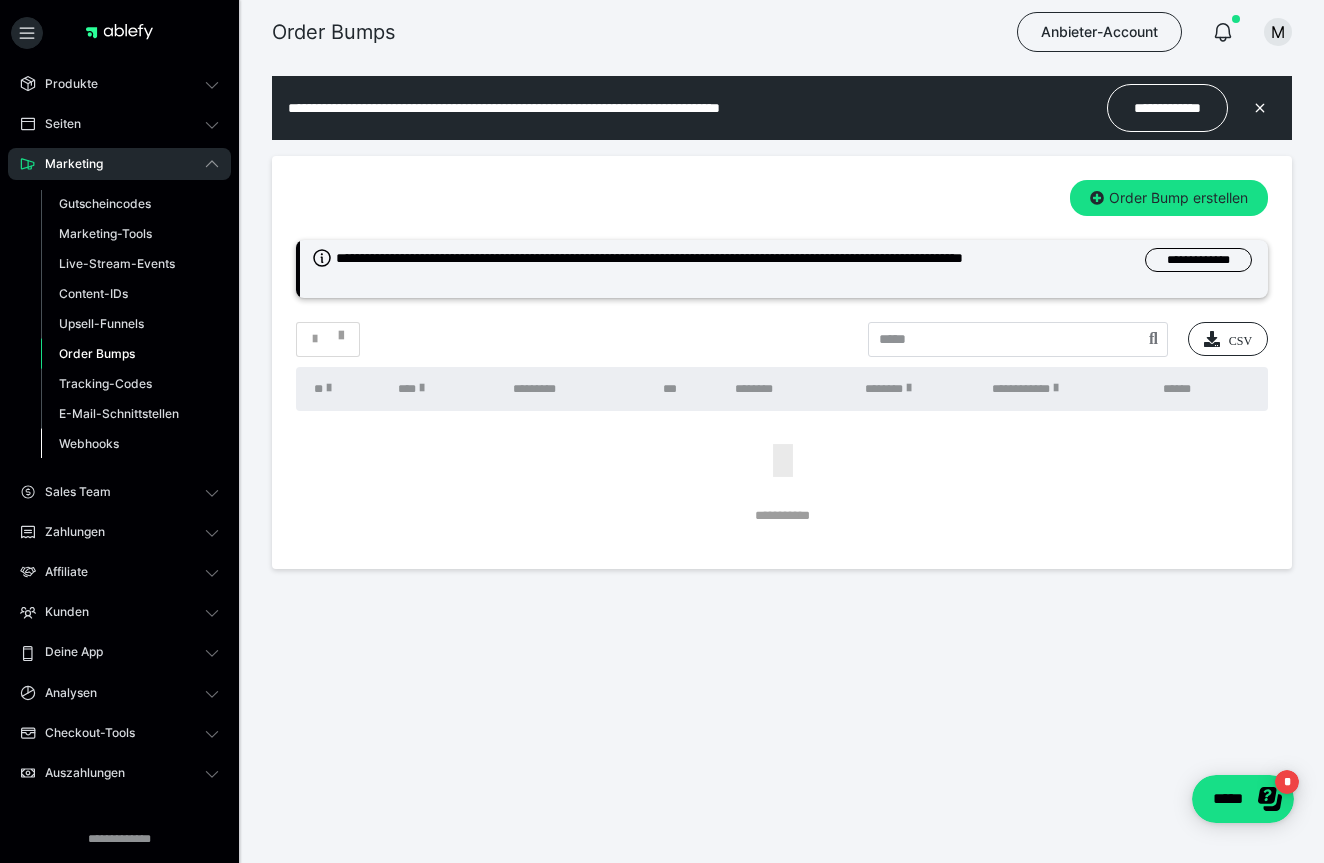 click on "Webhooks" at bounding box center (89, 443) 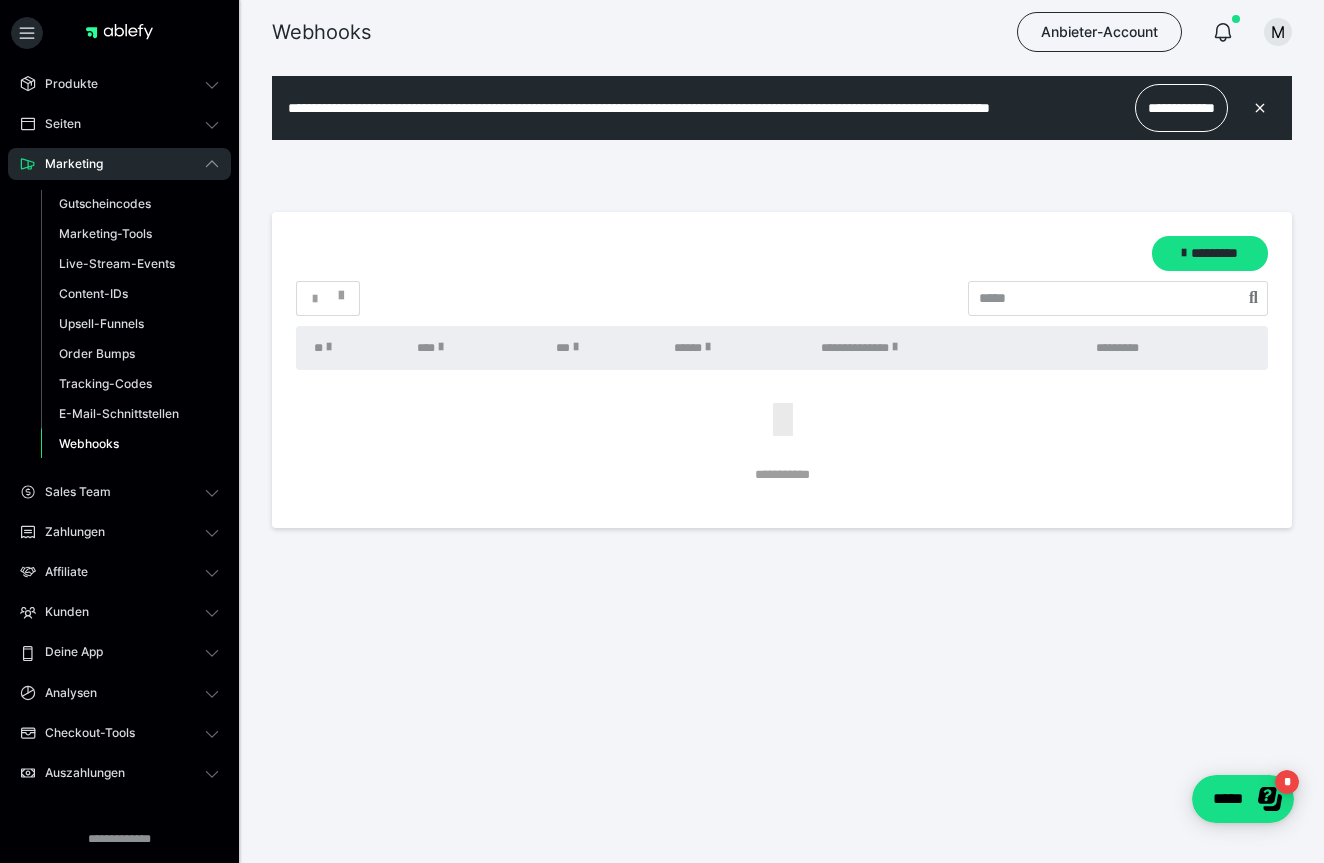 scroll, scrollTop: 0, scrollLeft: 0, axis: both 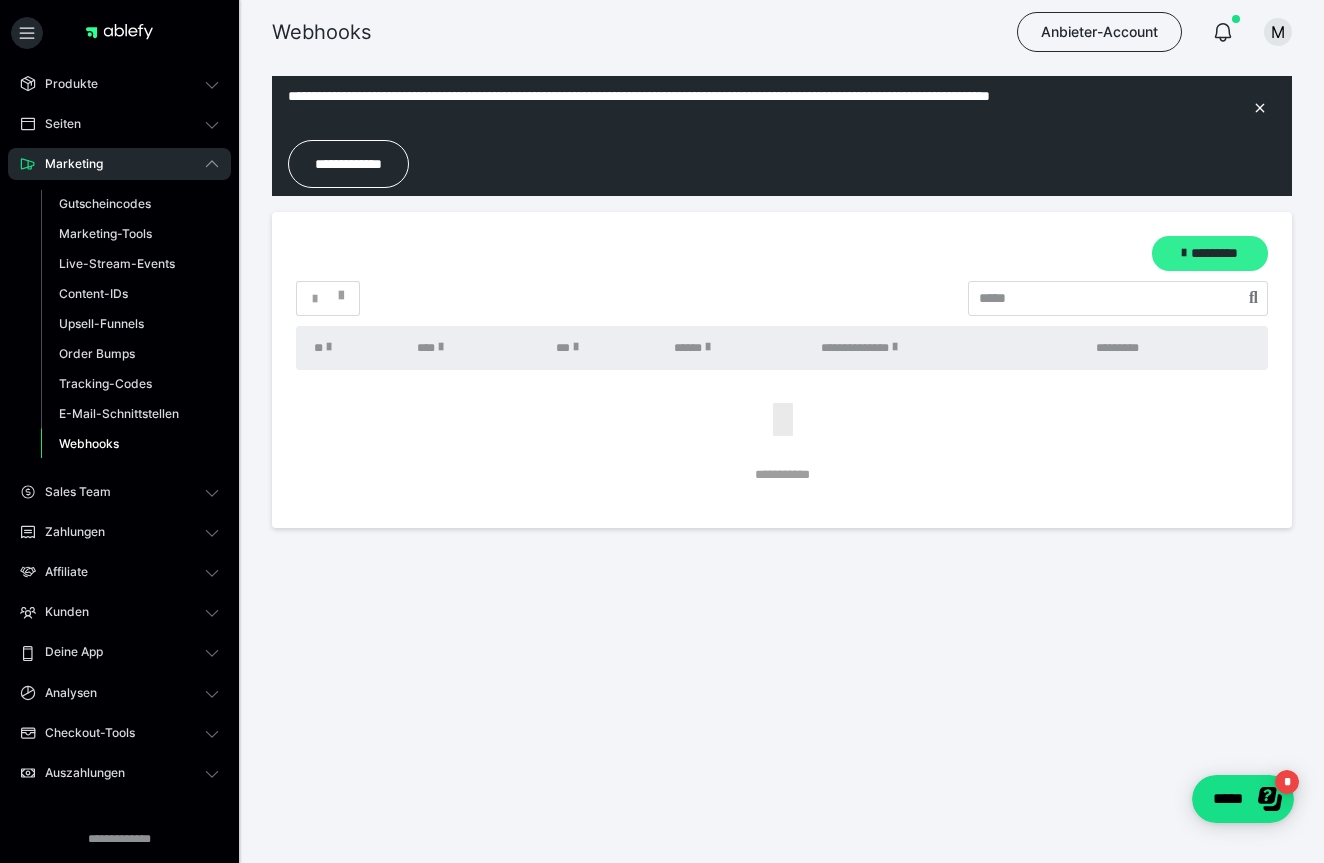 click on "*********" at bounding box center (1210, 253) 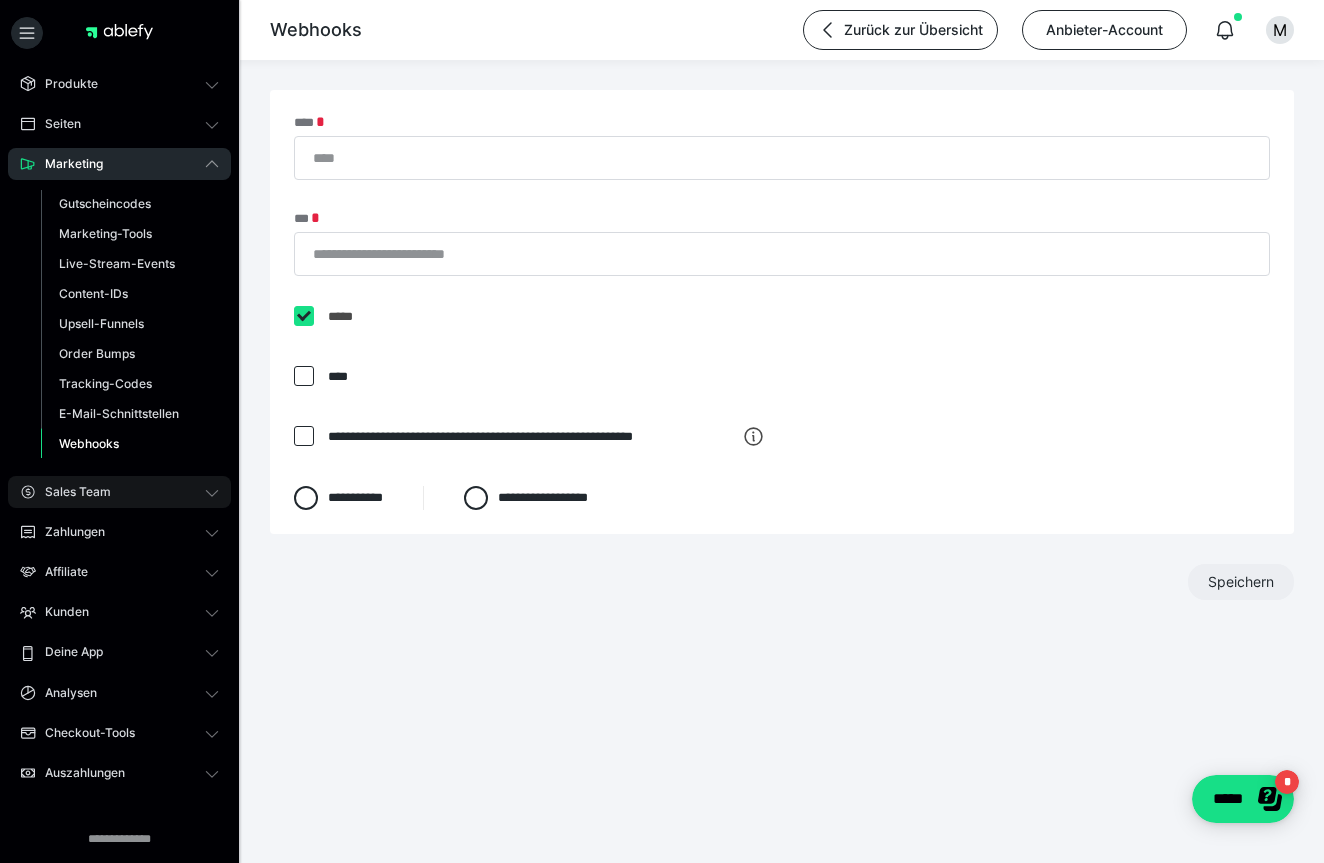 click on "Sales Team" at bounding box center (71, 492) 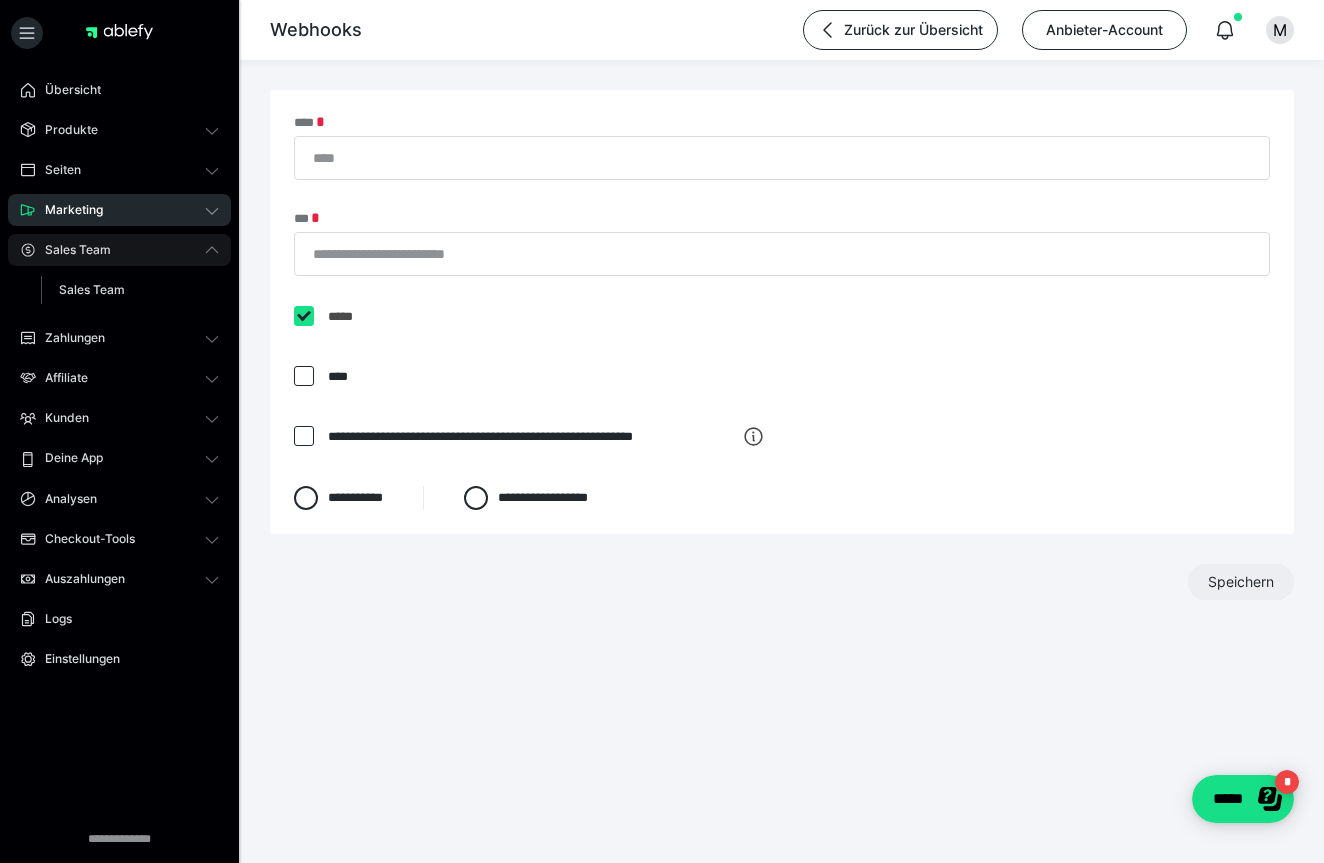 scroll, scrollTop: 0, scrollLeft: 0, axis: both 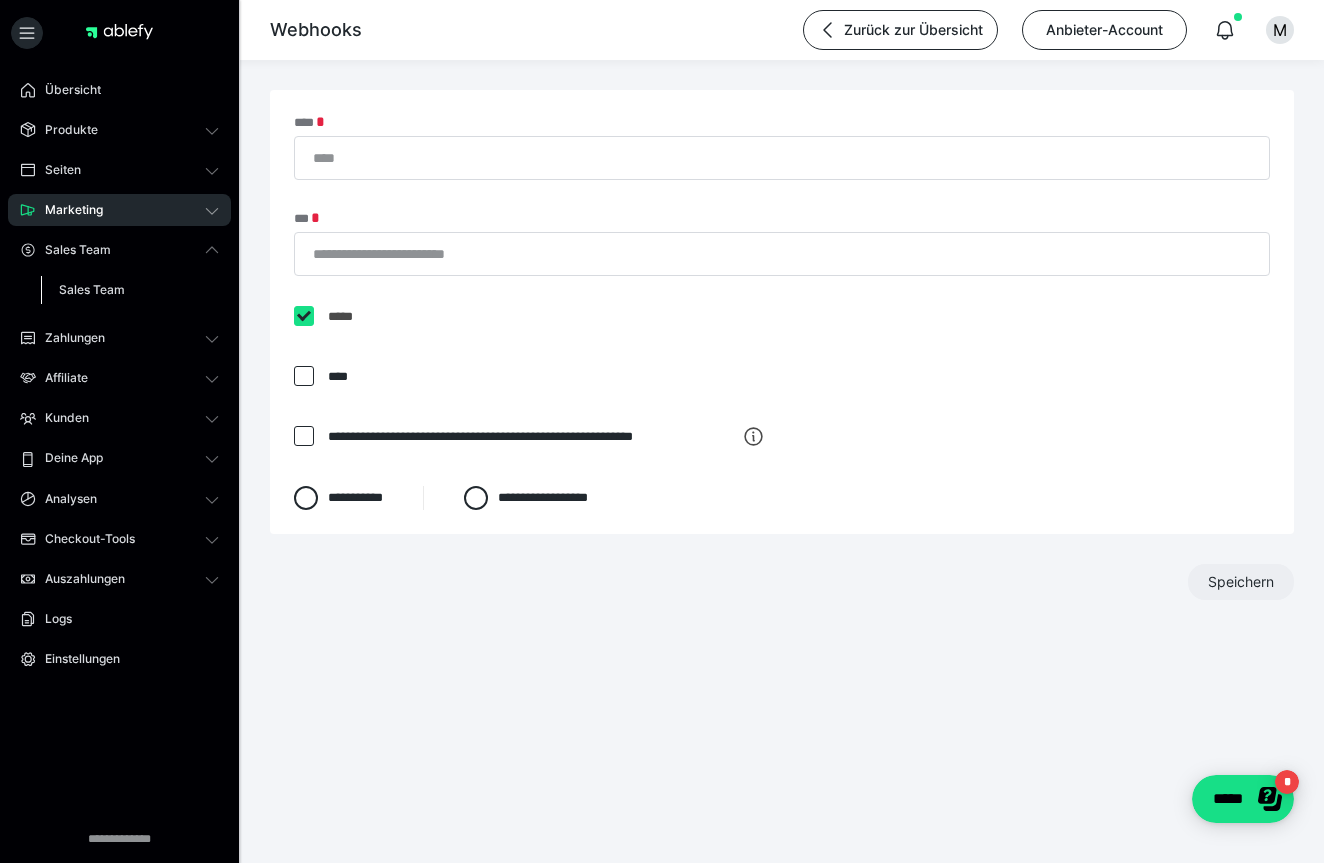 click on "Sales Team" at bounding box center [92, 289] 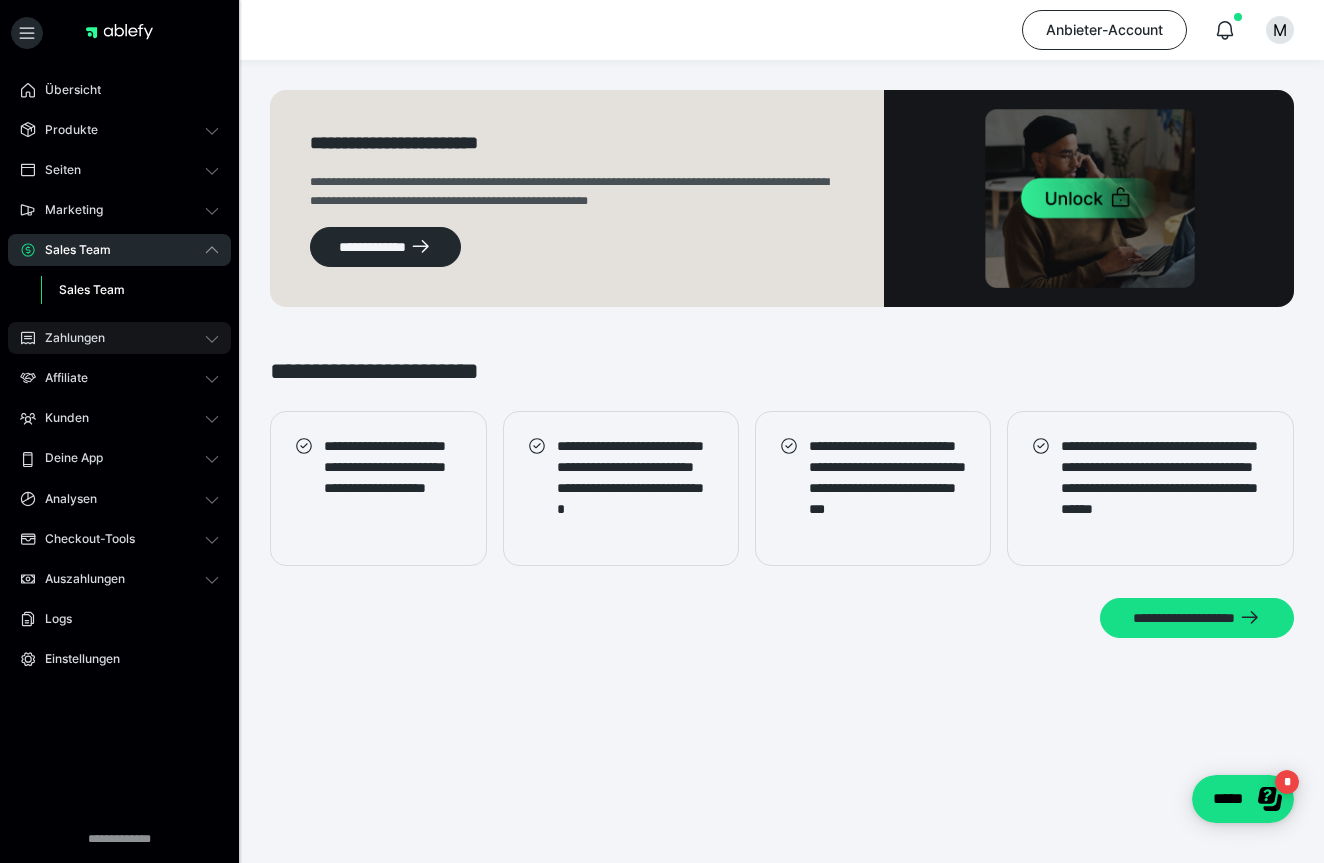 click on "Zahlungen" at bounding box center [68, 338] 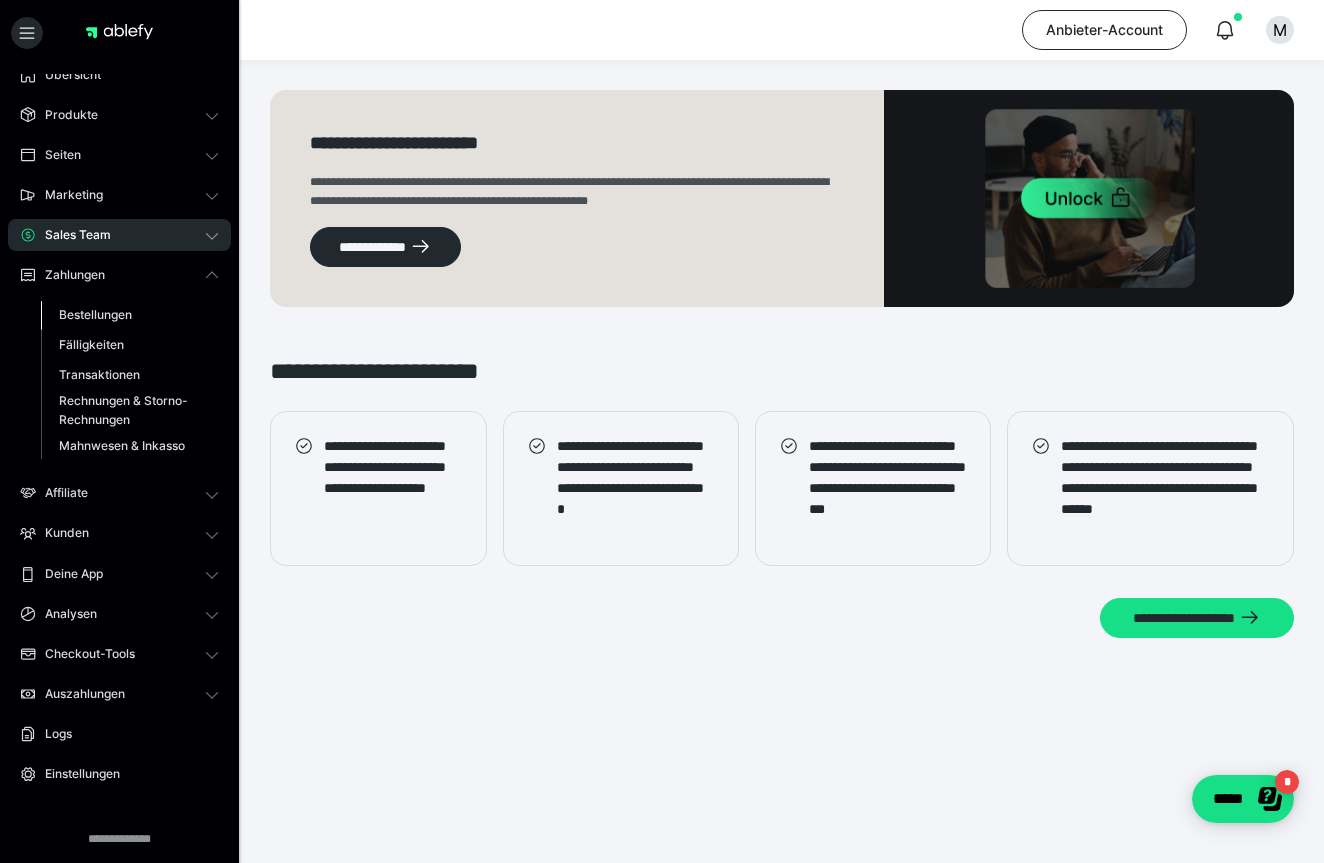 scroll, scrollTop: 30, scrollLeft: 0, axis: vertical 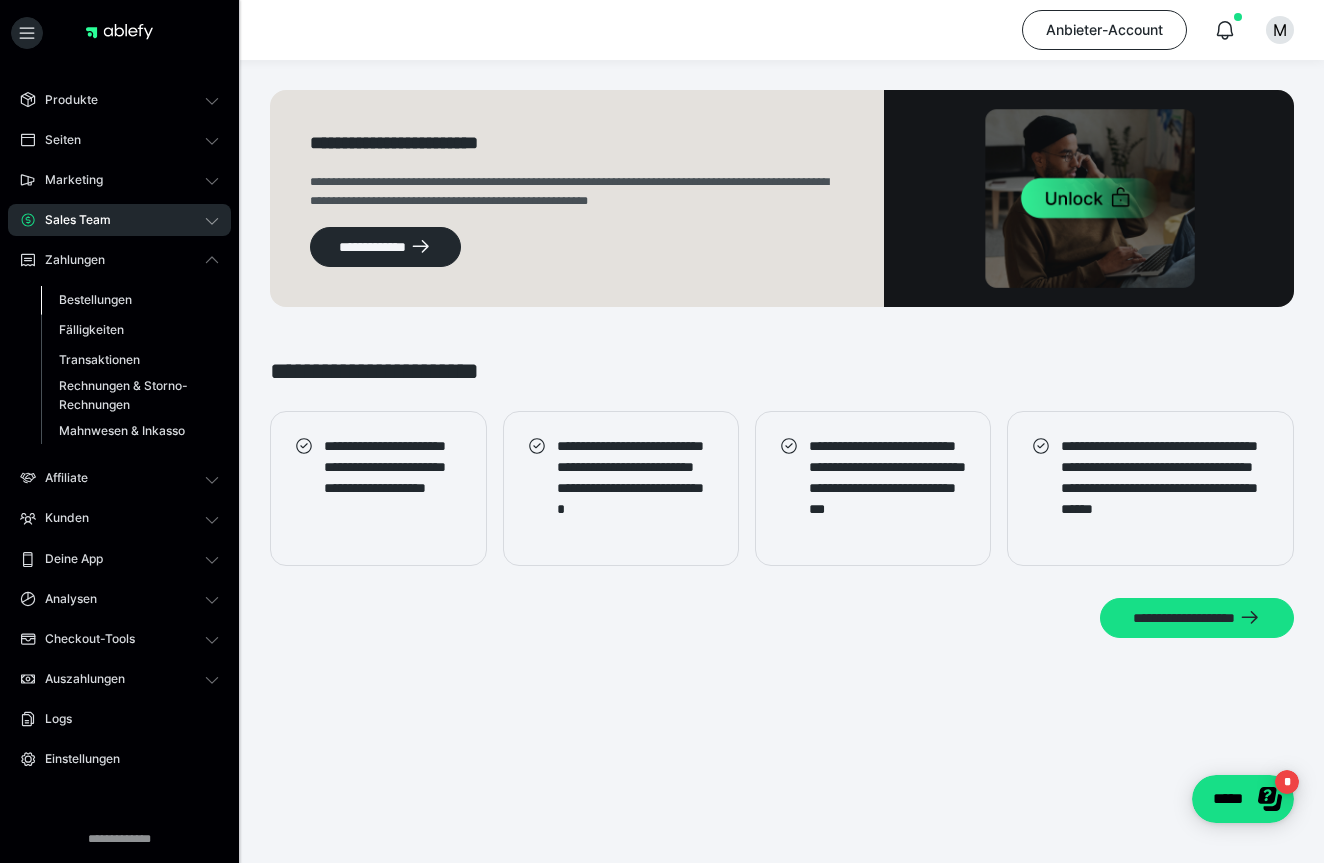 click on "Bestellungen" at bounding box center (95, 299) 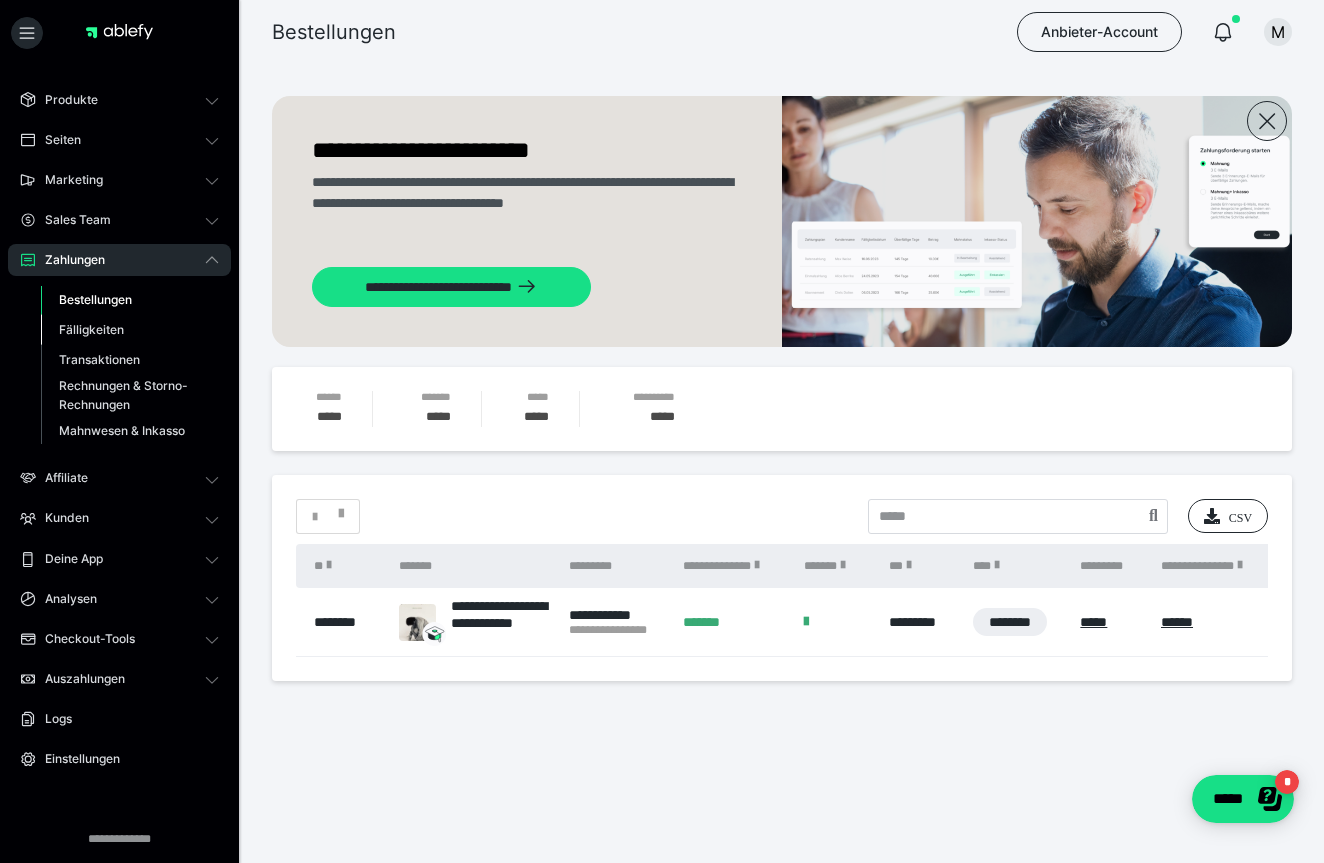 click on "Fälligkeiten" at bounding box center [91, 329] 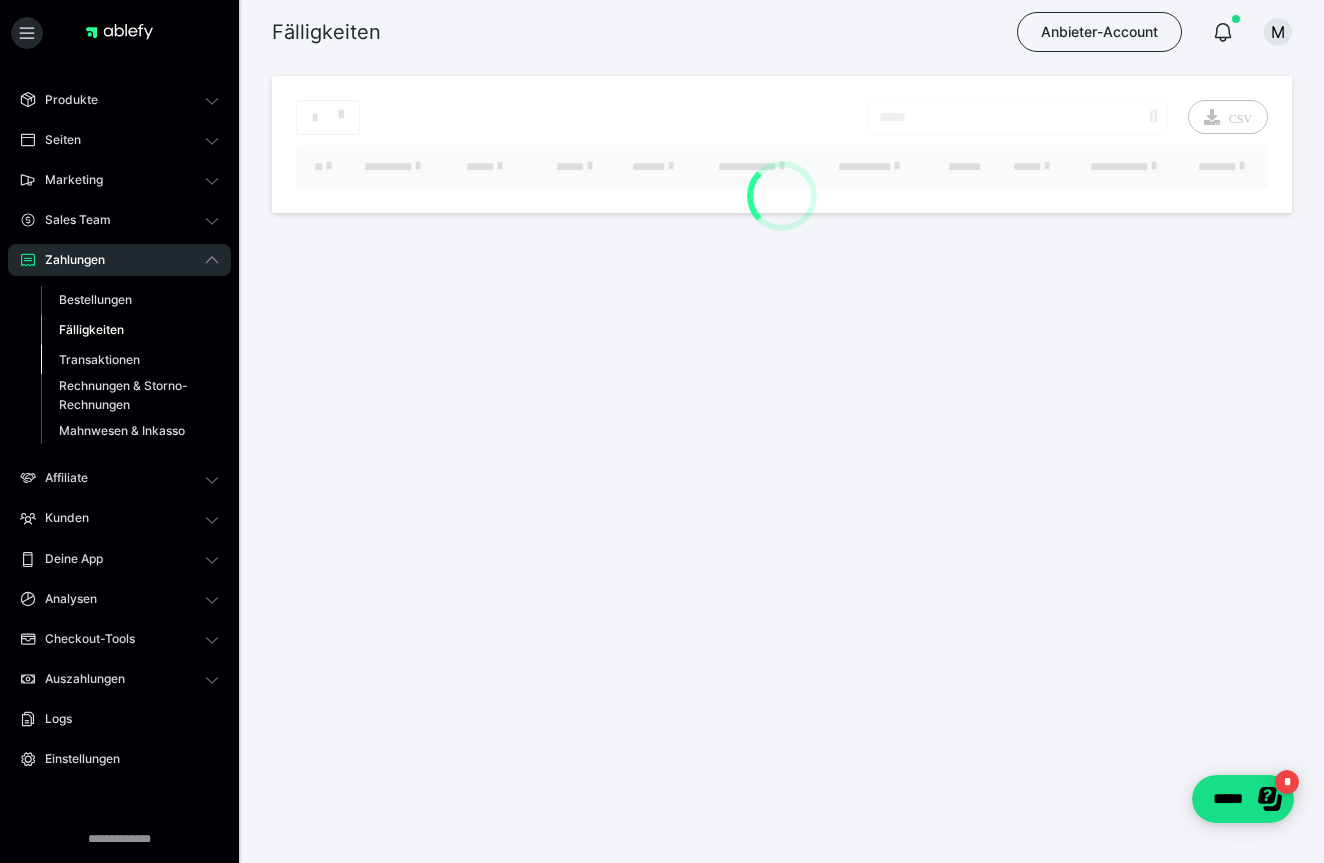 click on "Transaktionen" at bounding box center (99, 359) 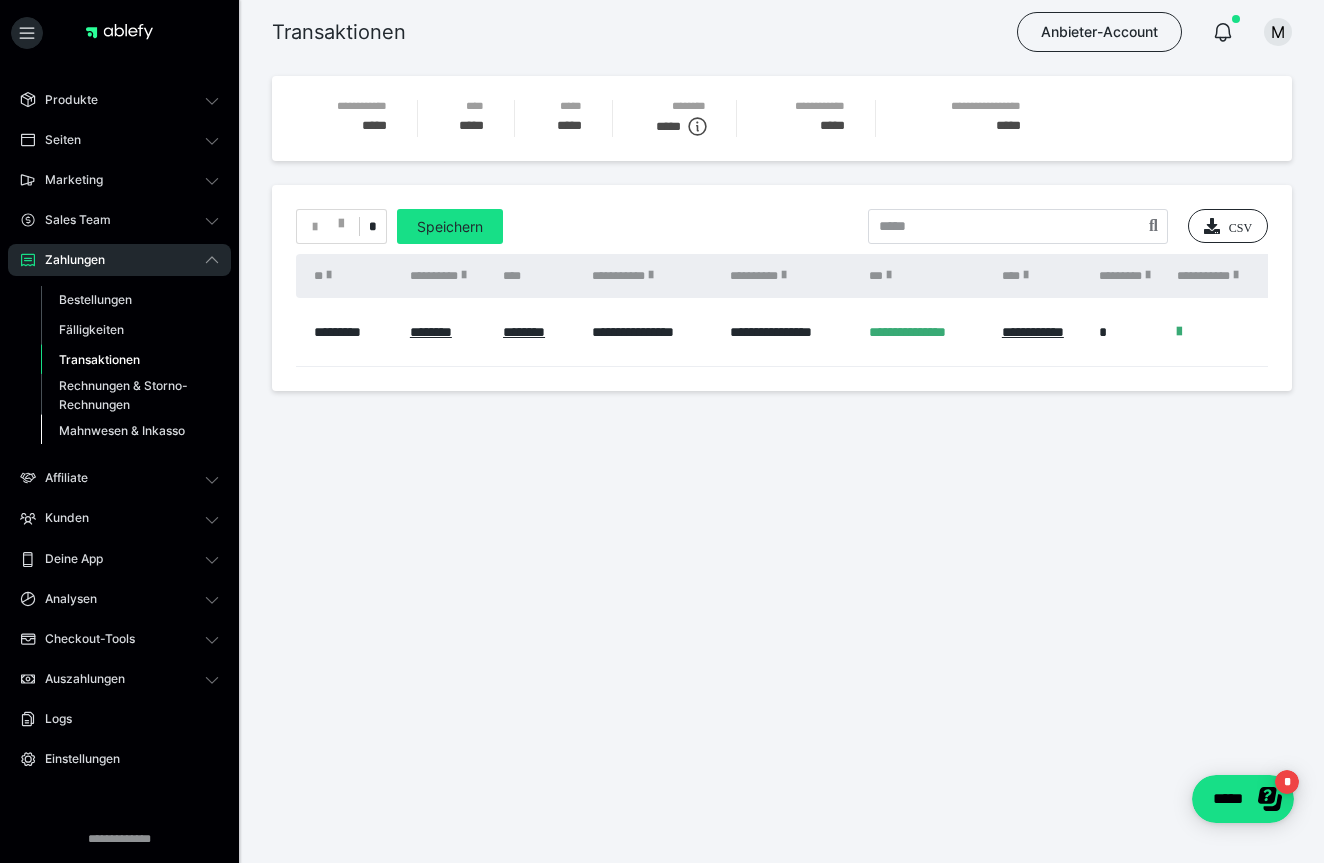 click on "Mahnwesen & Inkasso" at bounding box center (122, 430) 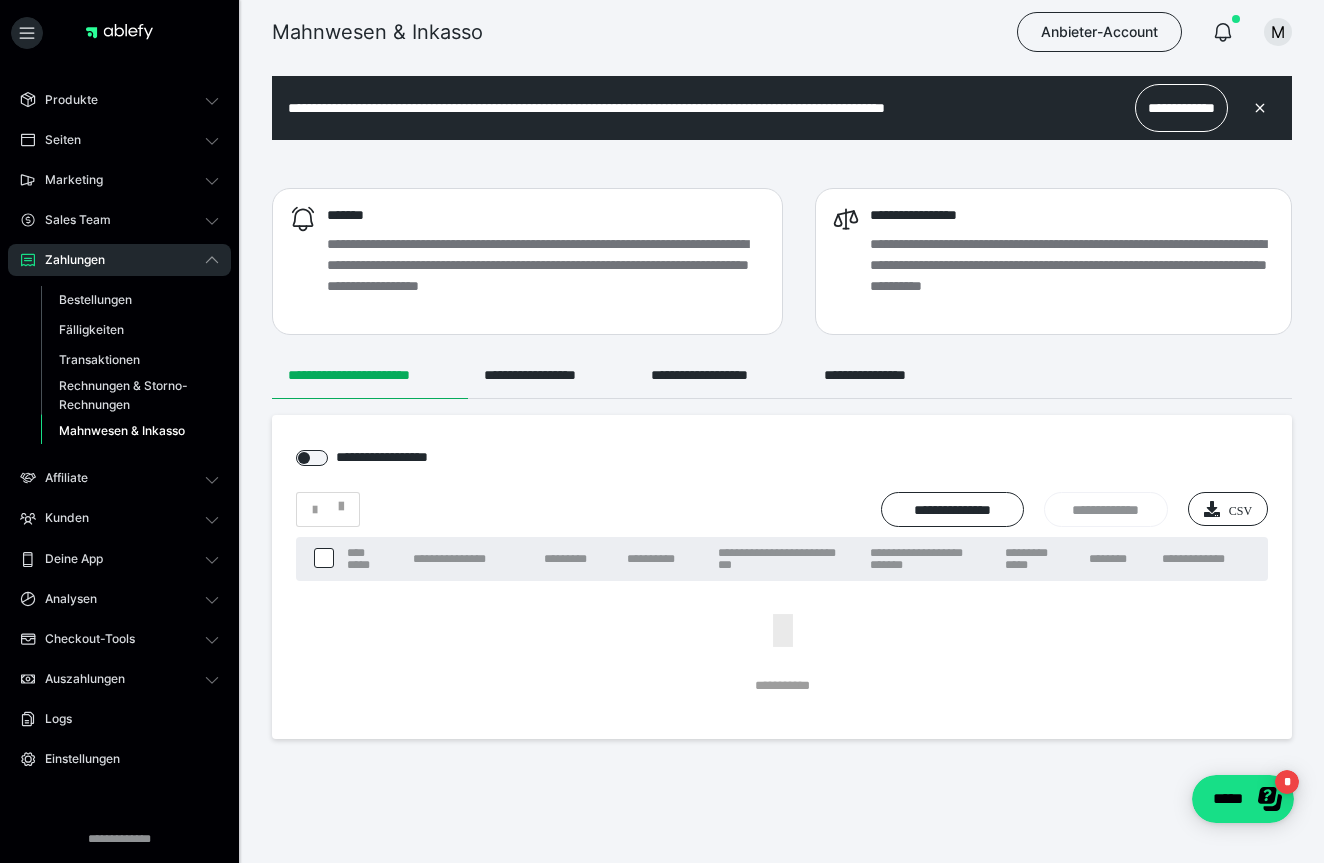 scroll, scrollTop: 0, scrollLeft: 0, axis: both 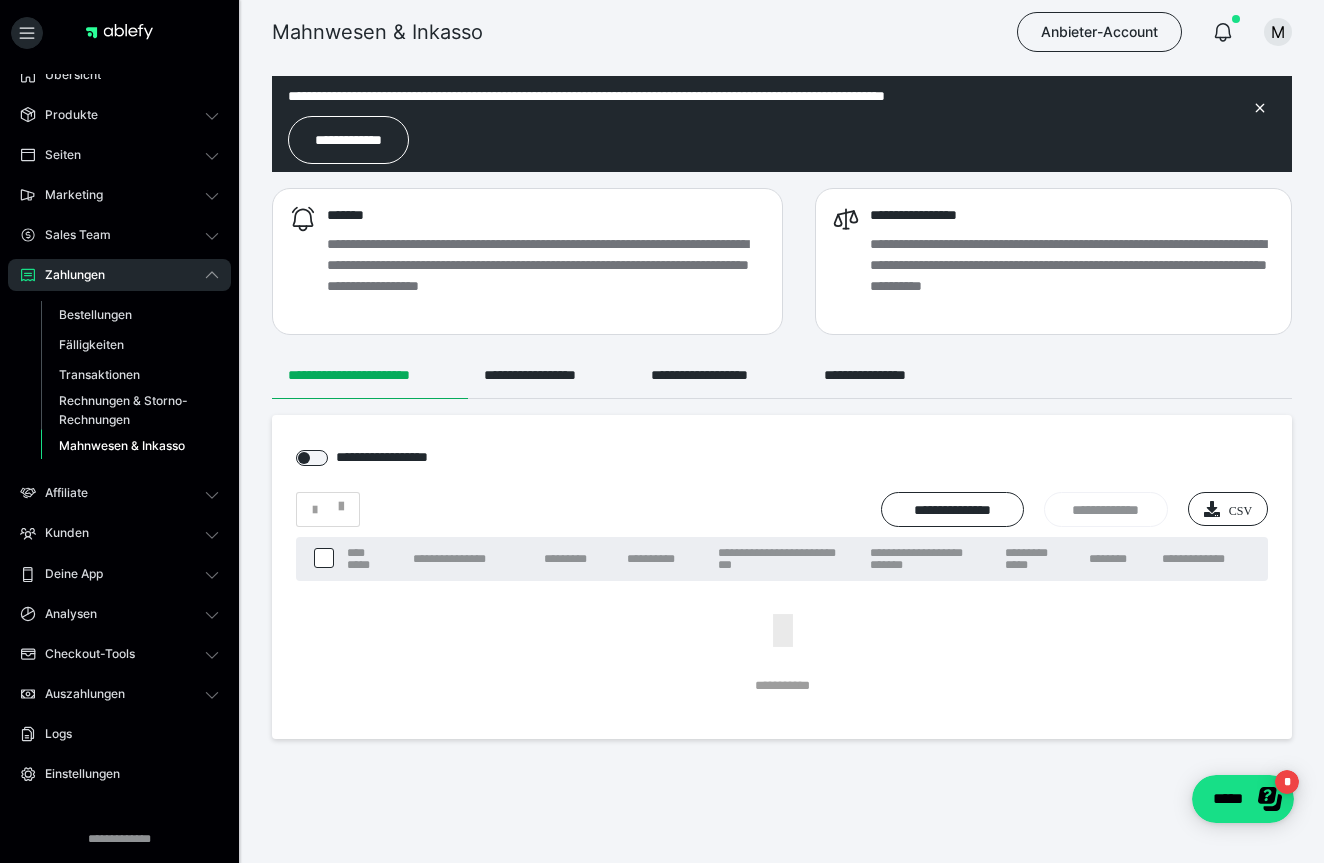 click on "Zahlungen" at bounding box center [119, 275] 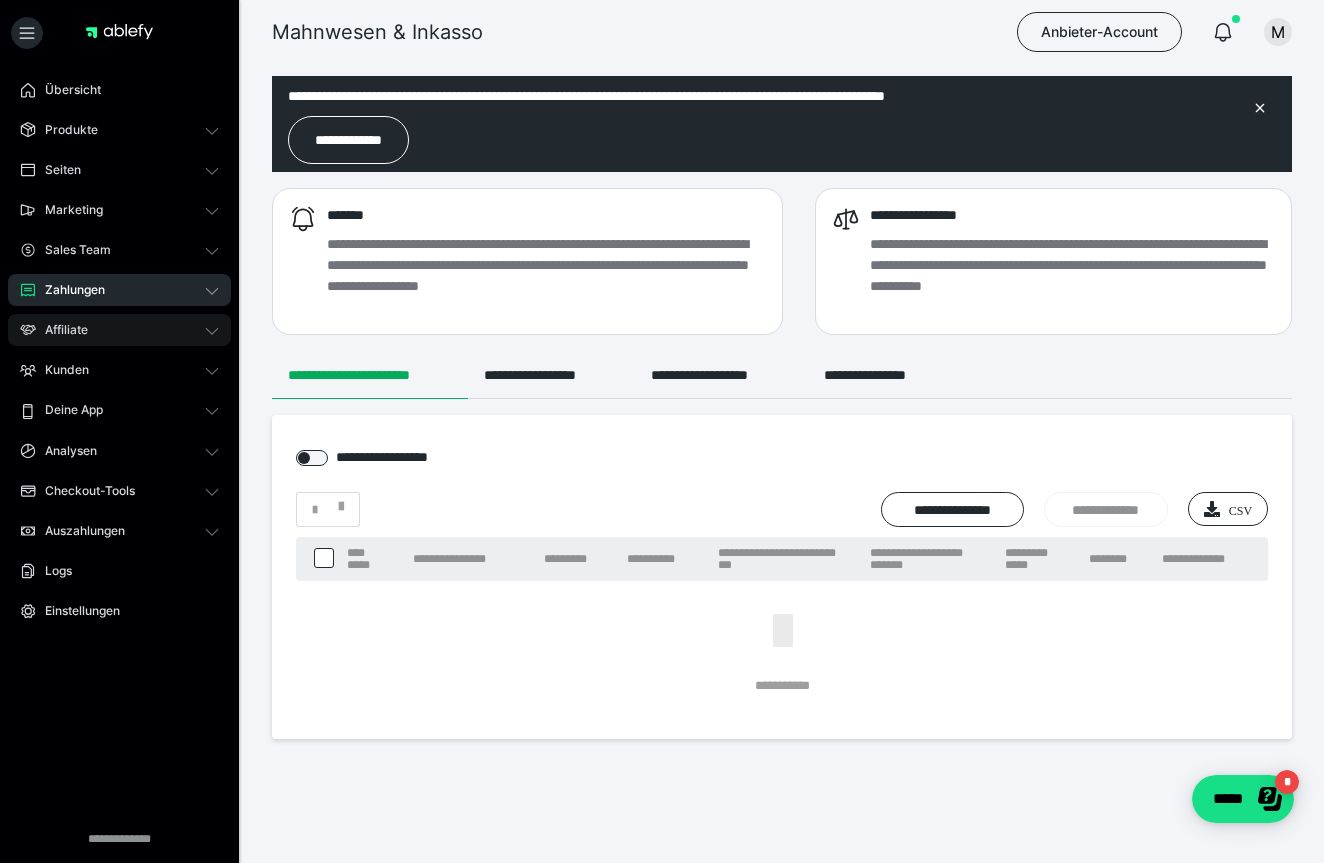 click on "Affiliate" at bounding box center (119, 330) 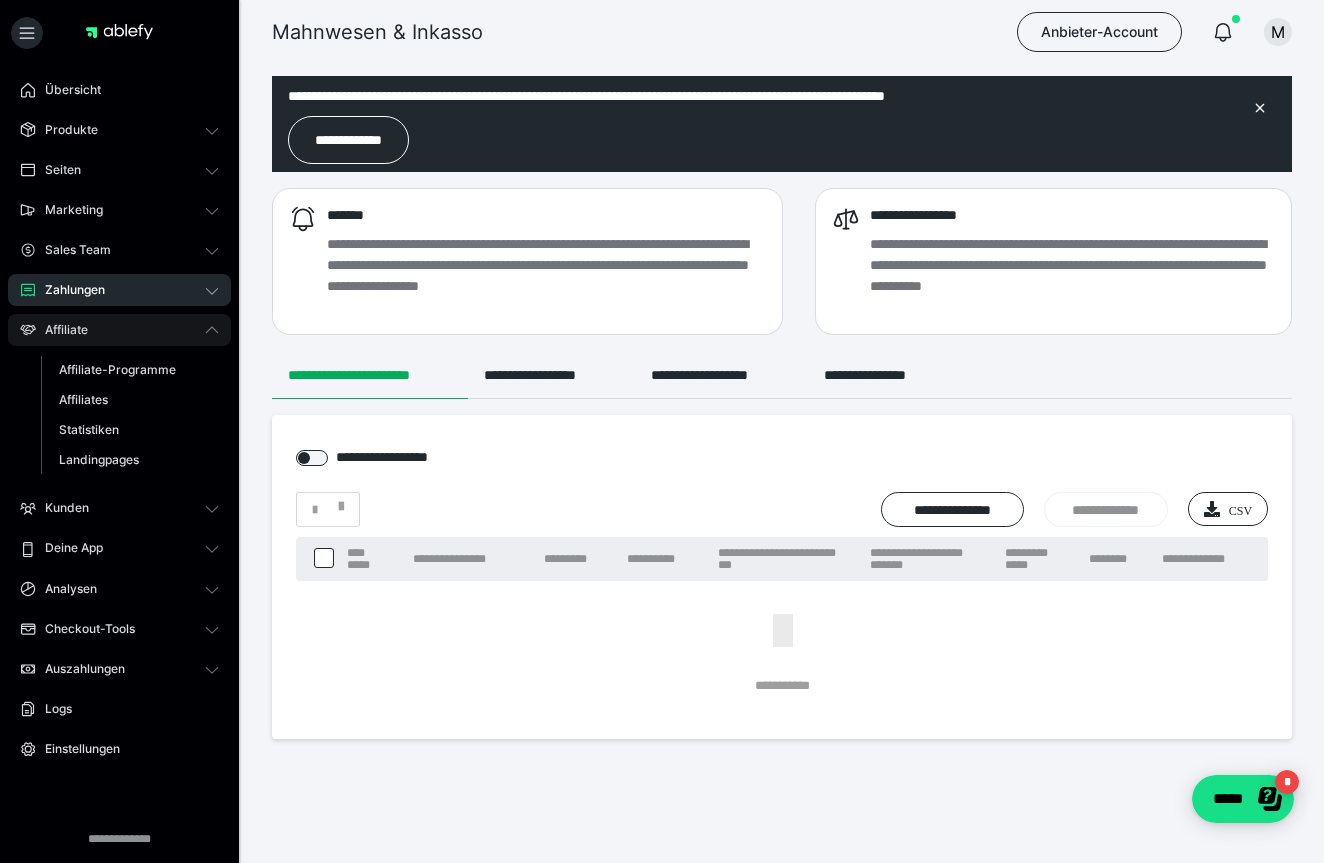 click 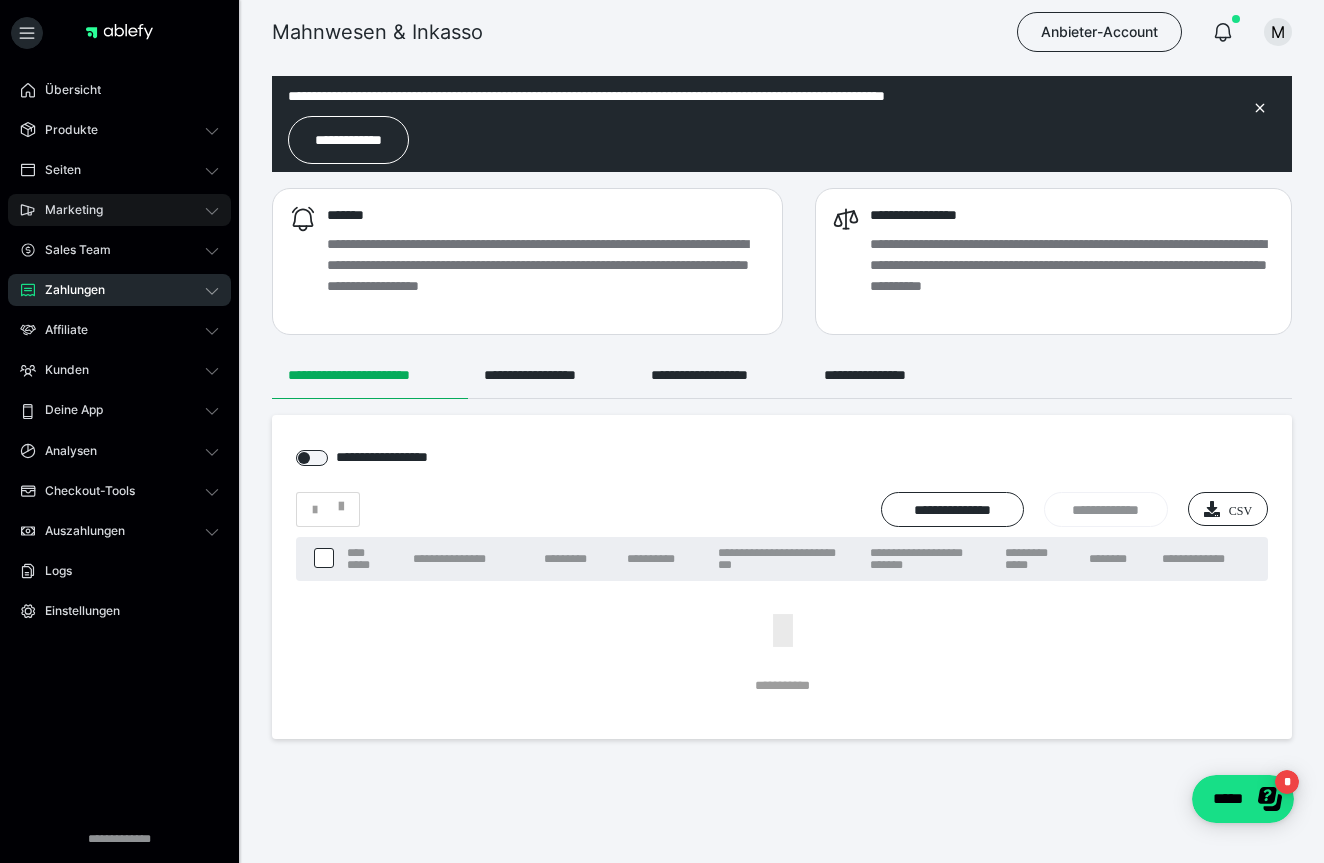 click on "Marketing" at bounding box center (67, 210) 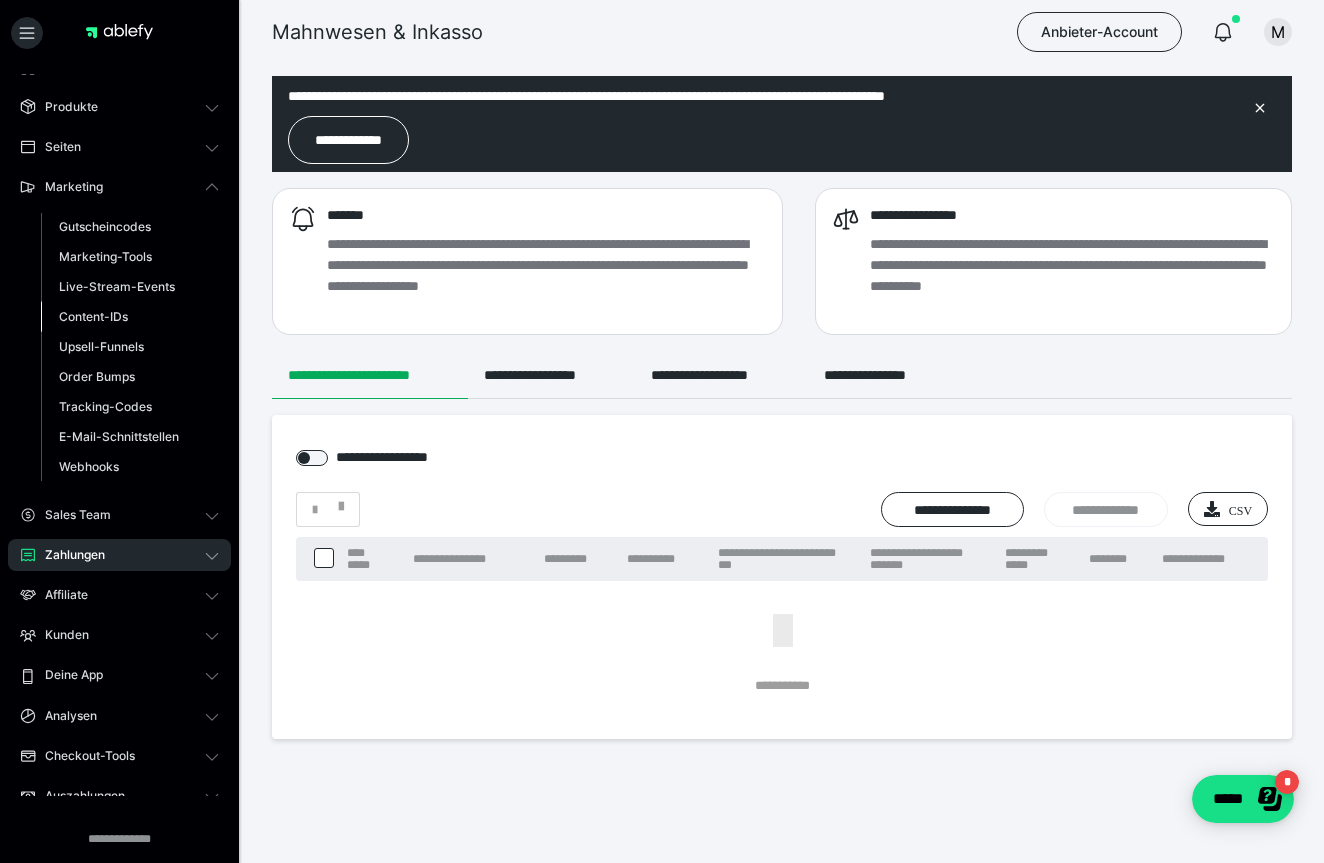 scroll, scrollTop: 20, scrollLeft: 0, axis: vertical 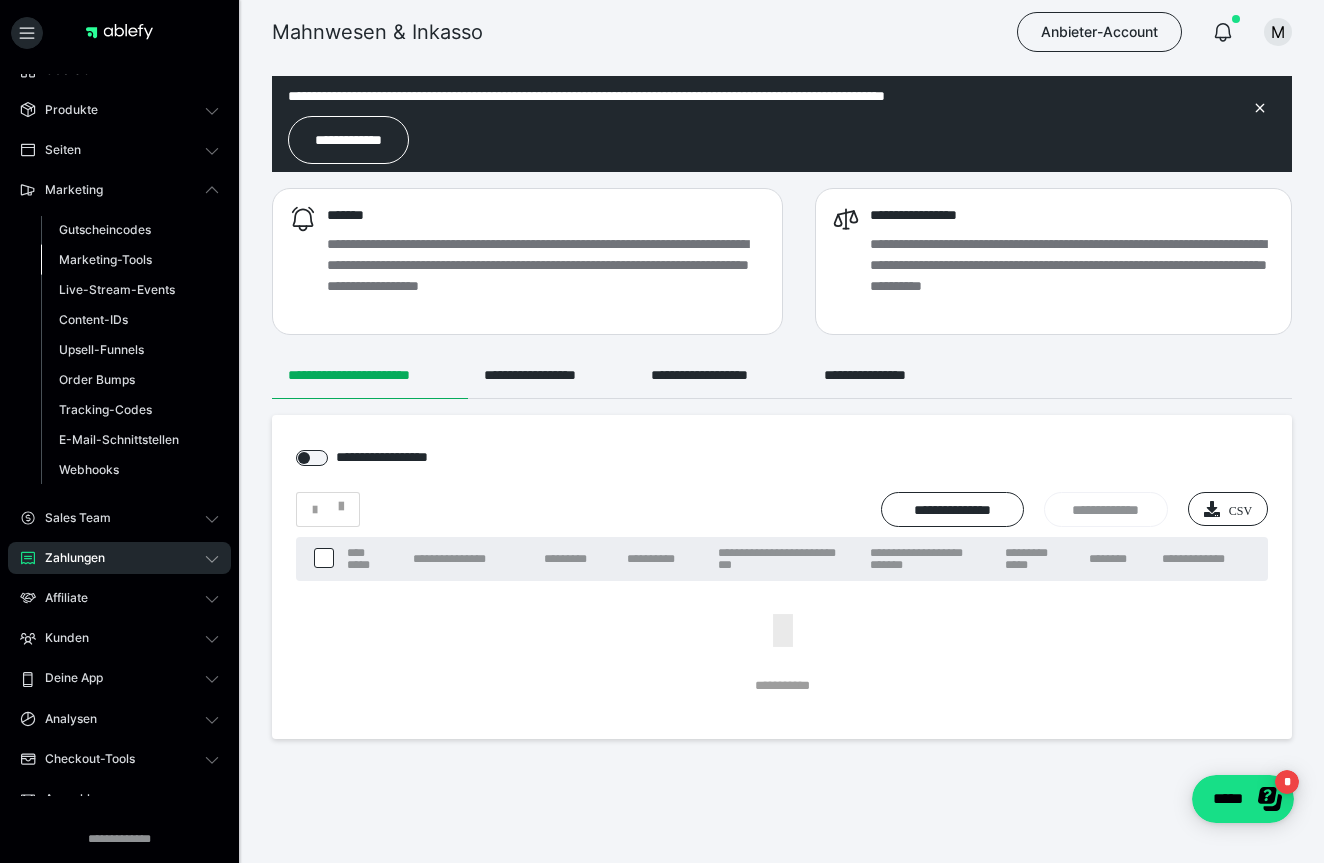 click on "Marketing-Tools" at bounding box center (105, 259) 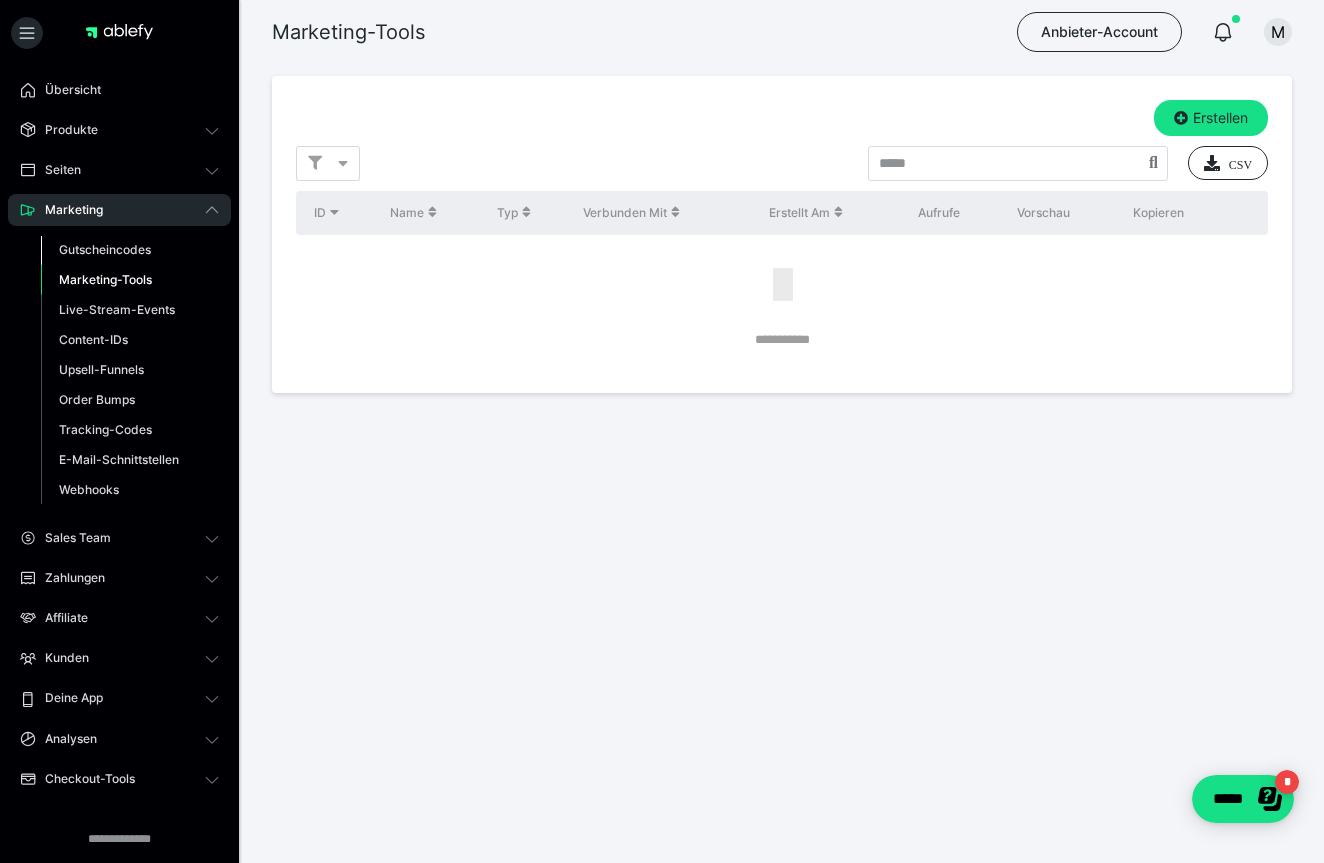 scroll, scrollTop: 0, scrollLeft: 0, axis: both 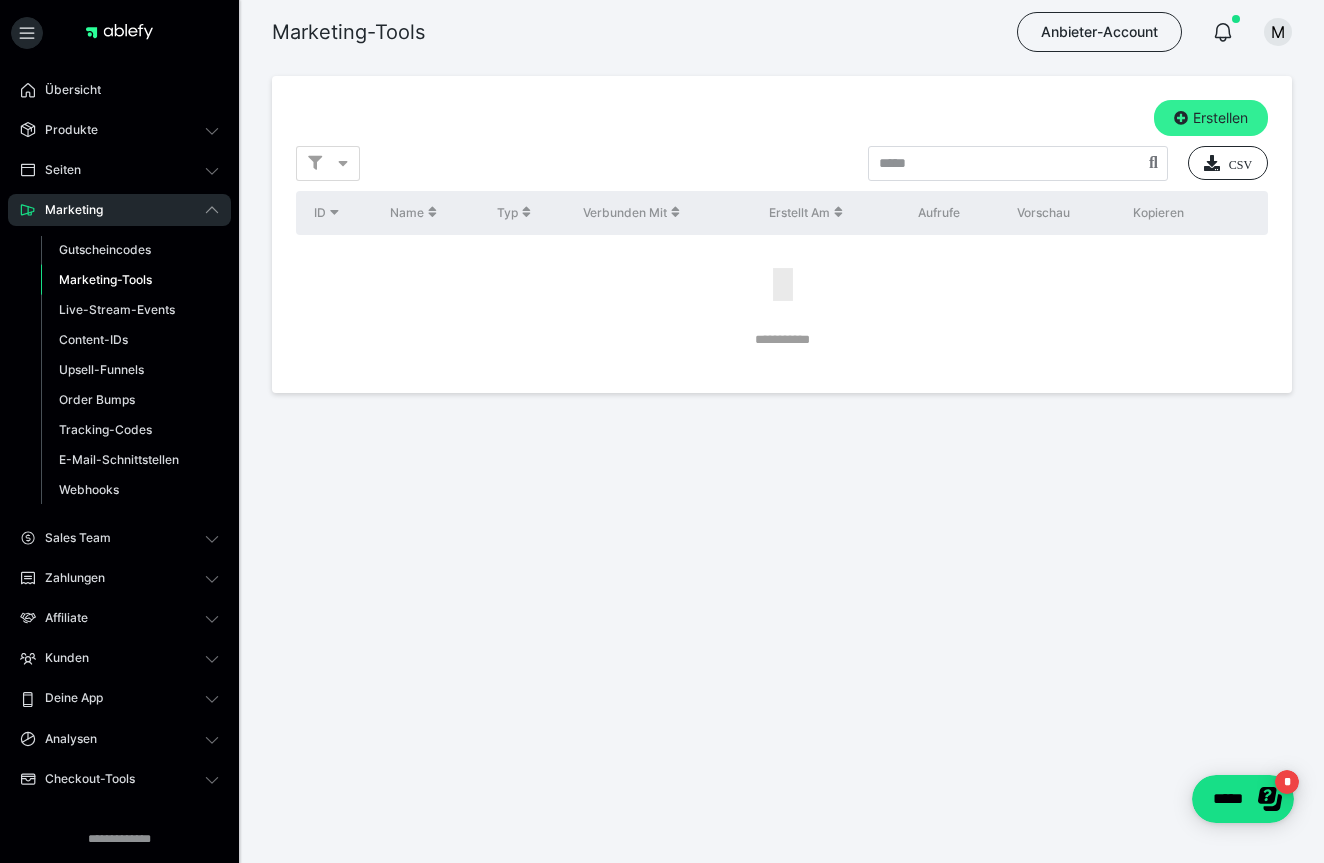 click on "Erstellen" at bounding box center [1211, 118] 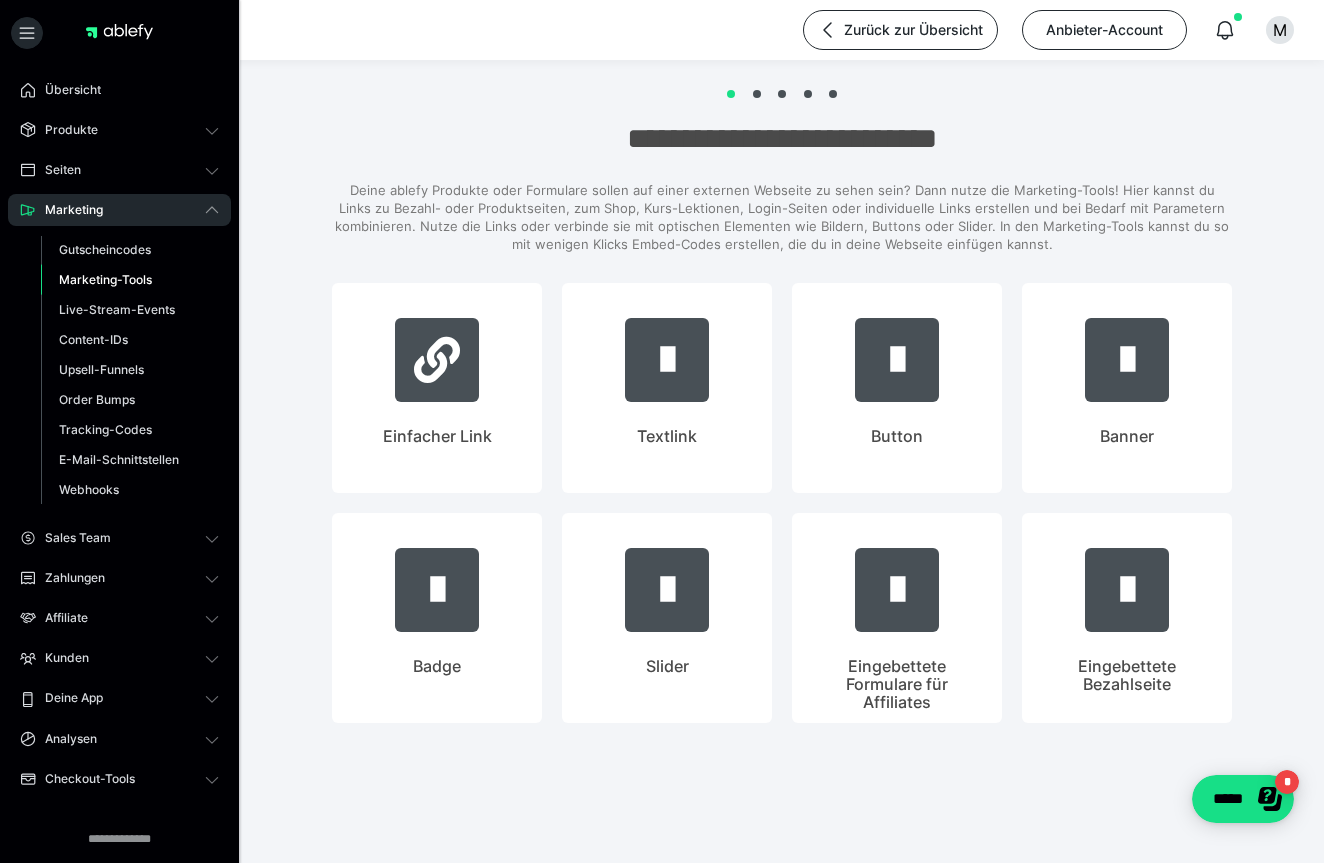 scroll, scrollTop: 0, scrollLeft: 0, axis: both 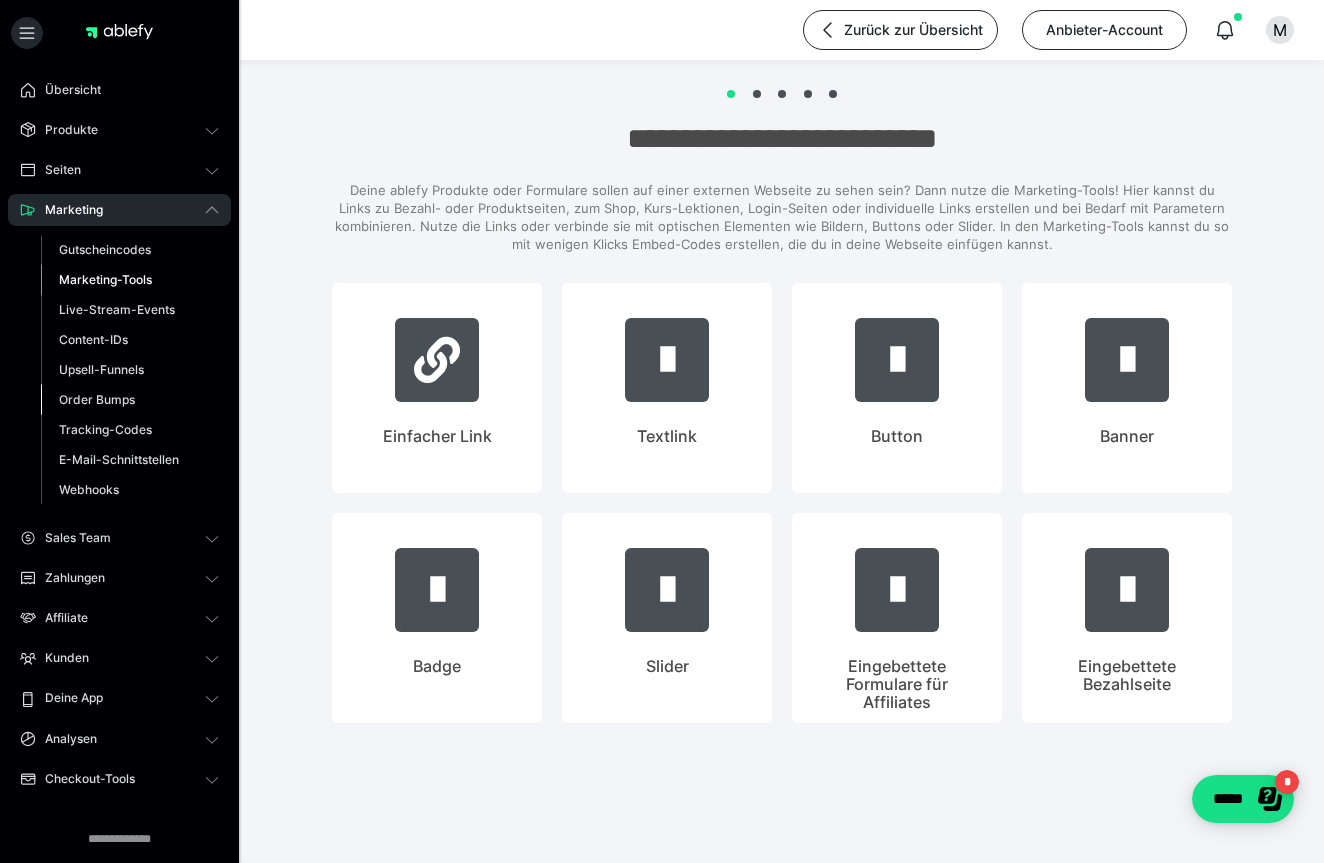 click on "Order Bumps" at bounding box center [97, 399] 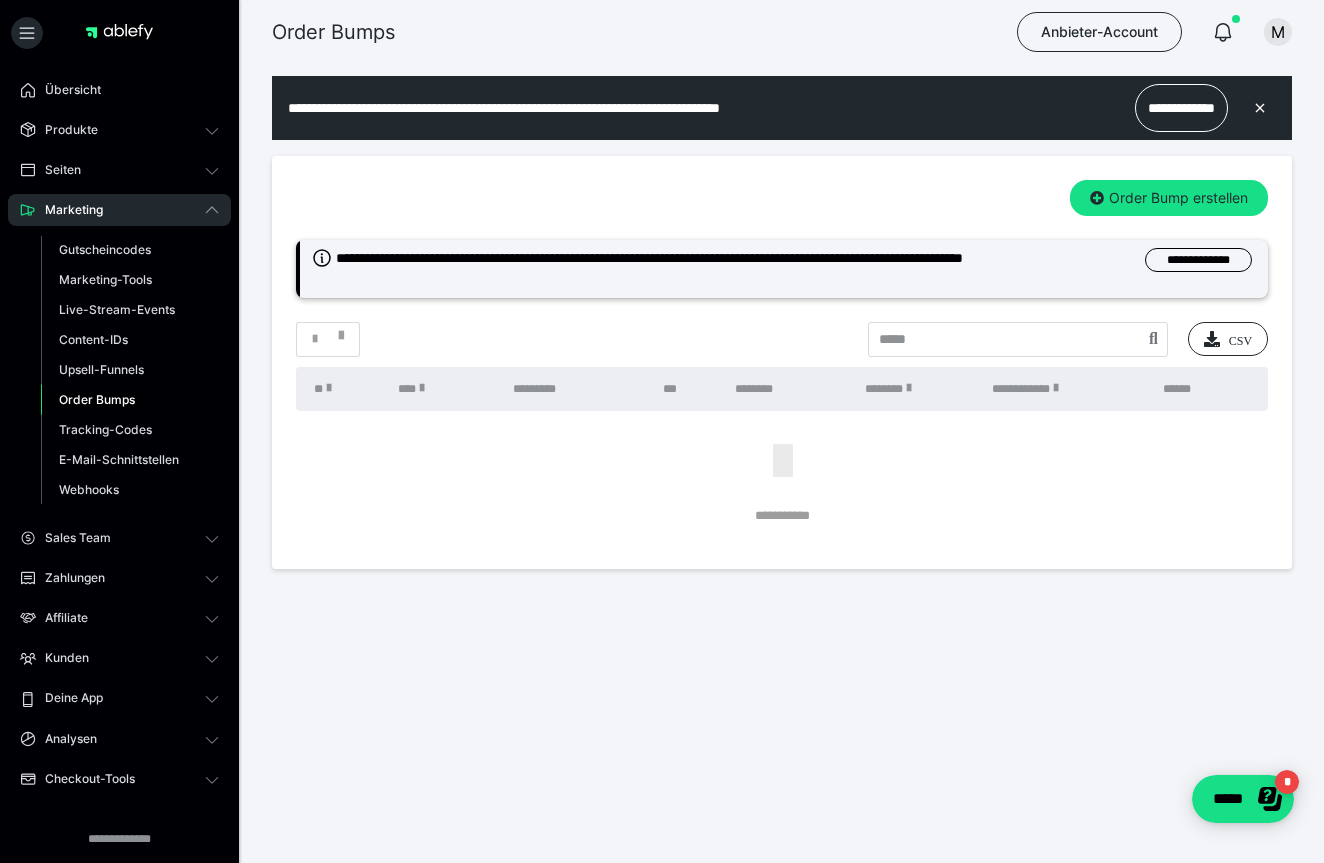 scroll, scrollTop: 0, scrollLeft: 0, axis: both 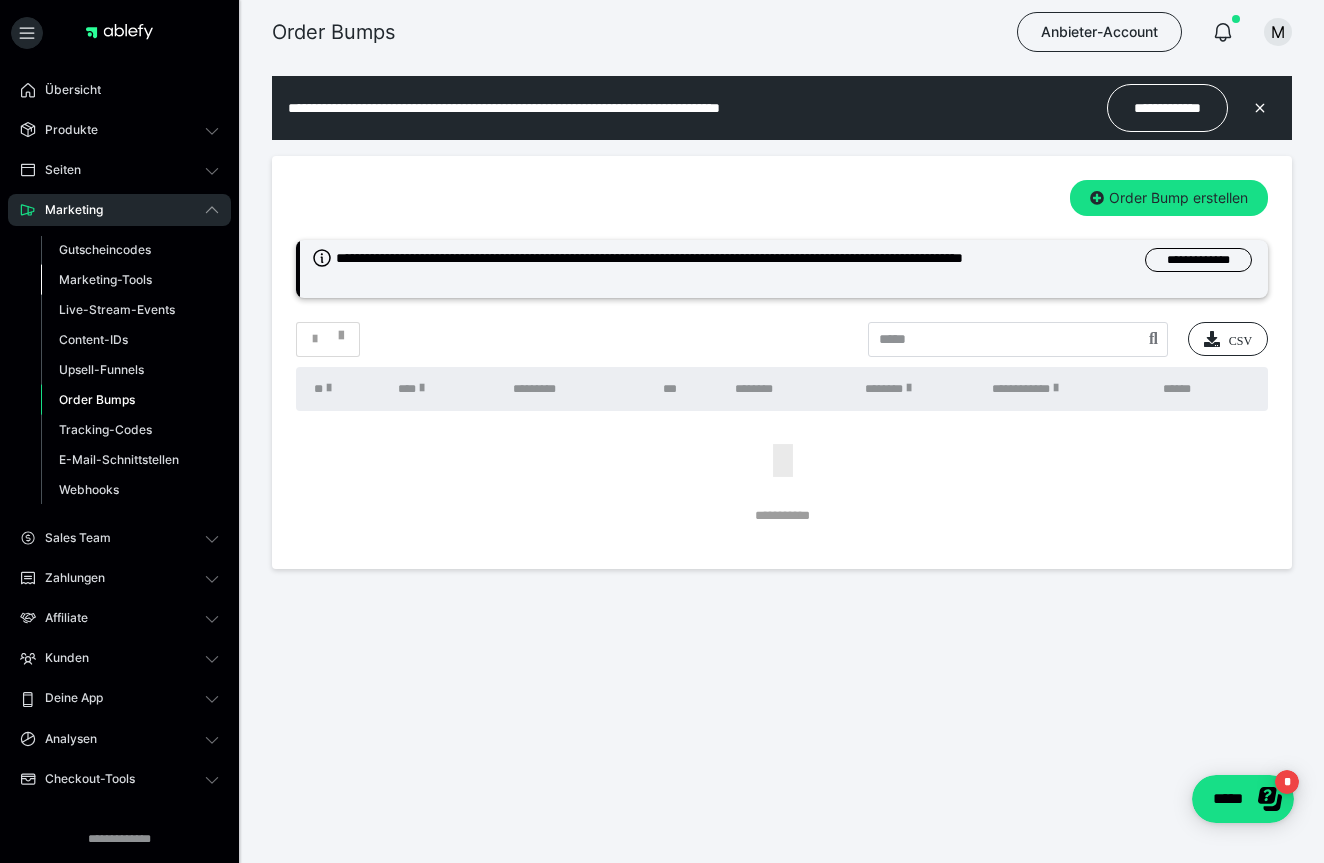 click on "Marketing-Tools" at bounding box center [105, 279] 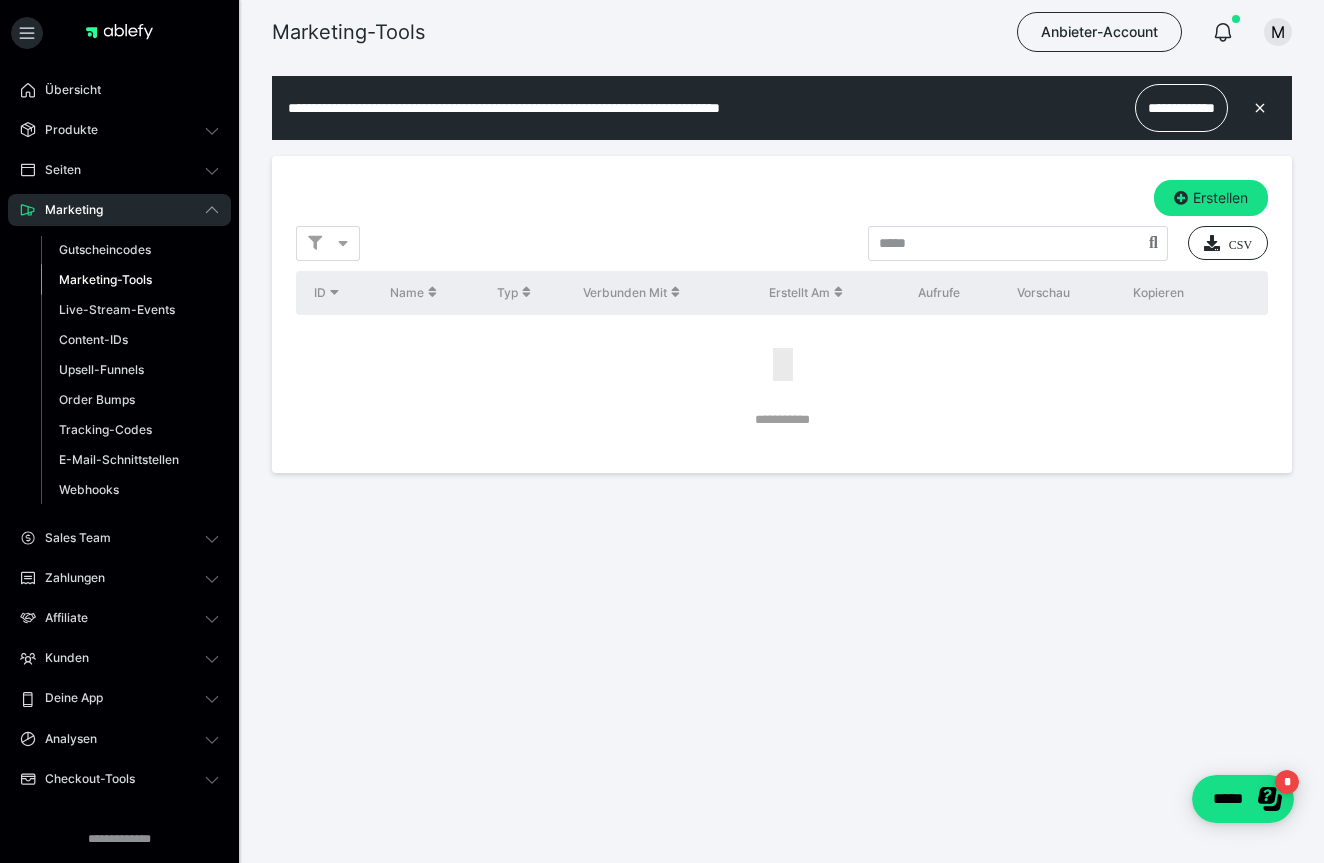 scroll, scrollTop: 0, scrollLeft: 0, axis: both 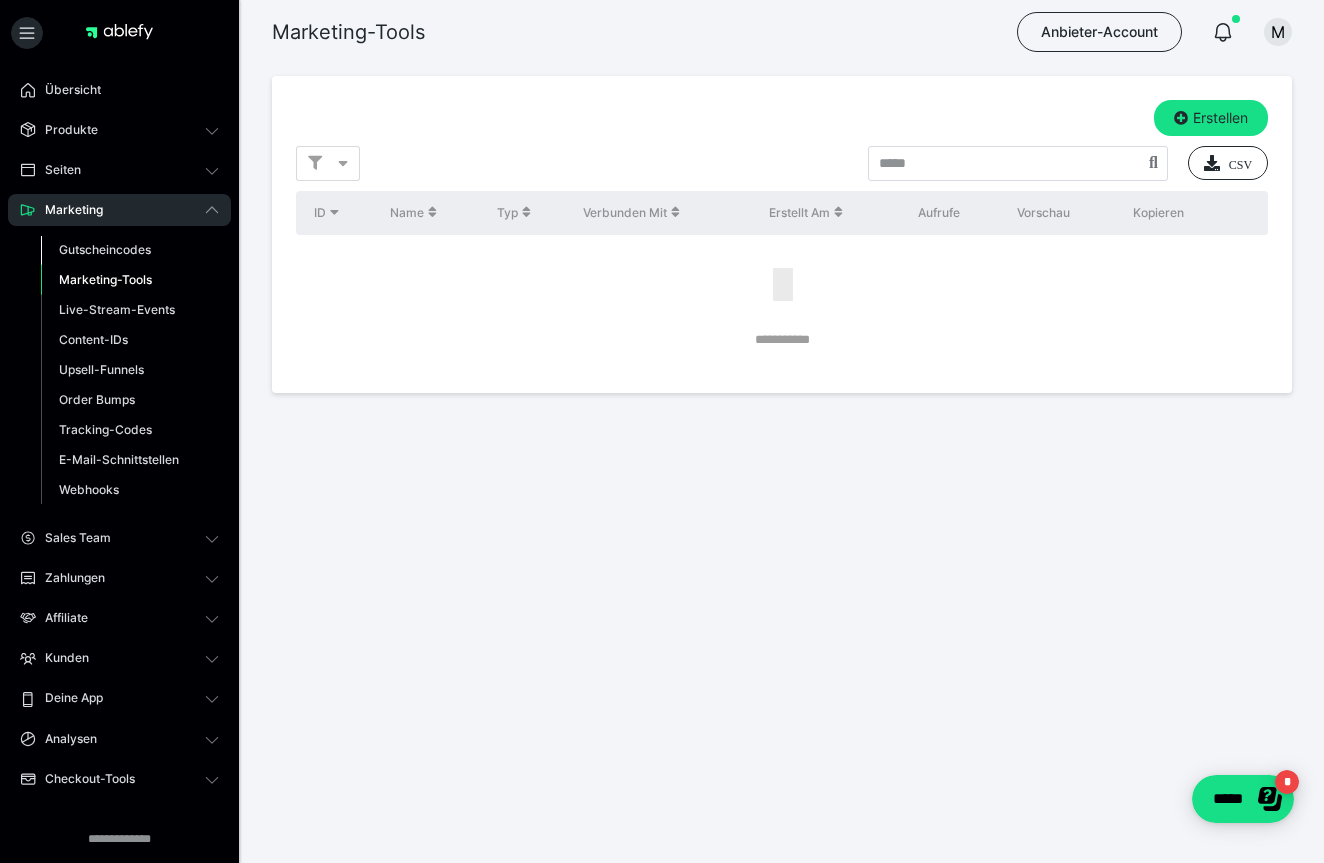 click on "Gutscheincodes" at bounding box center (105, 249) 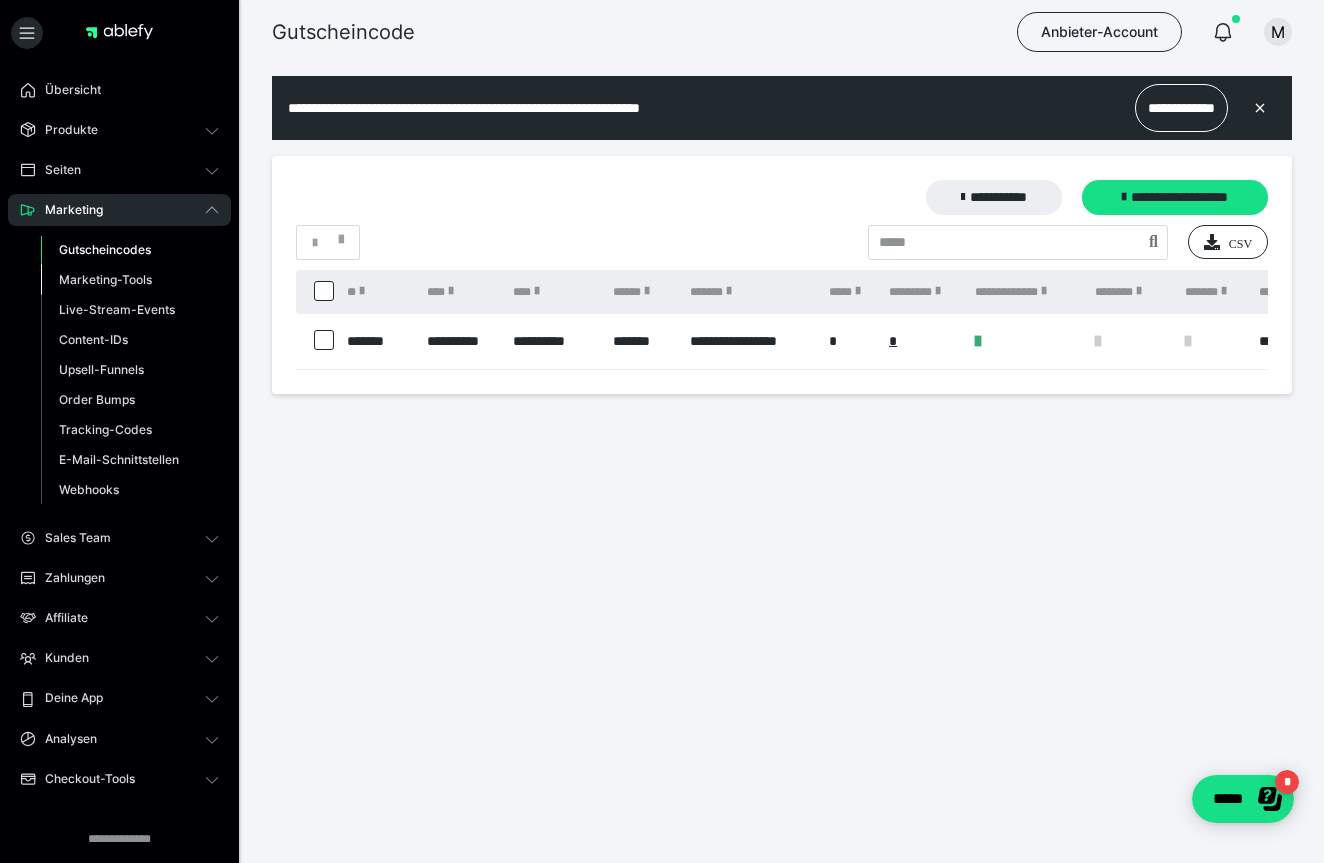 scroll, scrollTop: 0, scrollLeft: 0, axis: both 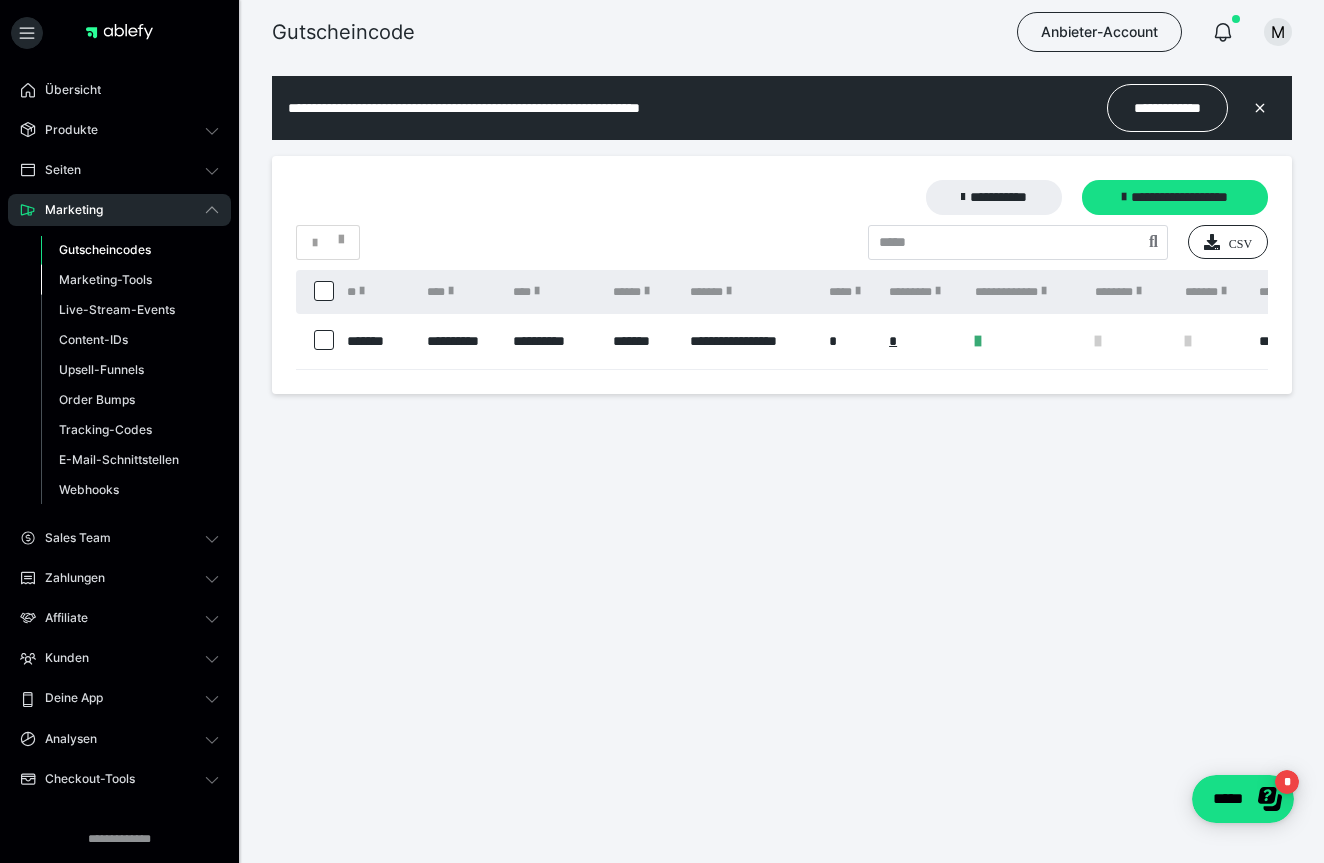 click on "Marketing-Tools" at bounding box center [105, 279] 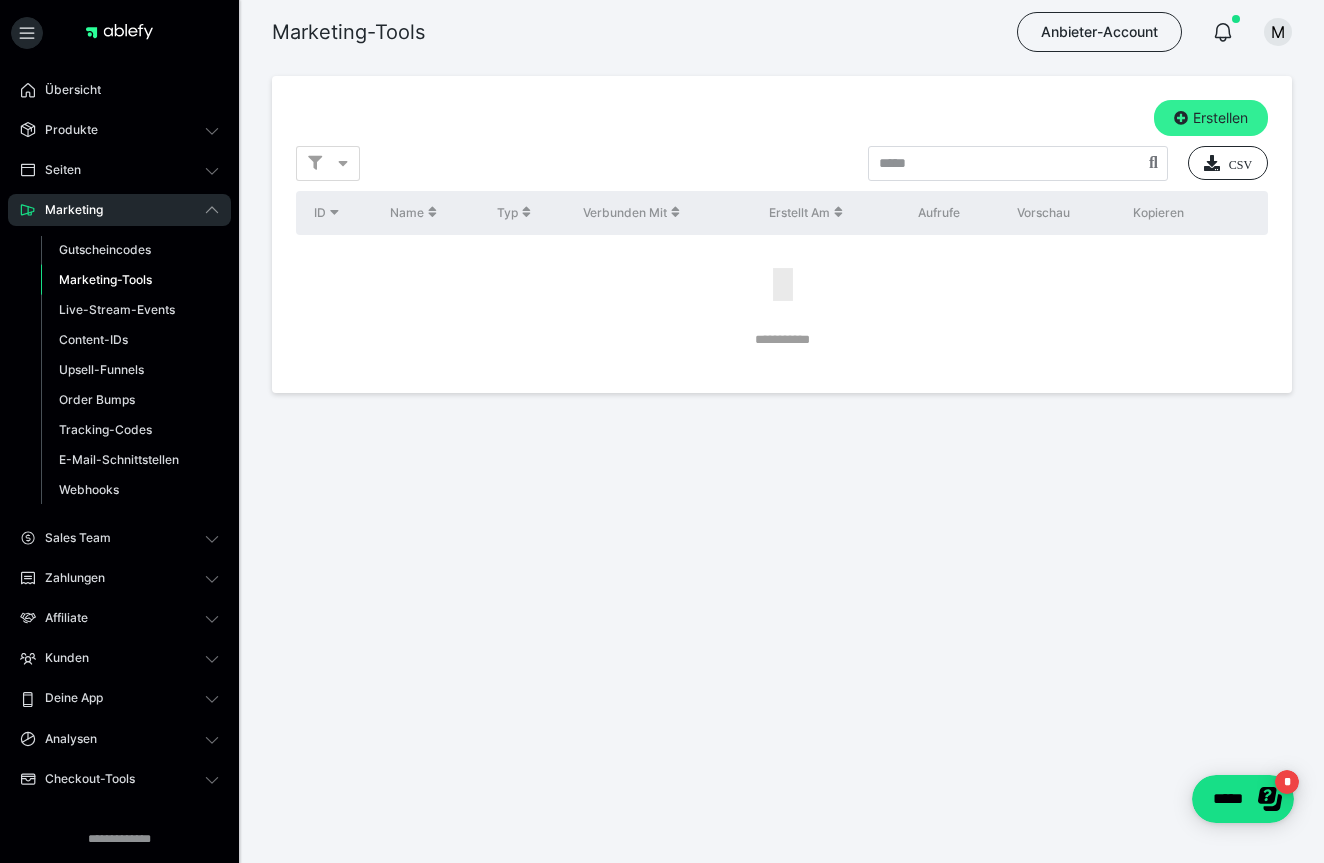click on "Erstellen" at bounding box center (1211, 118) 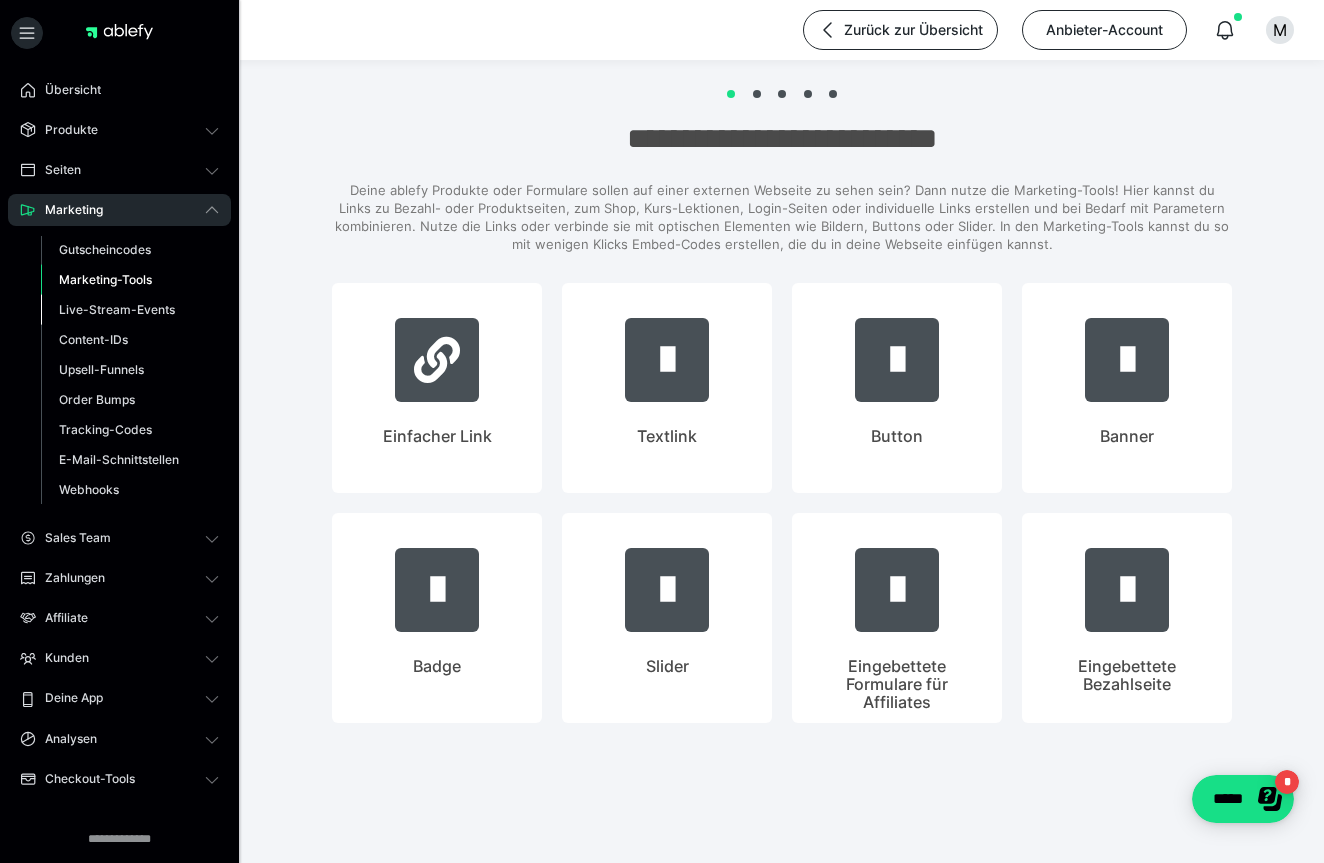 click on "Live-Stream-Events" at bounding box center [117, 309] 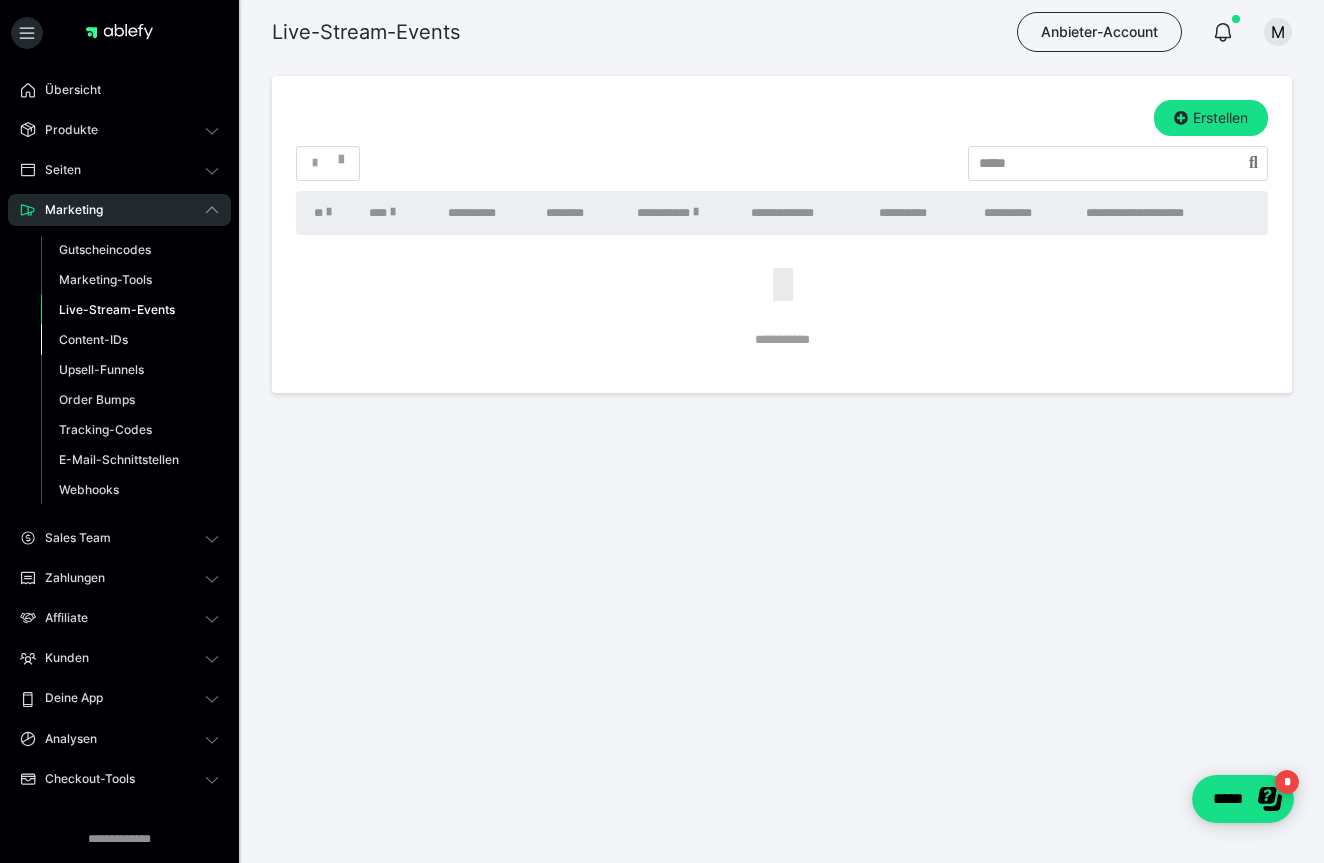 click on "Content-IDs" at bounding box center (93, 339) 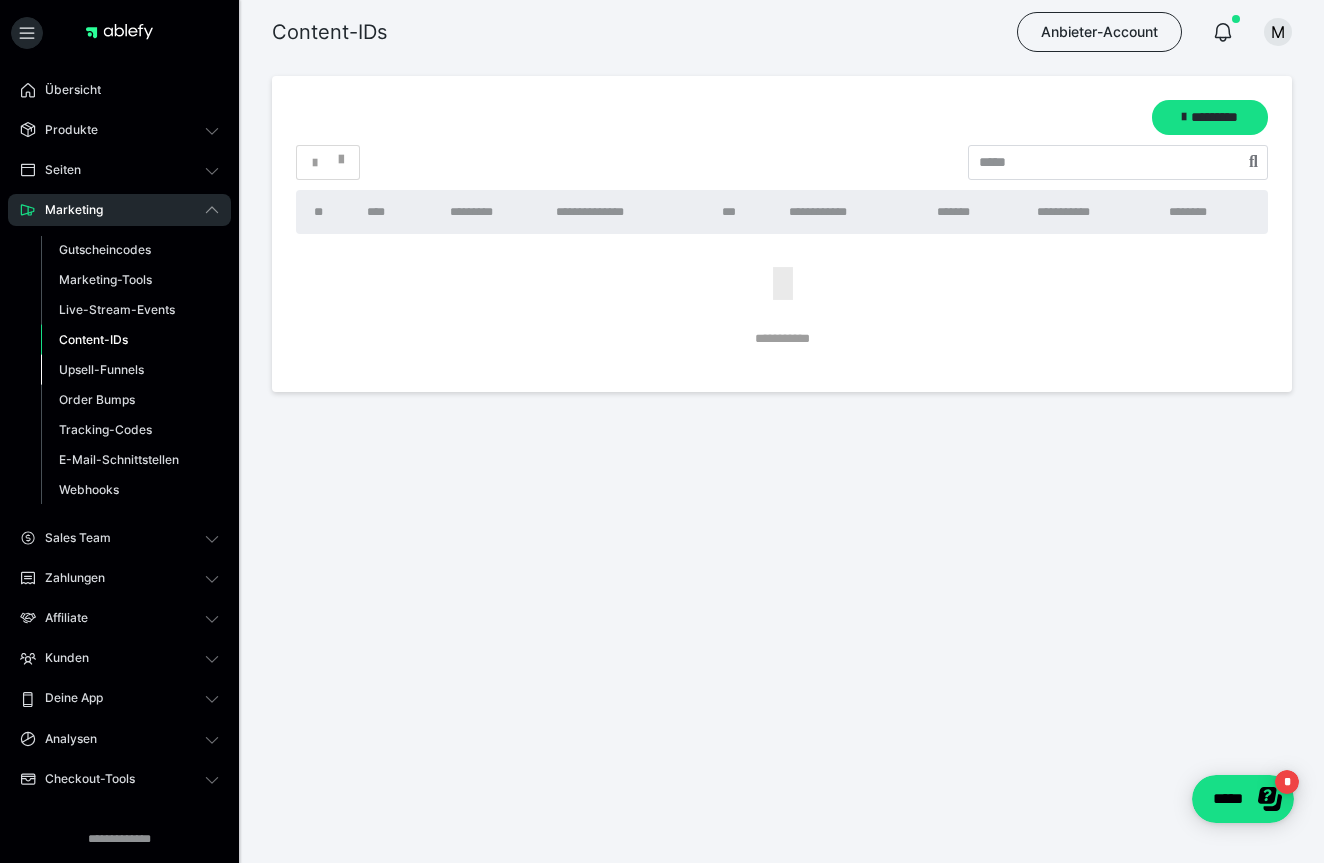 click on "Upsell-Funnels" at bounding box center (101, 369) 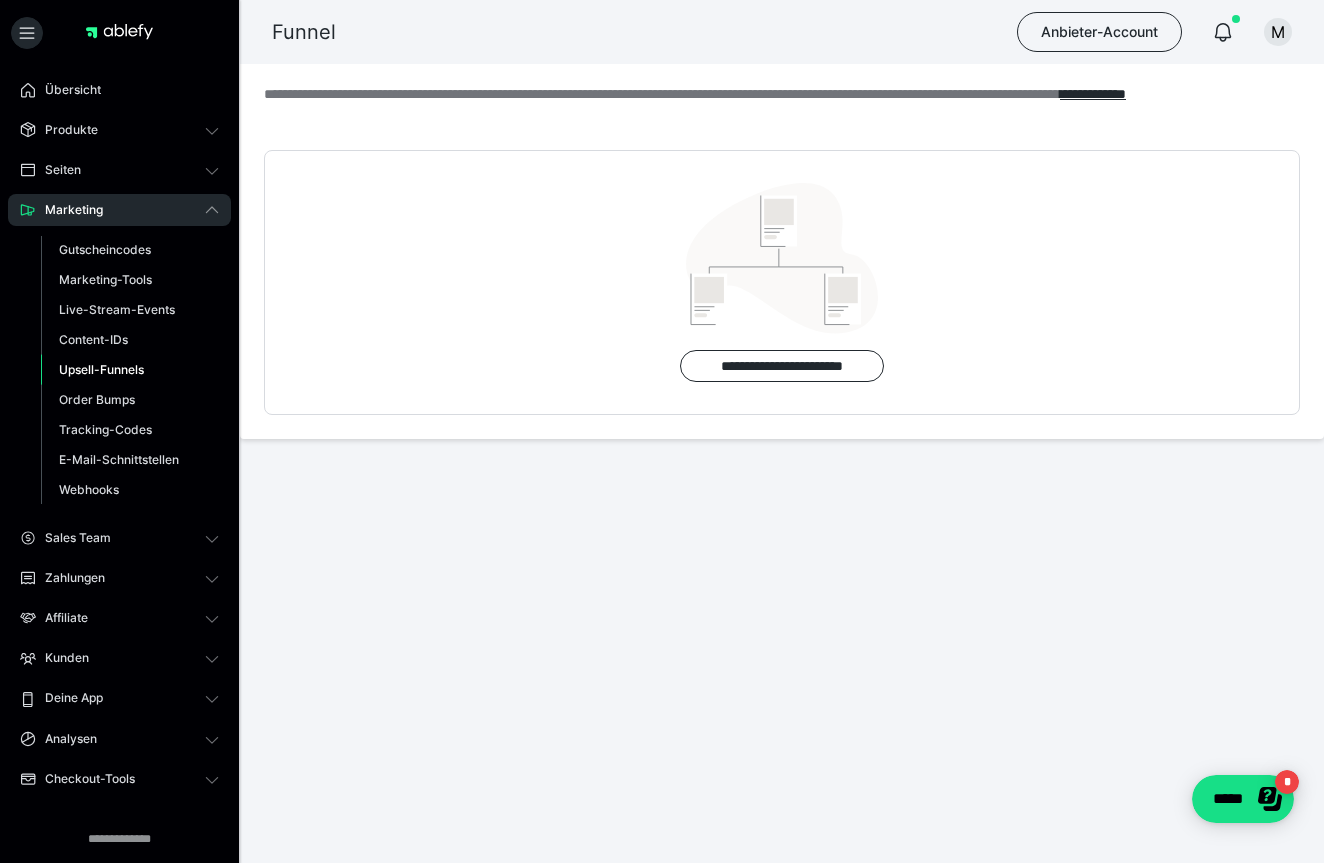 scroll, scrollTop: 0, scrollLeft: 0, axis: both 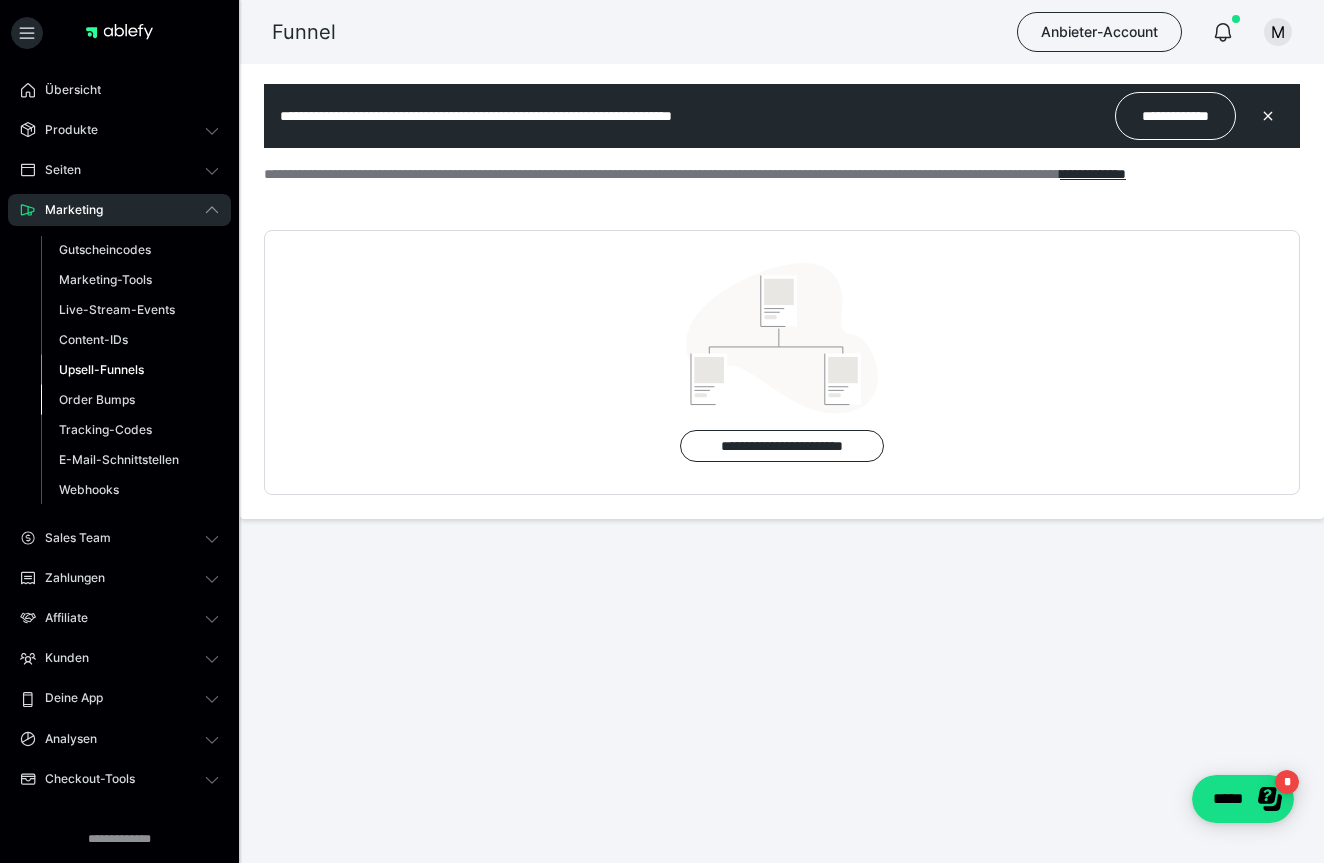 click on "Order Bumps" at bounding box center (97, 399) 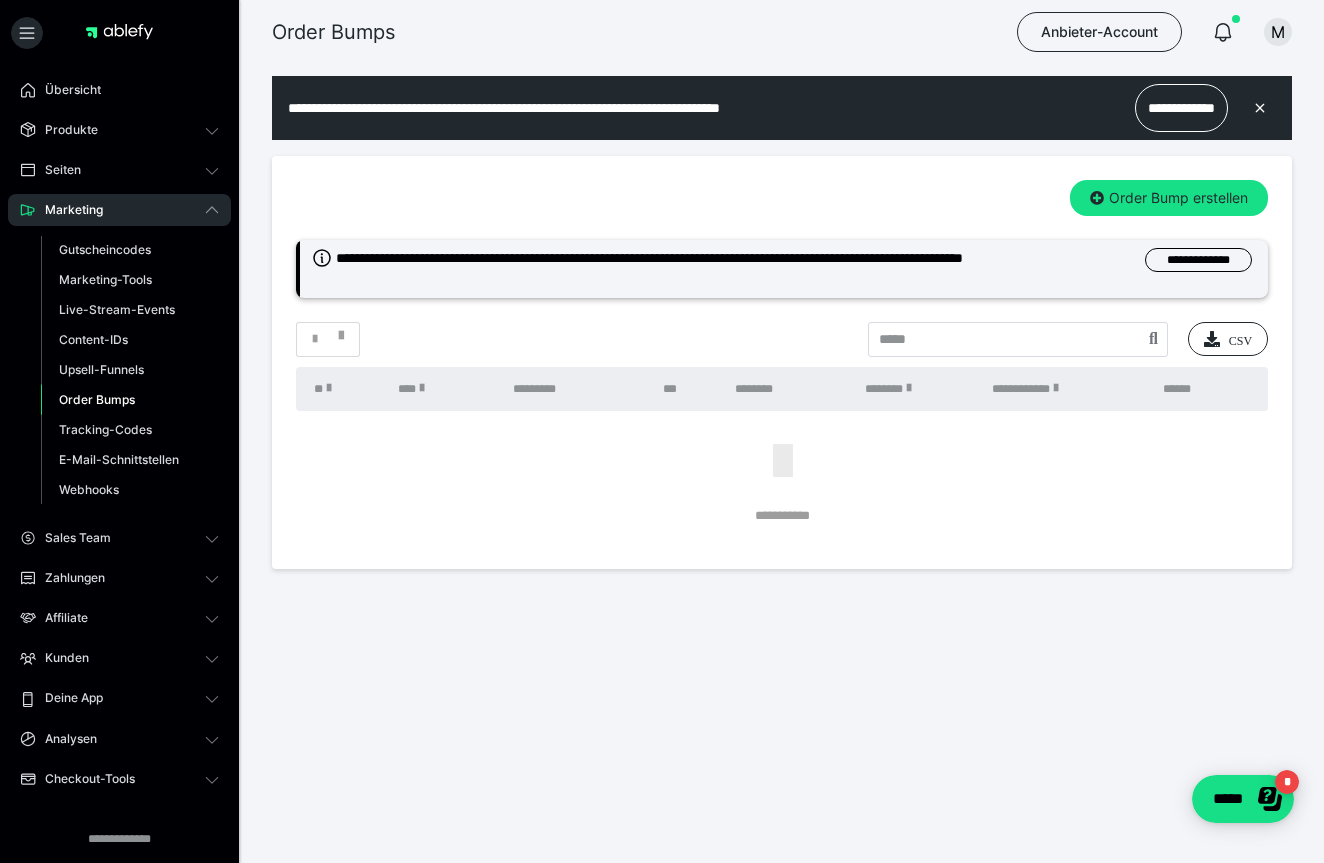 scroll, scrollTop: 0, scrollLeft: 0, axis: both 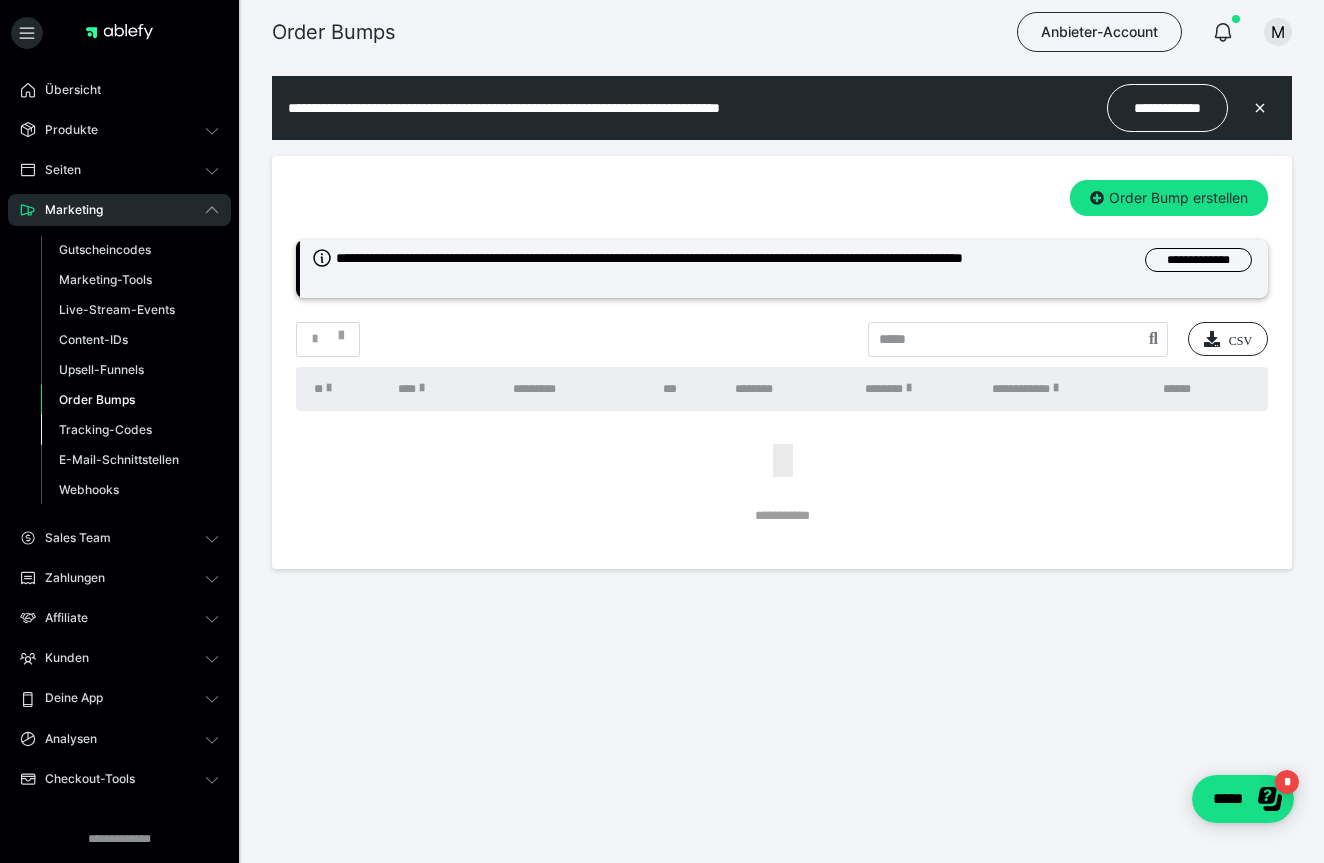 click on "Tracking-Codes" at bounding box center [105, 429] 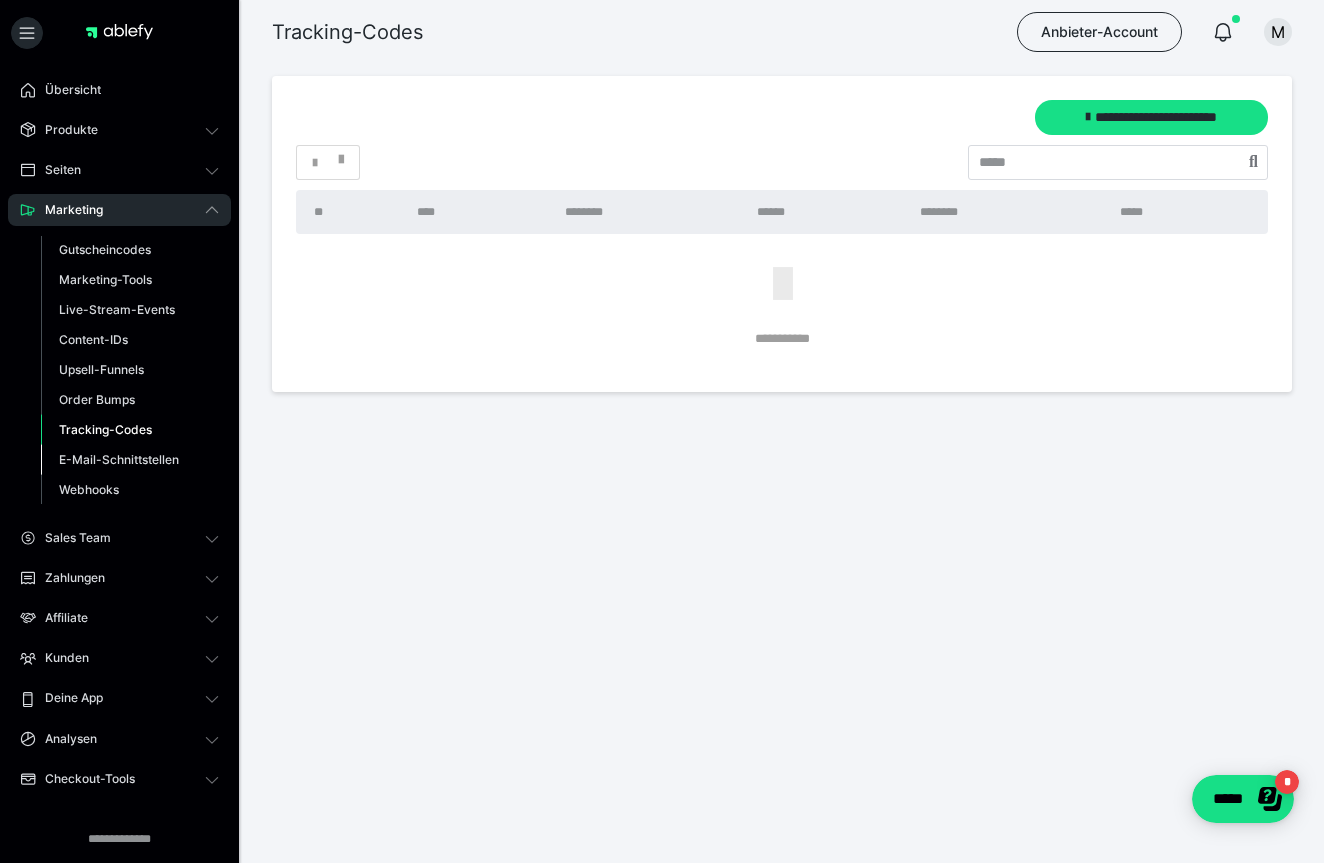 click on "E-Mail-Schnittstellen" at bounding box center (119, 459) 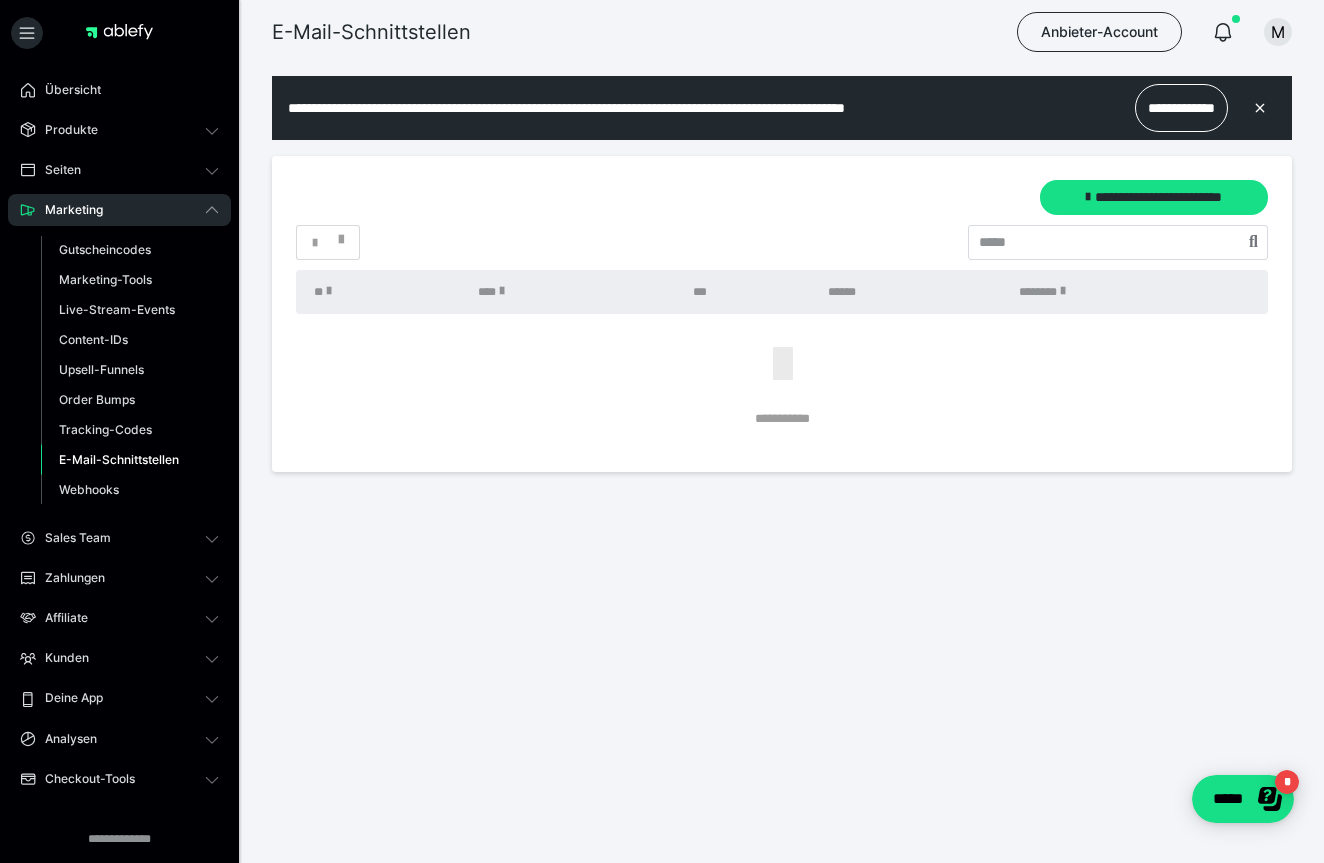 scroll, scrollTop: 0, scrollLeft: 0, axis: both 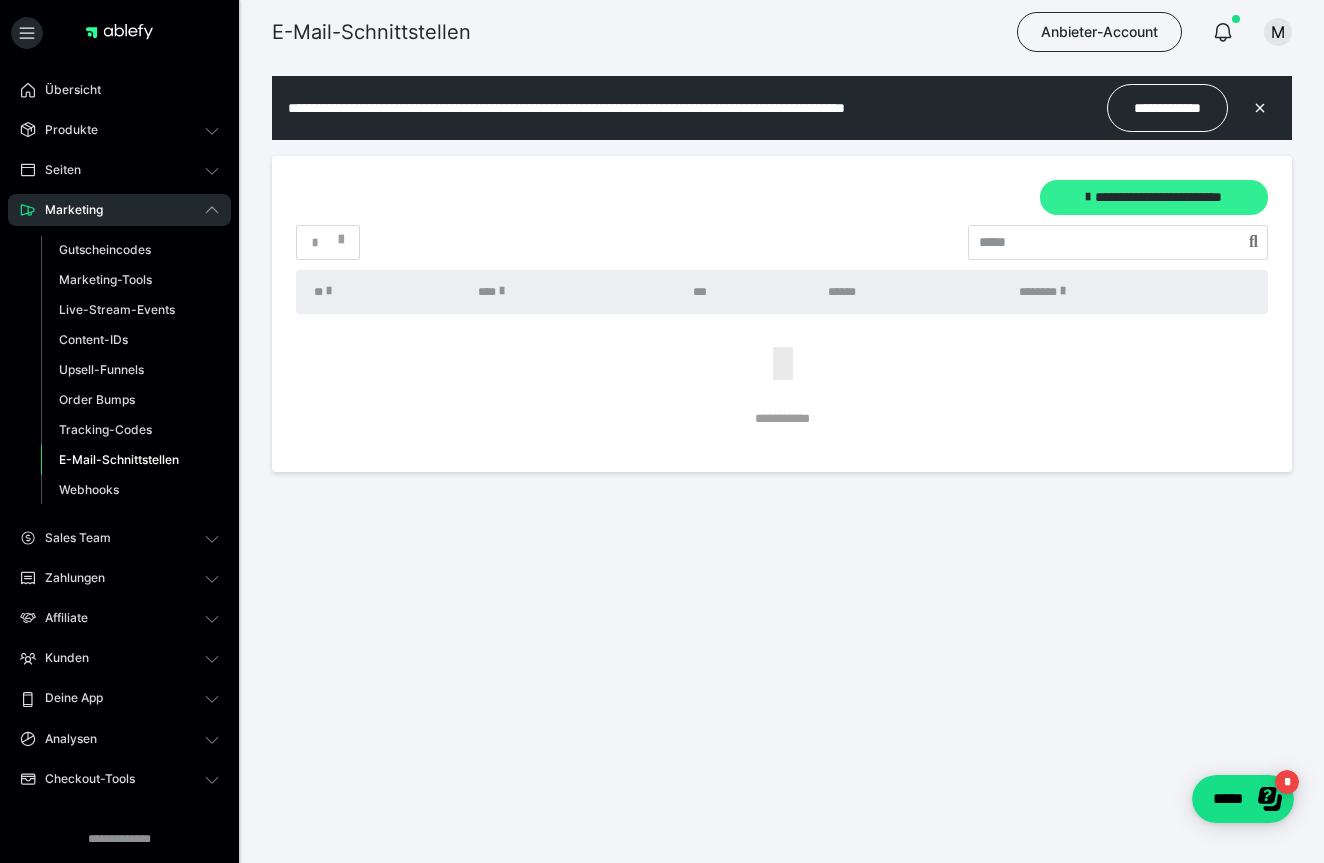 click on "**********" at bounding box center [1154, 197] 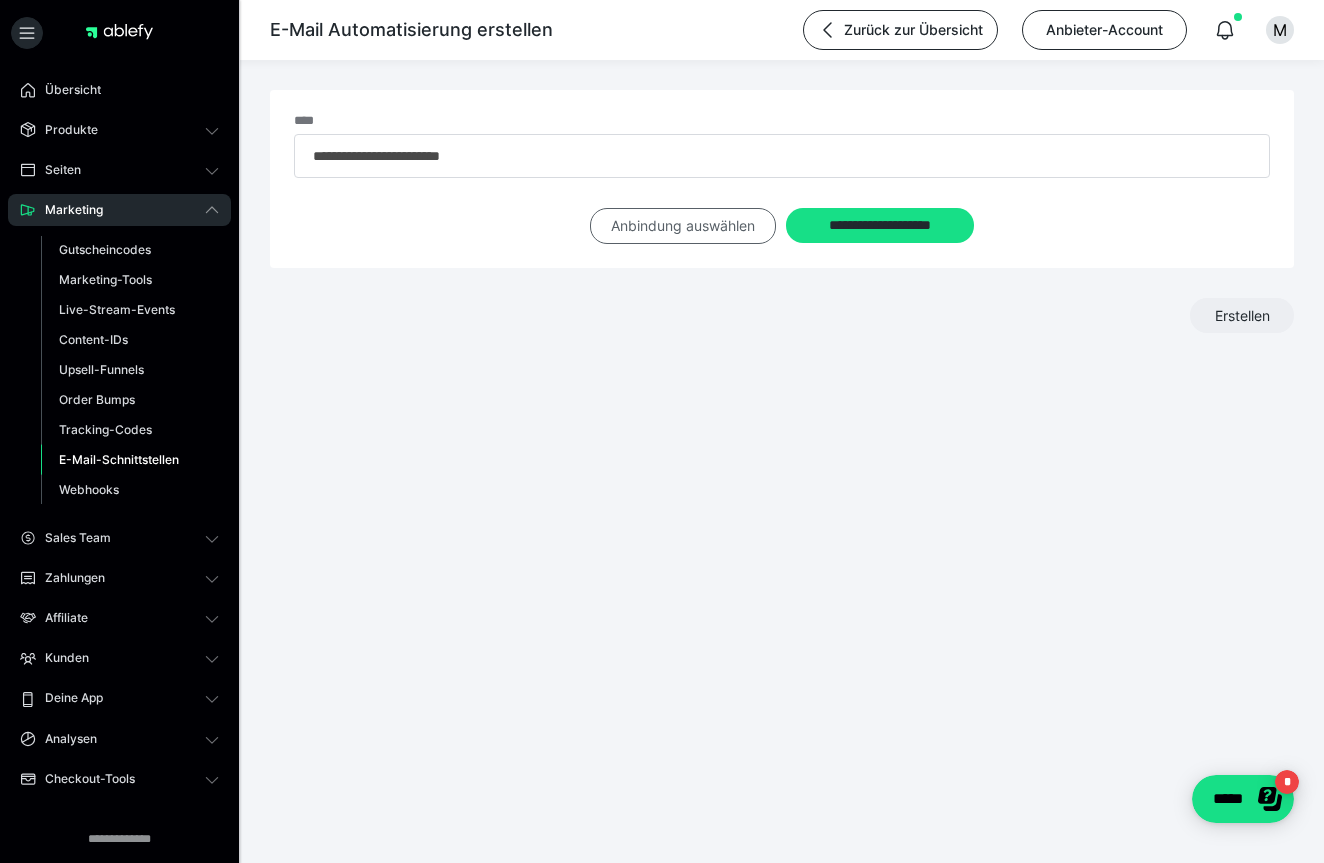 click on "Anbindung auswählen" at bounding box center (683, 226) 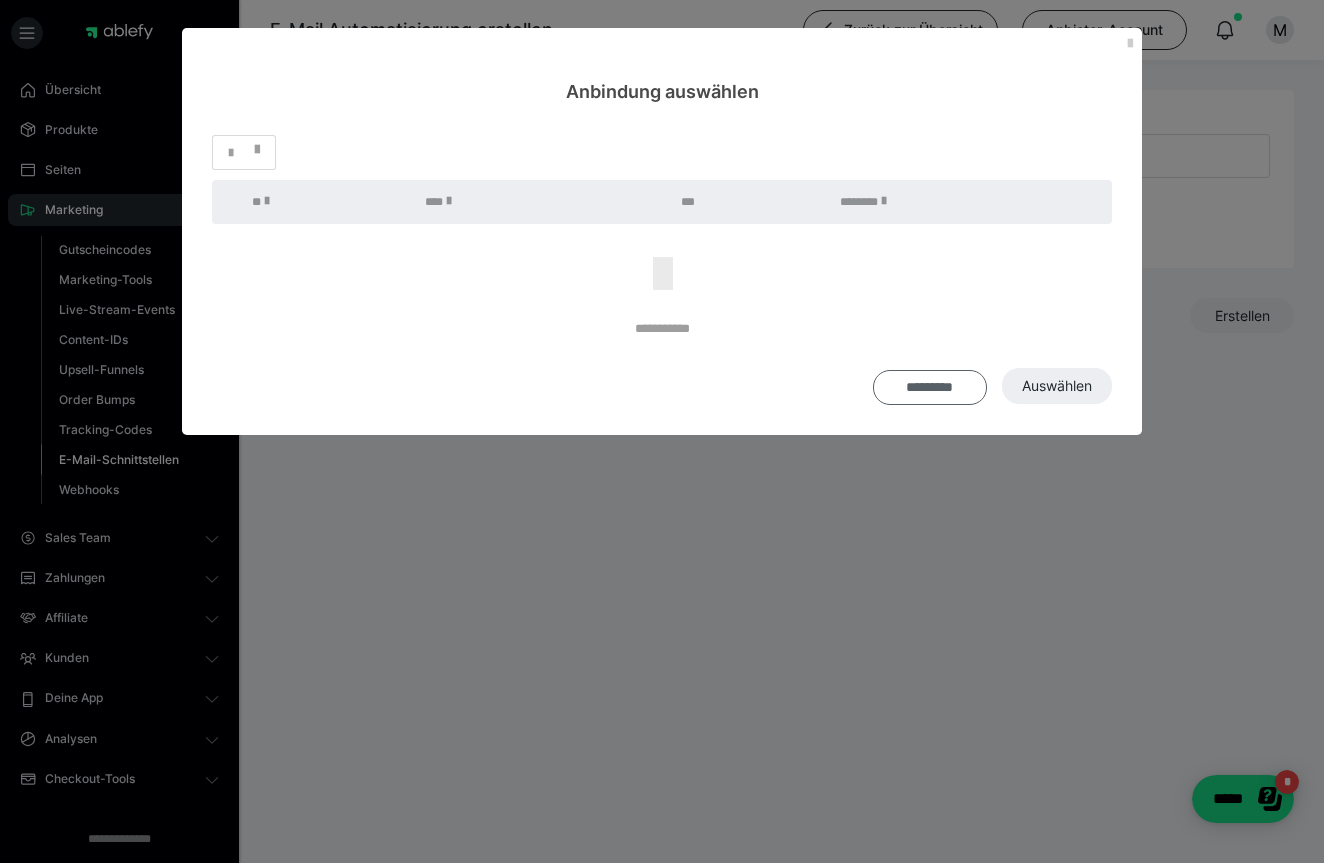 click on "*********" at bounding box center (930, 387) 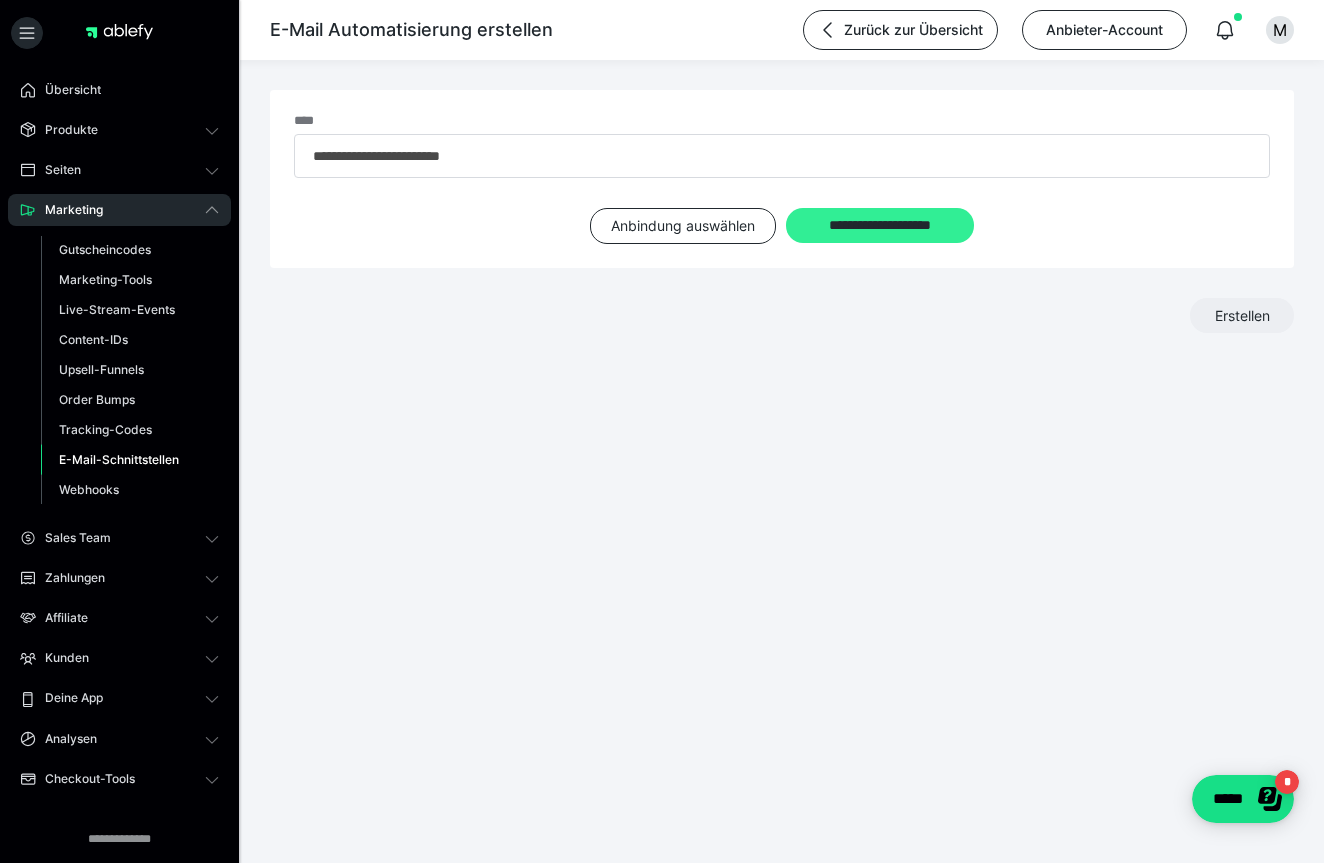 click on "**********" at bounding box center [880, 225] 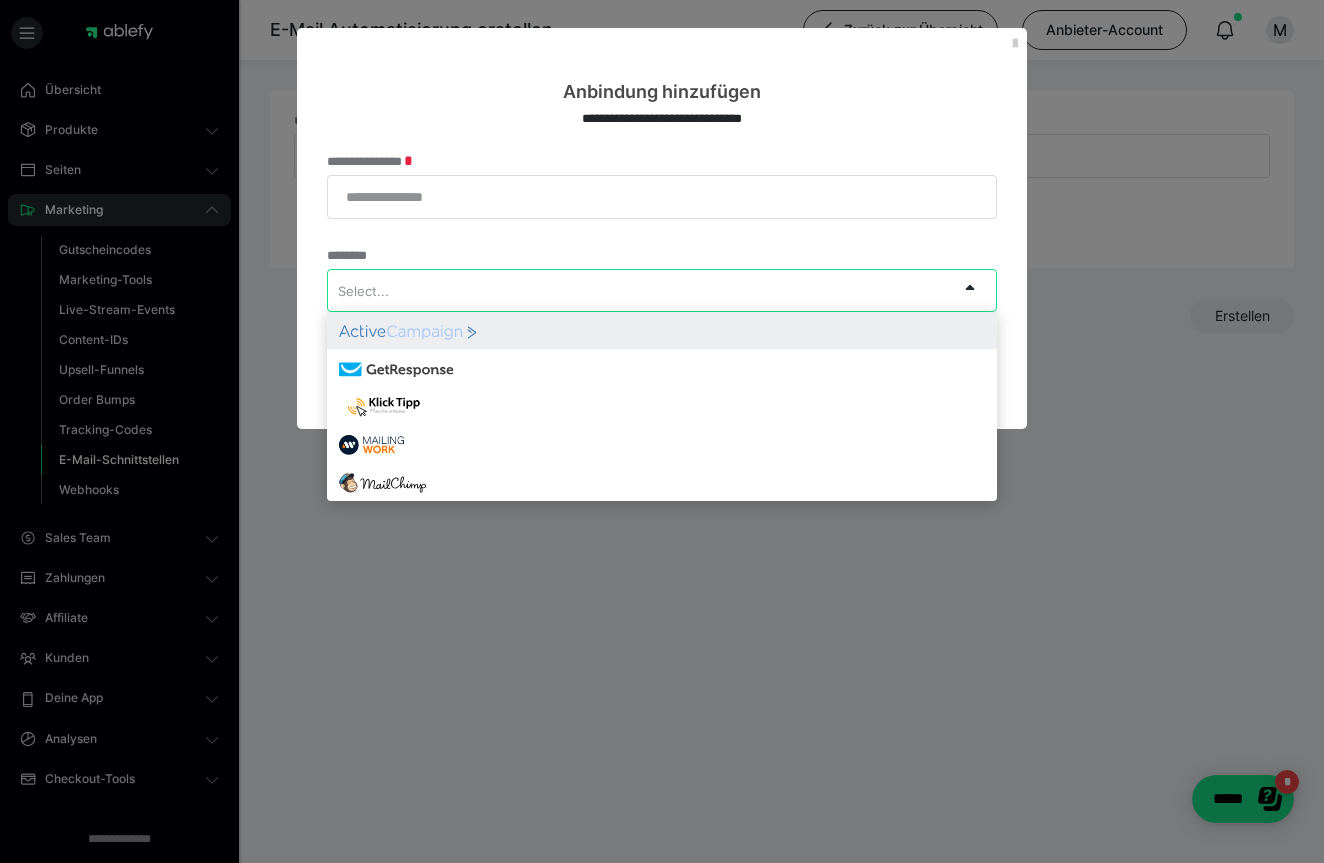click at bounding box center [970, 287] 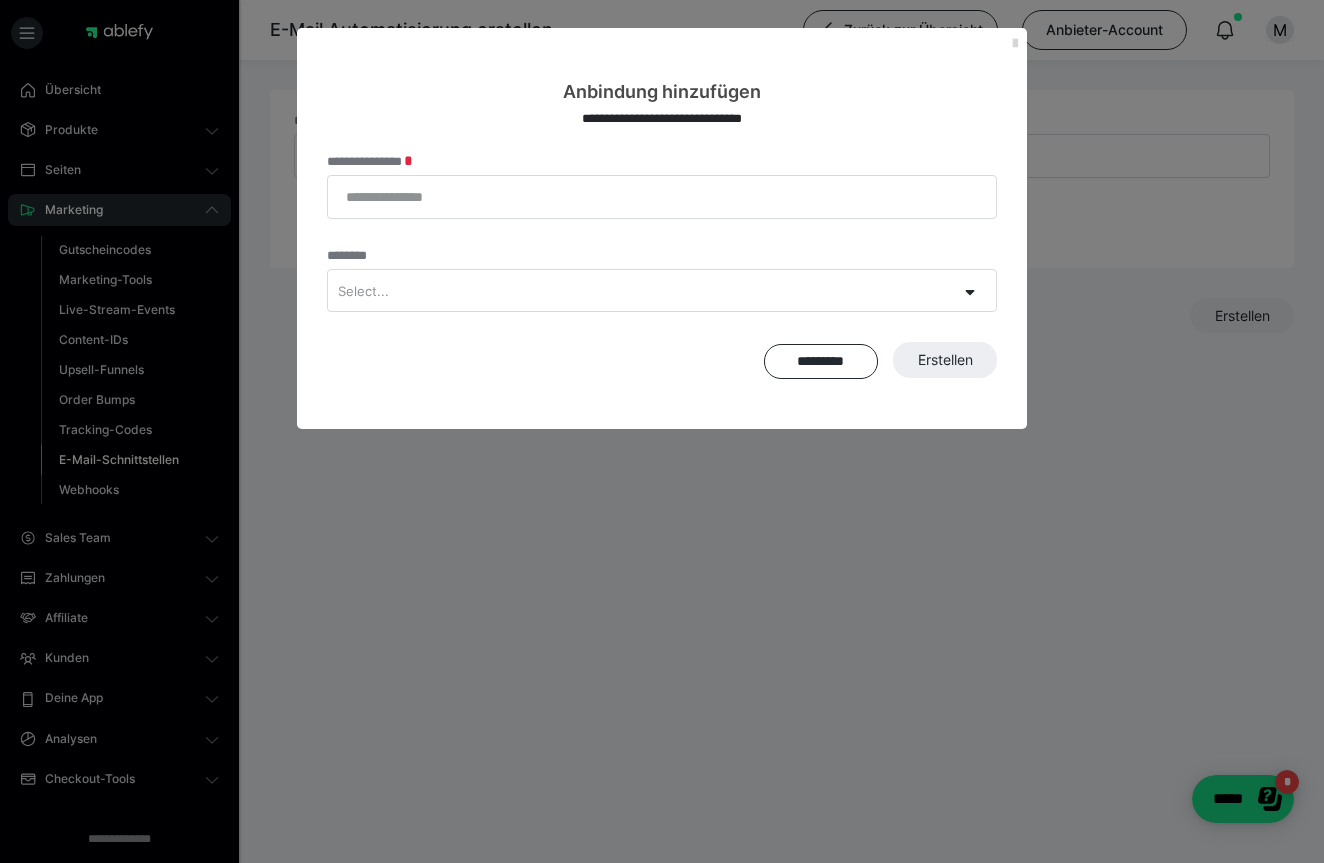 click at bounding box center (1015, 44) 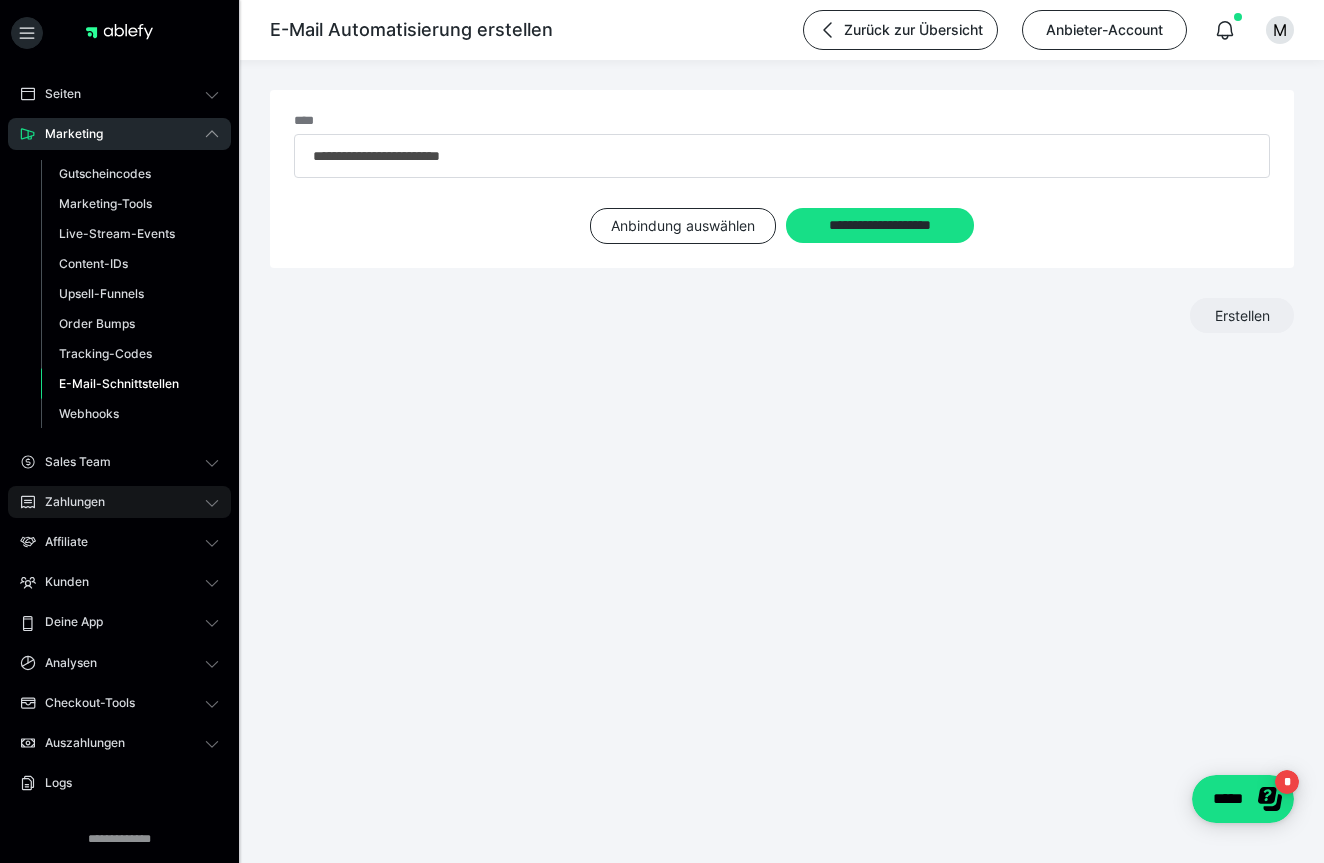 scroll, scrollTop: 90, scrollLeft: 0, axis: vertical 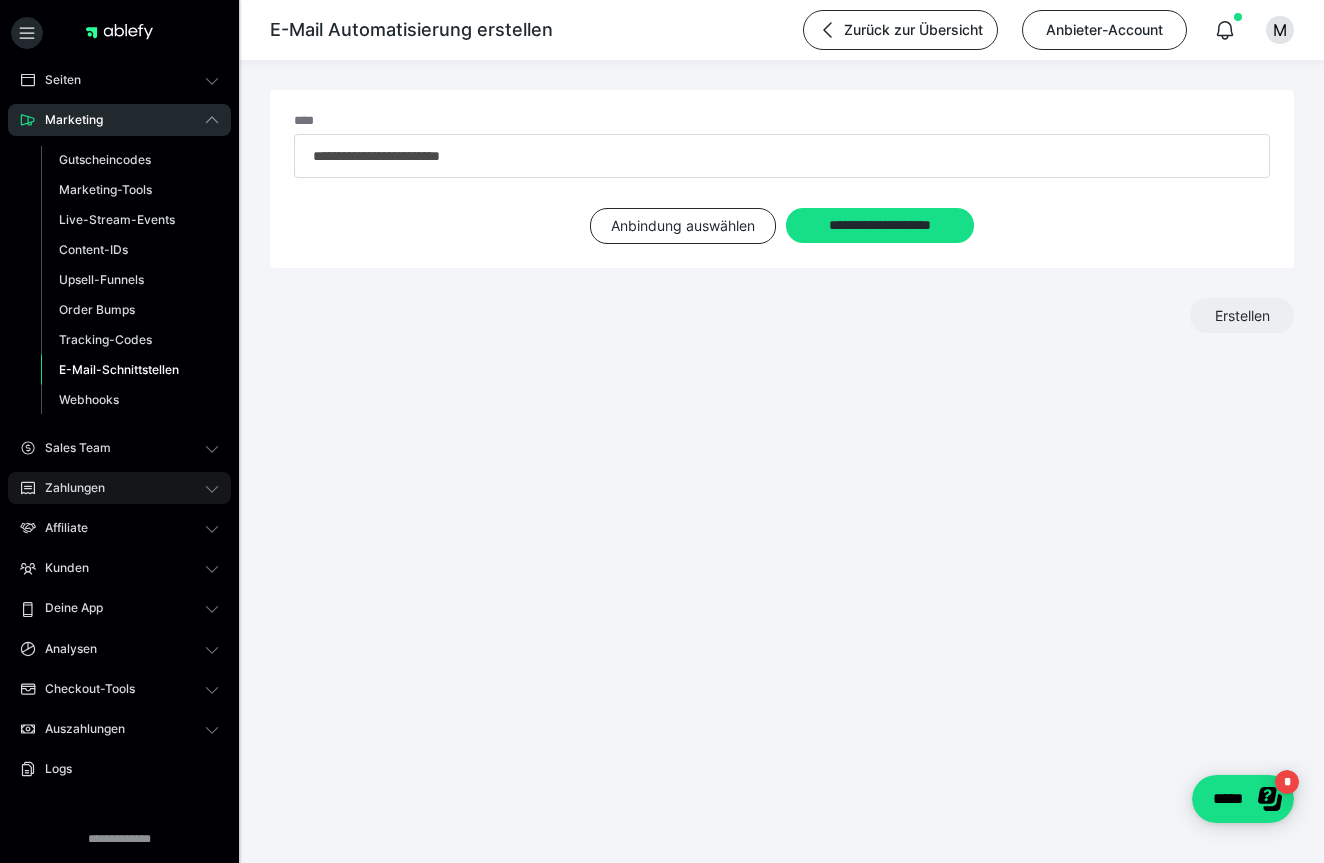 click 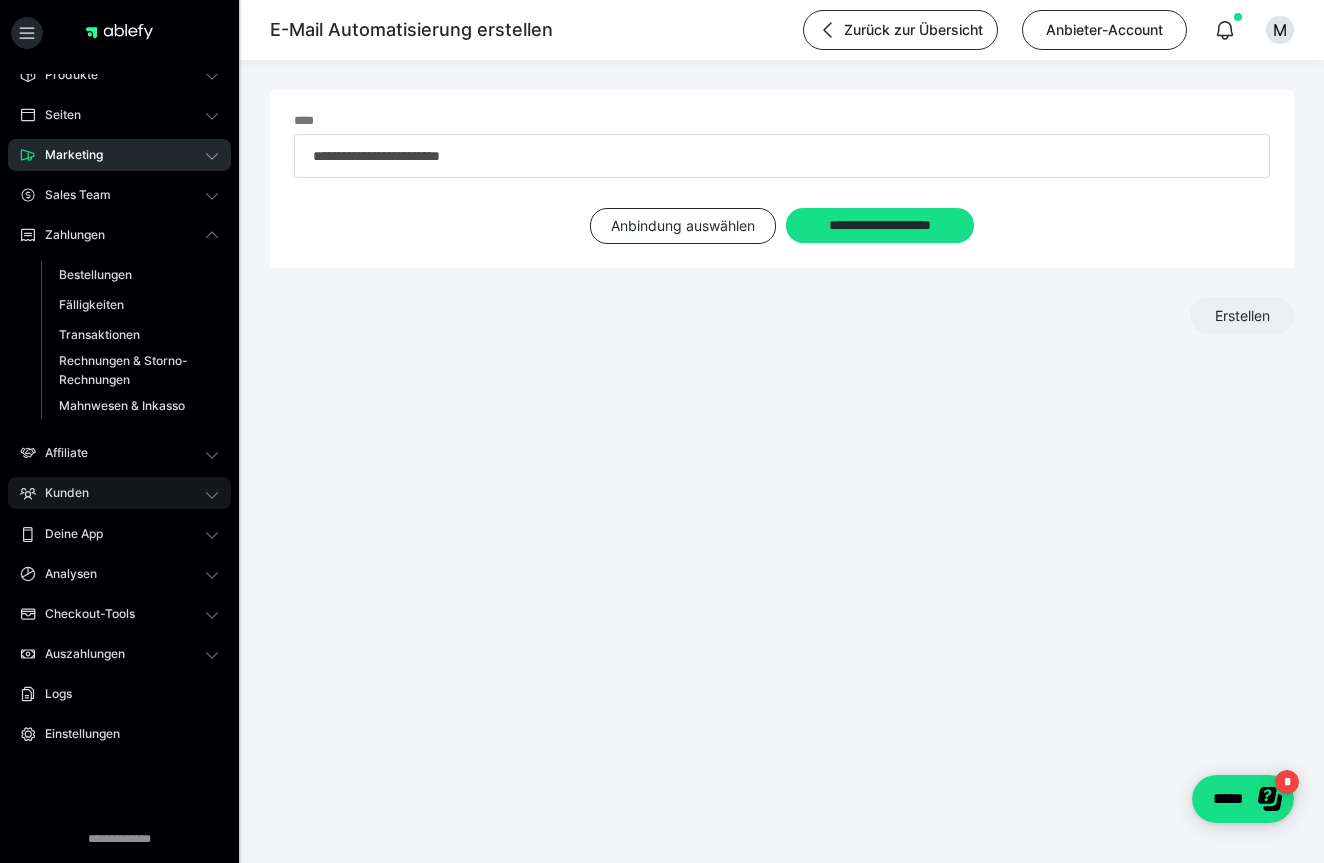 scroll, scrollTop: 1, scrollLeft: 0, axis: vertical 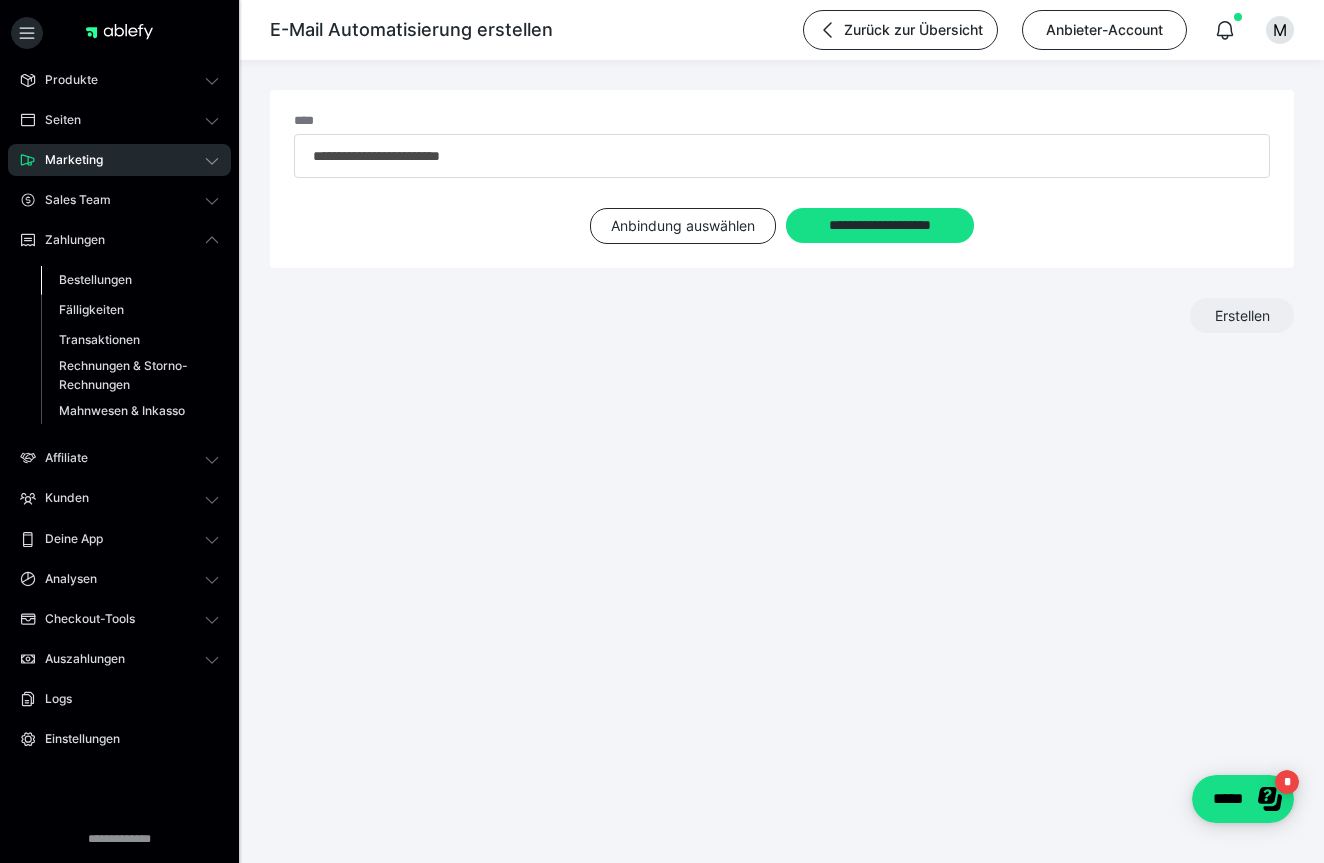 click on "Bestellungen" at bounding box center [95, 279] 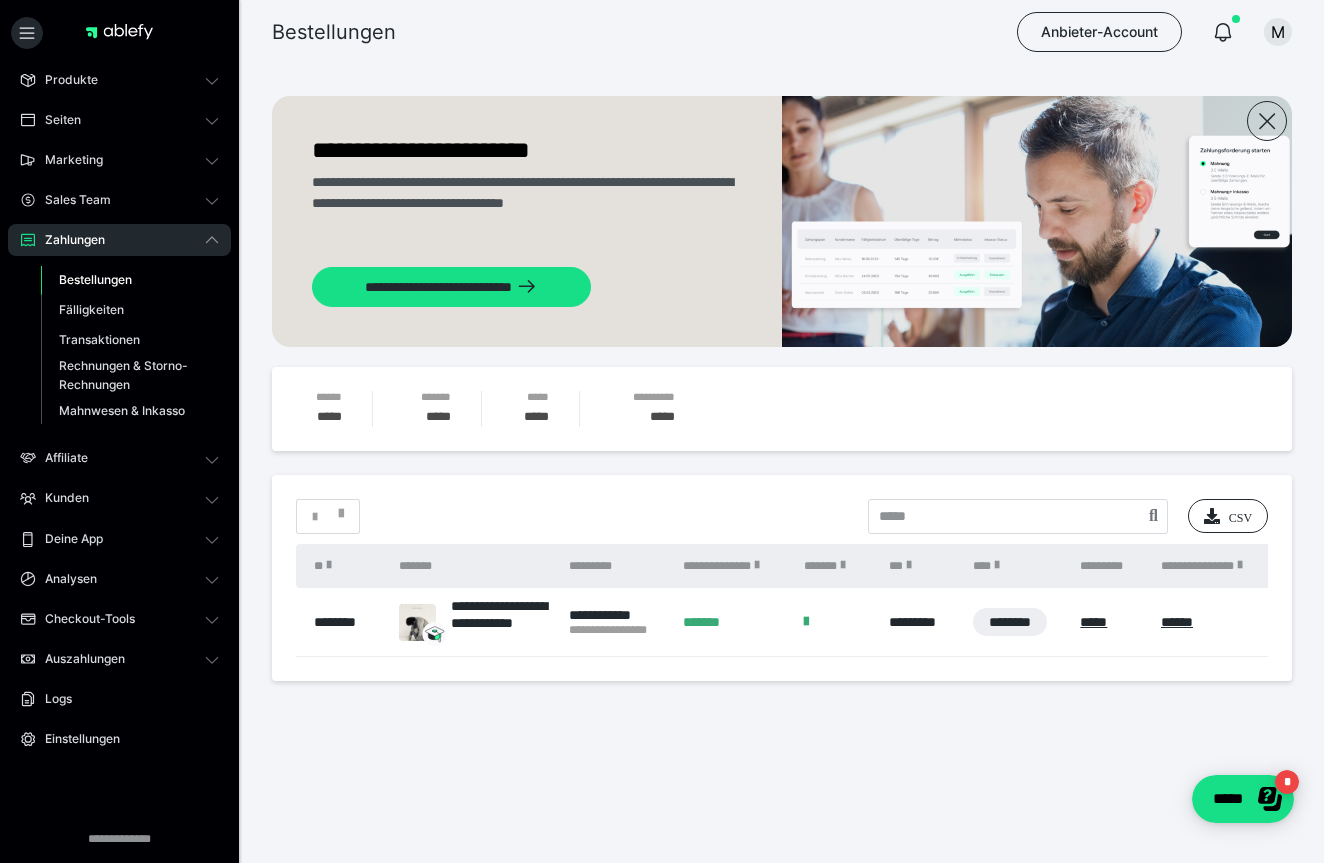 click 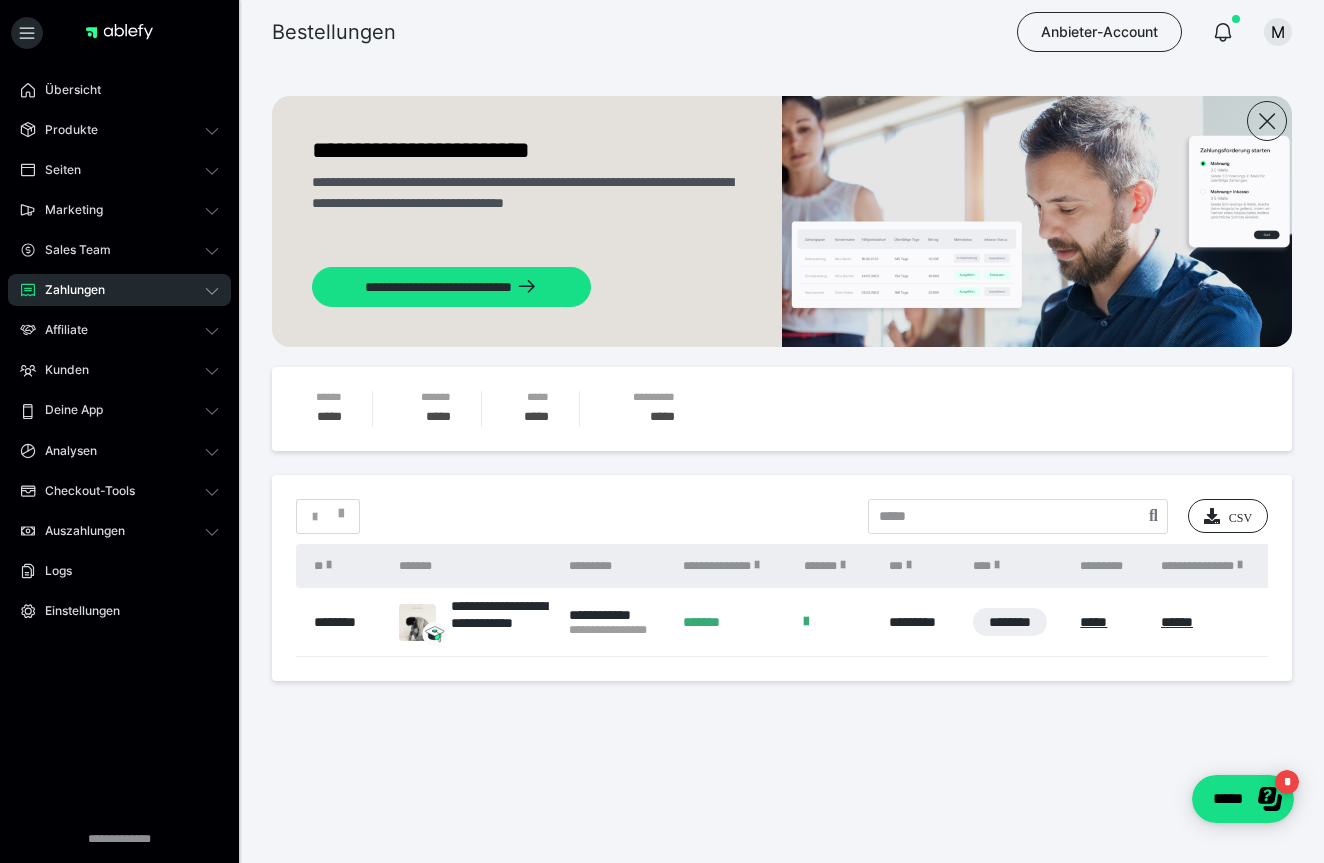 scroll, scrollTop: 0, scrollLeft: 0, axis: both 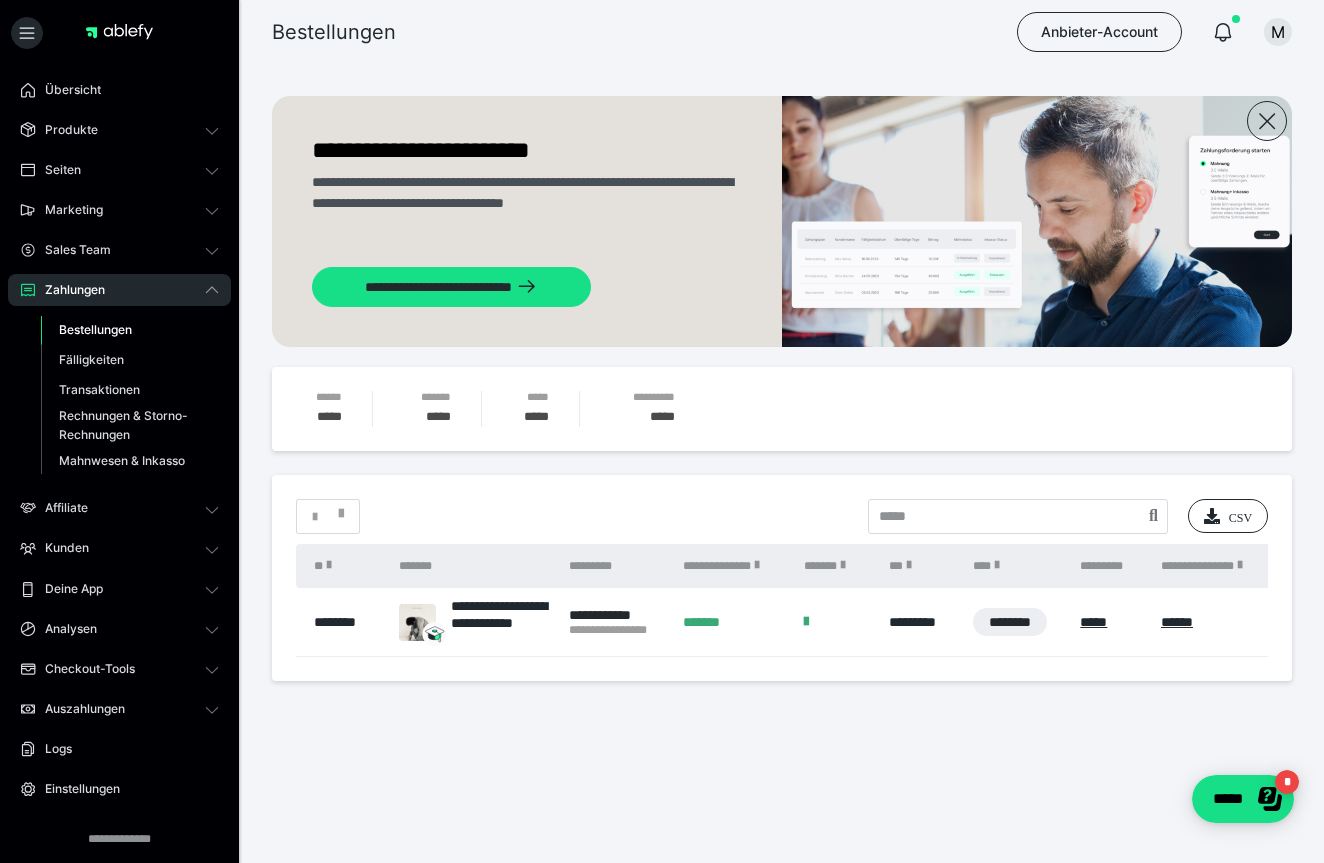 click 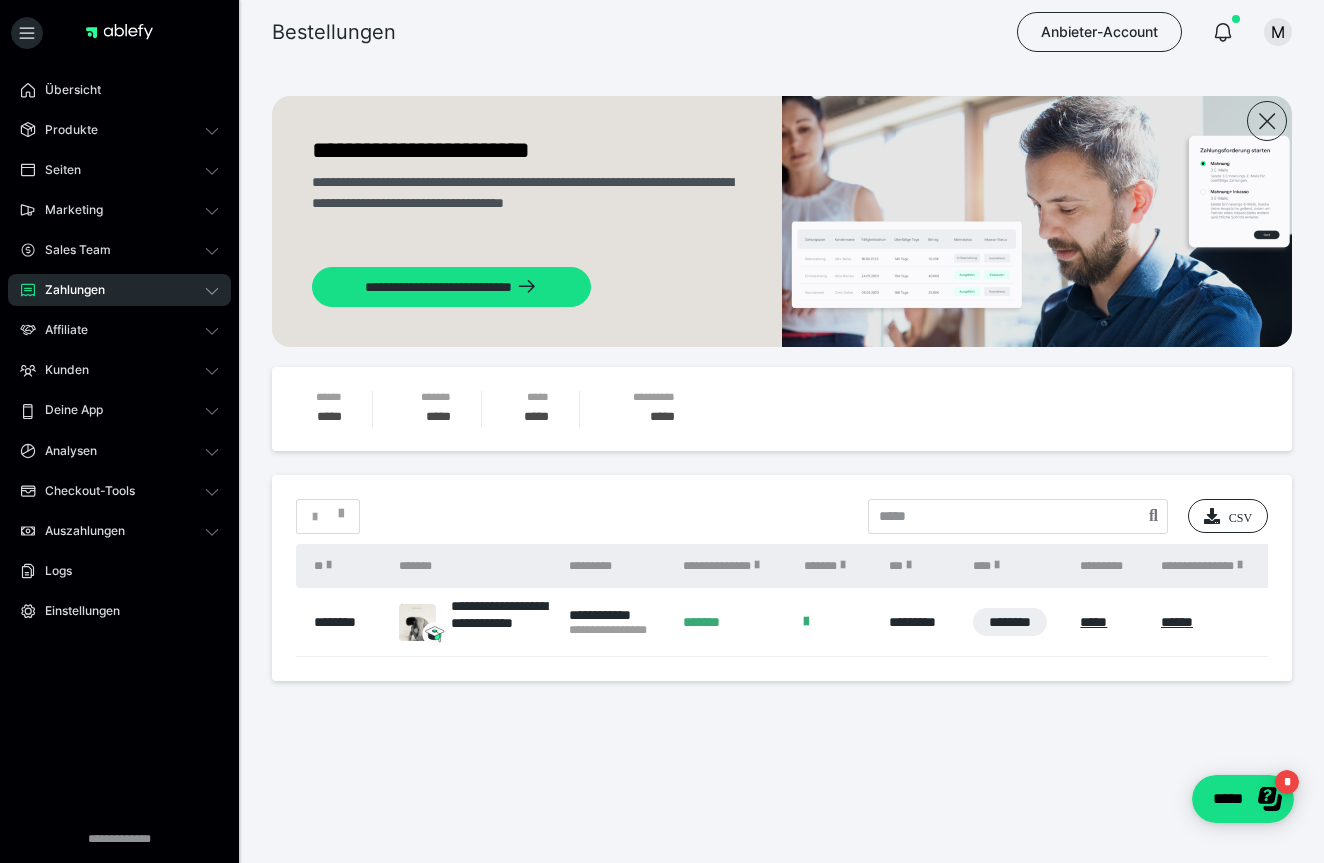 click 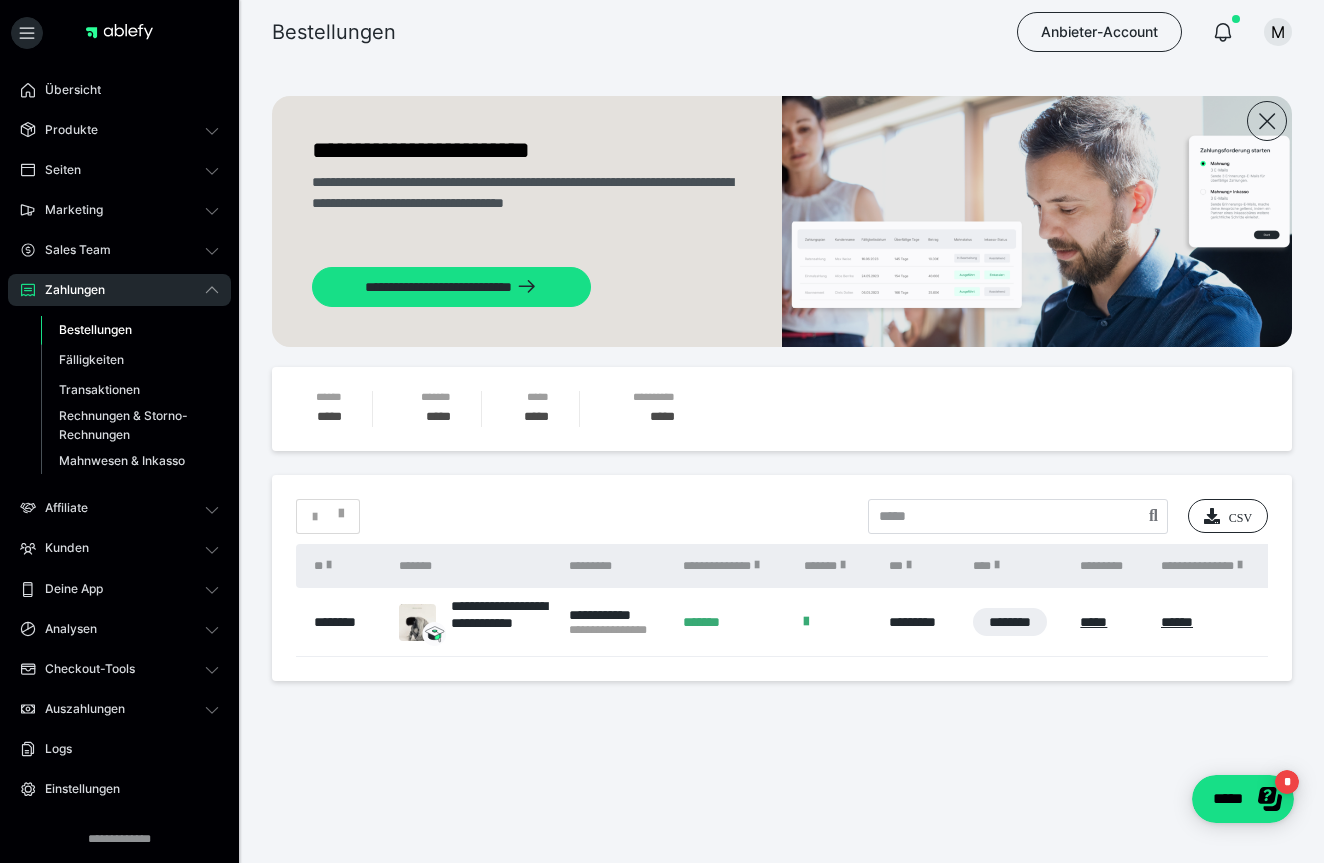 click on "Bestellungen" at bounding box center (95, 329) 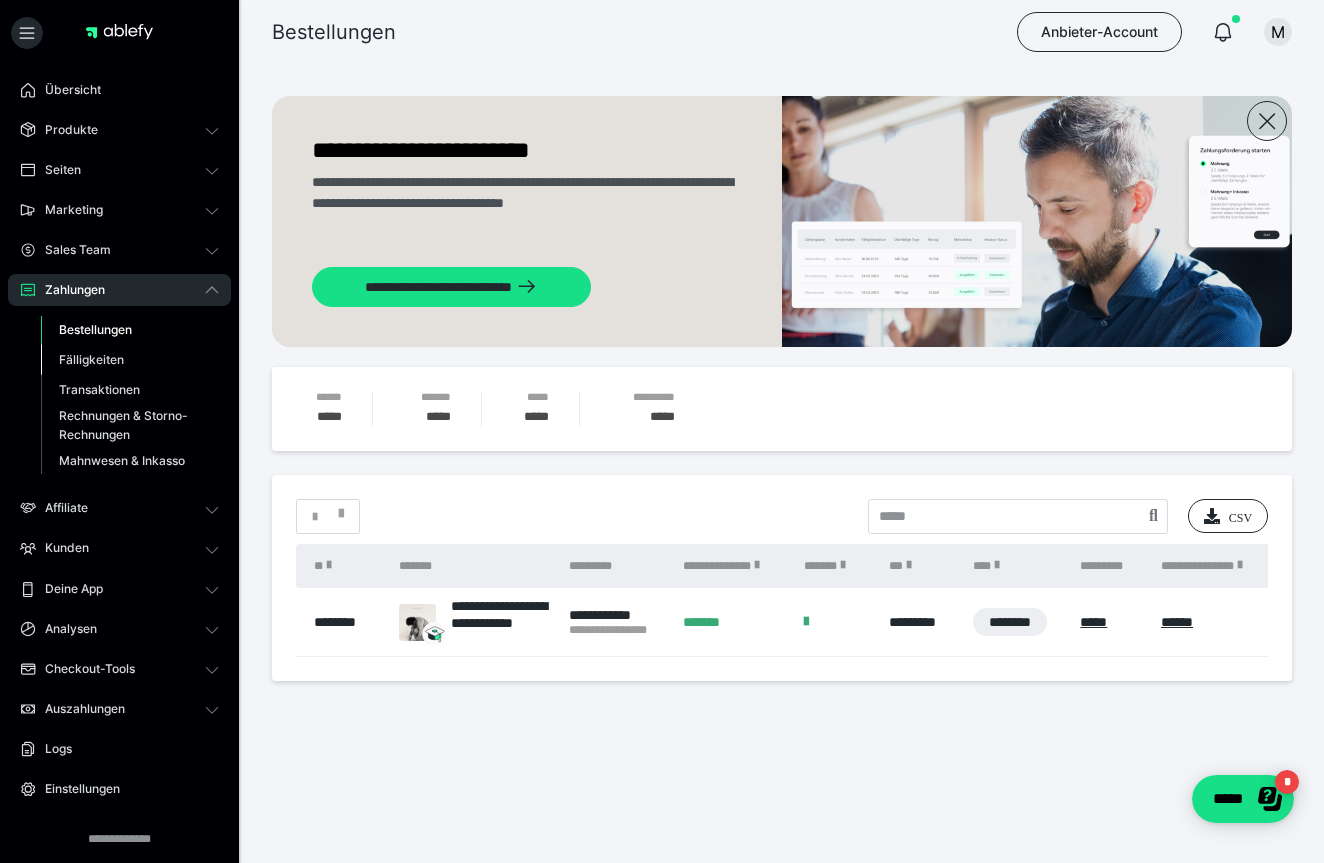 click on "Fälligkeiten" at bounding box center [91, 359] 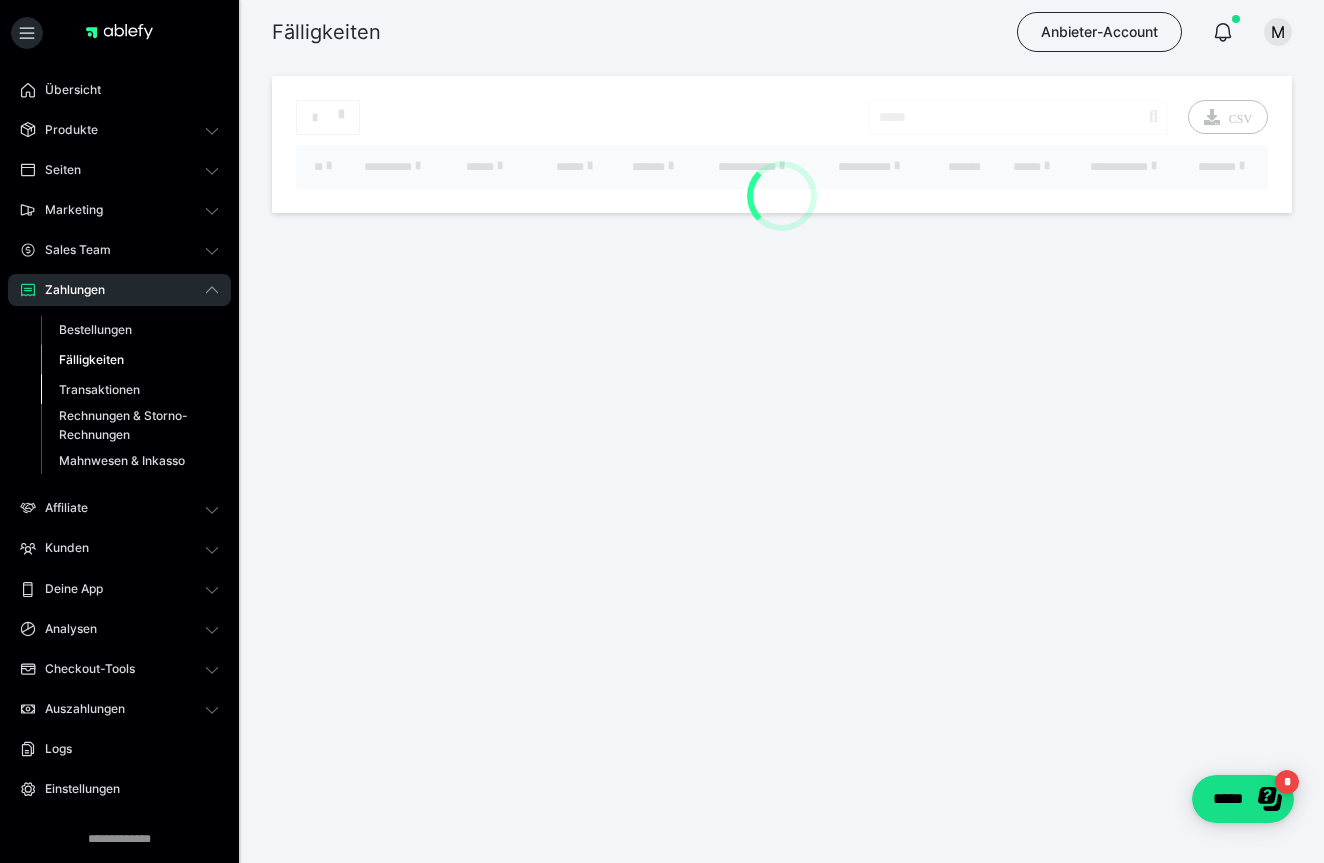 click on "Transaktionen" at bounding box center (130, 390) 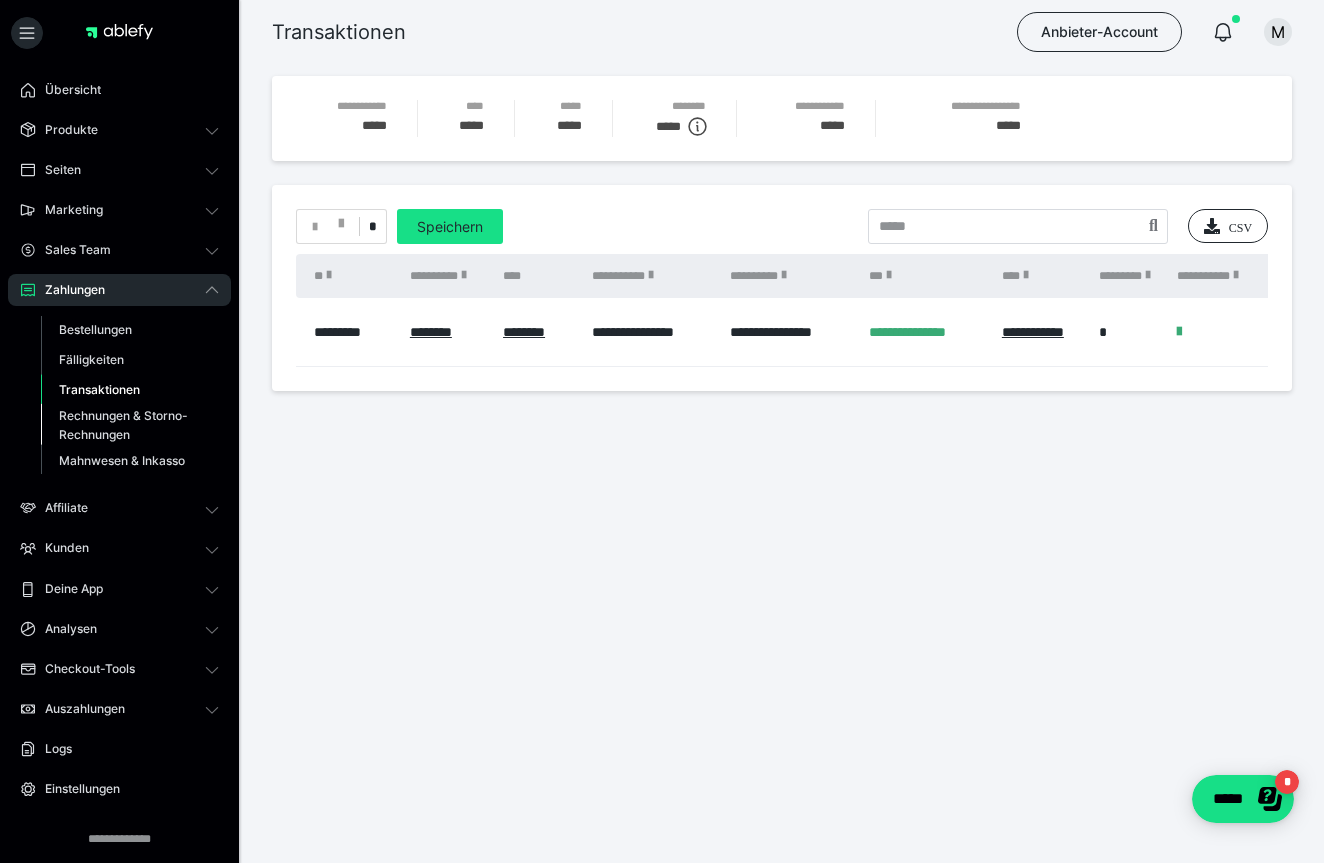 click on "Rechnungen & Storno-Rechnungen" at bounding box center [126, 425] 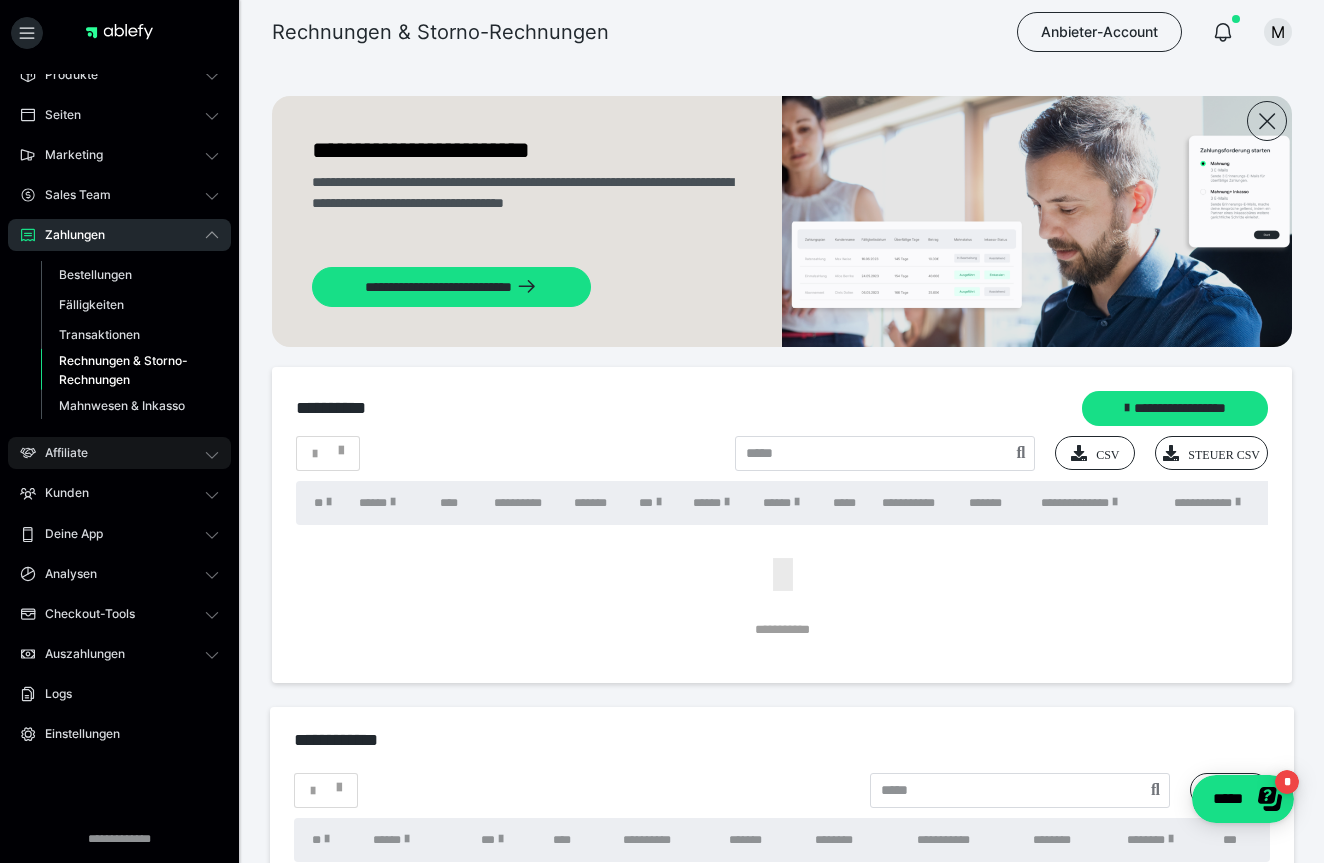 scroll, scrollTop: 55, scrollLeft: 0, axis: vertical 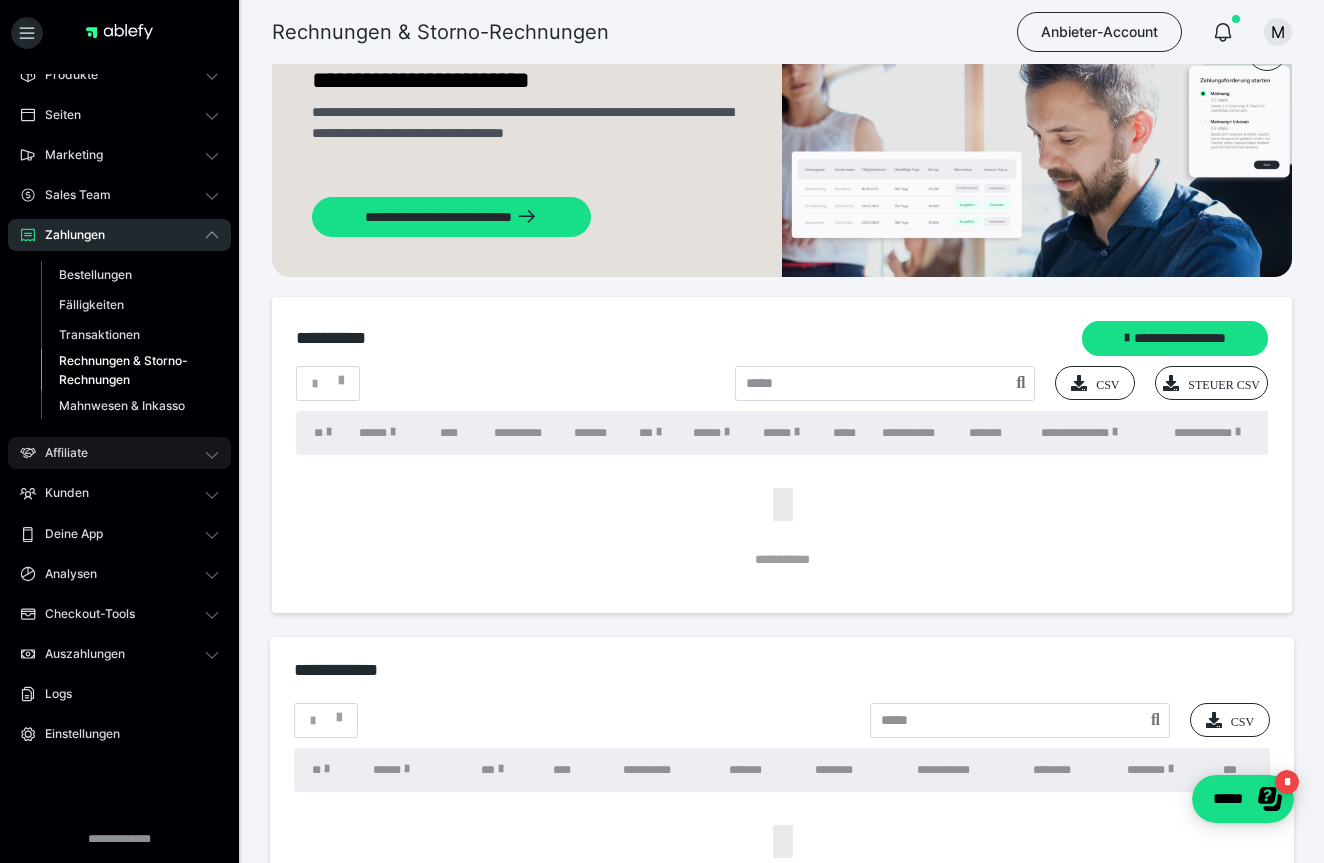 click 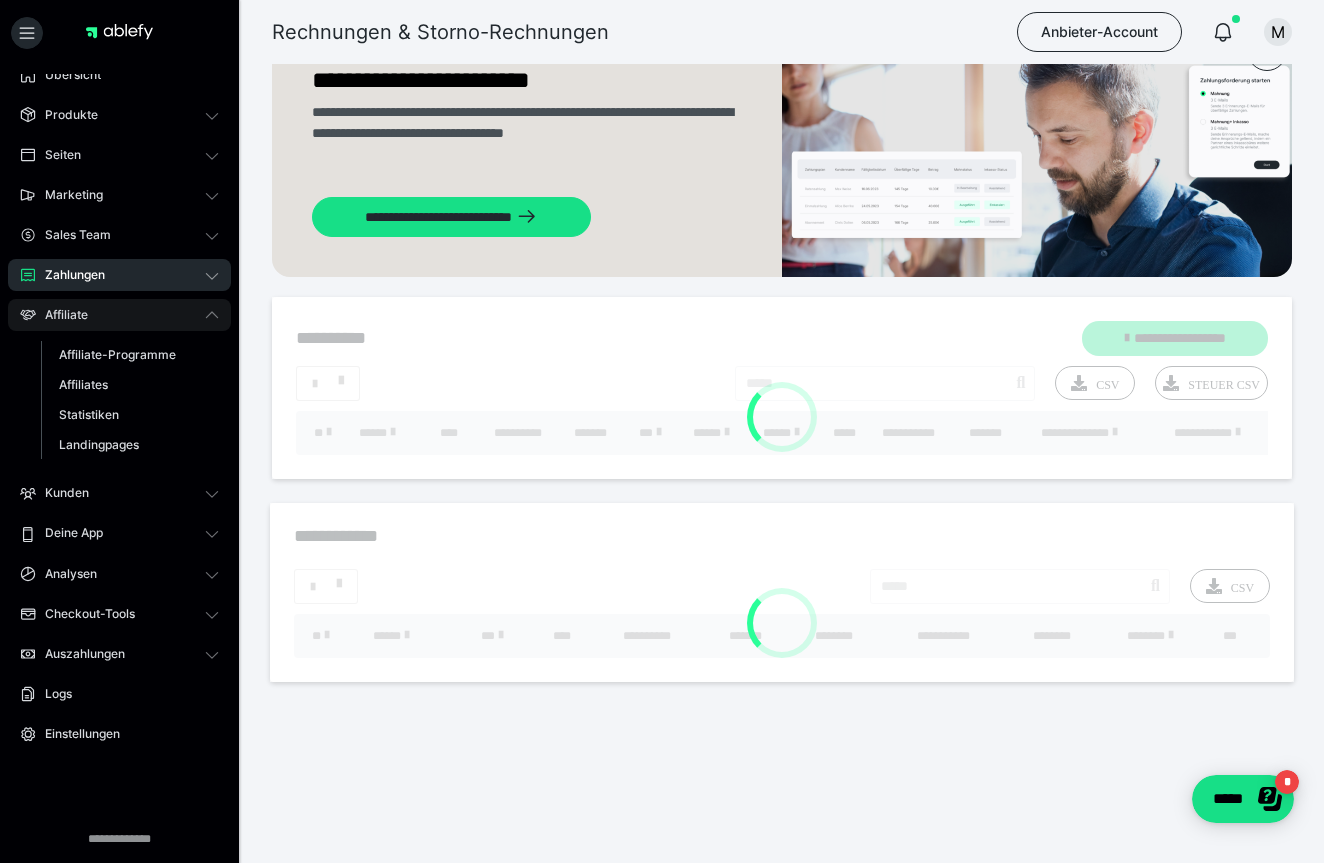 scroll, scrollTop: 13, scrollLeft: 0, axis: vertical 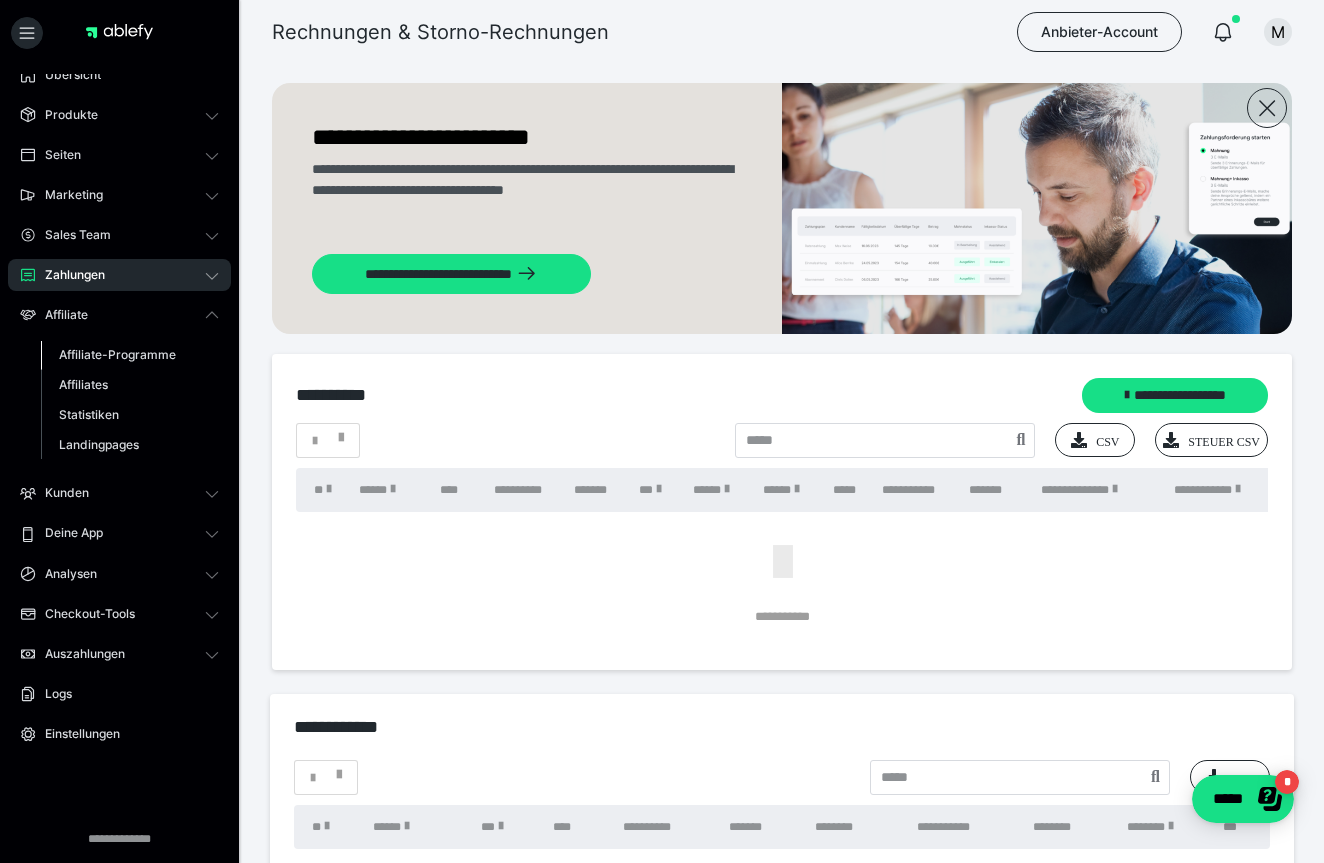click on "Affiliate-Programme" at bounding box center [117, 354] 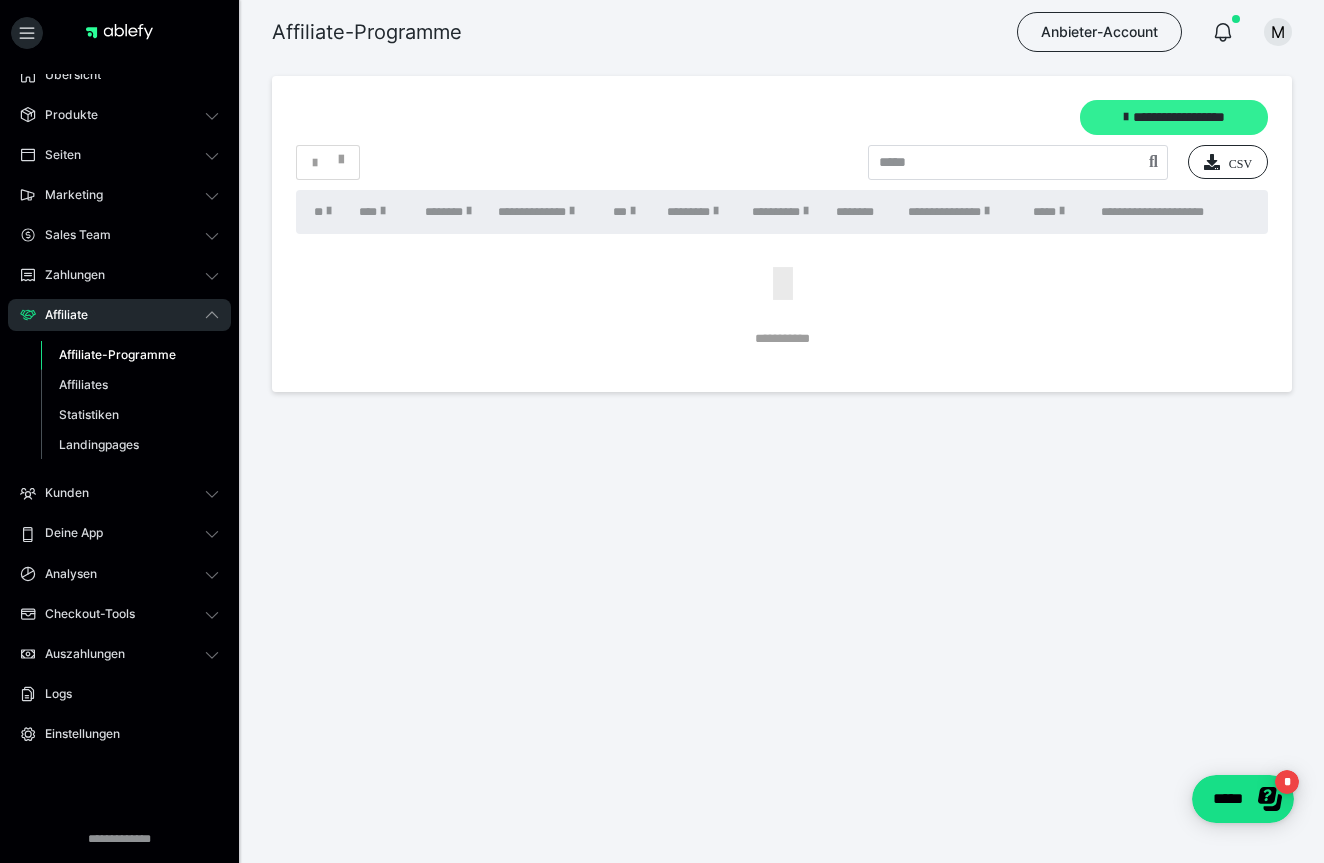 click on "**********" at bounding box center (1174, 117) 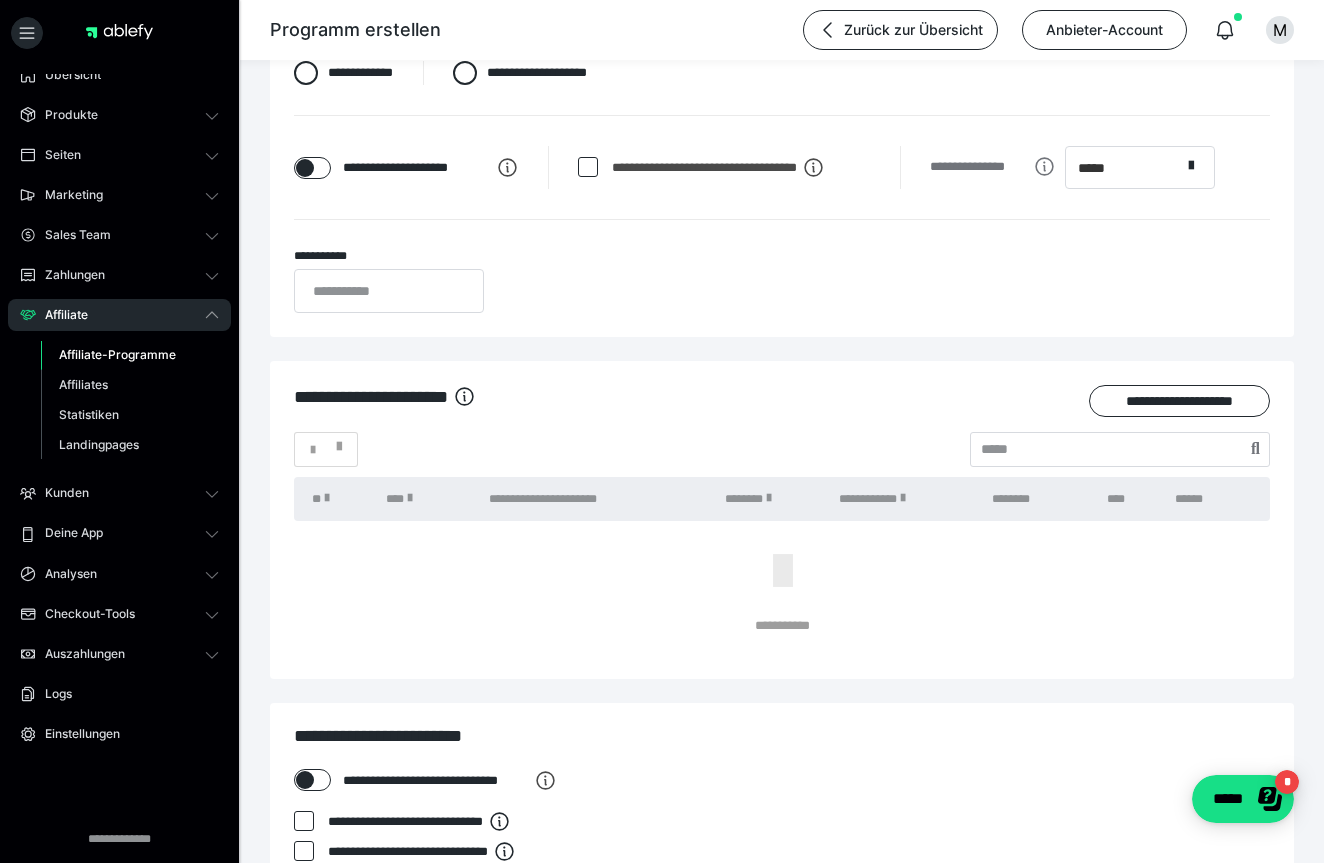 scroll, scrollTop: 213, scrollLeft: 0, axis: vertical 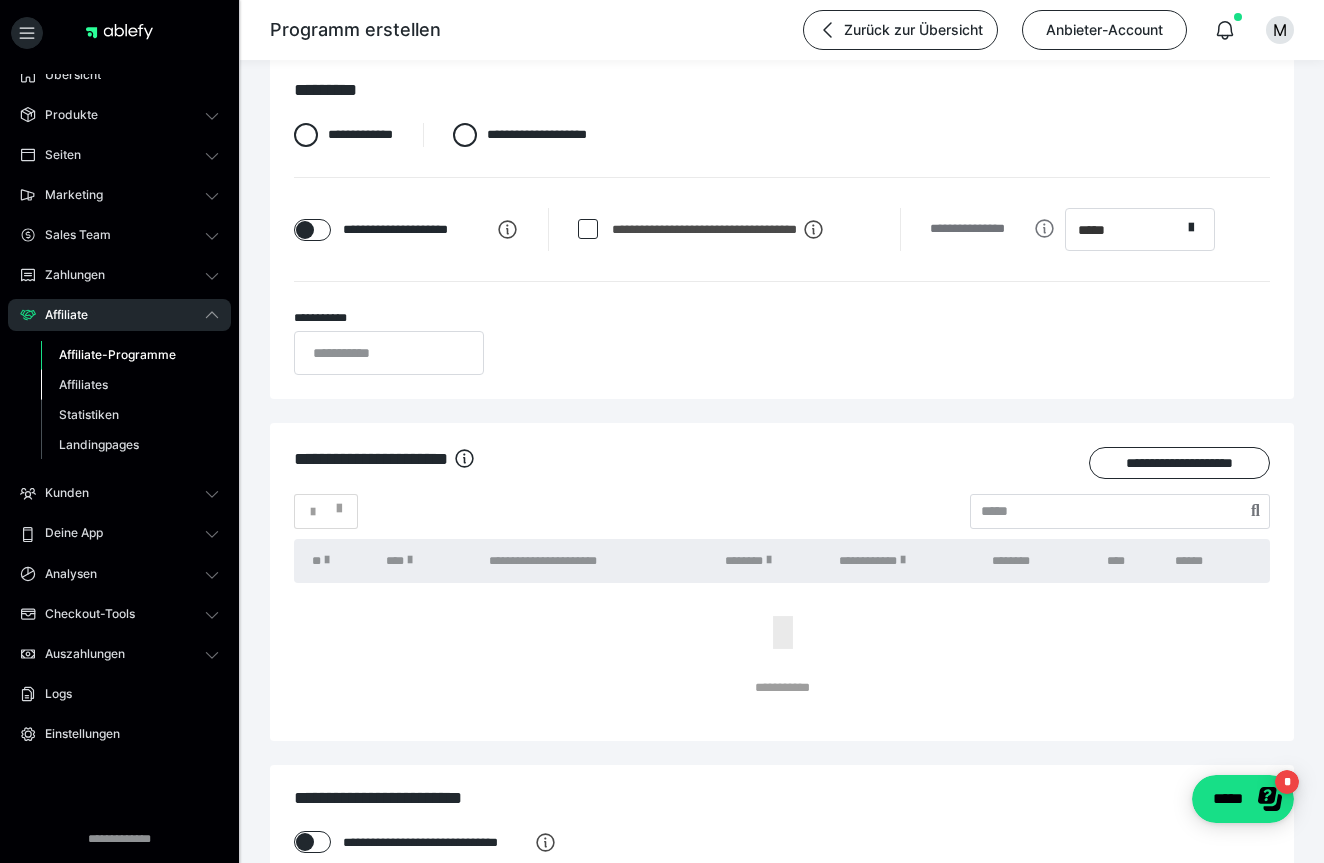 click on "Affiliates" at bounding box center (83, 384) 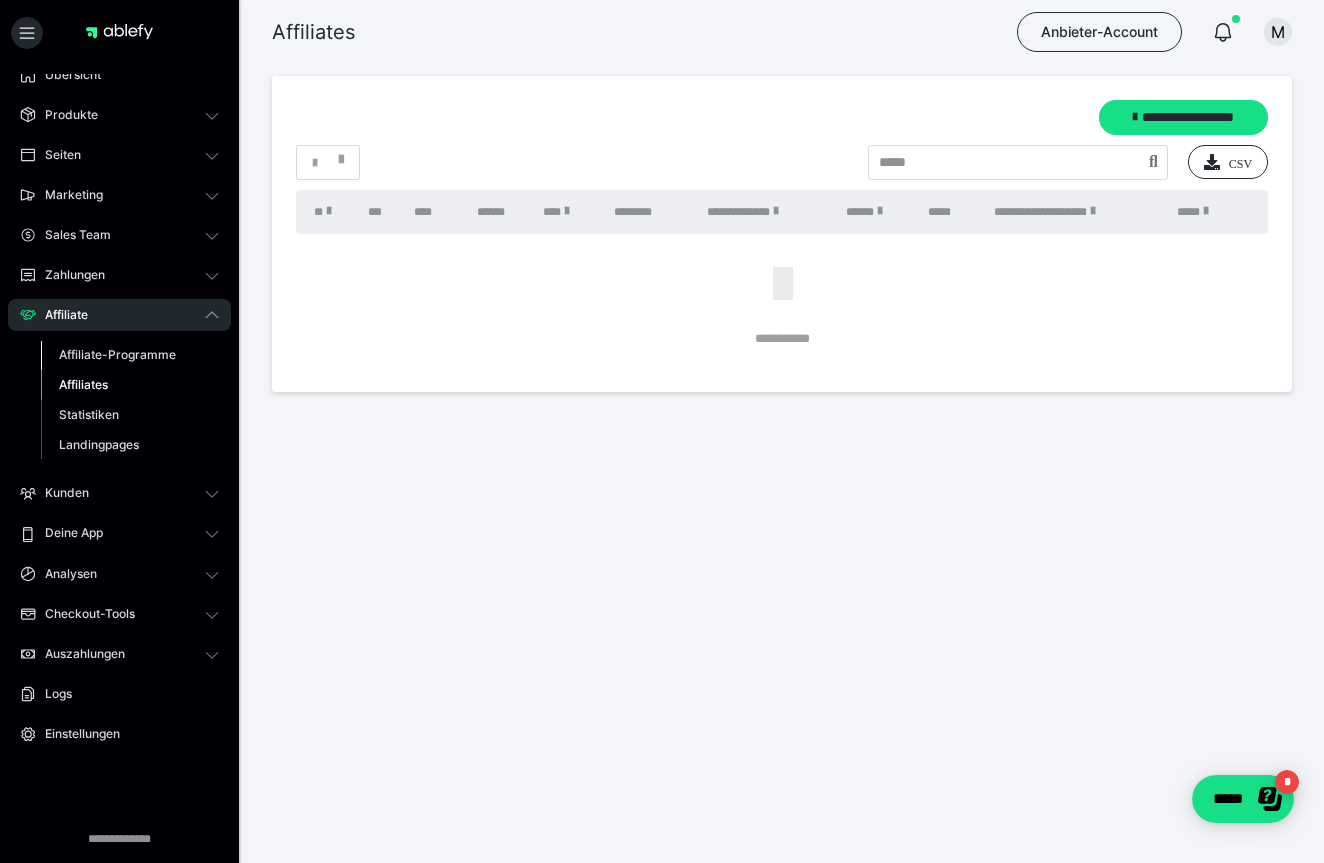click on "Affiliate-Programme" at bounding box center (117, 354) 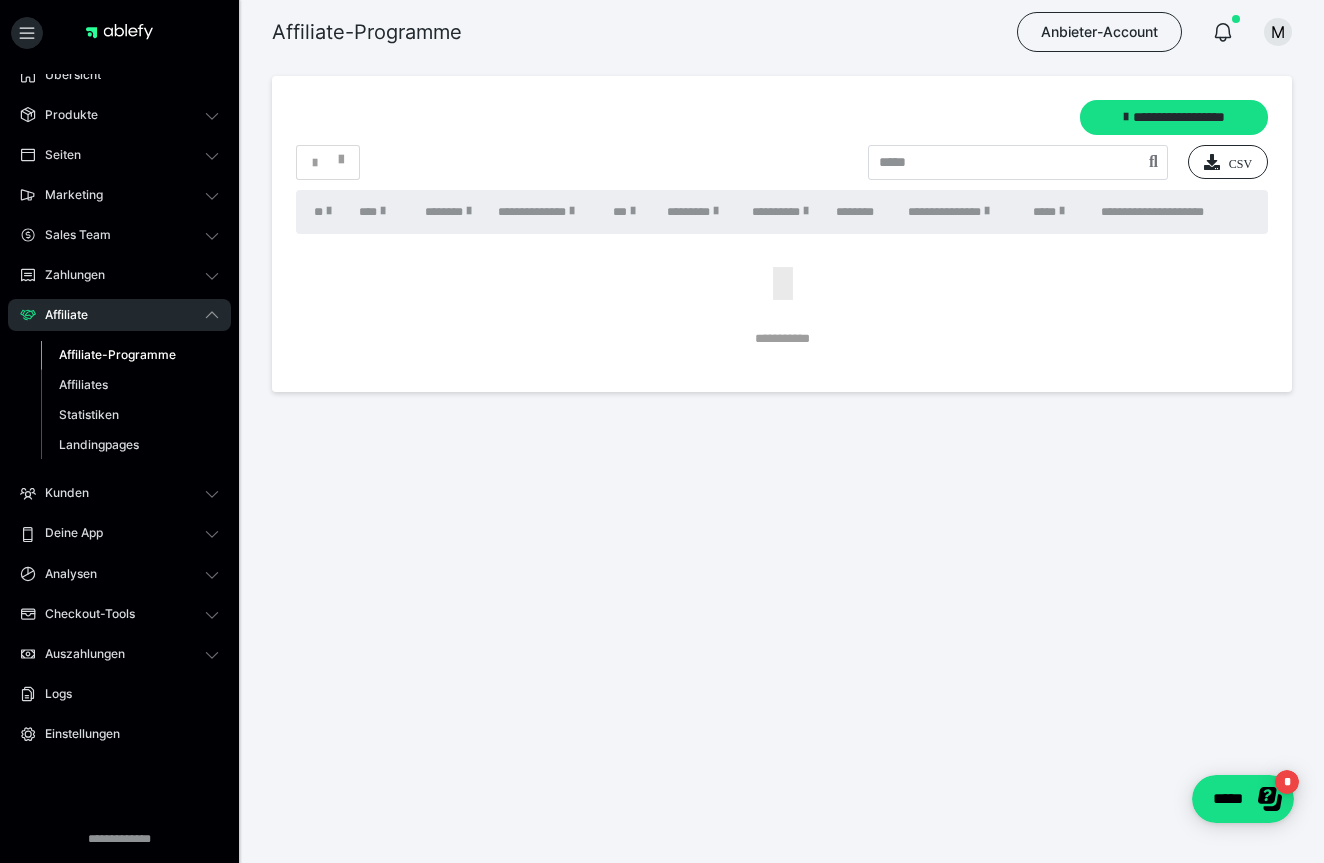 click on "Affiliate-Programme" at bounding box center [117, 354] 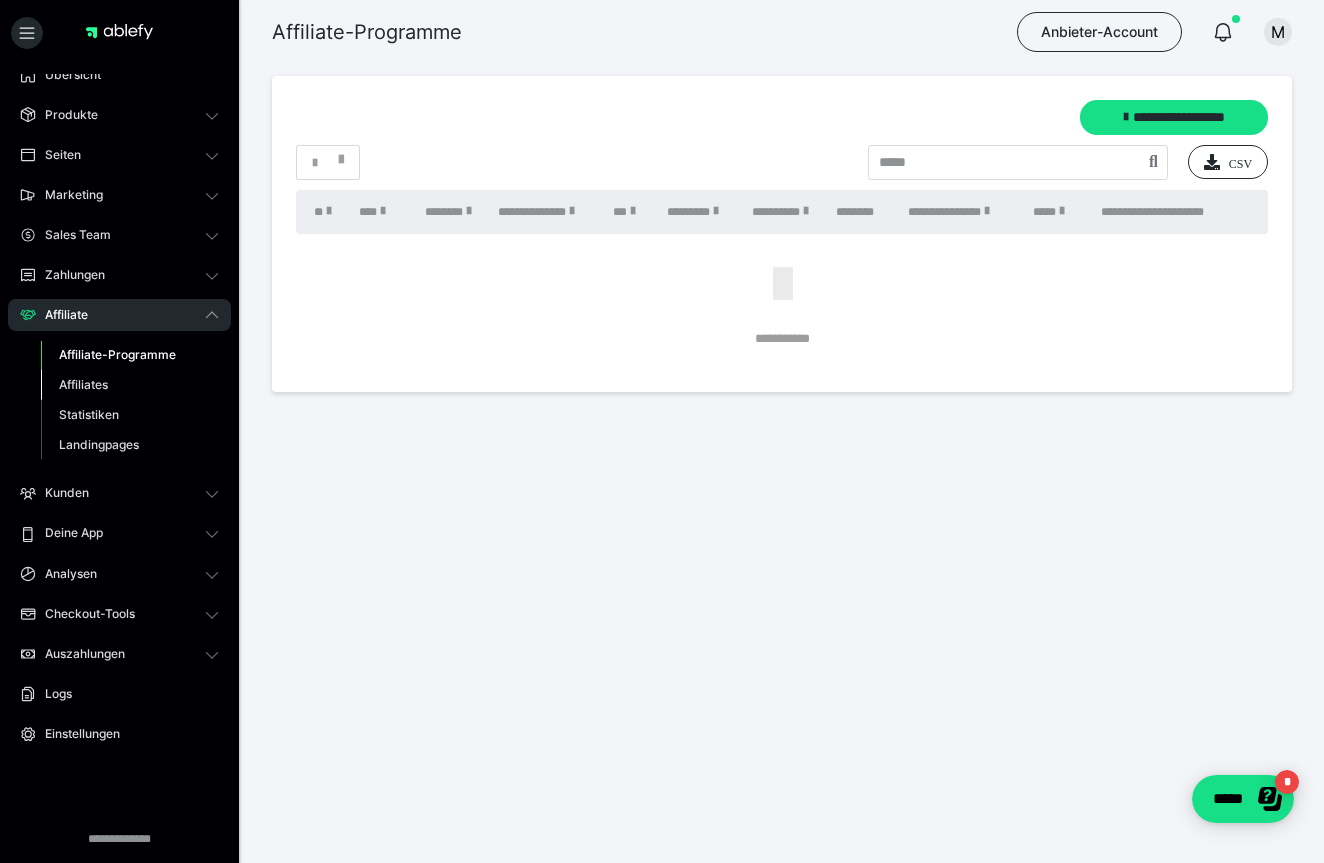 click on "Affiliates" at bounding box center (83, 384) 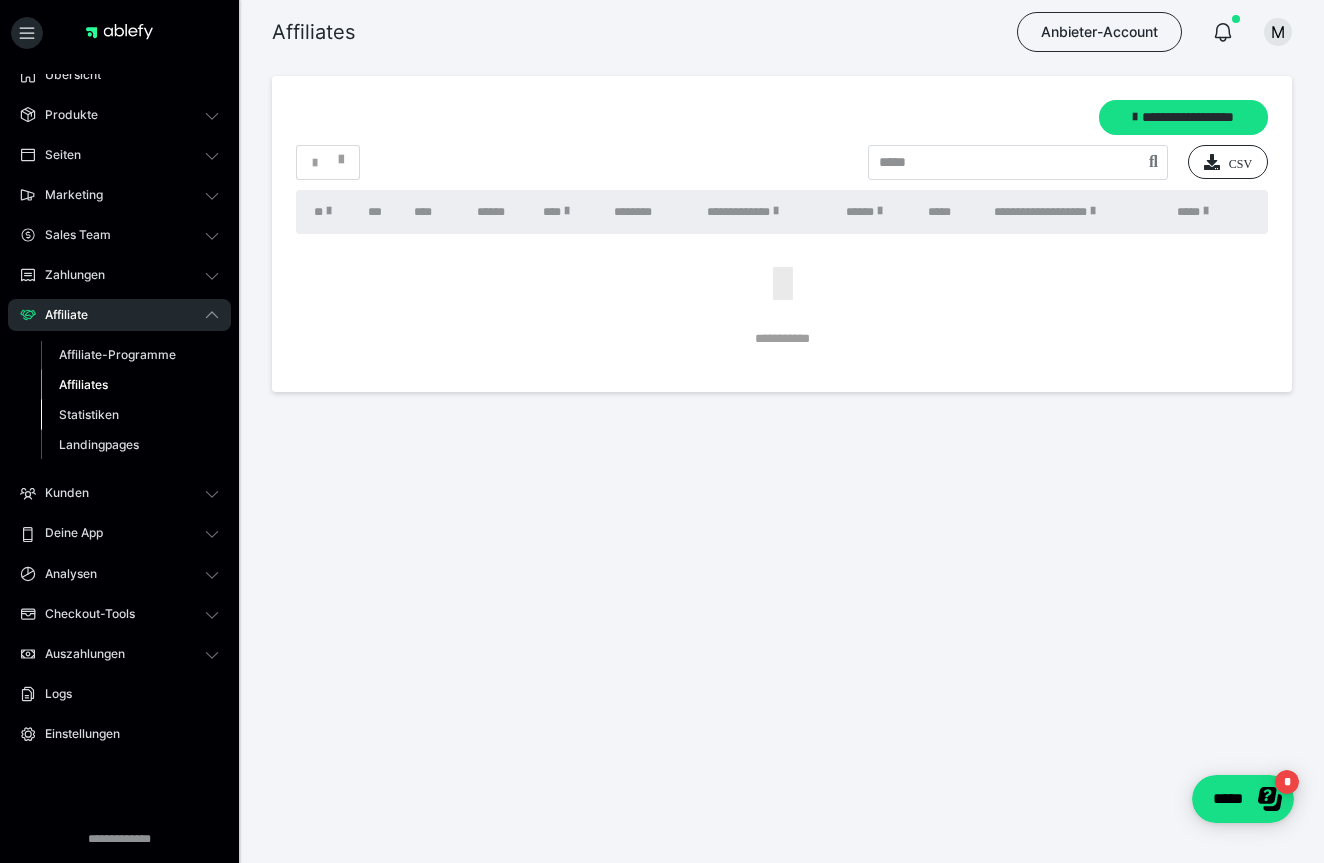 click on "Statistiken" at bounding box center [89, 414] 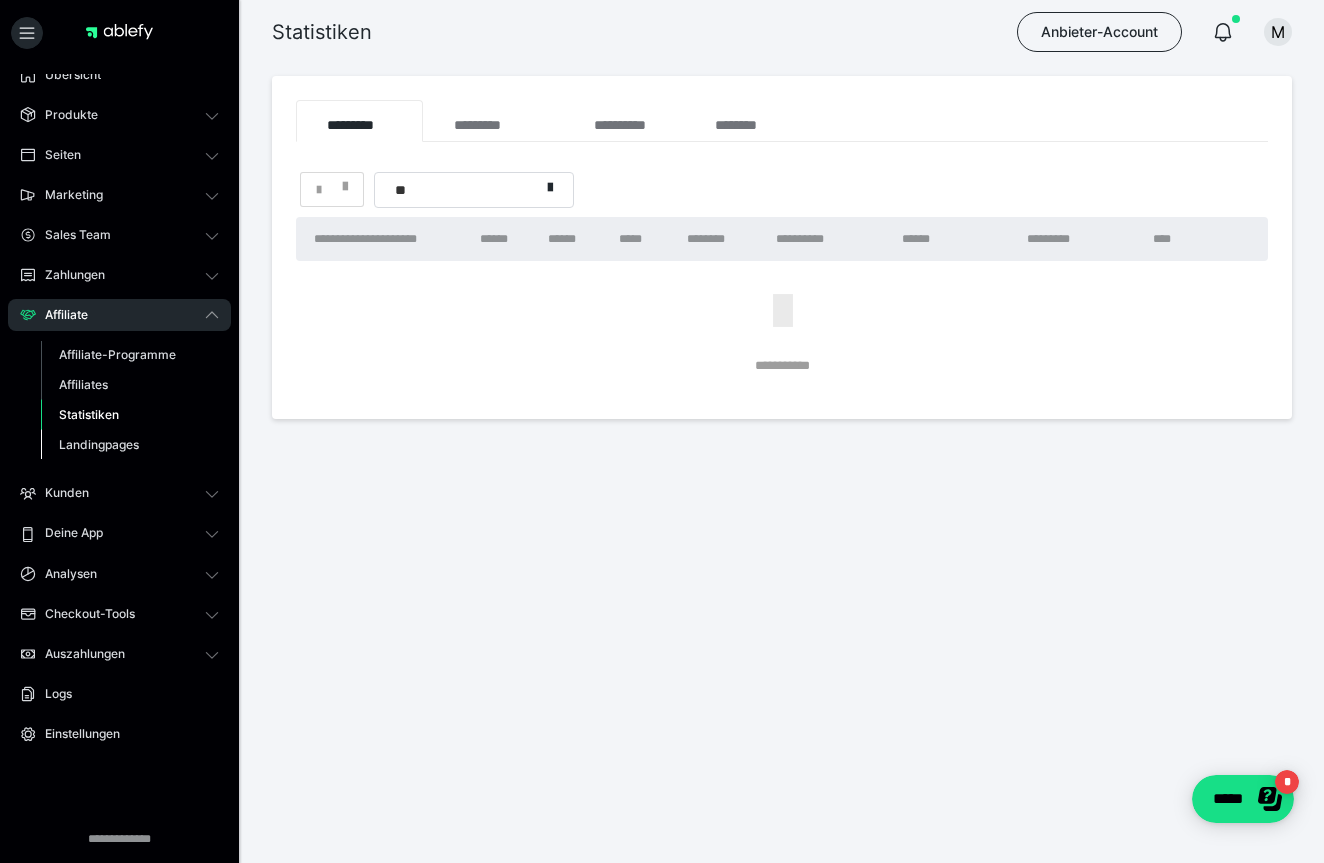 click on "Landingpages" at bounding box center [99, 444] 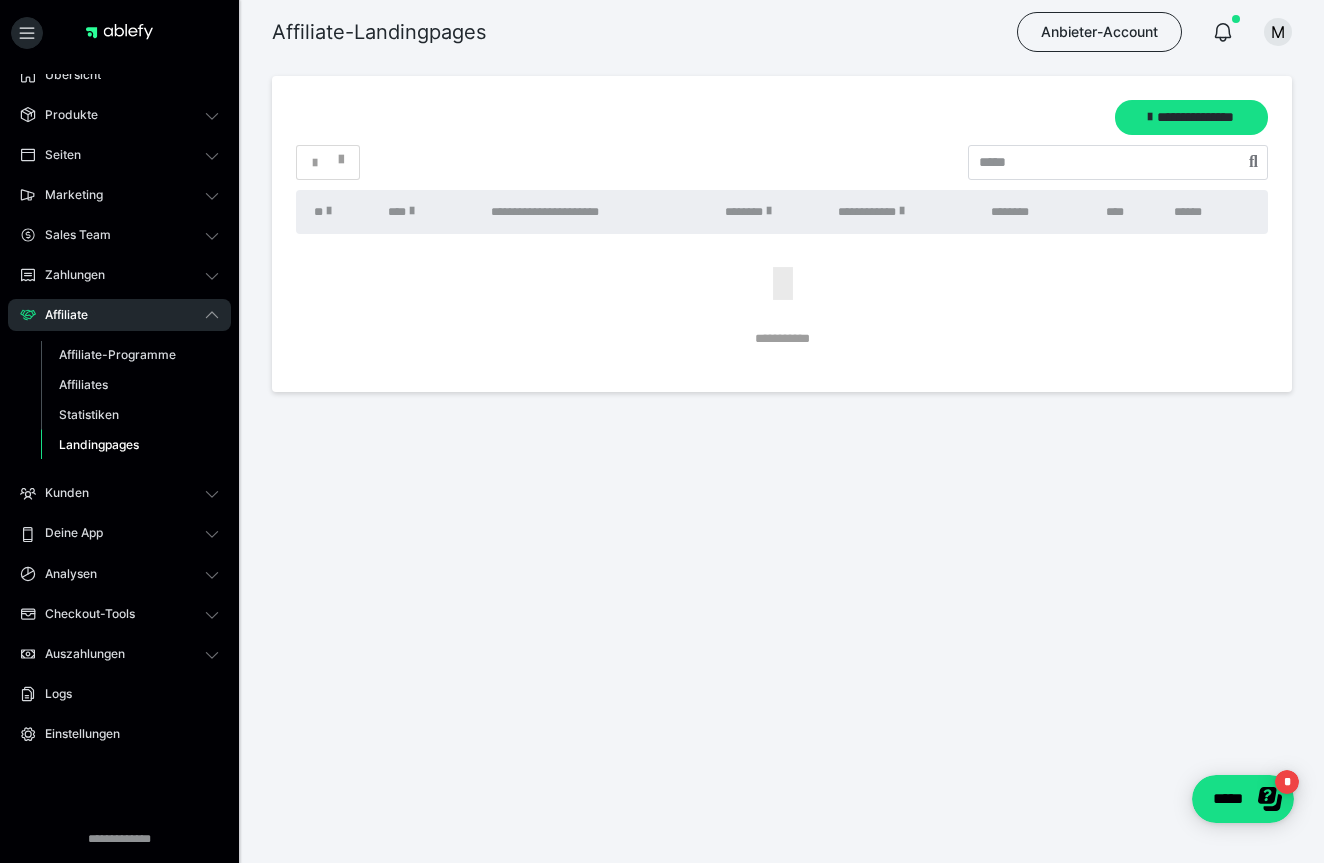scroll, scrollTop: 15, scrollLeft: 0, axis: vertical 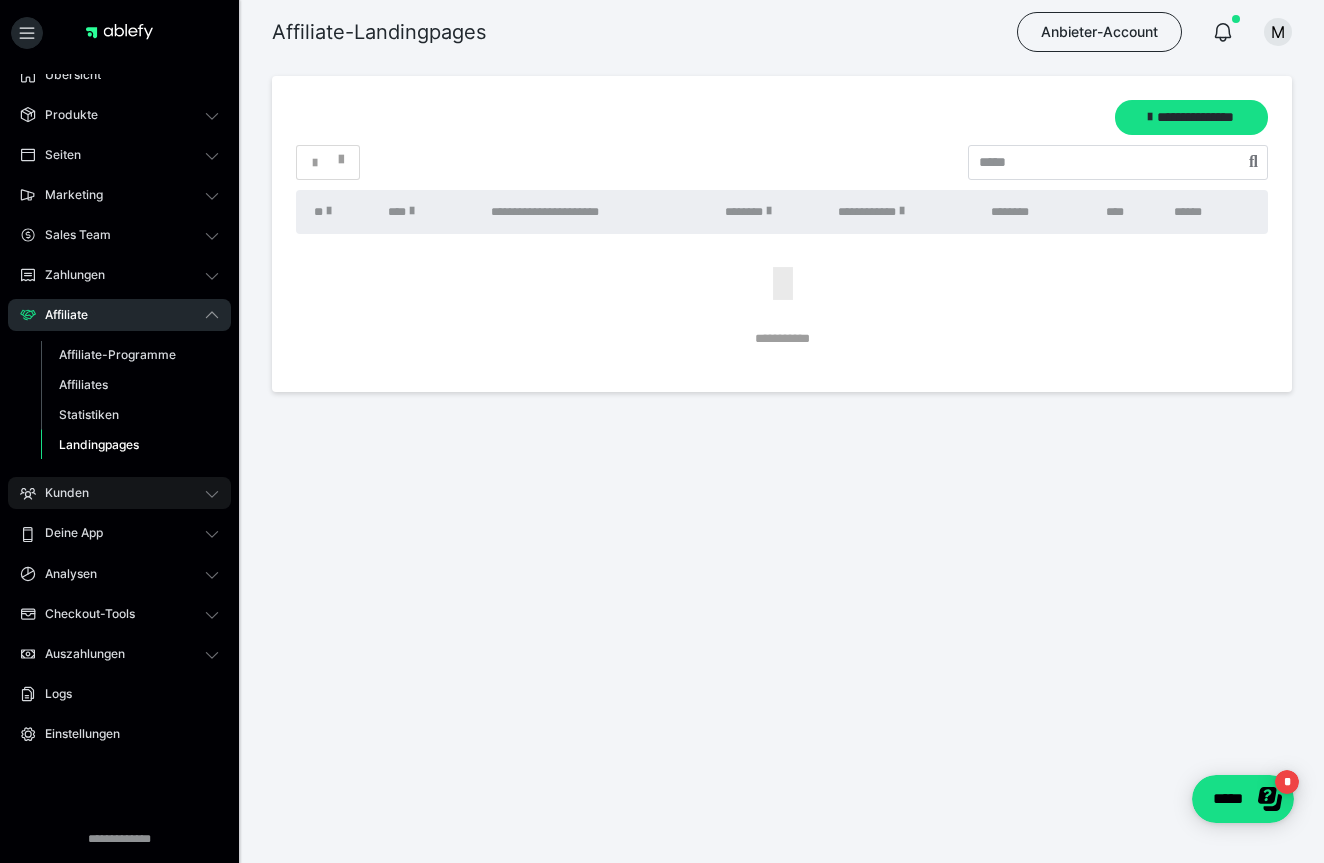 click 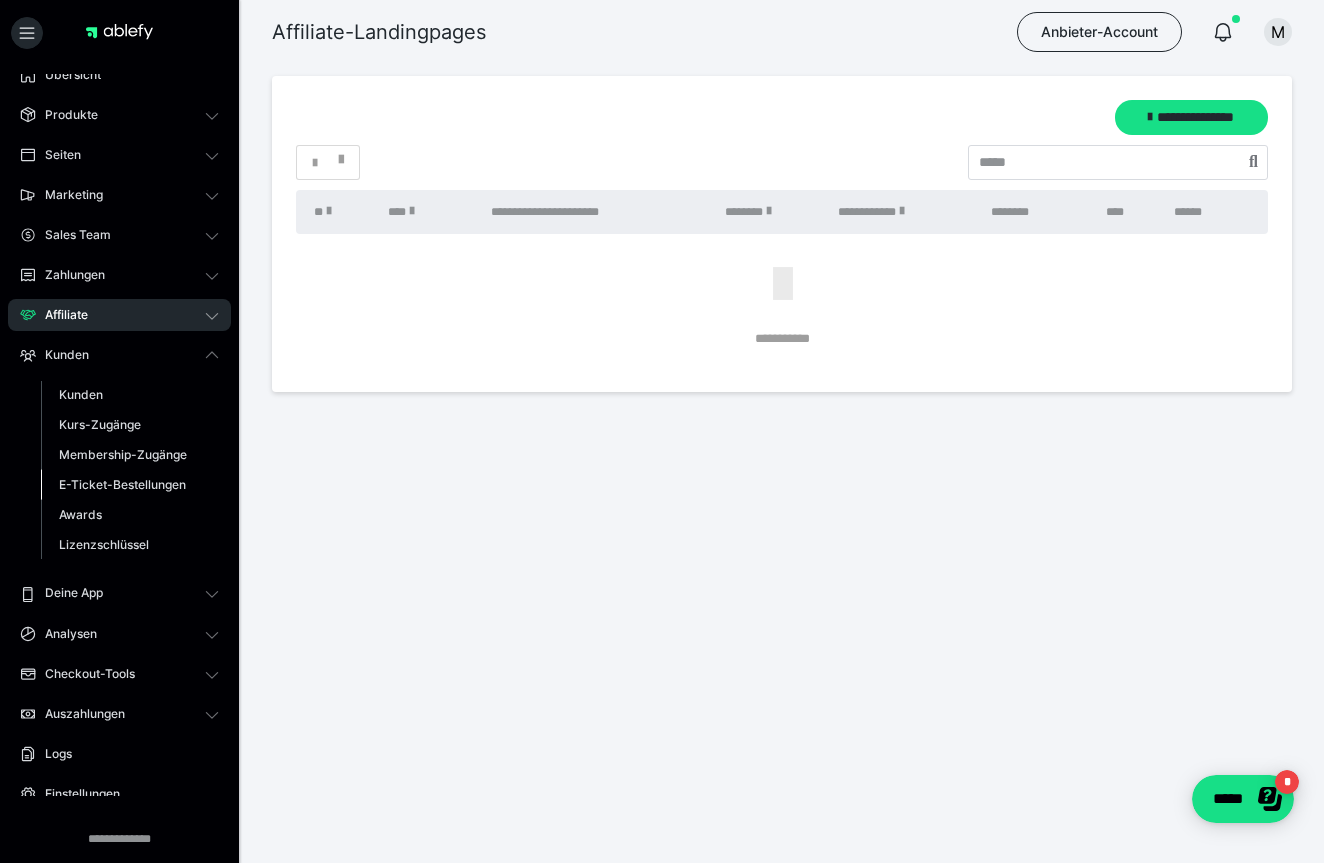 click on "E-Ticket-Bestellungen" at bounding box center [122, 484] 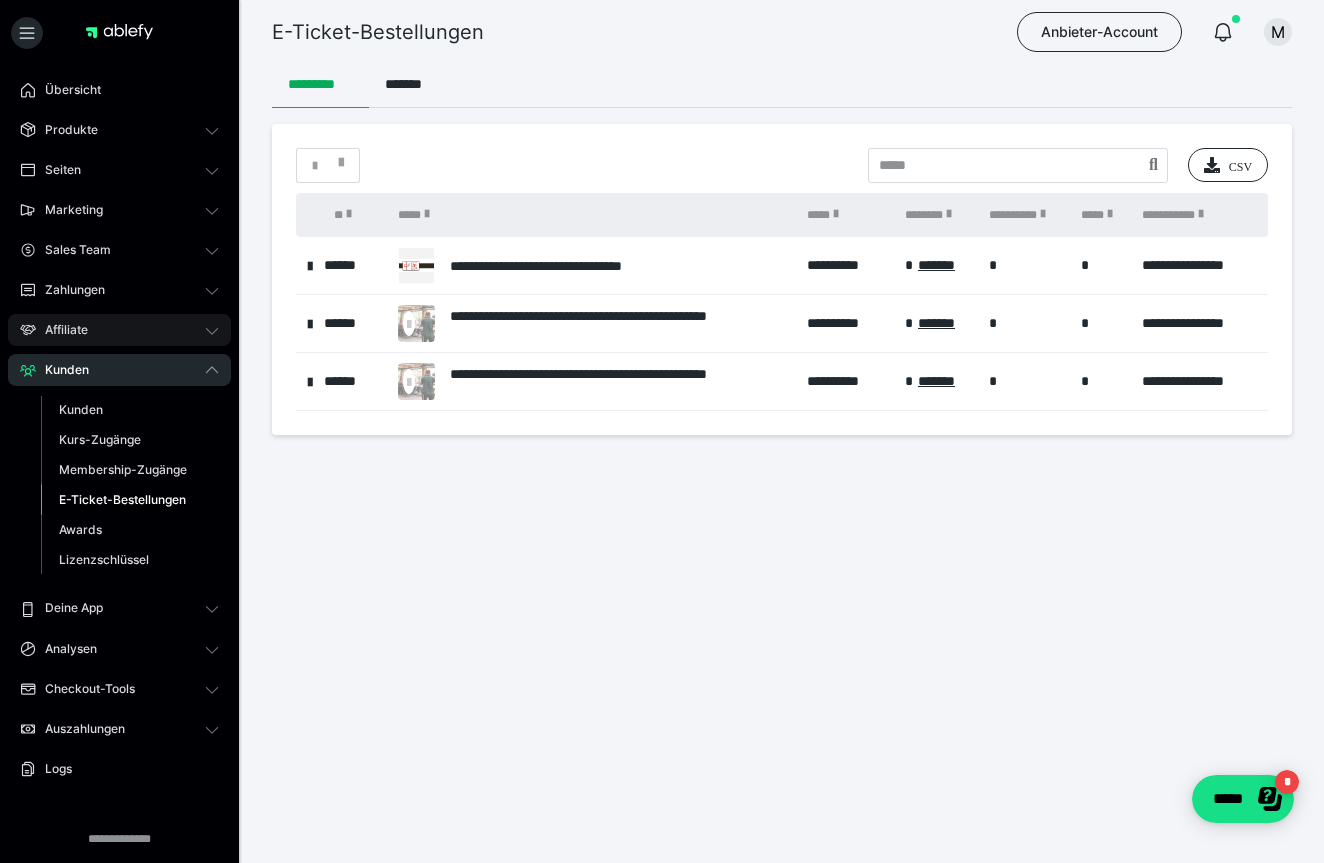 scroll, scrollTop: 0, scrollLeft: 0, axis: both 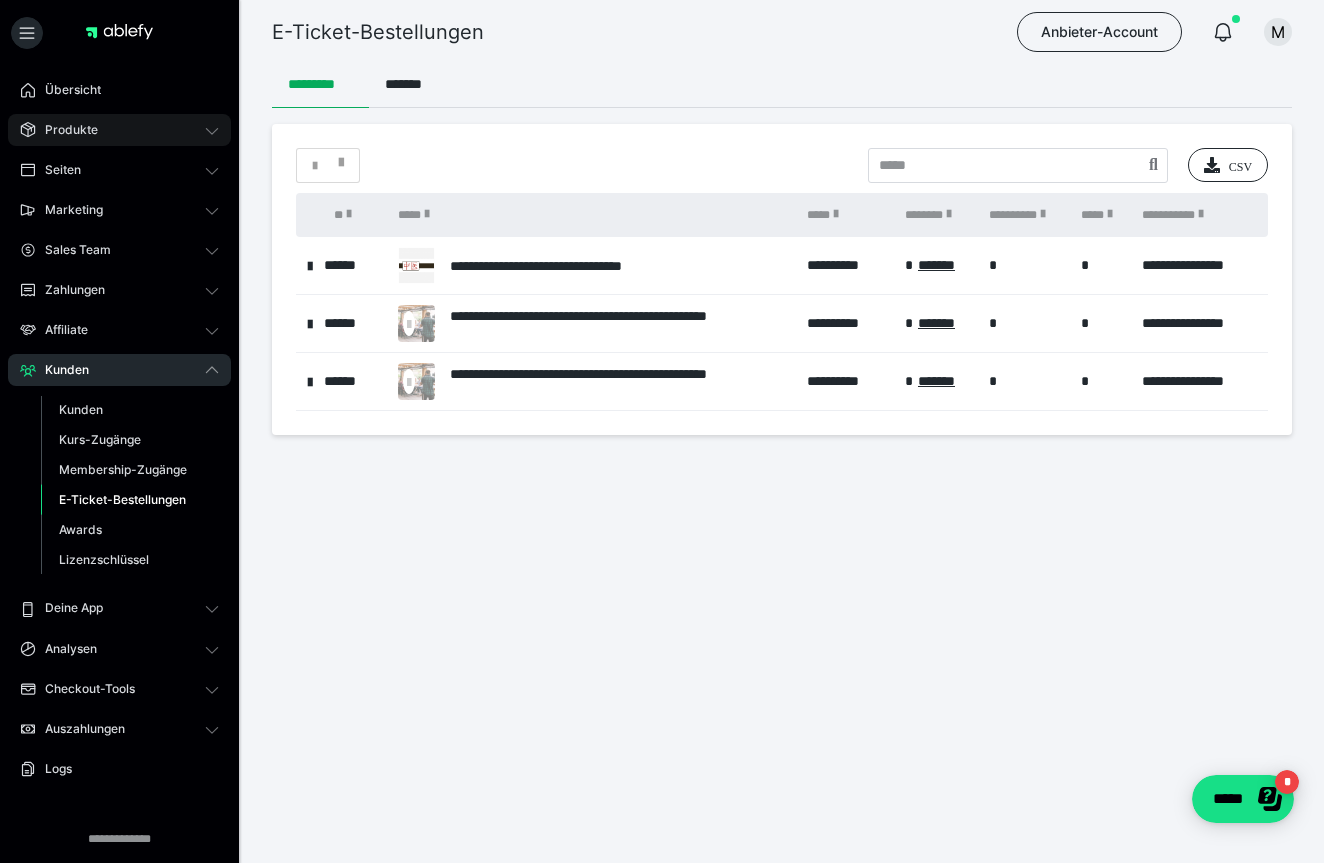 click 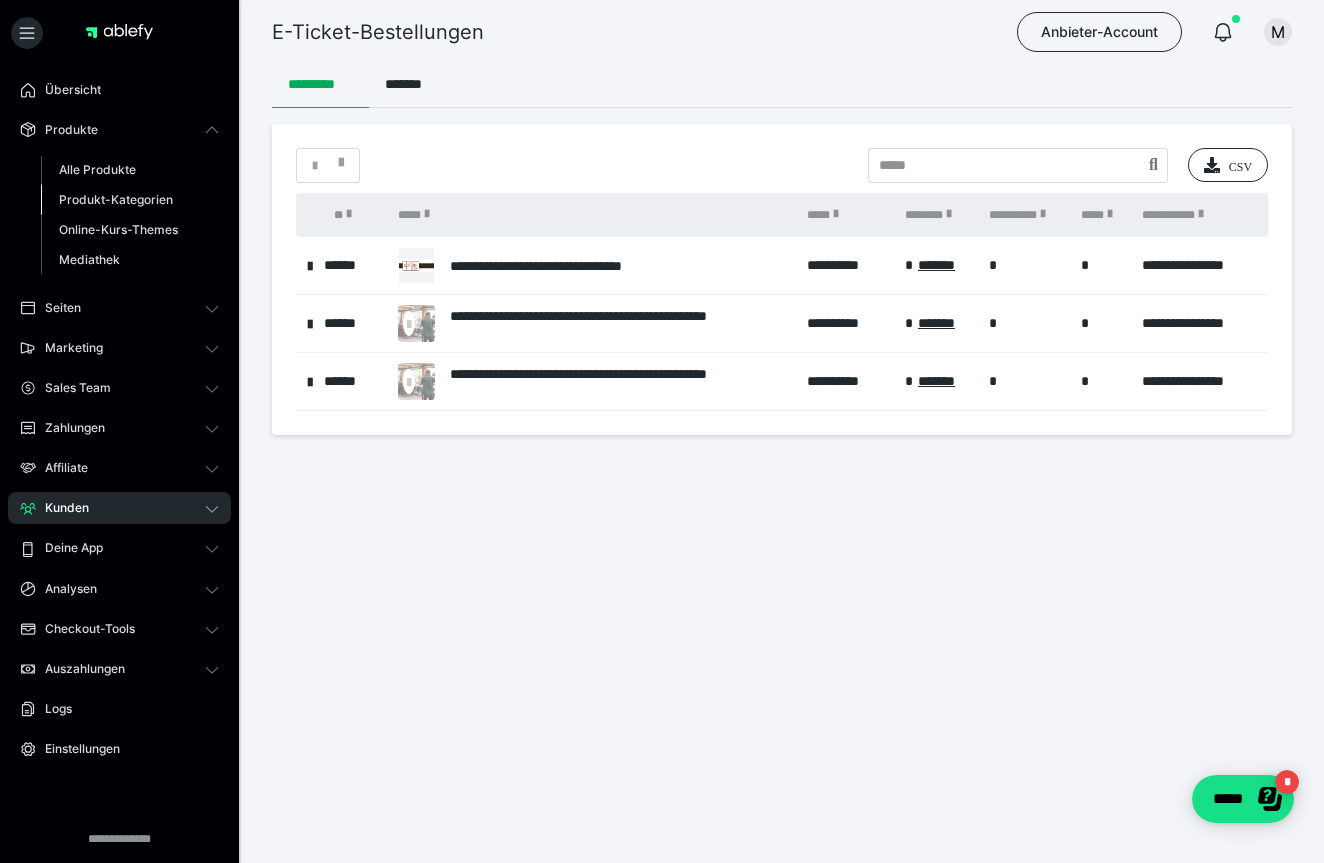 click on "Produkt-Kategorien" at bounding box center (116, 199) 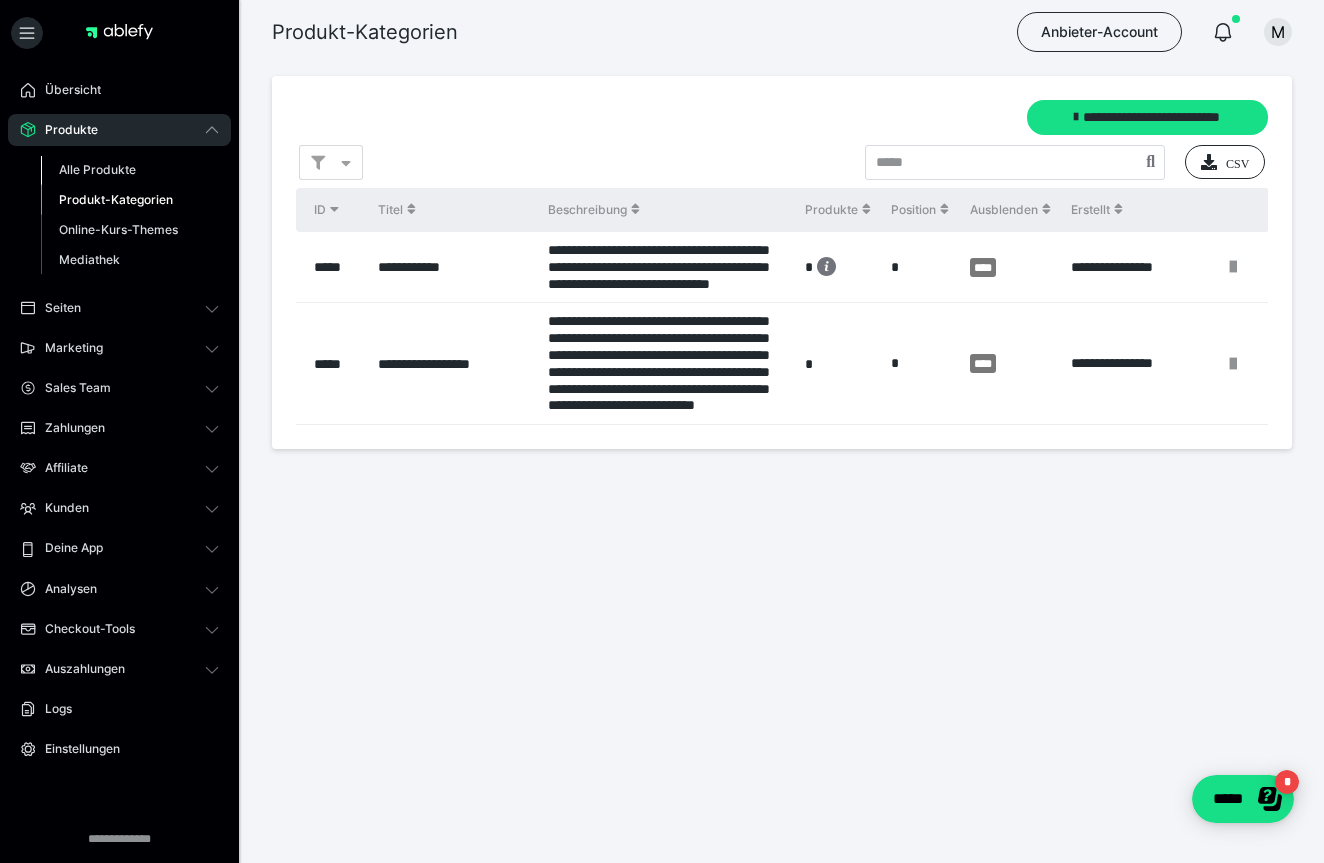 click on "Alle Produkte" at bounding box center [97, 169] 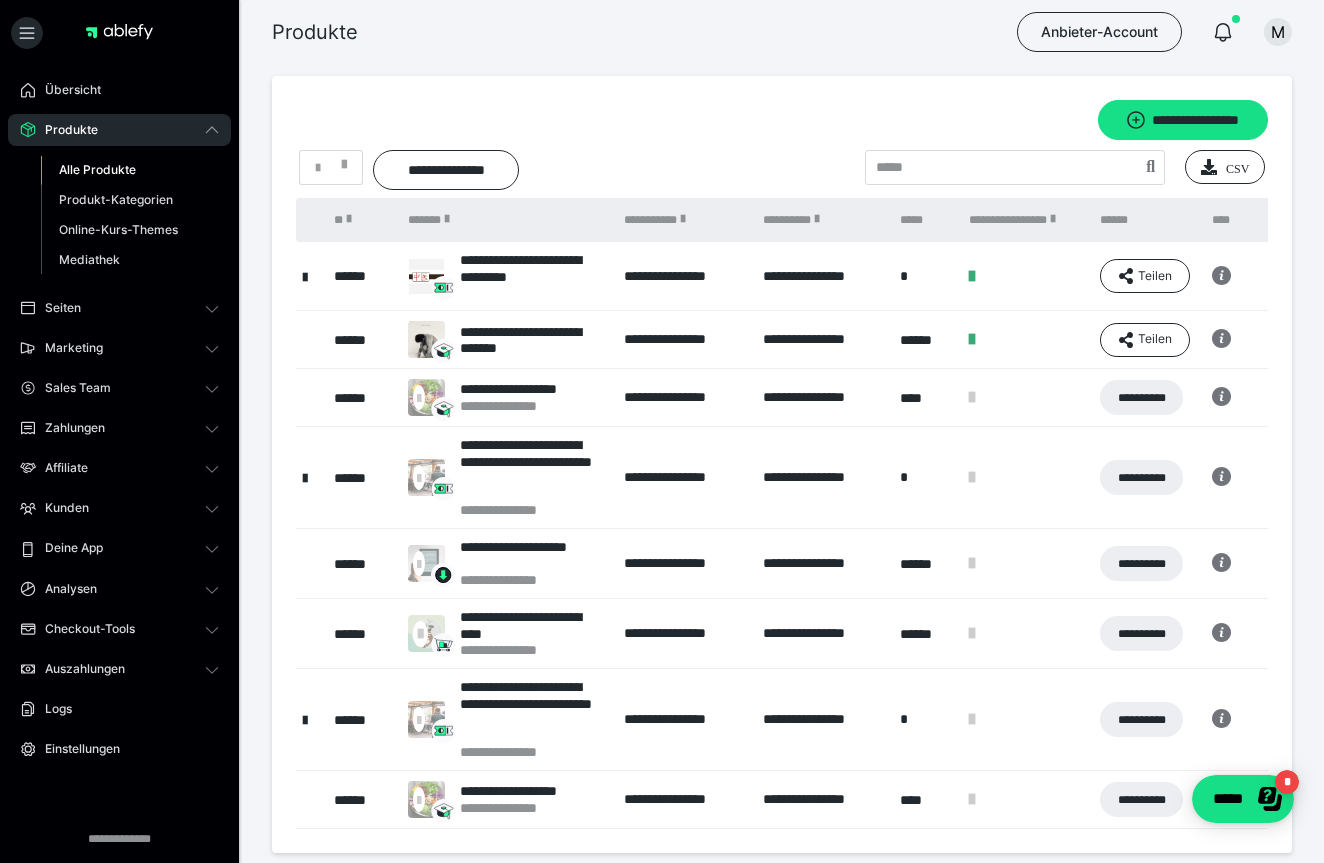 click at bounding box center [305, 276] 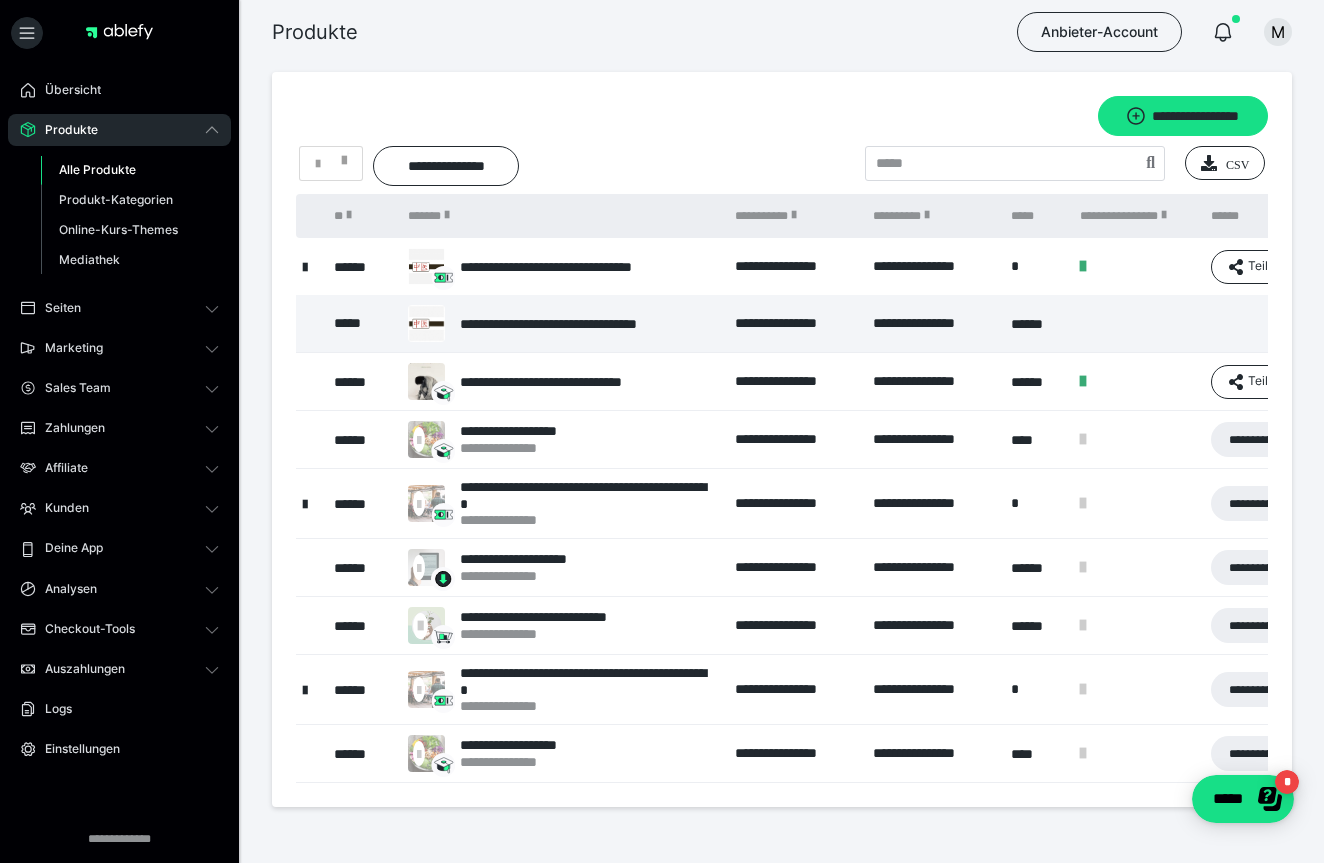 scroll, scrollTop: 0, scrollLeft: 0, axis: both 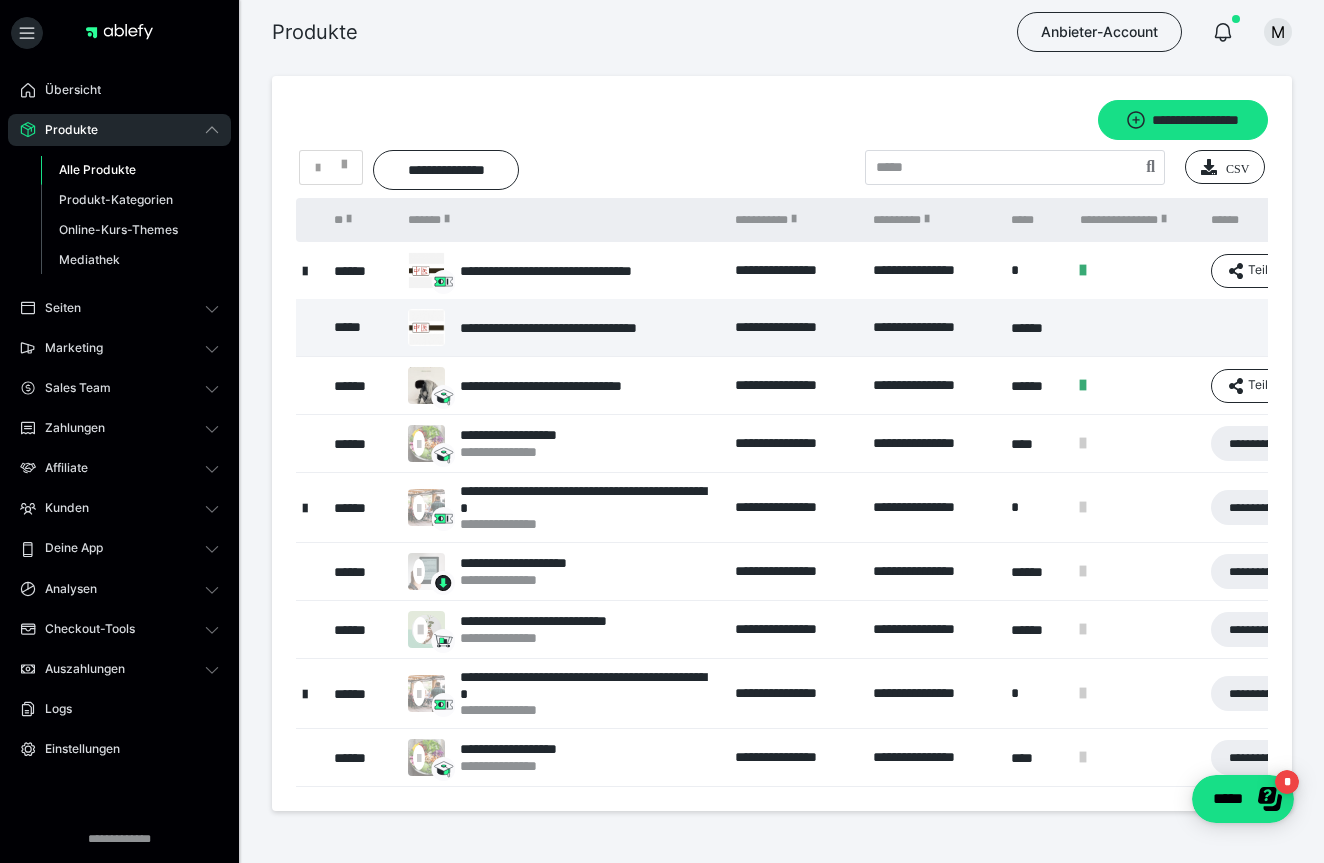 click at bounding box center (305, 270) 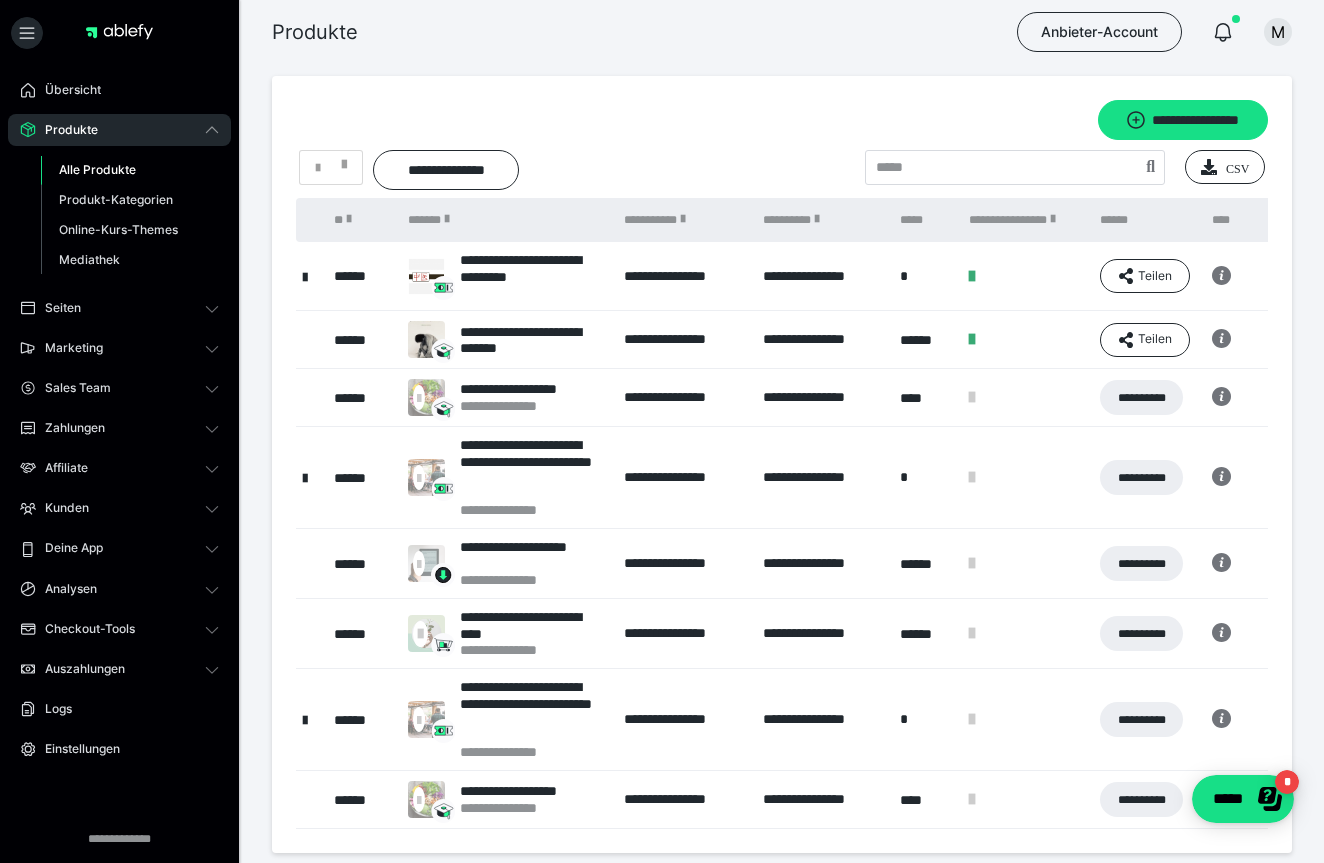 click on "**********" at bounding box center [683, 276] 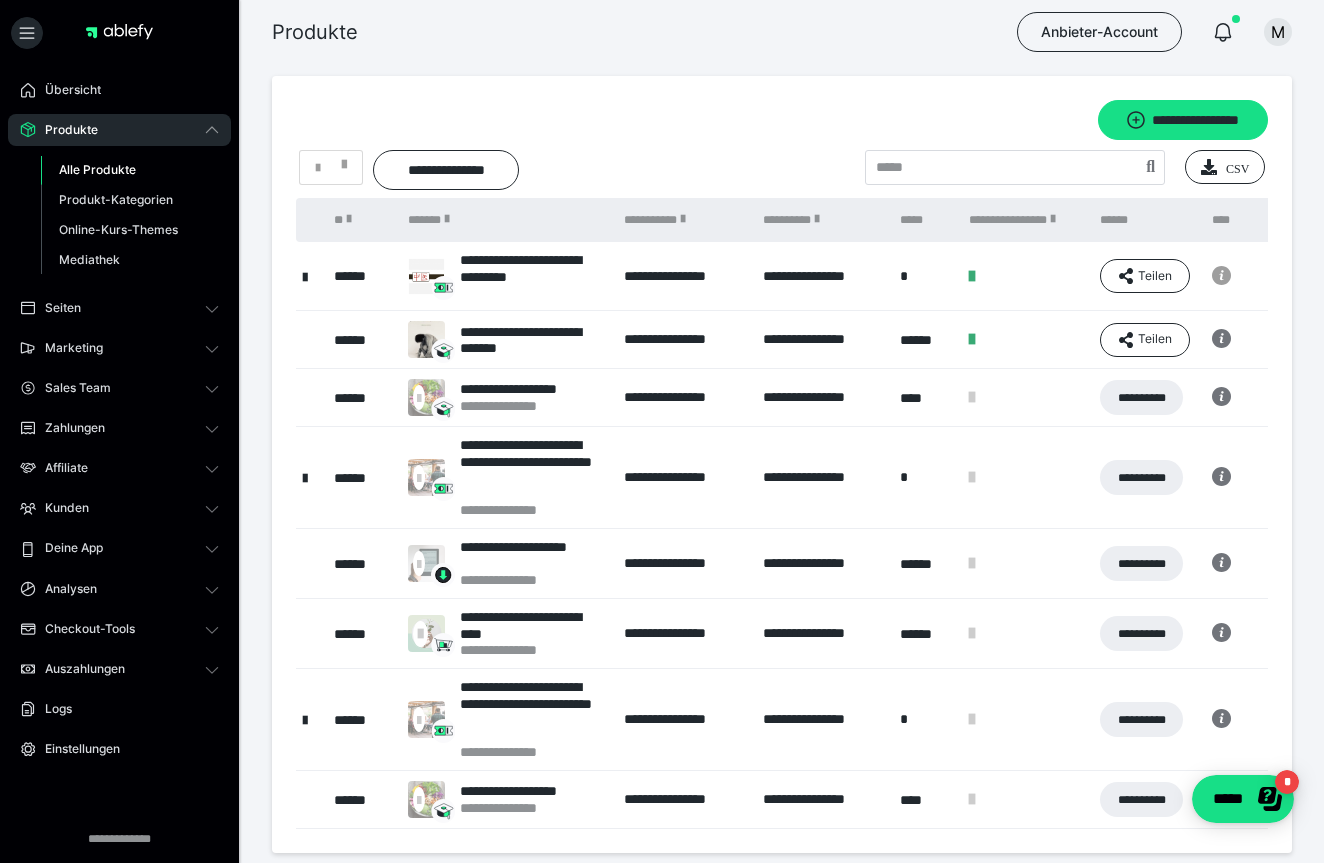 click 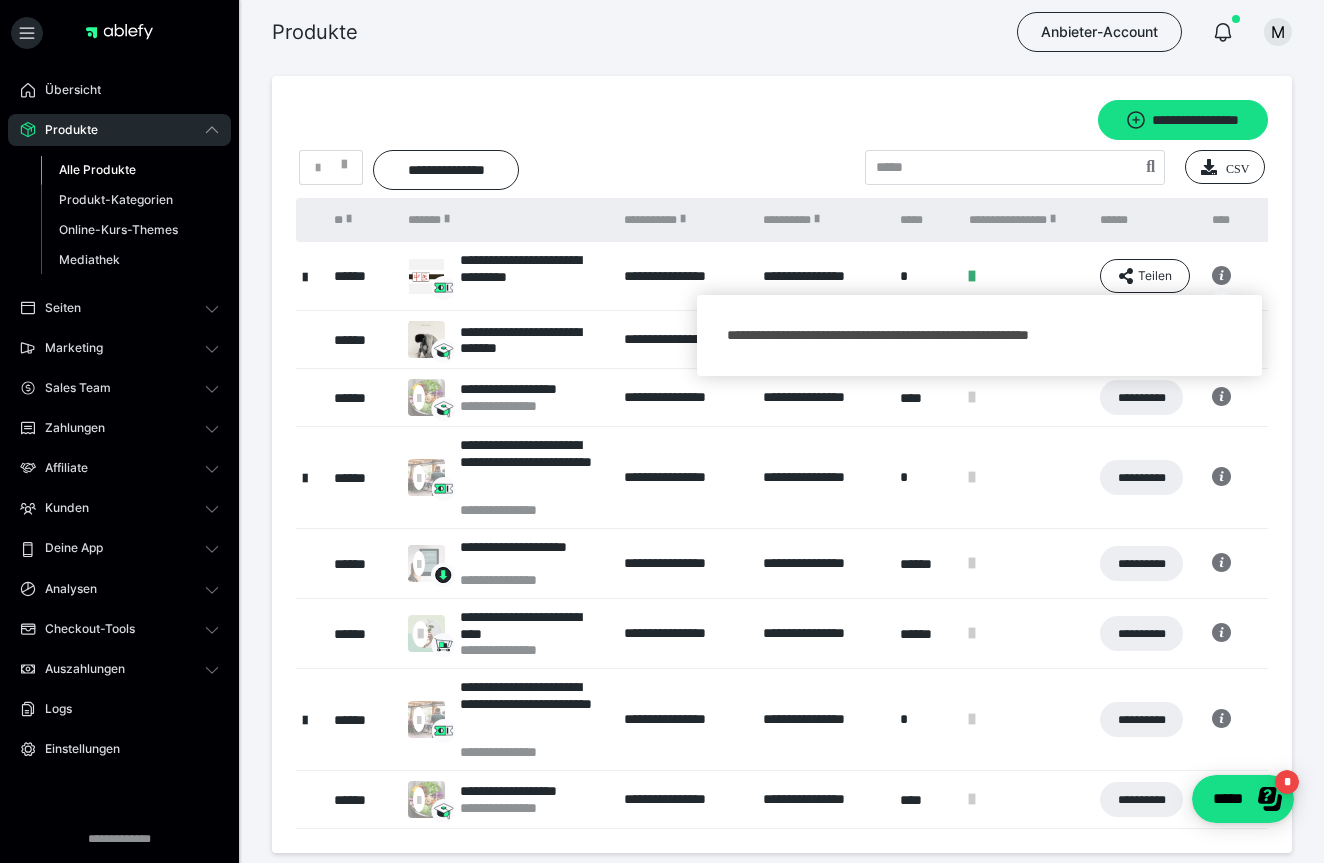 click at bounding box center [1287, 276] 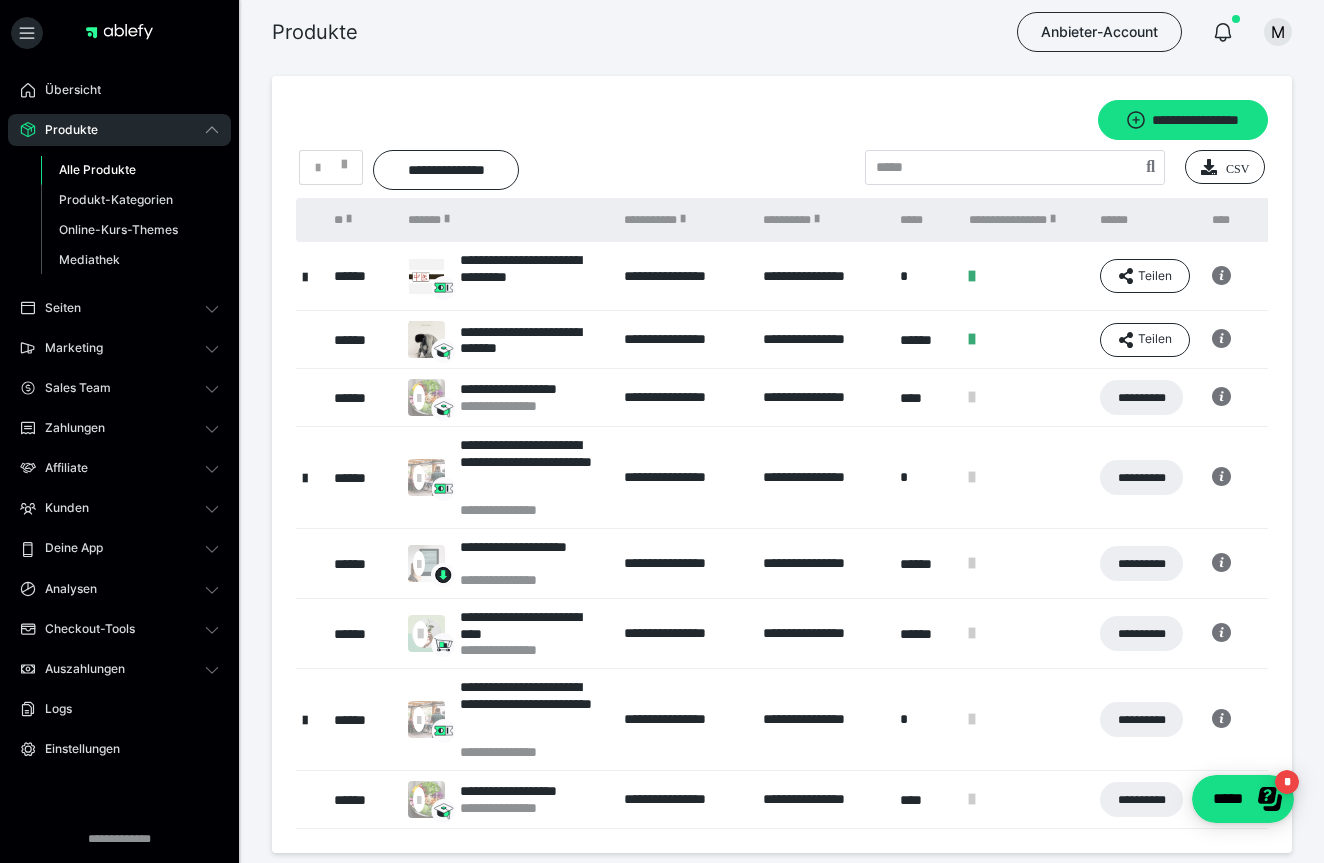 click at bounding box center (305, 276) 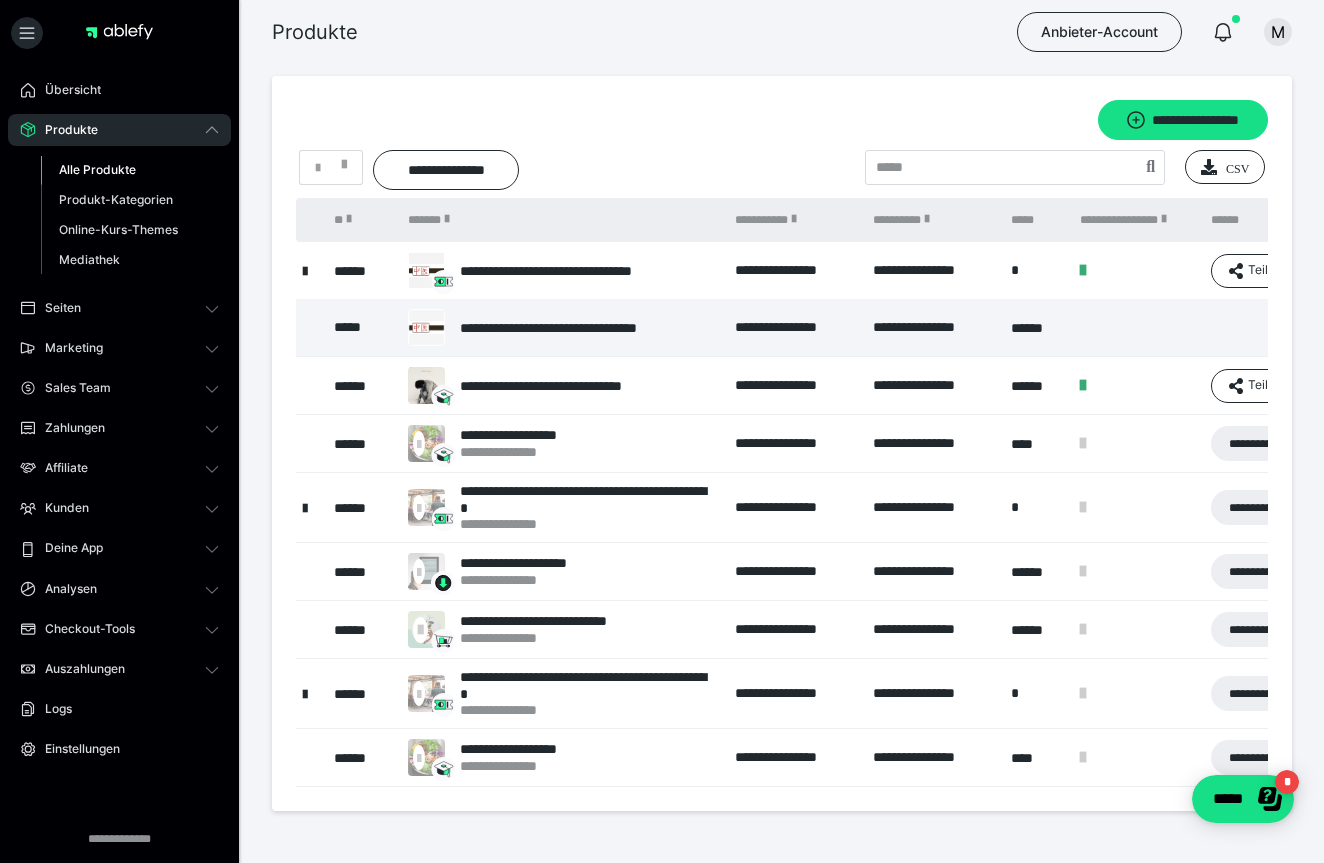click on "**********" at bounding box center [587, 328] 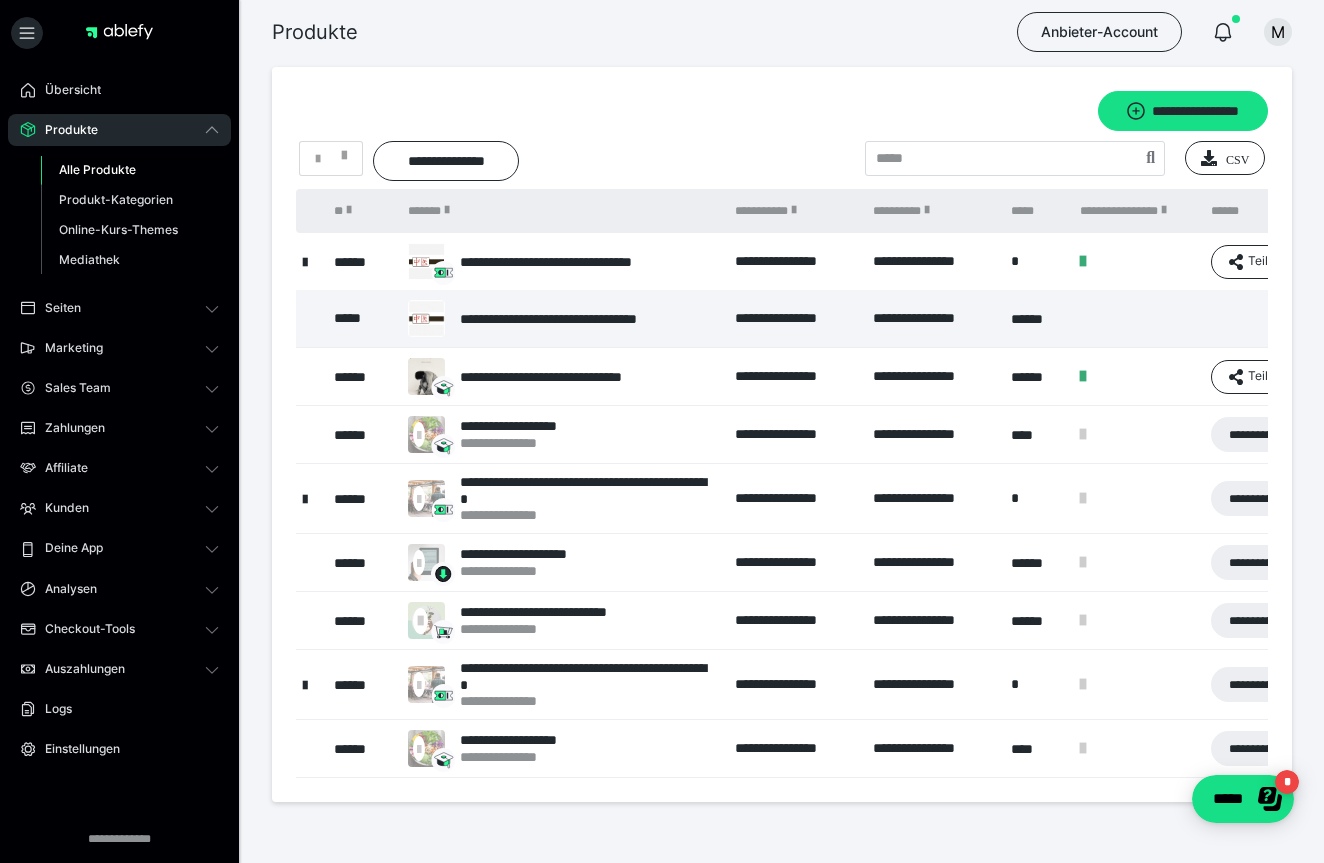 scroll, scrollTop: 0, scrollLeft: 0, axis: both 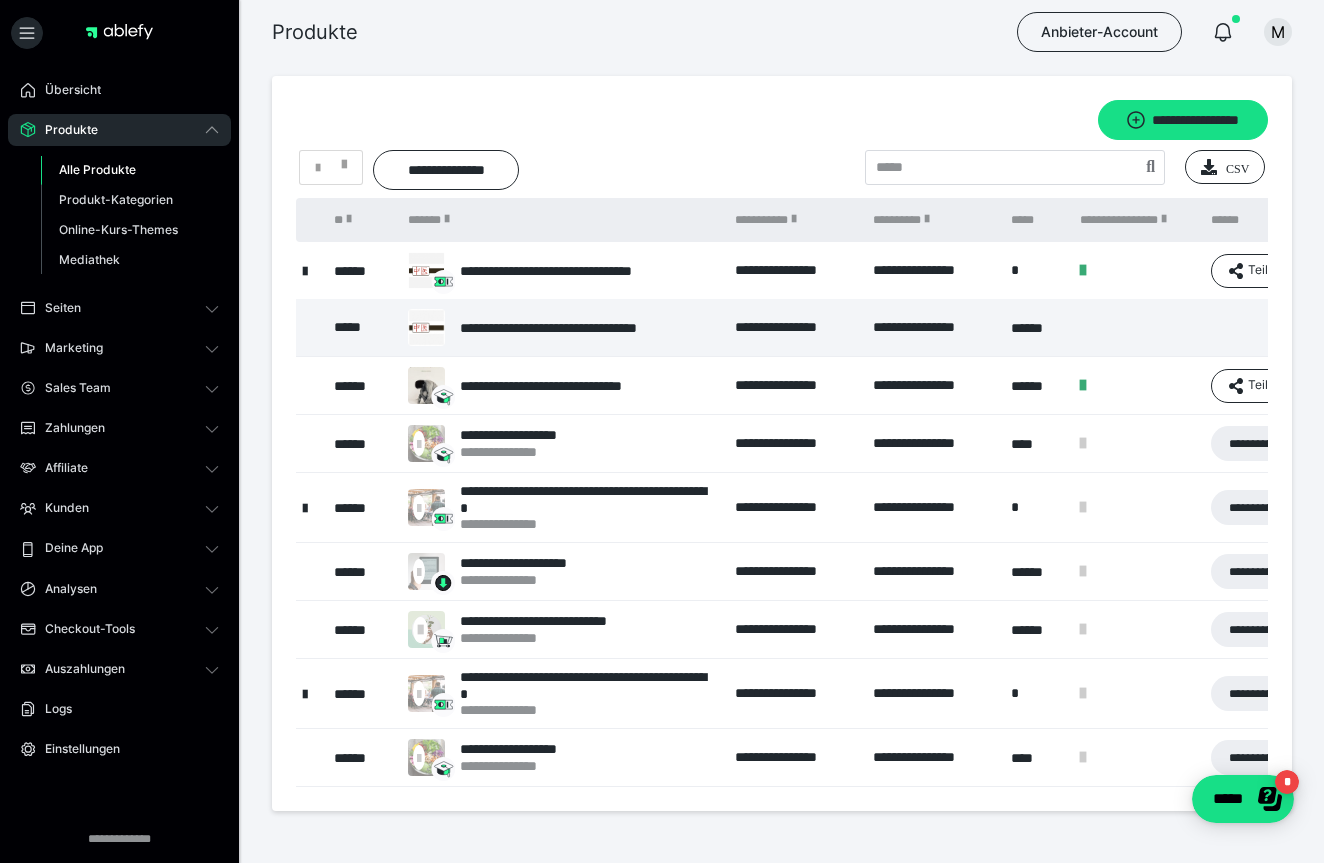 click at bounding box center (305, 270) 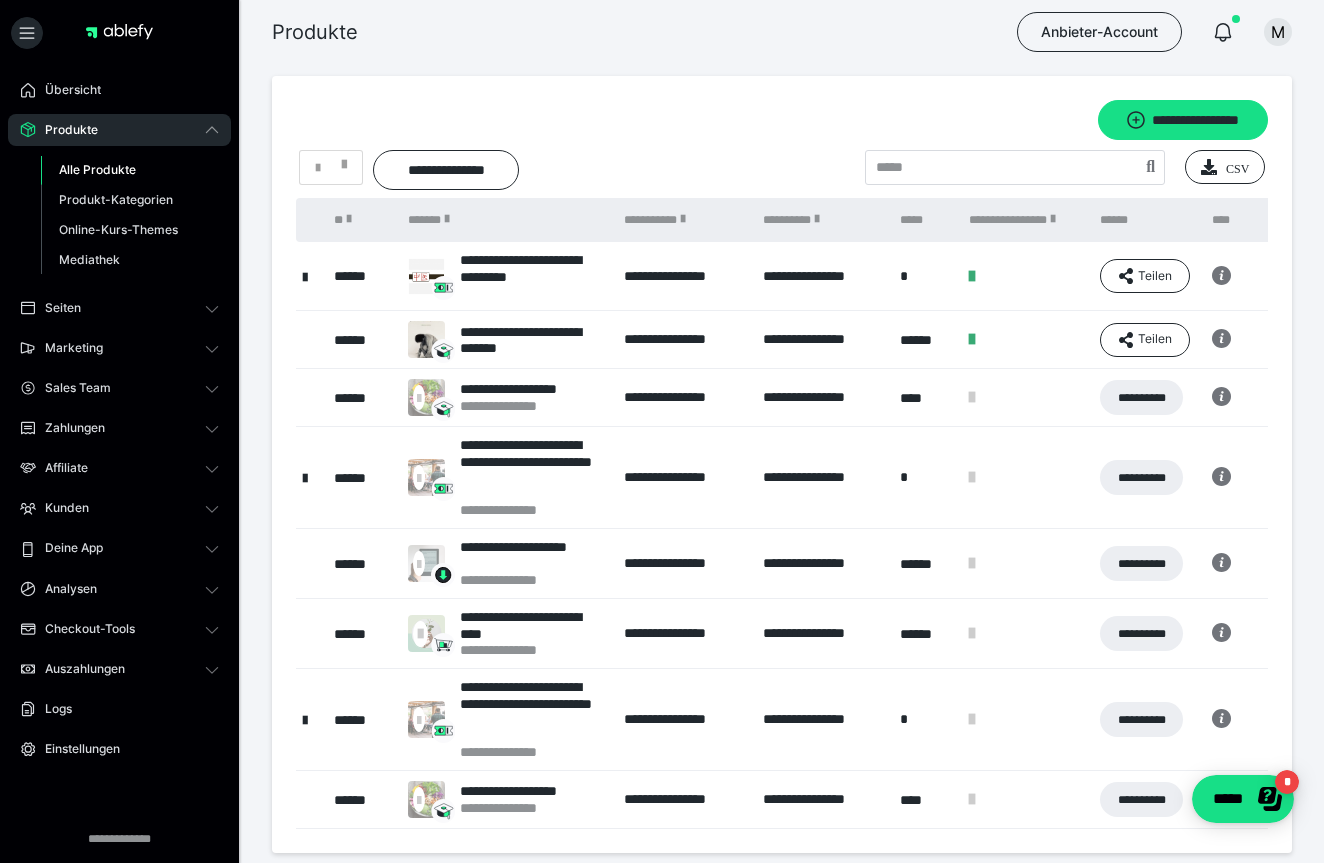 click on "**********" at bounding box center [822, 276] 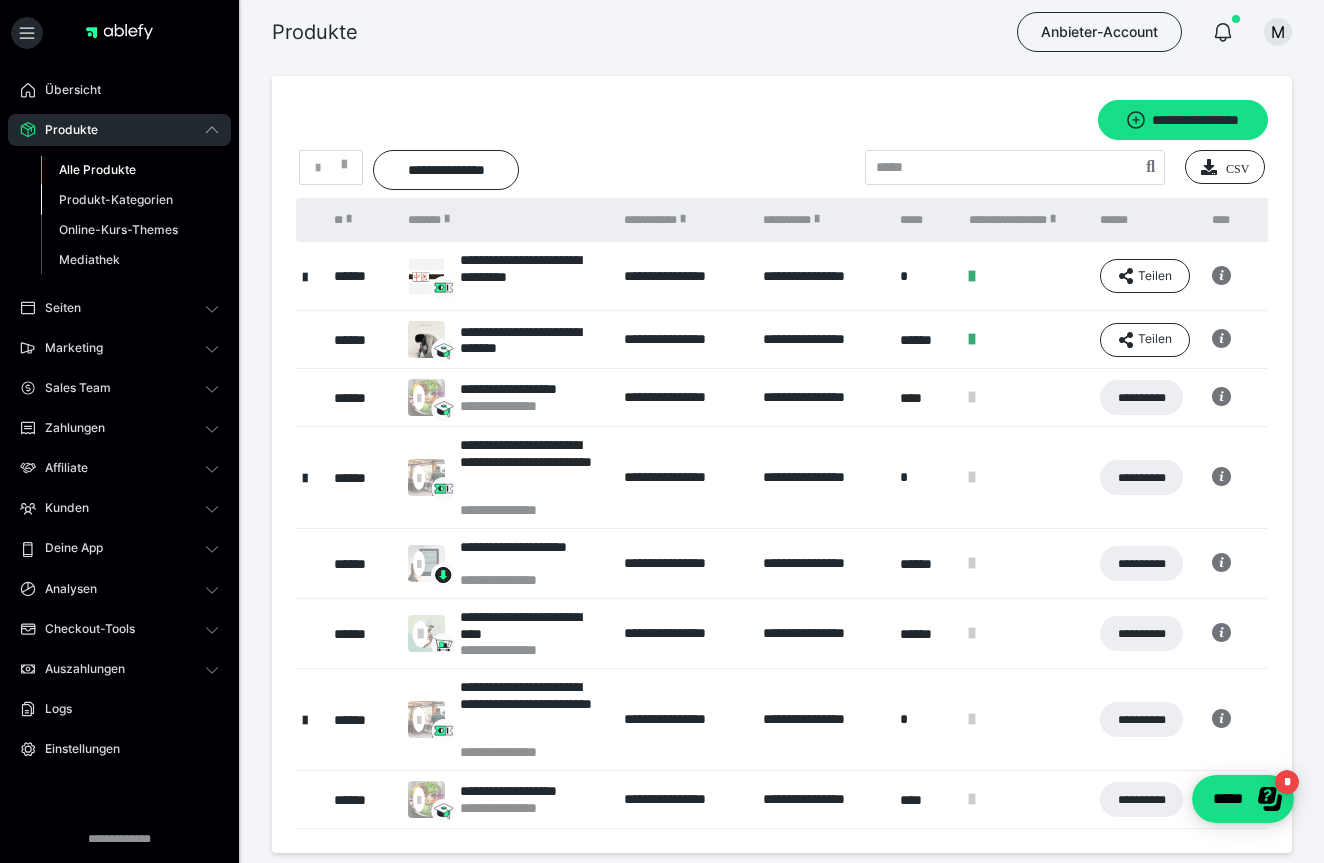 click on "Produkt-Kategorien" at bounding box center [116, 199] 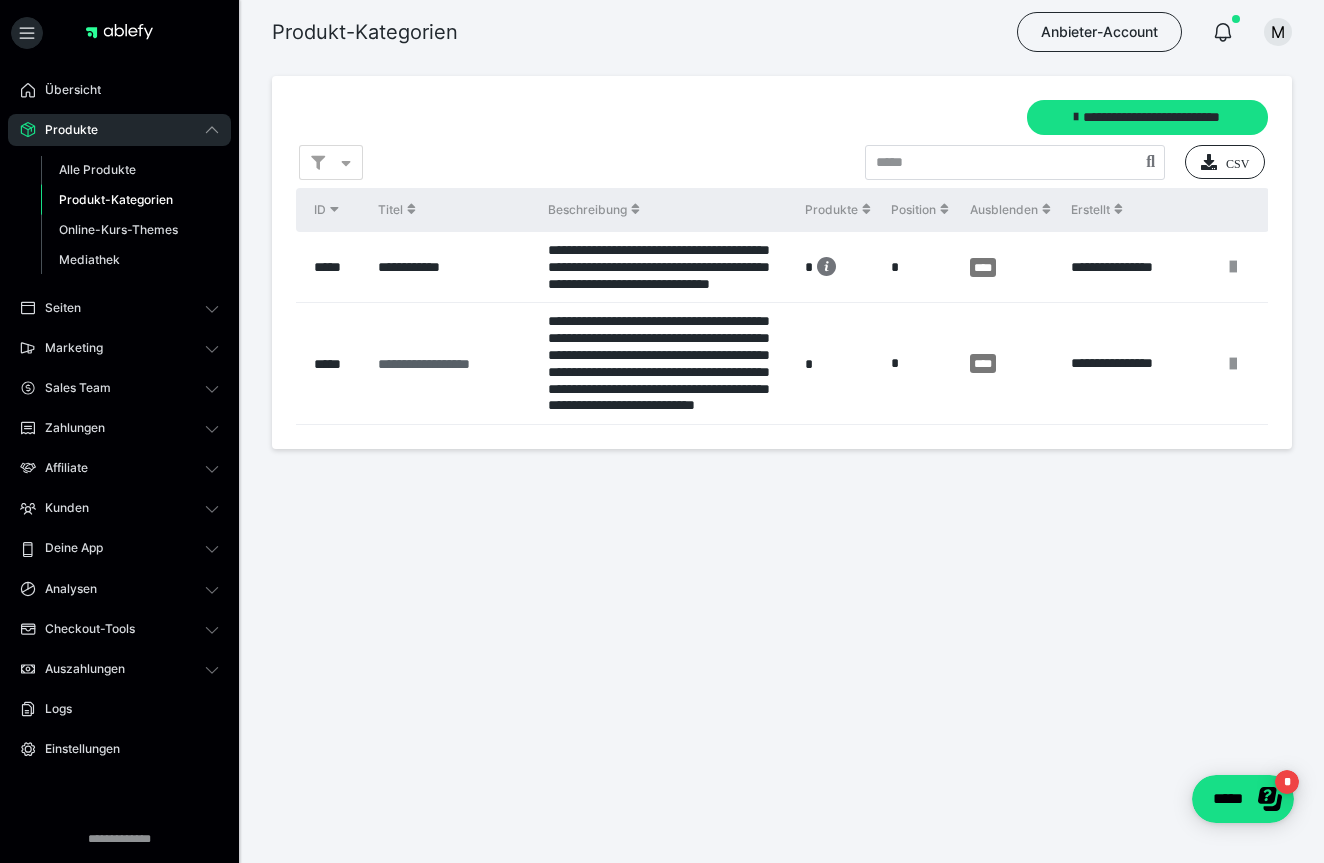 click on "**********" at bounding box center (378, 364) 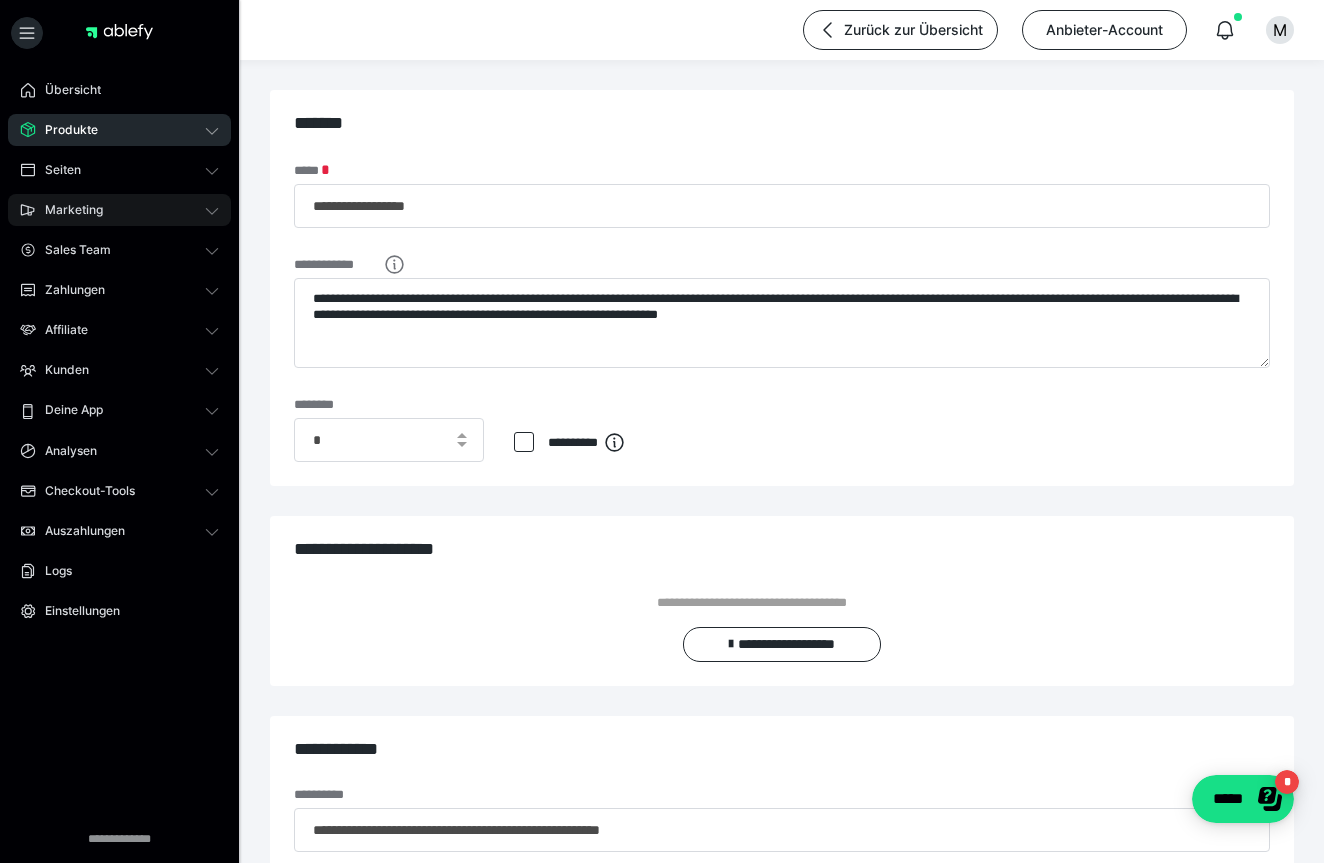 scroll, scrollTop: 0, scrollLeft: 0, axis: both 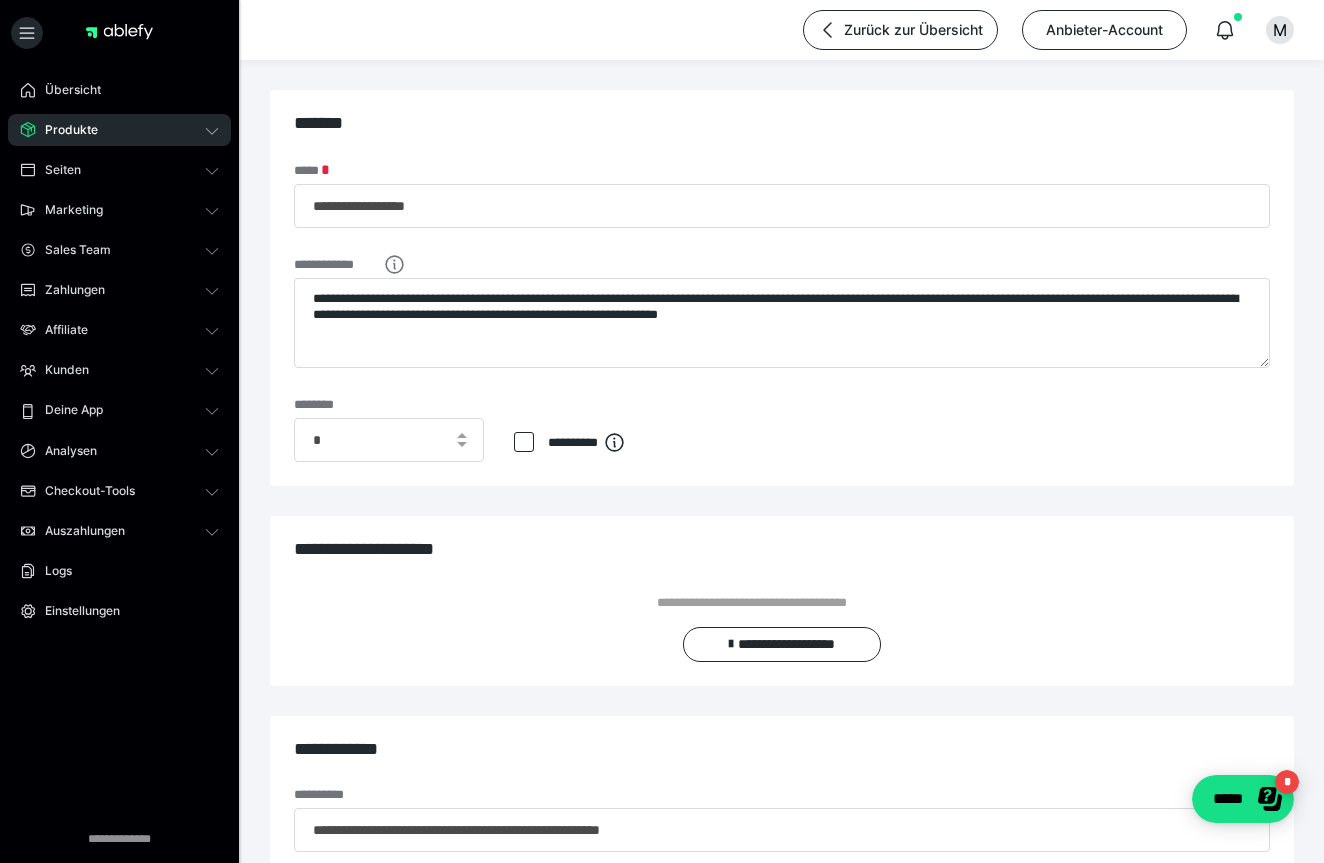 click on "Produkte" at bounding box center [64, 130] 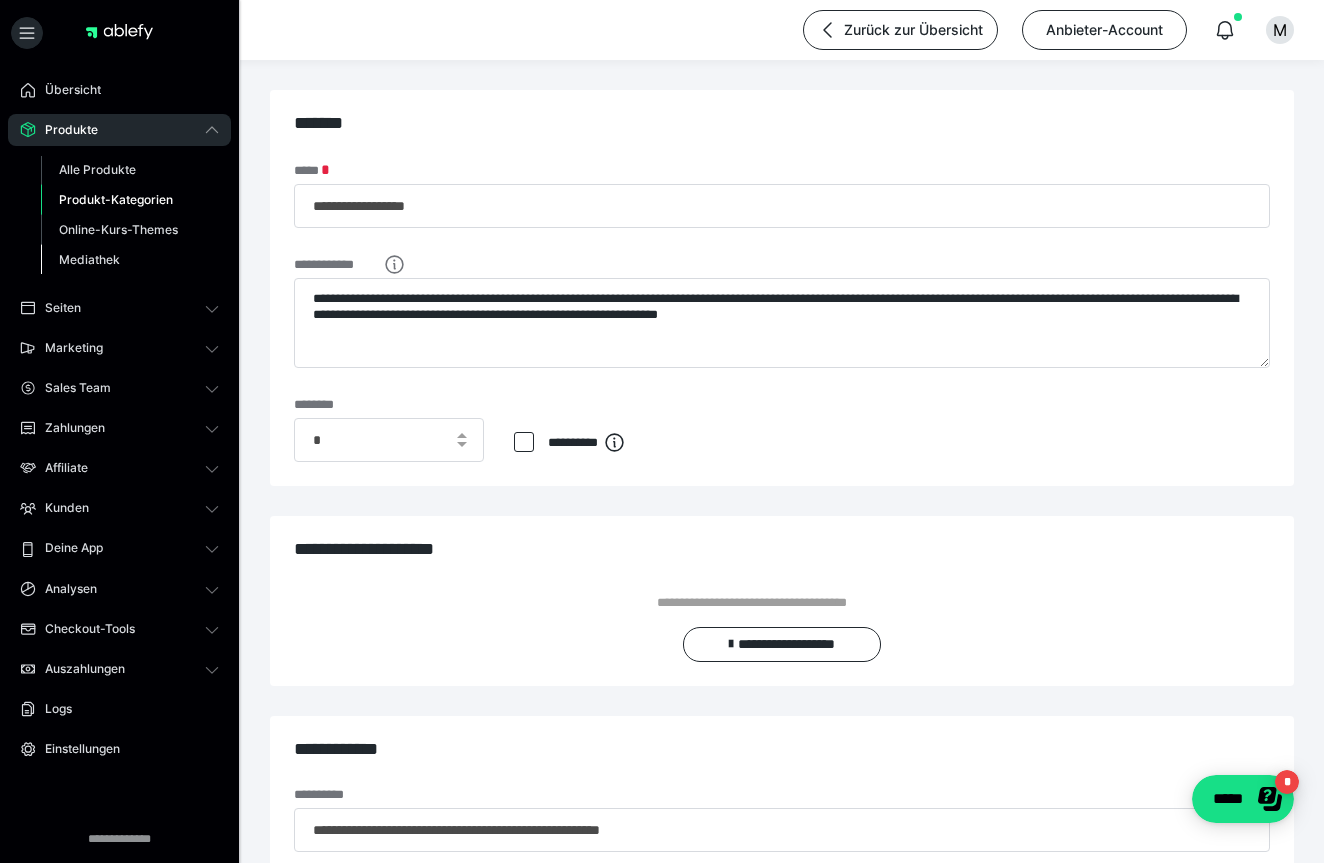 click on "Mediathek" at bounding box center [89, 259] 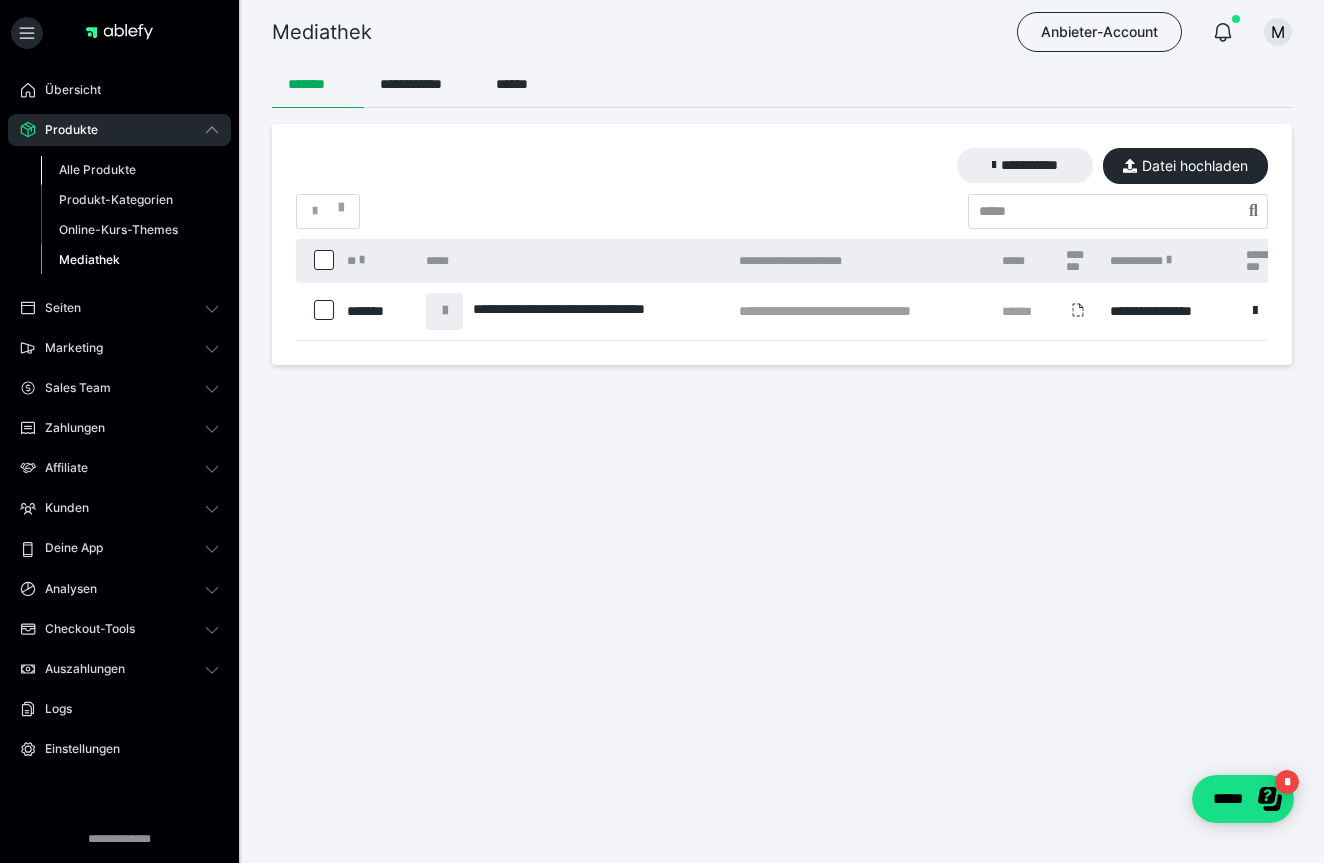 click on "Alle Produkte" at bounding box center [97, 169] 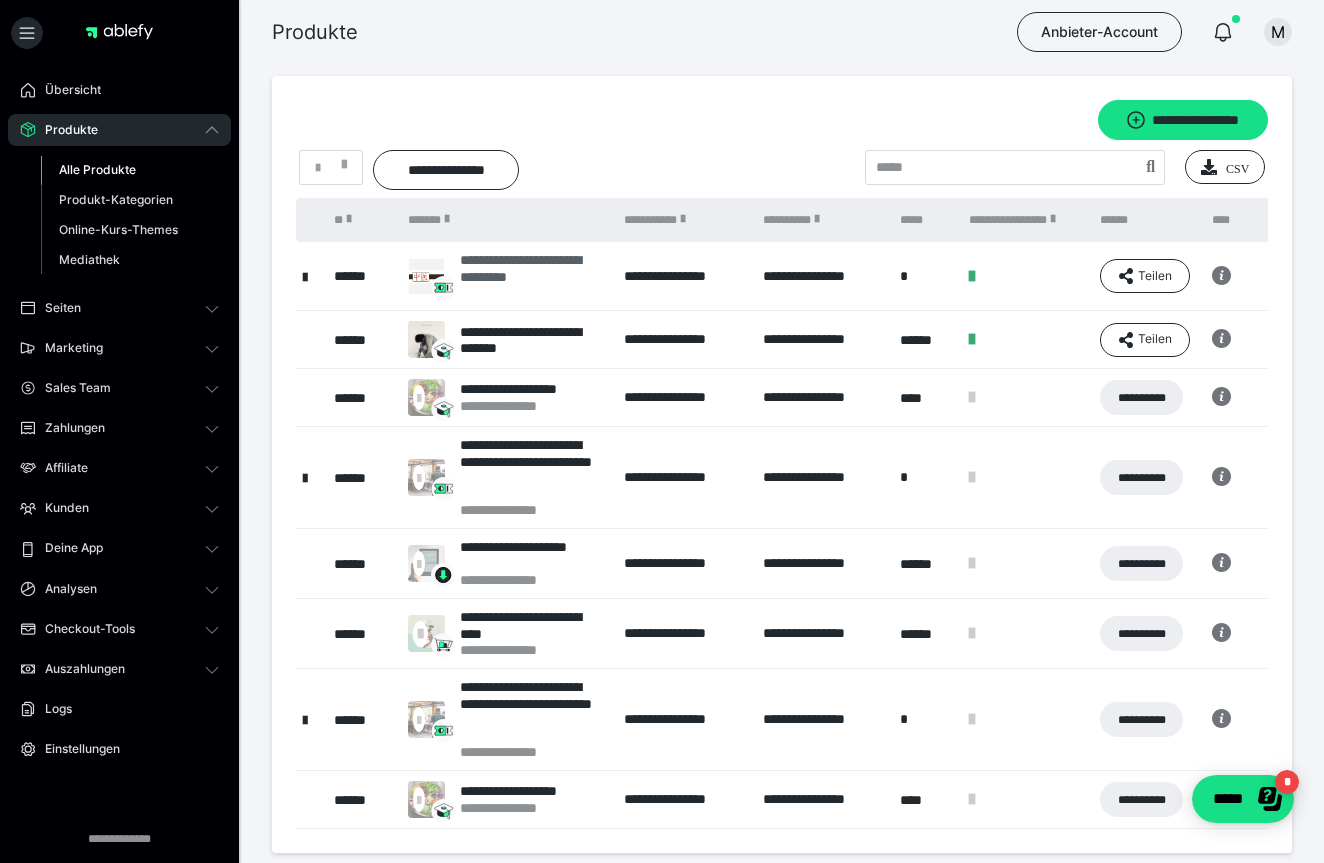click on "**********" at bounding box center [532, 276] 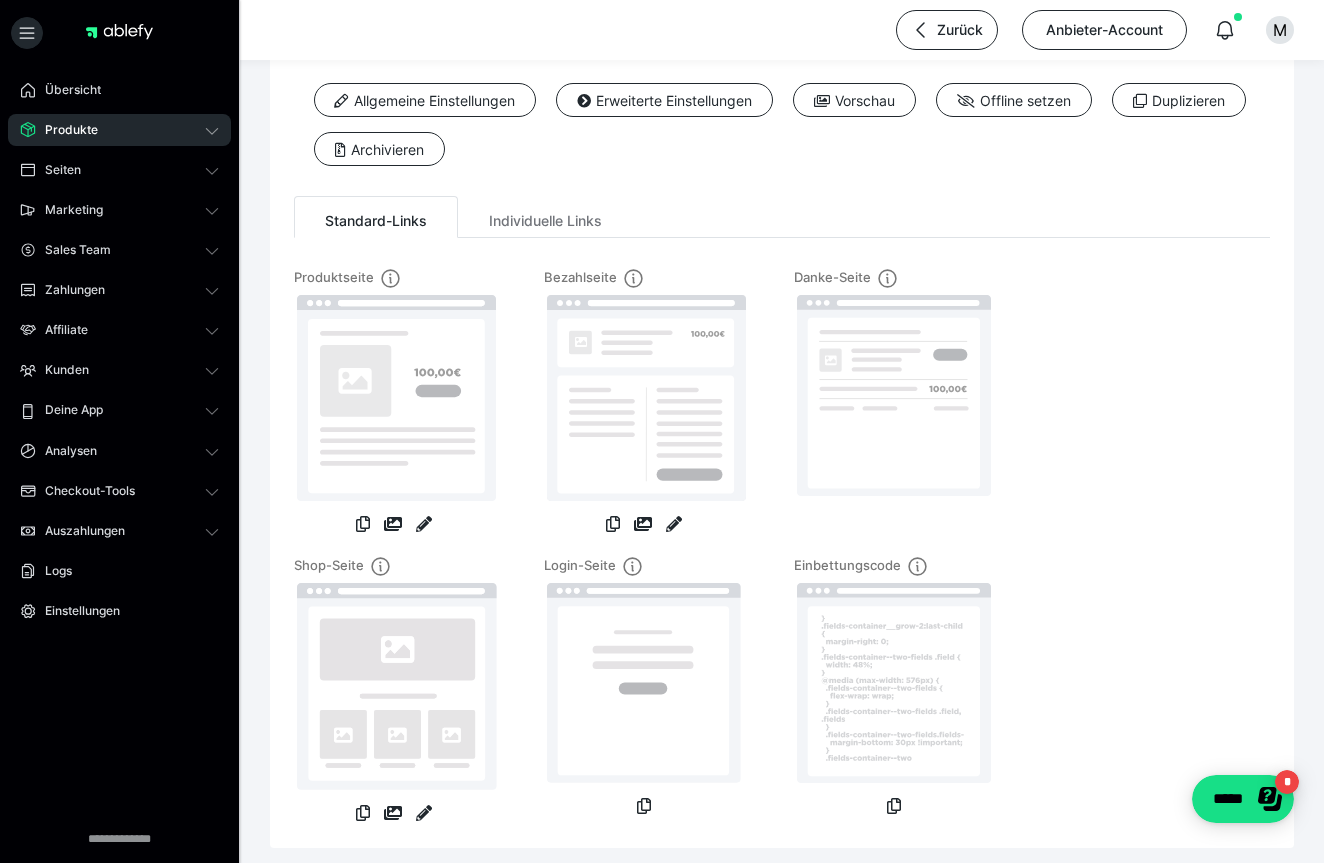 scroll, scrollTop: 119, scrollLeft: 0, axis: vertical 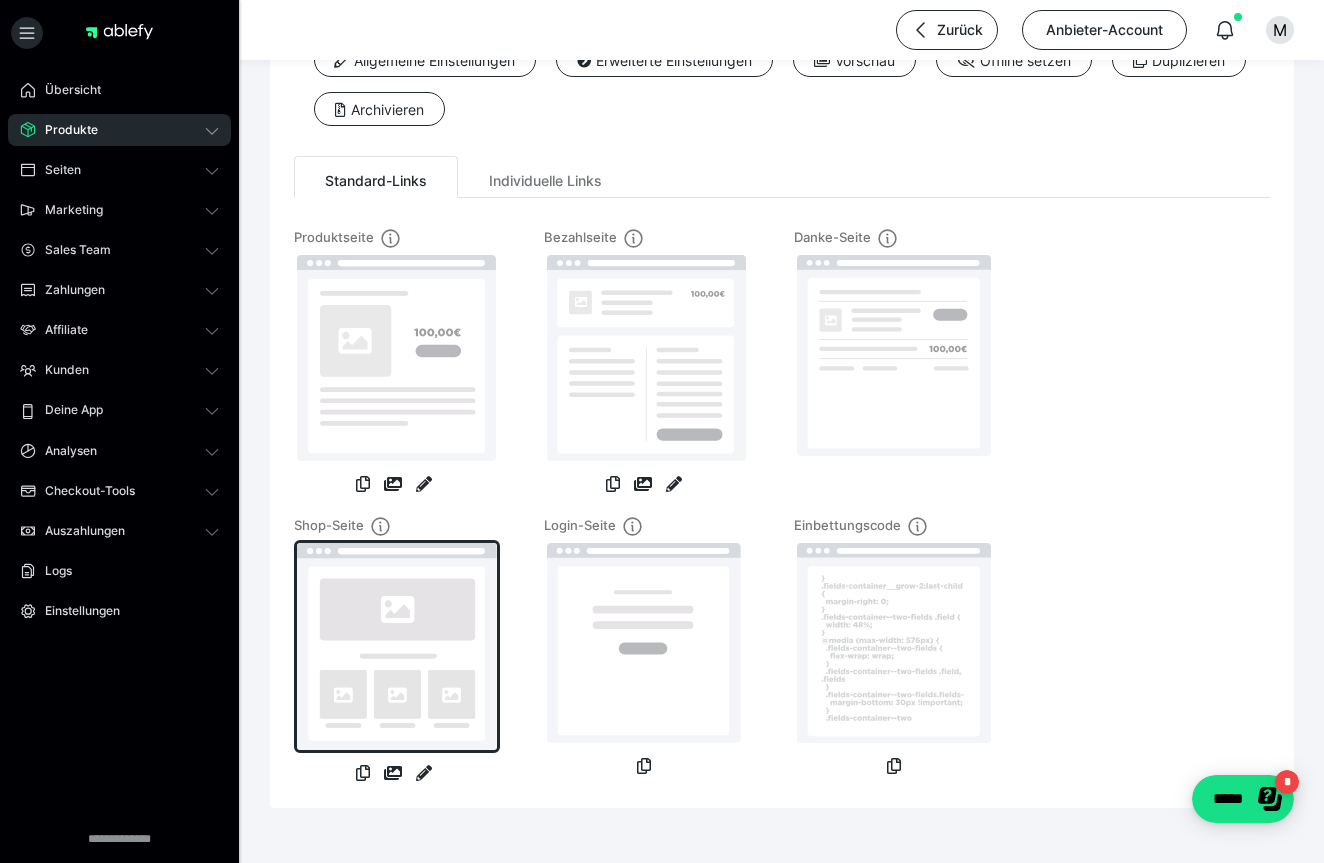 click at bounding box center [397, 646] 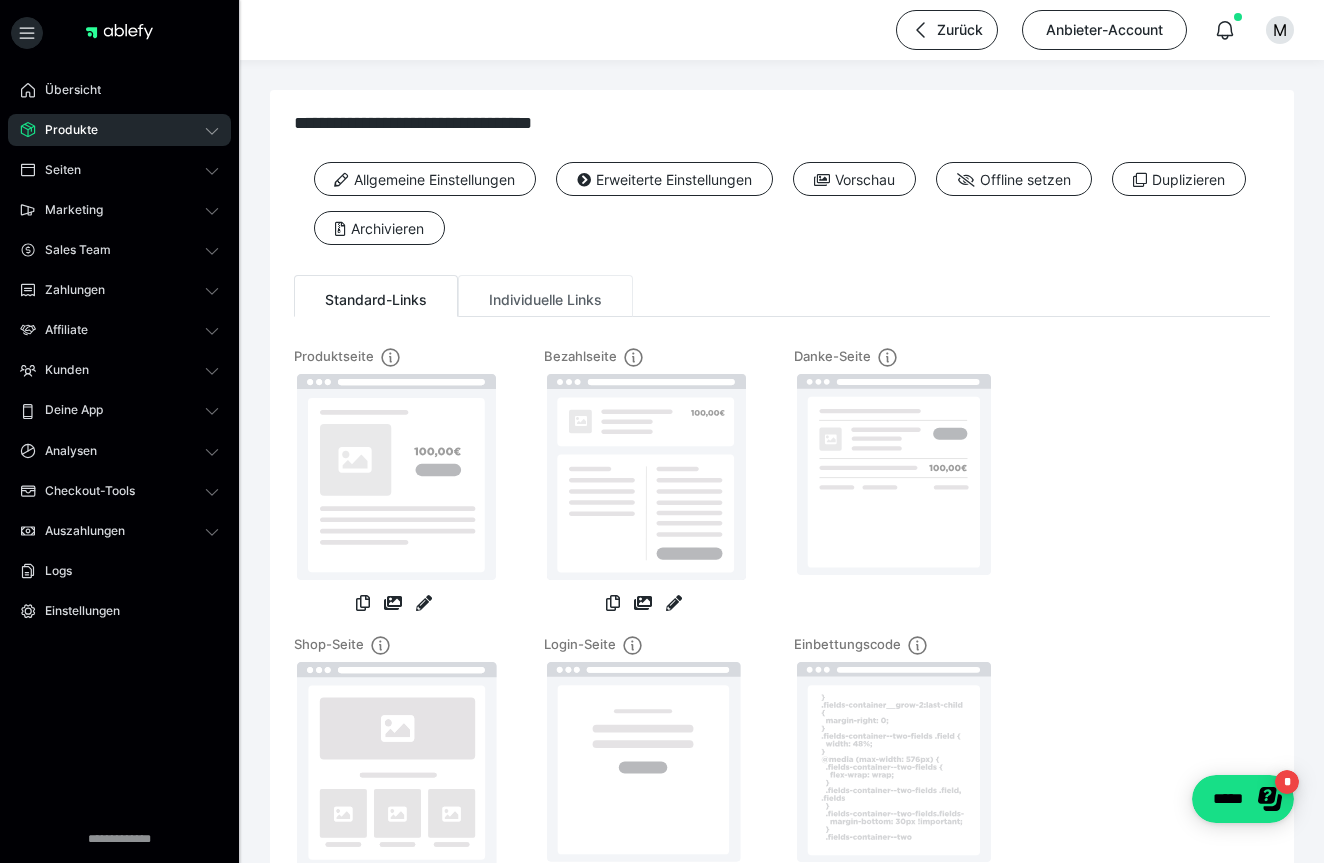 scroll, scrollTop: 0, scrollLeft: 0, axis: both 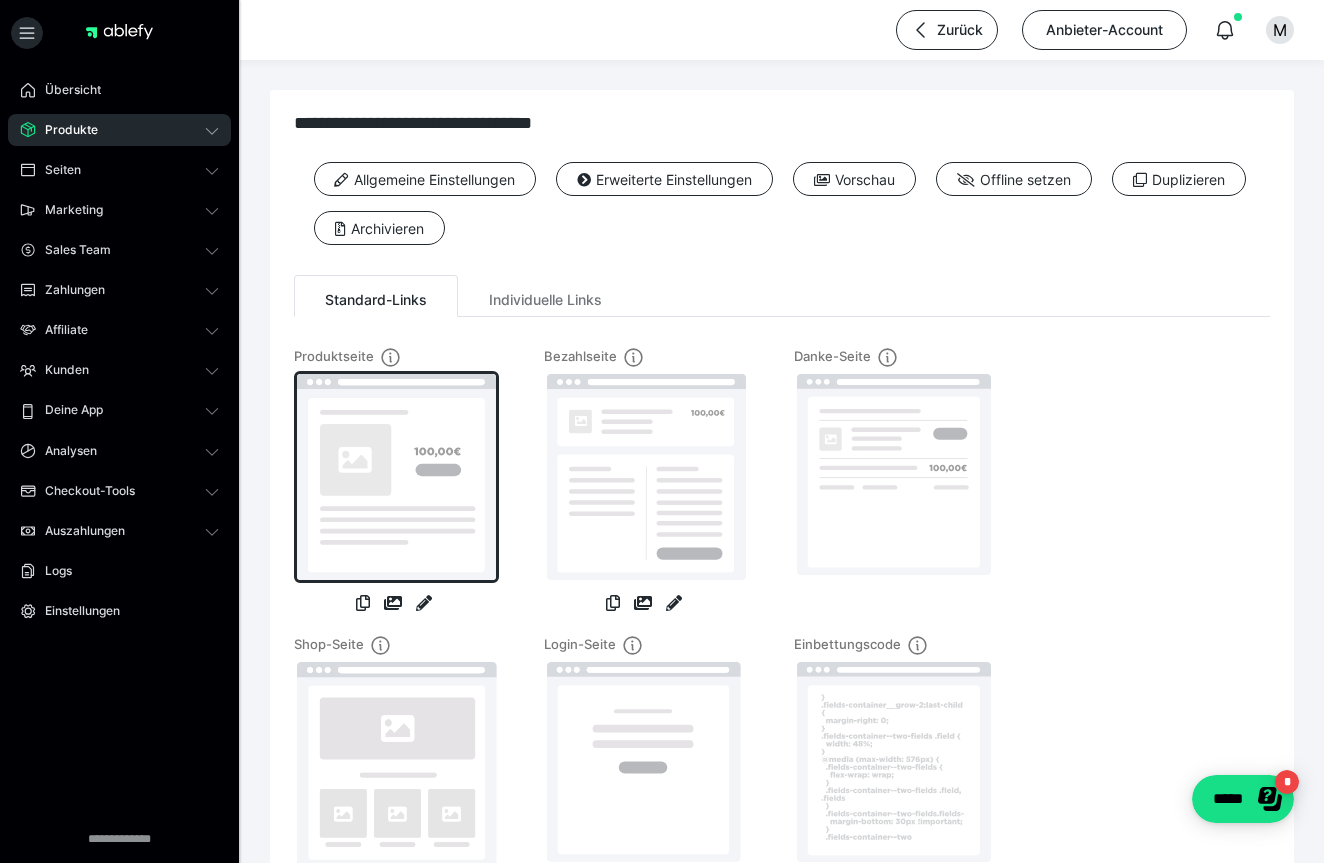 click at bounding box center (396, 477) 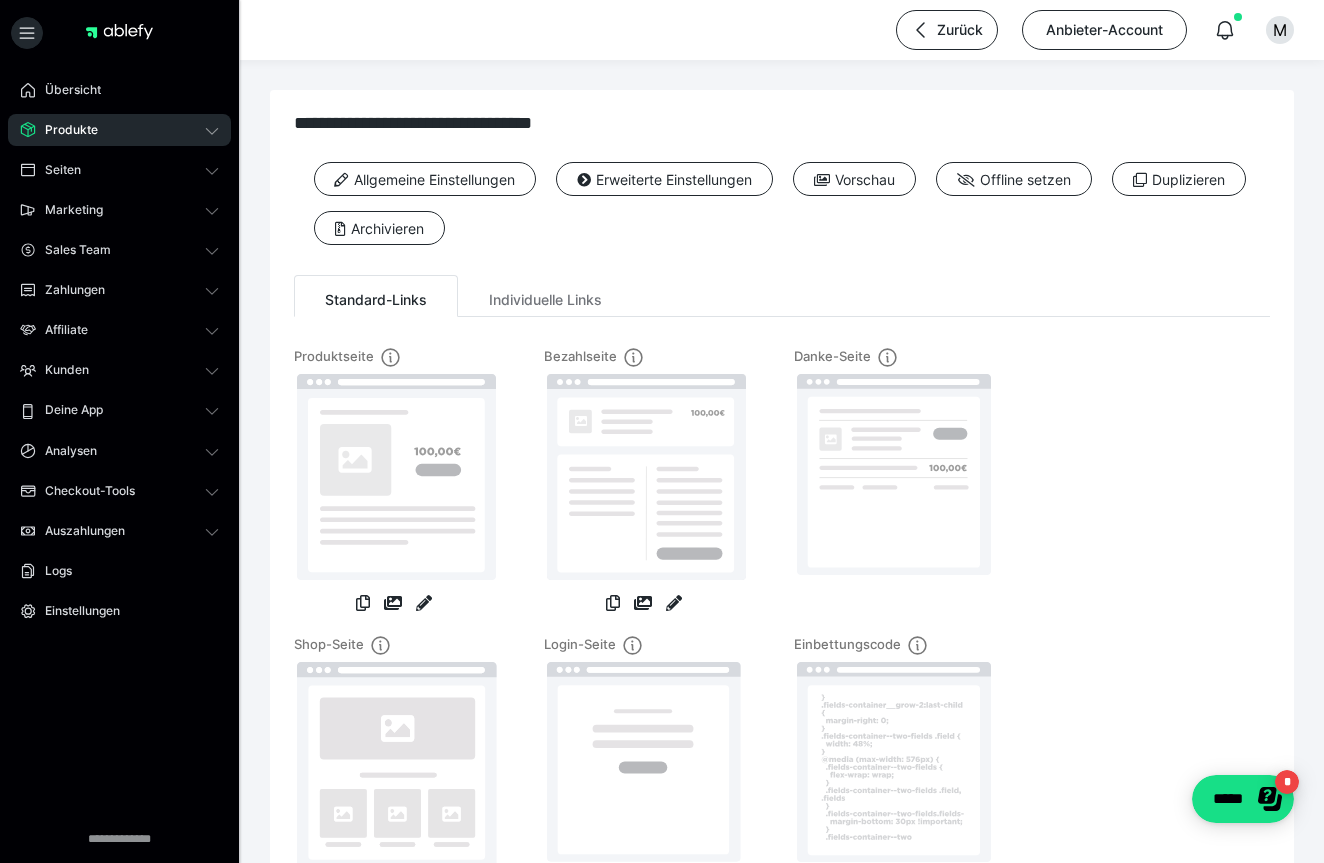 scroll, scrollTop: 0, scrollLeft: 0, axis: both 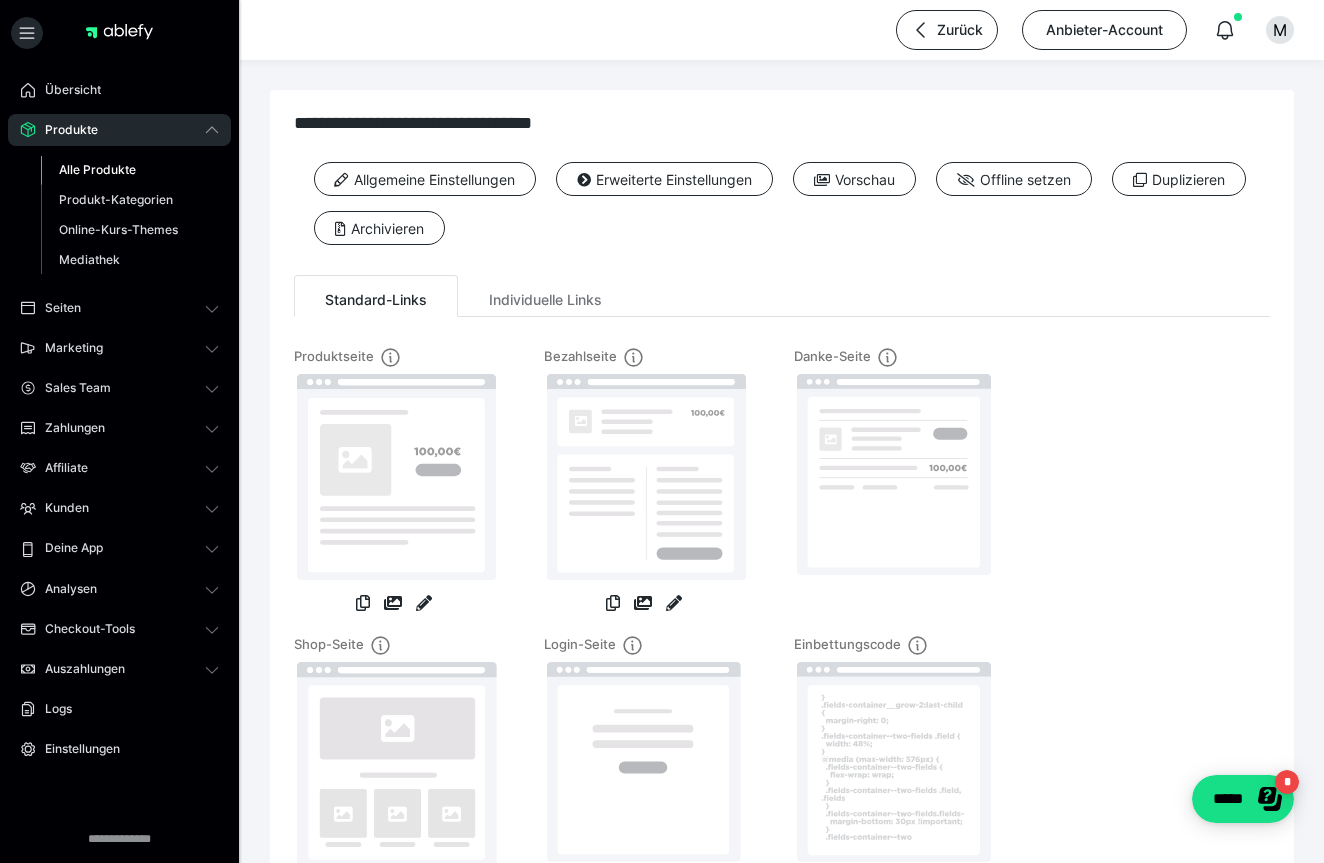 click on "Zurück Anbieter-Account M" at bounding box center (662, 30) 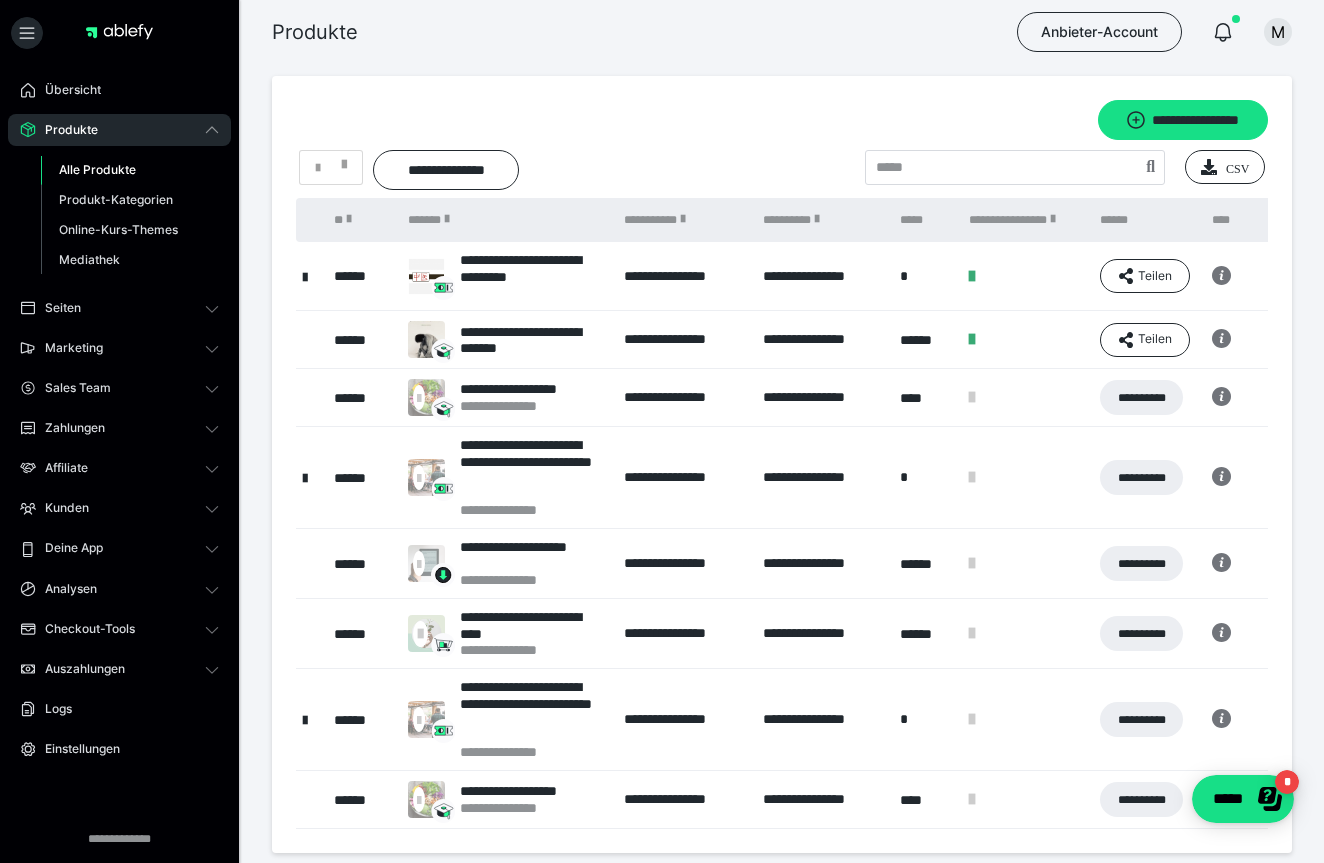 scroll, scrollTop: 19, scrollLeft: 0, axis: vertical 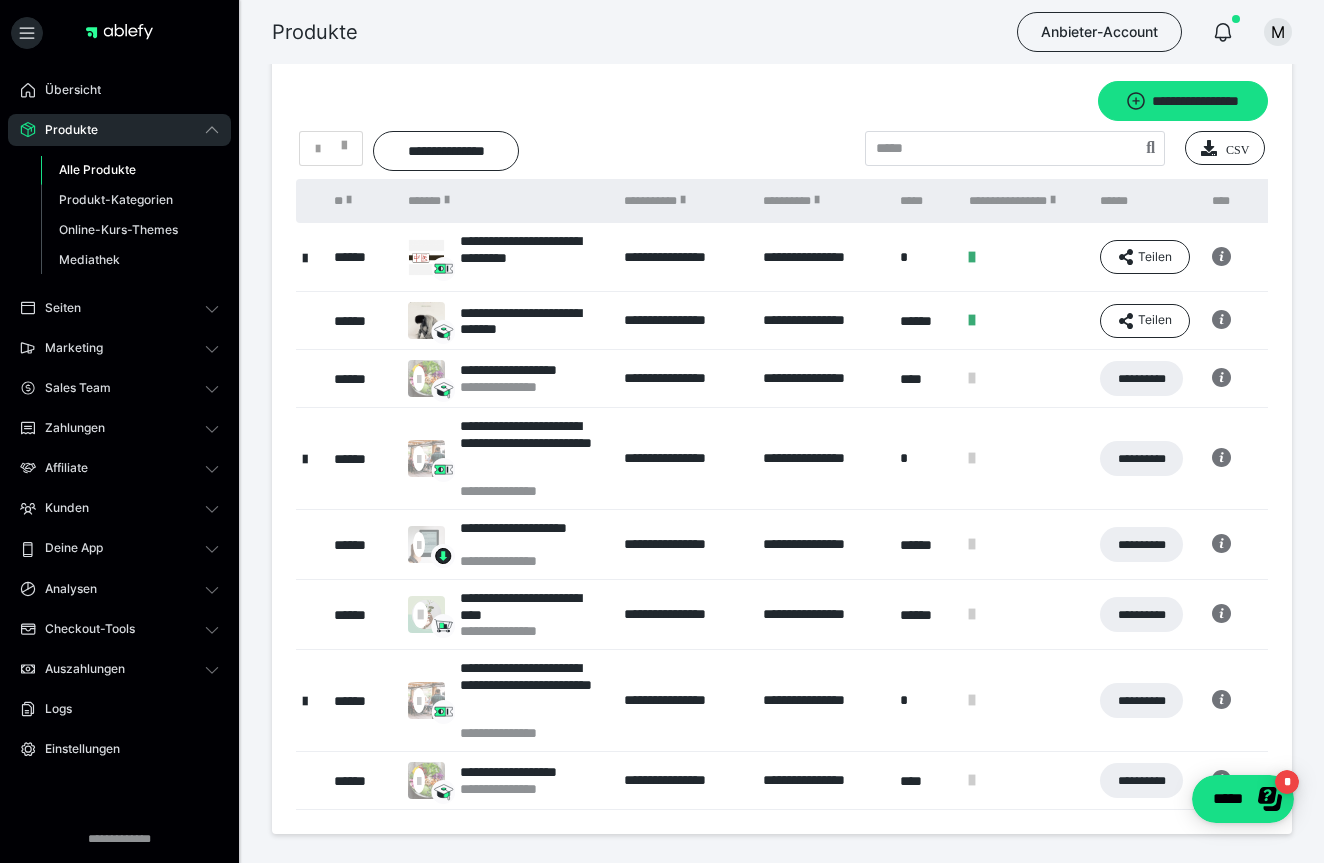 click at bounding box center (305, 257) 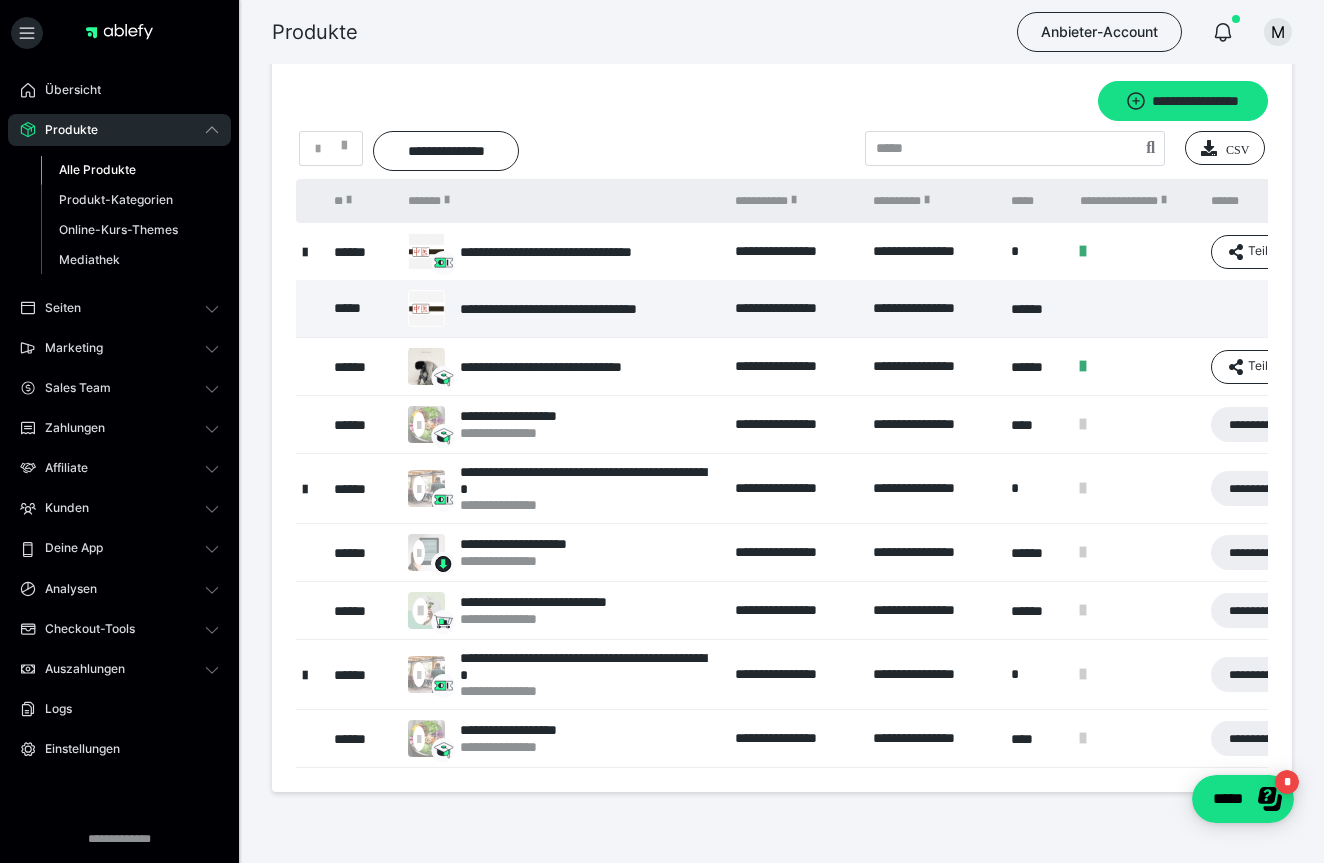 click on "**********" at bounding box center [587, 309] 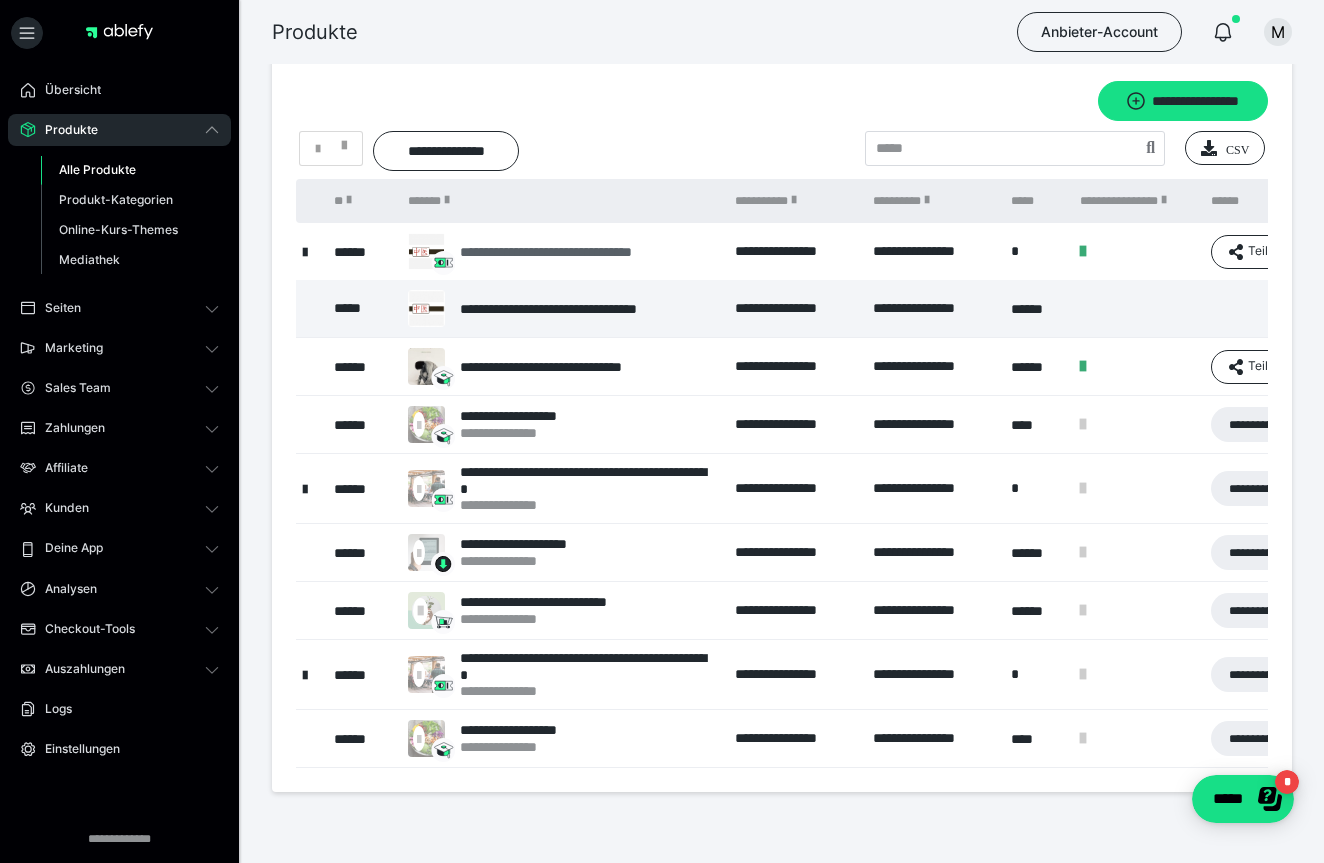 click on "**********" at bounding box center (585, 252) 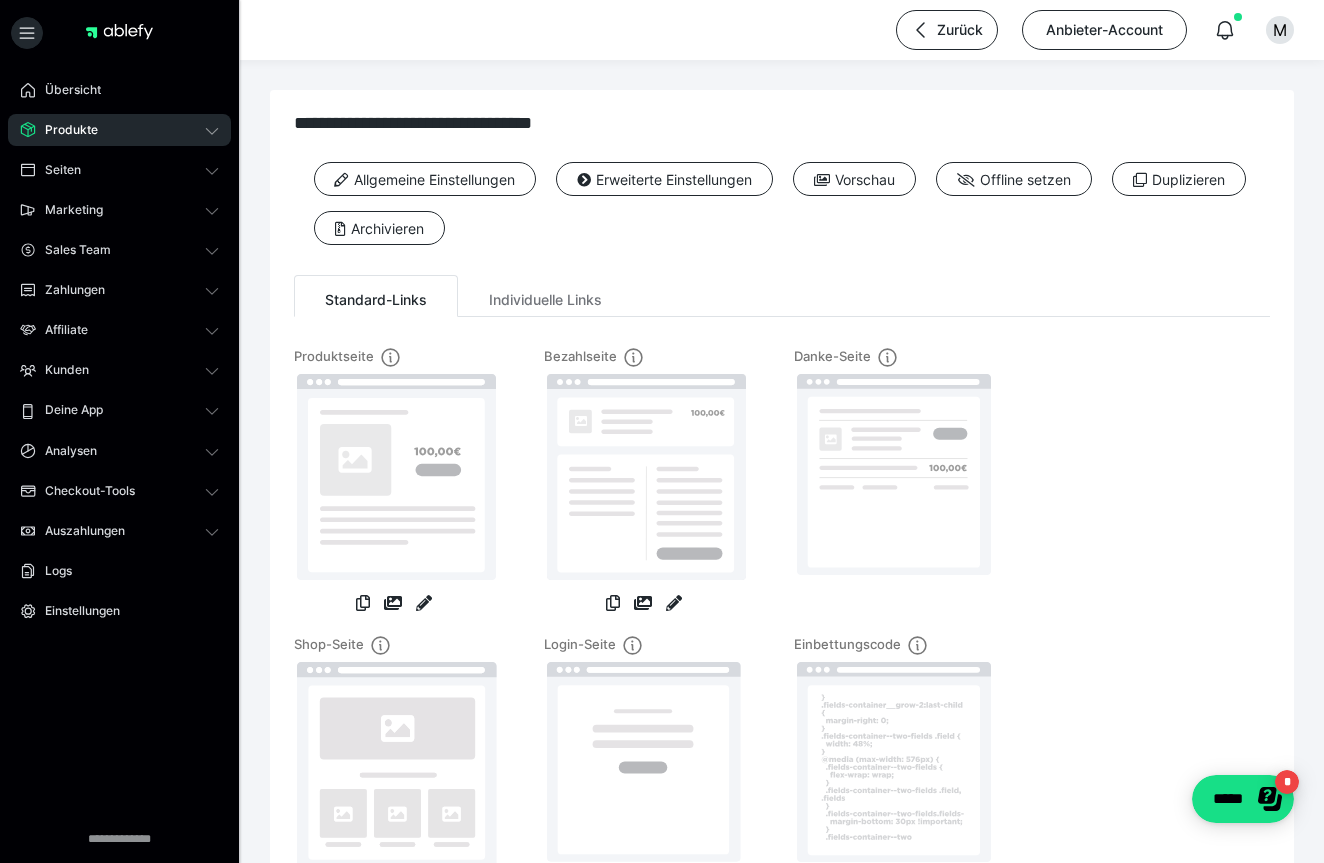 scroll, scrollTop: 0, scrollLeft: 0, axis: both 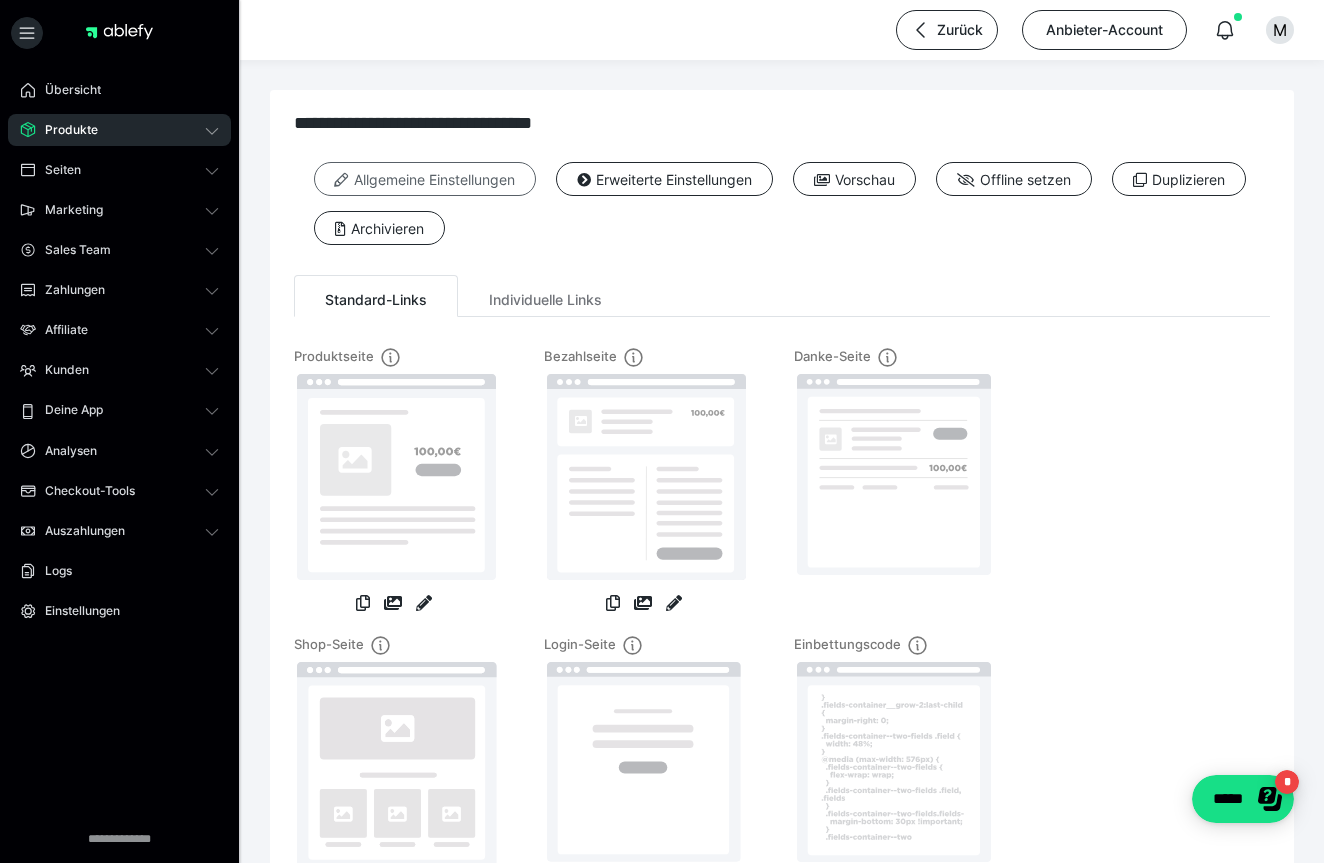 click on "Allgemeine Einstellungen" at bounding box center [425, 179] 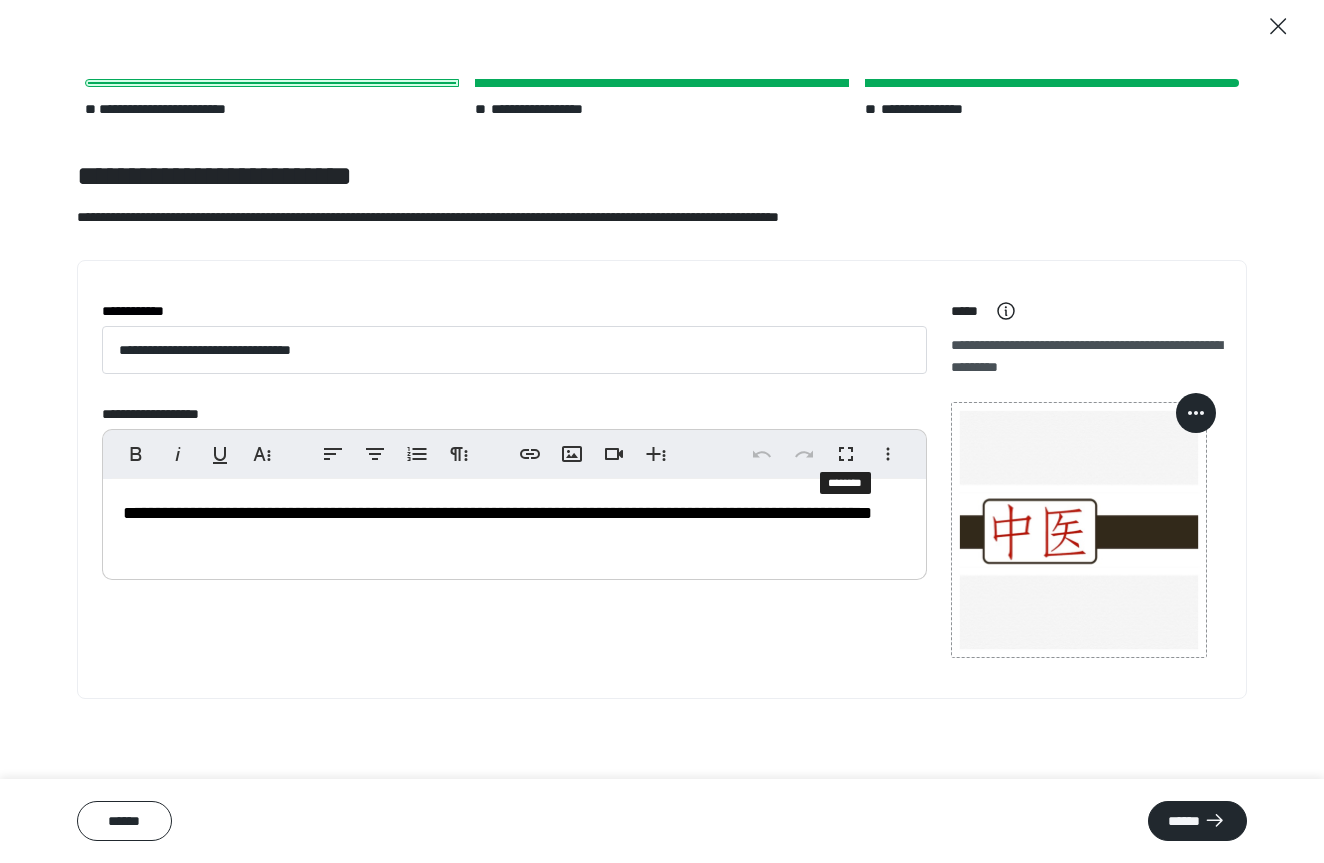 scroll, scrollTop: 18, scrollLeft: 0, axis: vertical 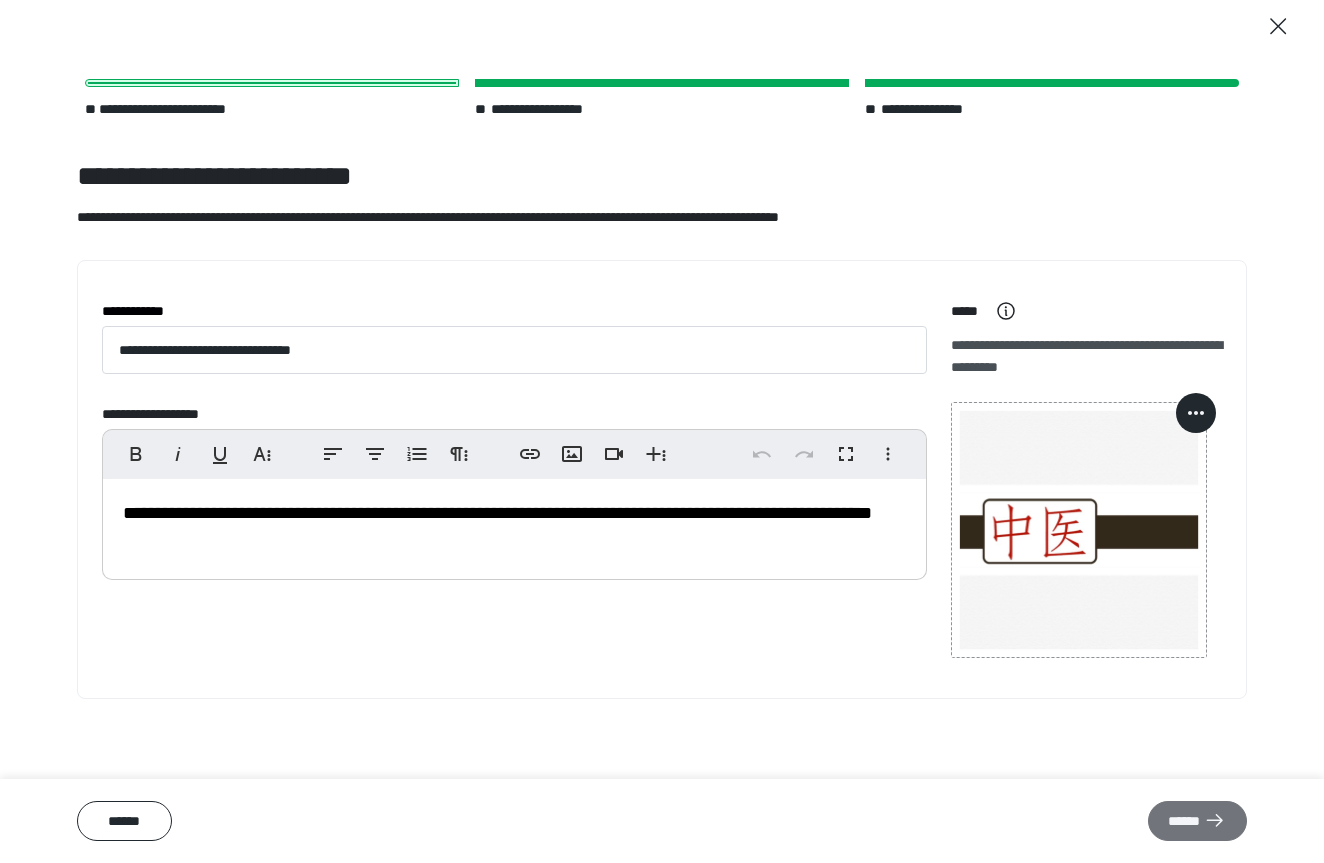 click on "******" at bounding box center [1197, 821] 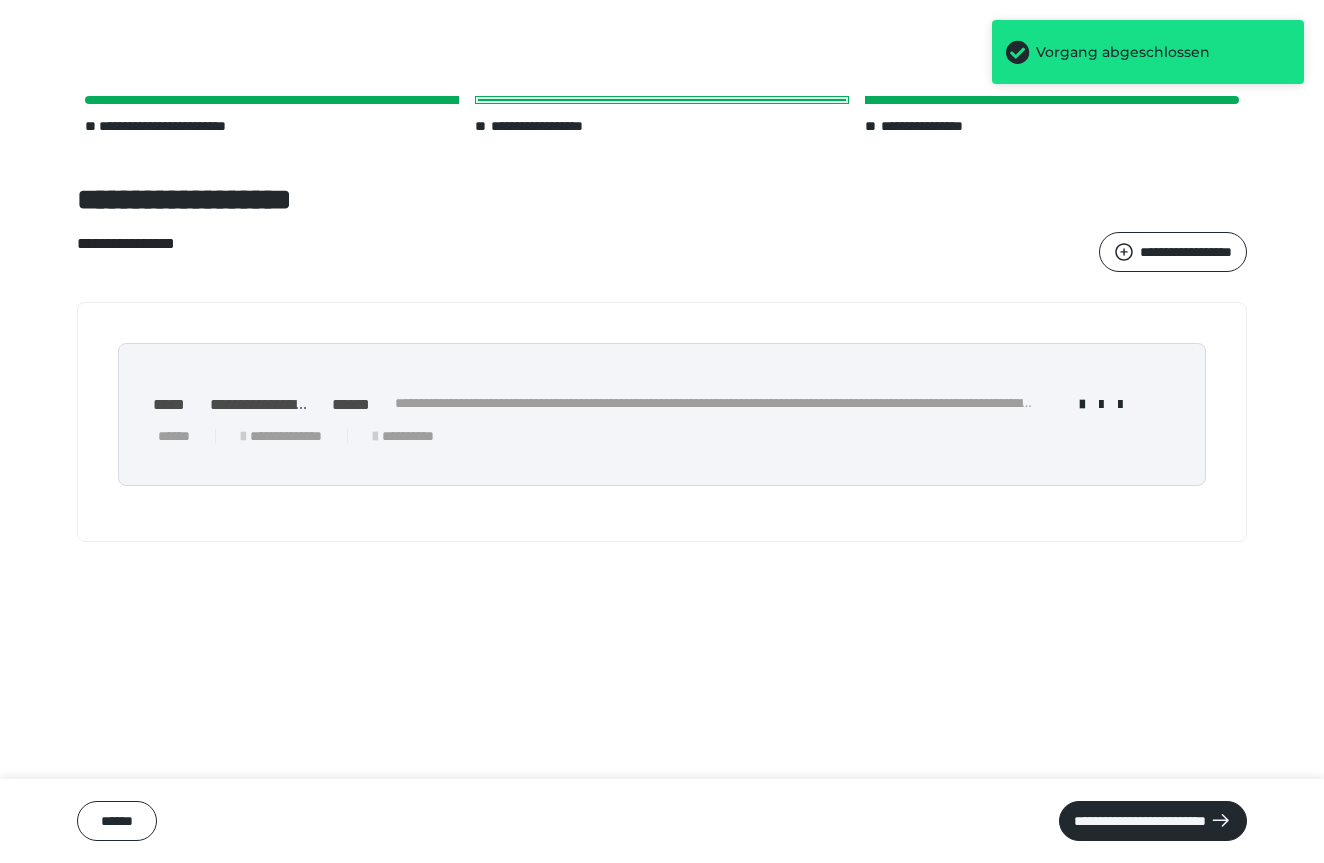 scroll, scrollTop: 0, scrollLeft: 0, axis: both 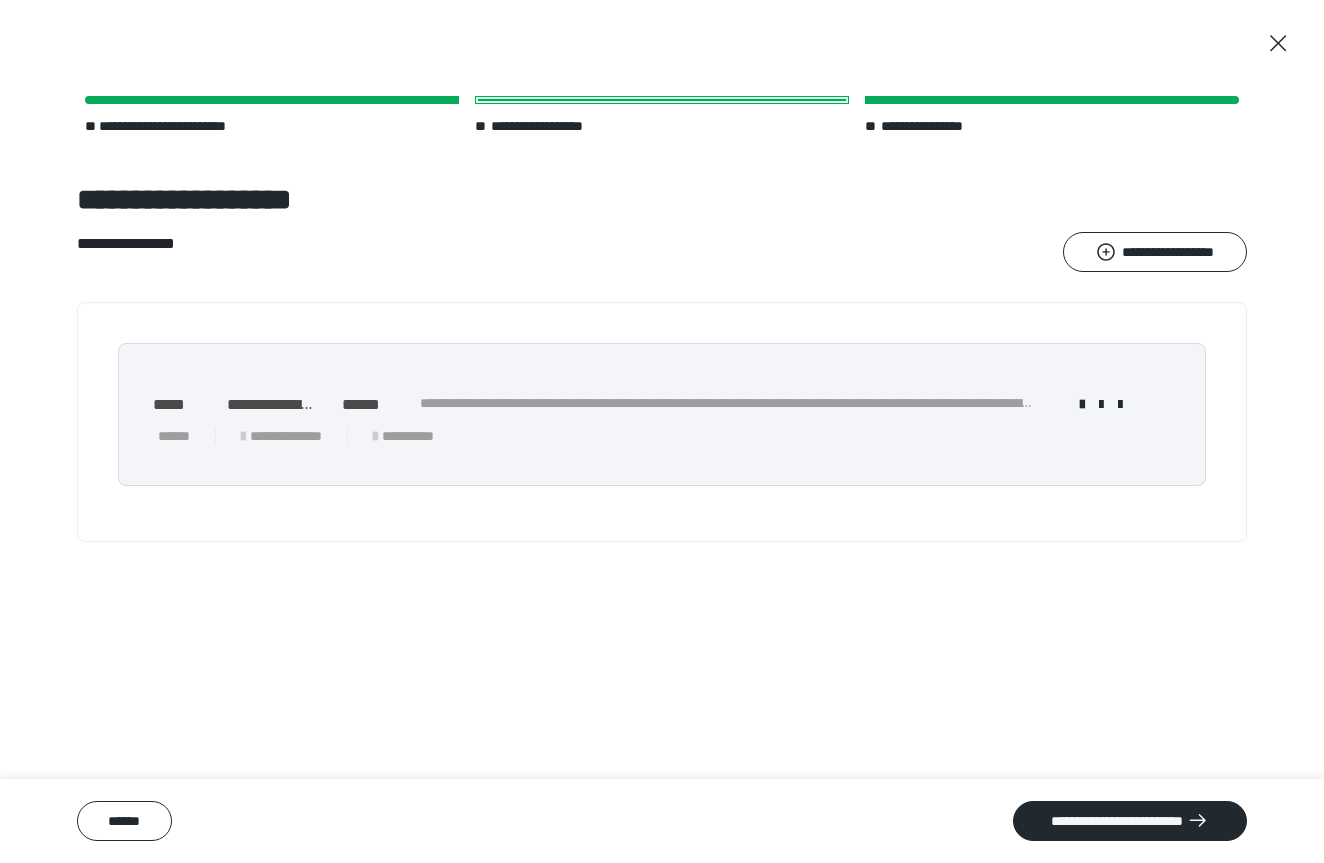click on "**********" at bounding box center [662, 409] 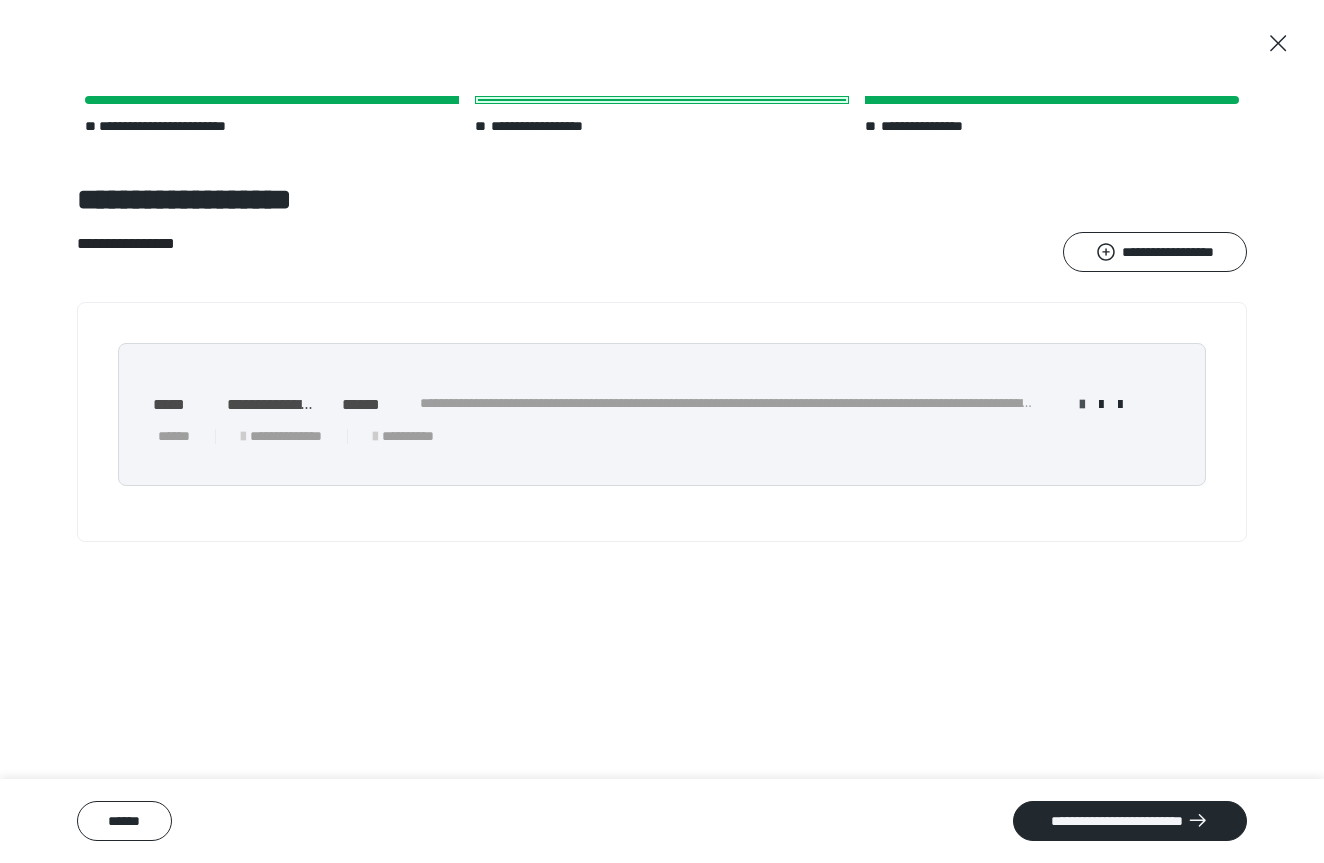 click at bounding box center (1082, 405) 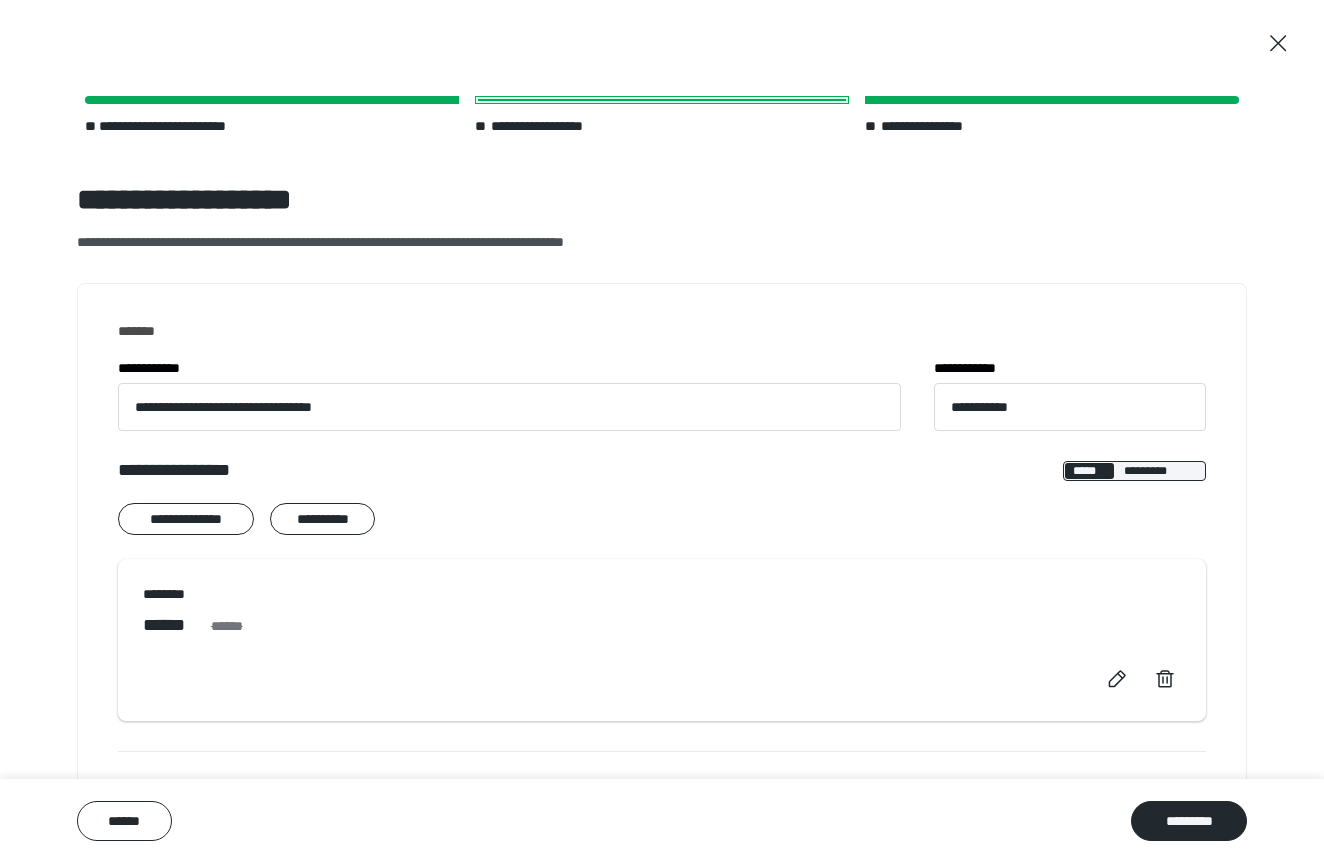 scroll, scrollTop: 0, scrollLeft: 0, axis: both 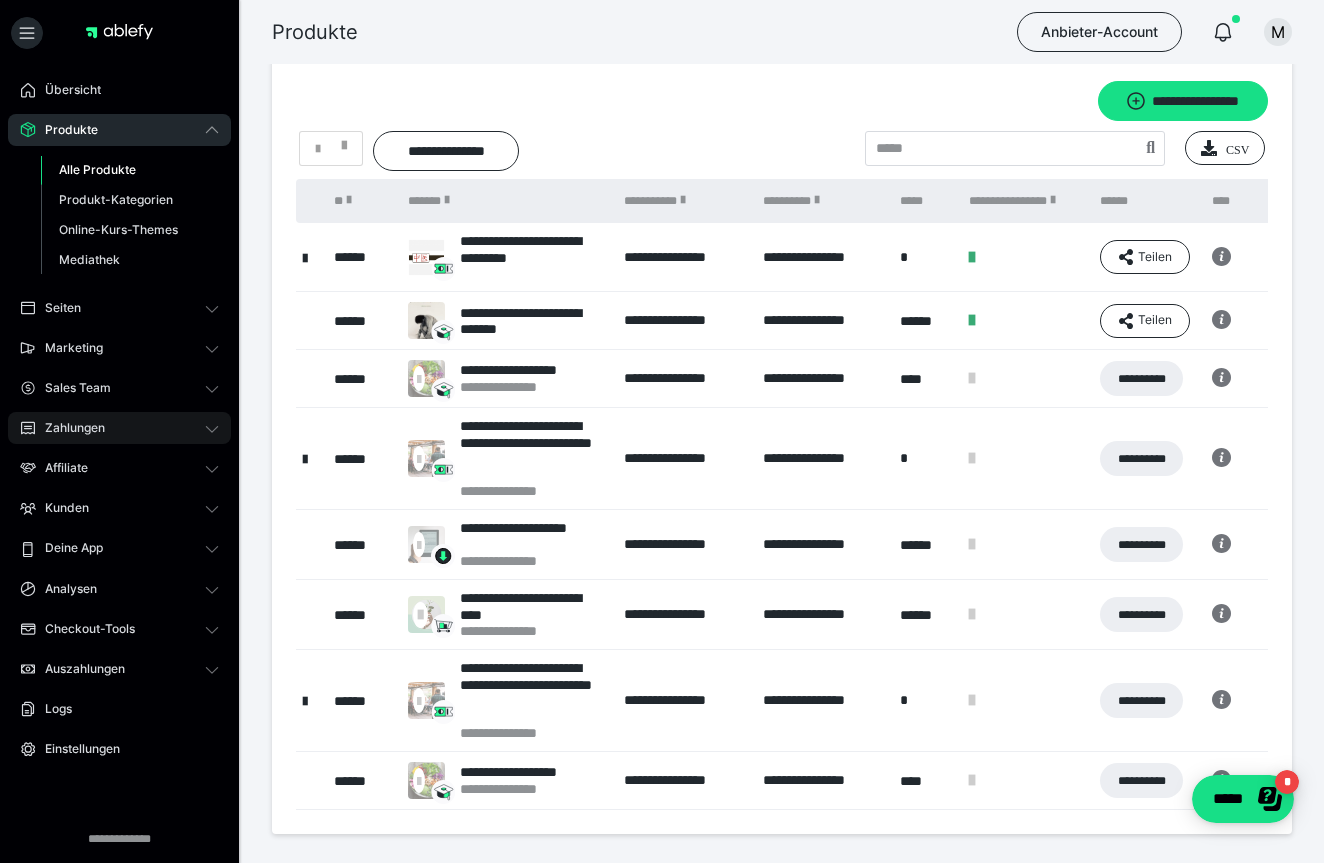 click 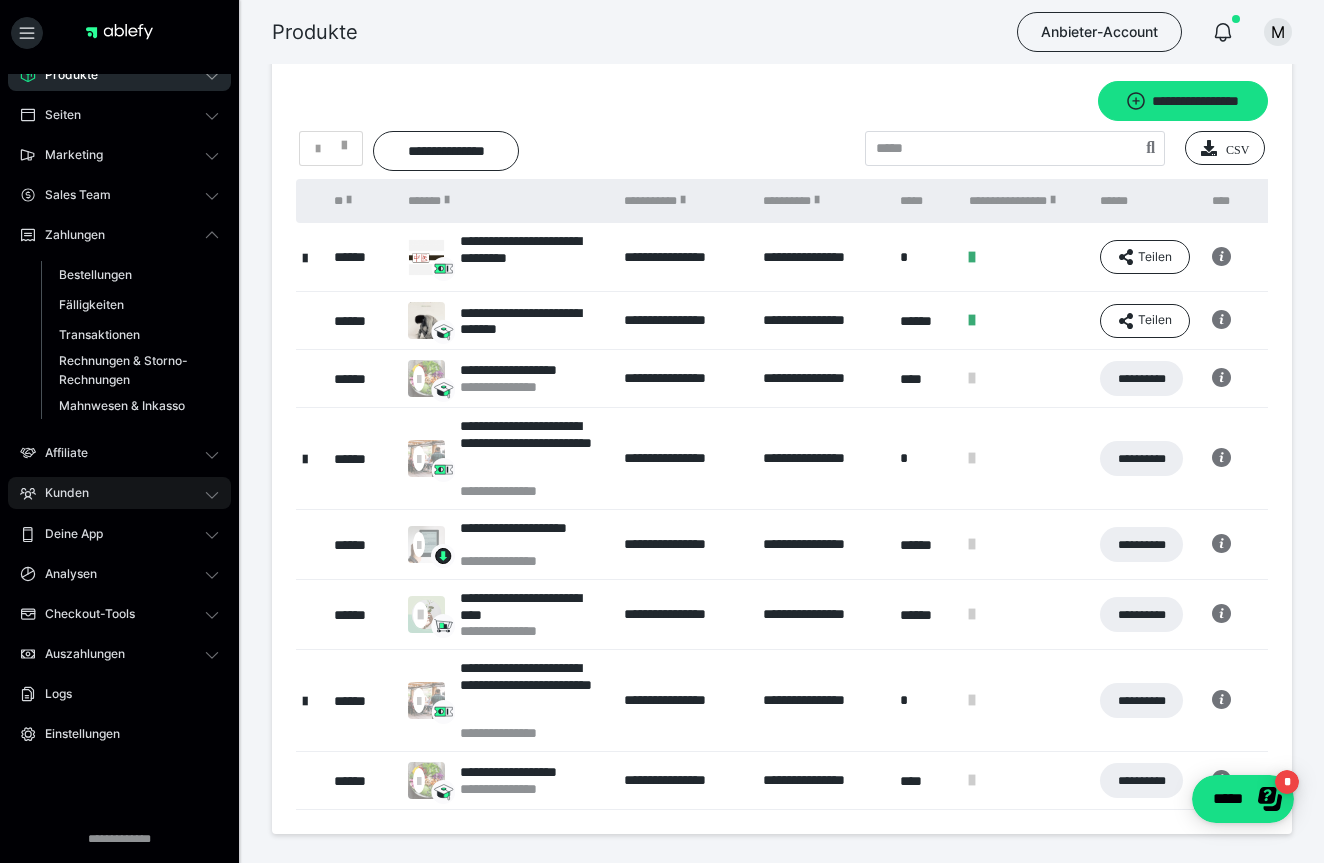 scroll, scrollTop: 55, scrollLeft: 0, axis: vertical 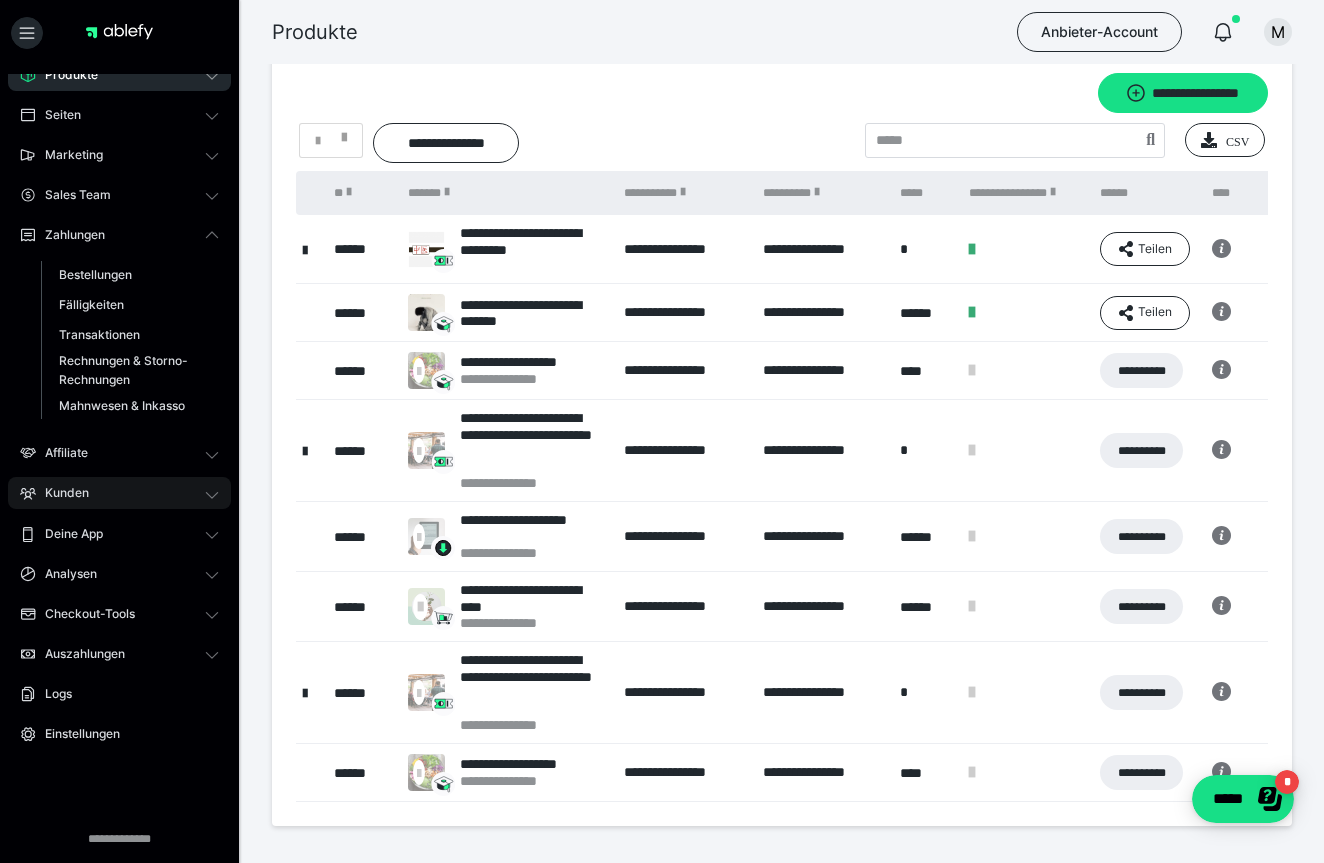 click 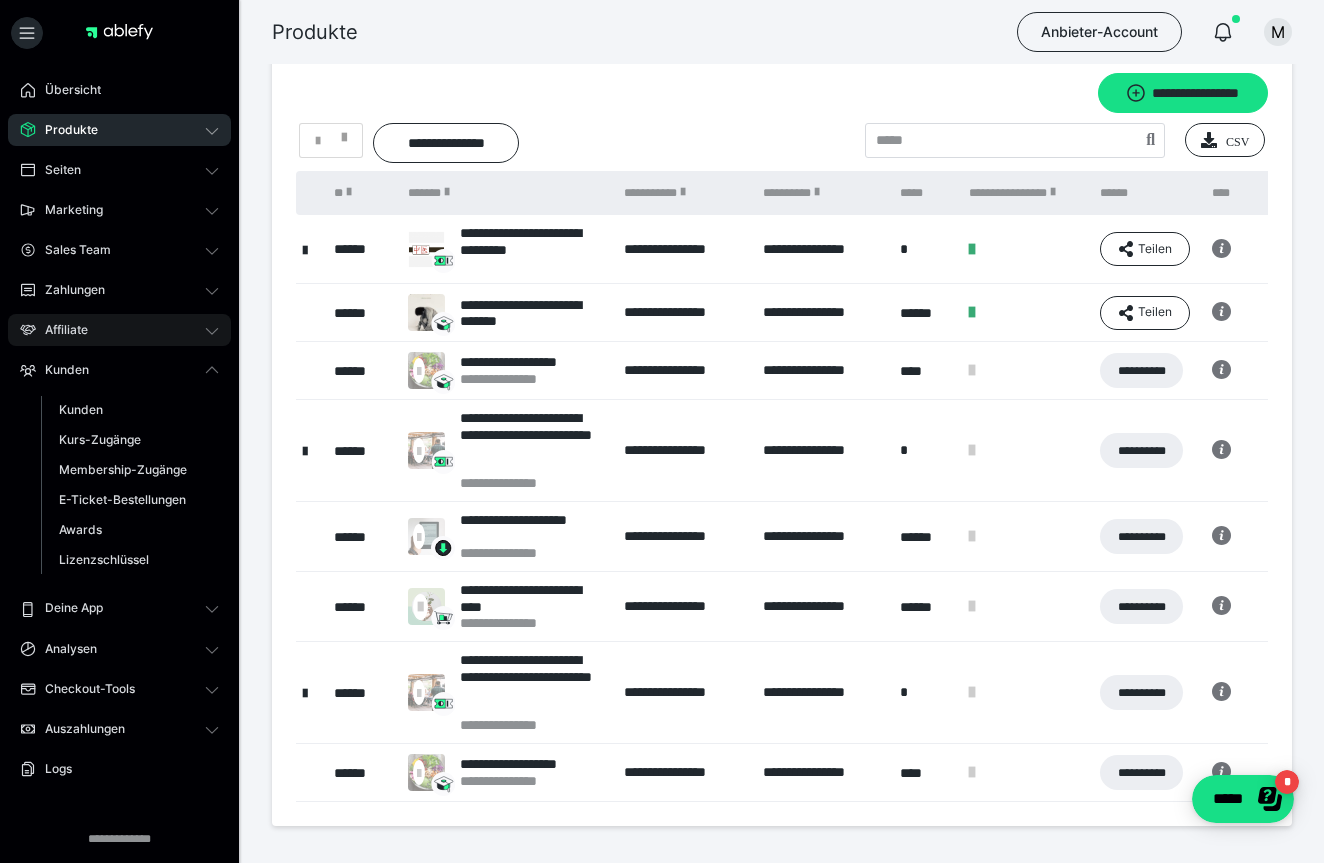 scroll, scrollTop: 0, scrollLeft: 0, axis: both 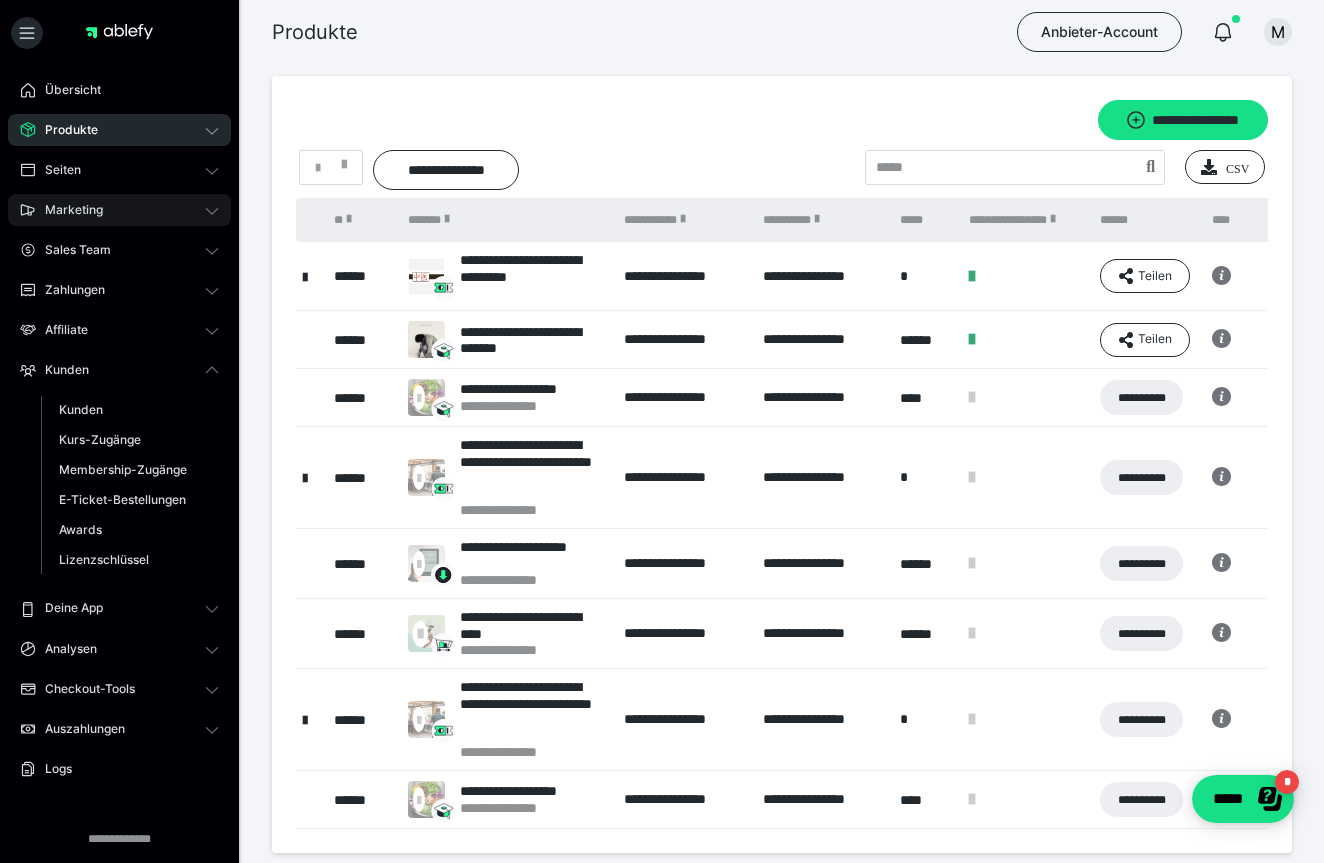 click 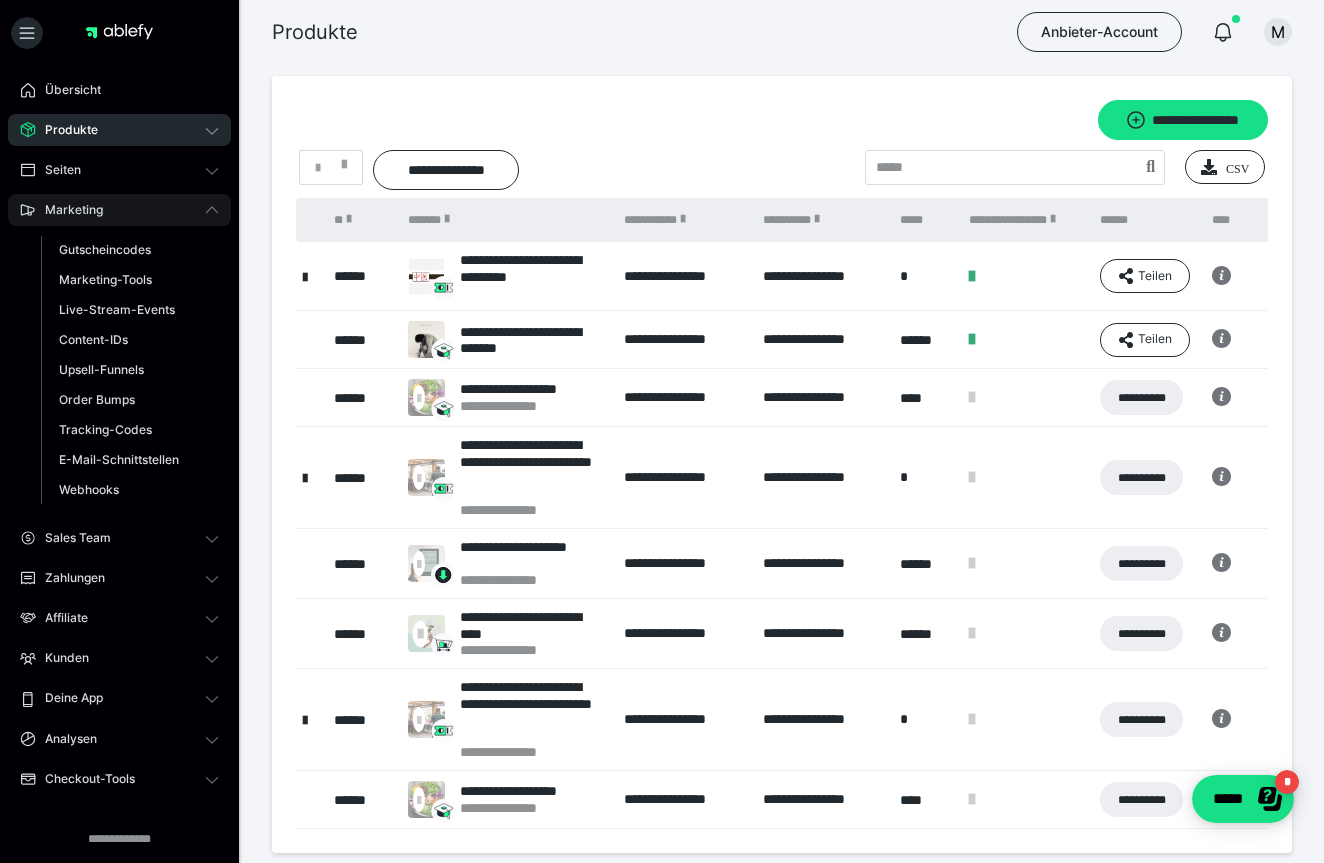 scroll, scrollTop: 0, scrollLeft: 0, axis: both 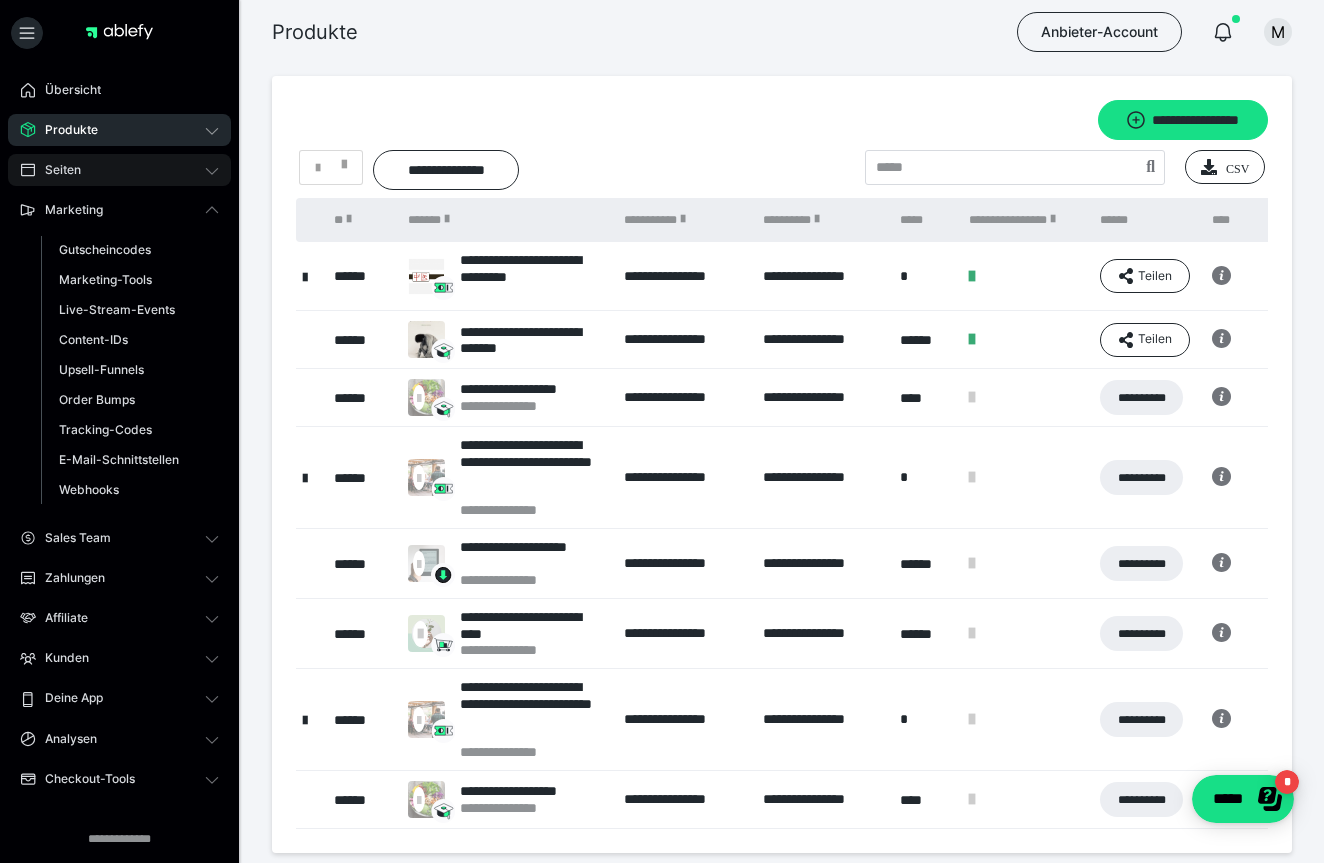 click 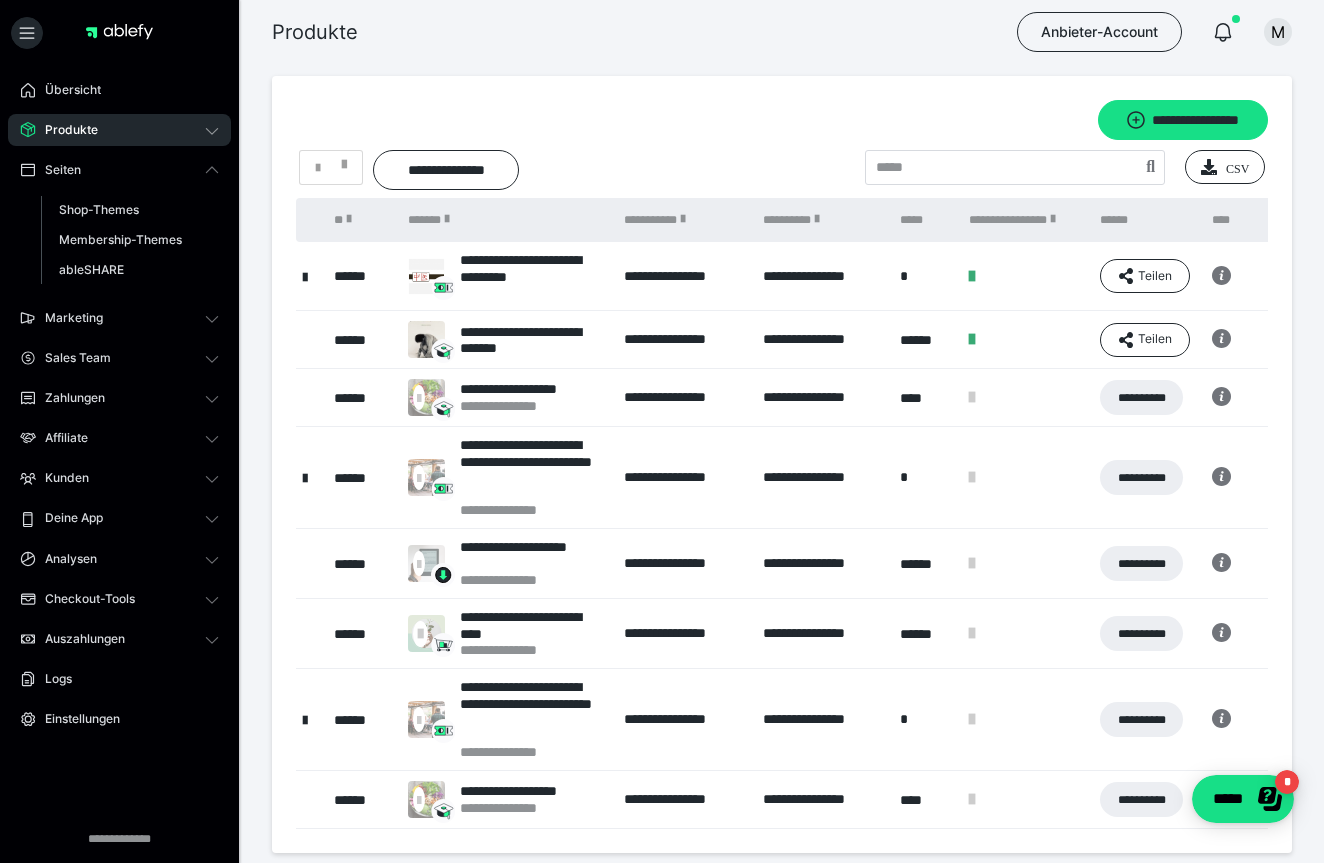 click 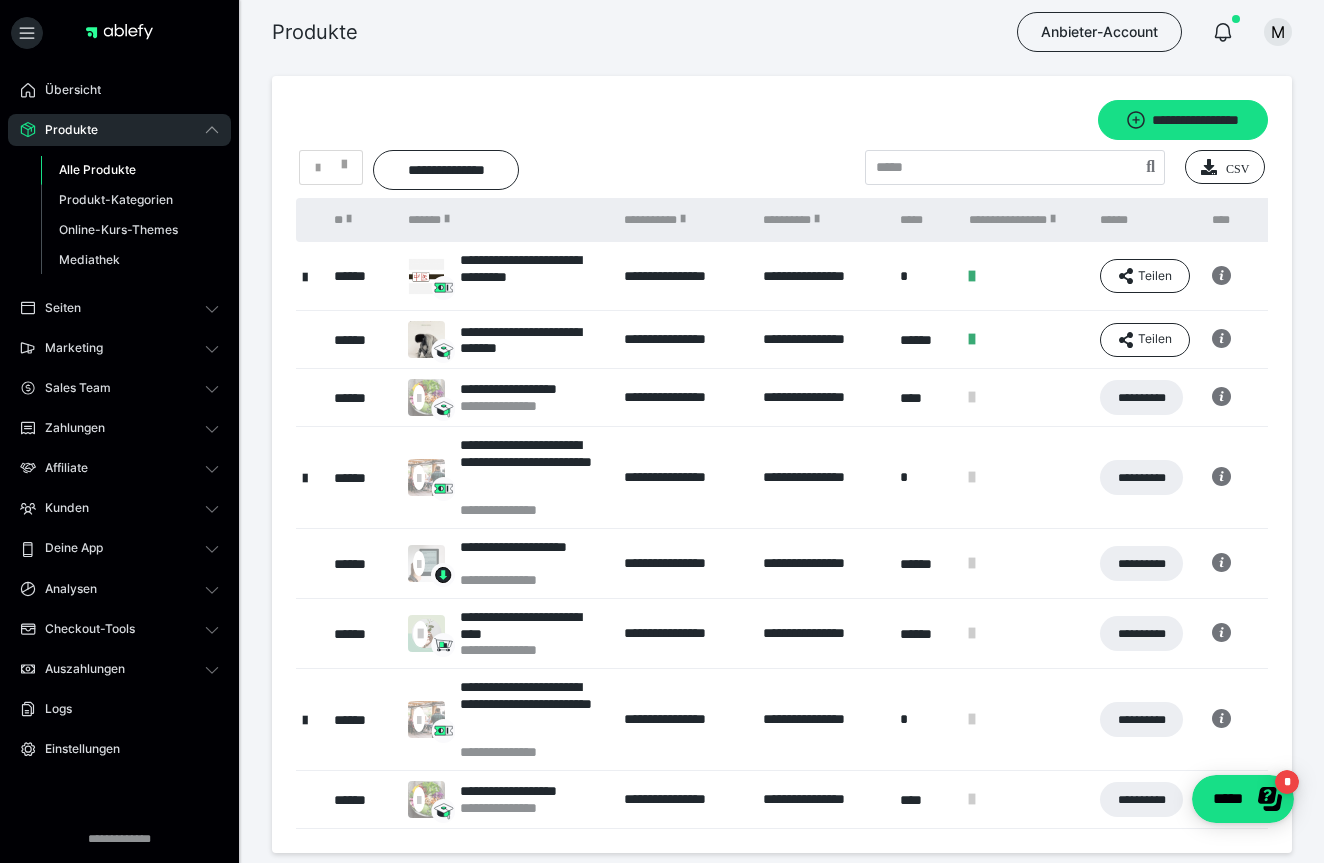 click on "Alle Produkte" at bounding box center (97, 169) 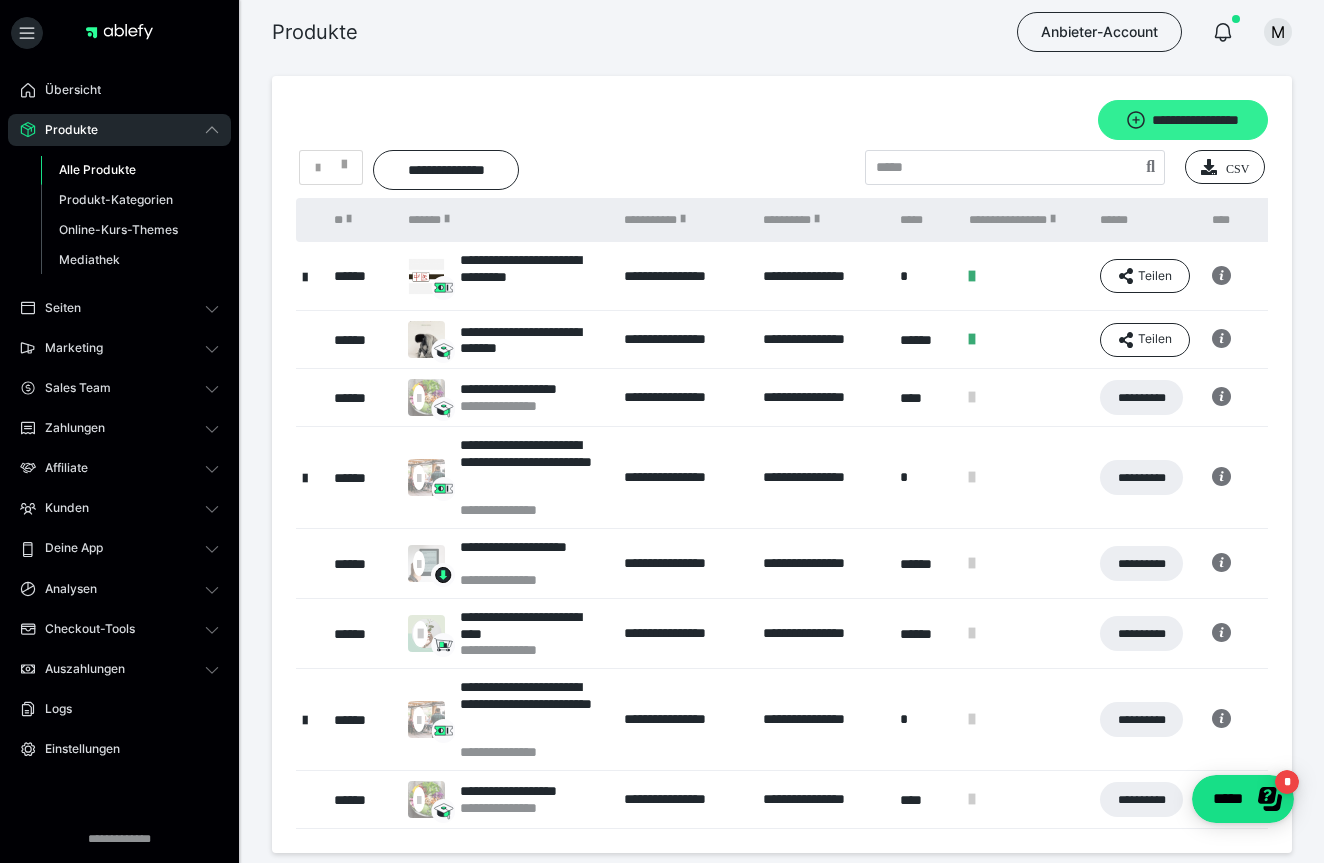 click on "**********" at bounding box center [1183, 120] 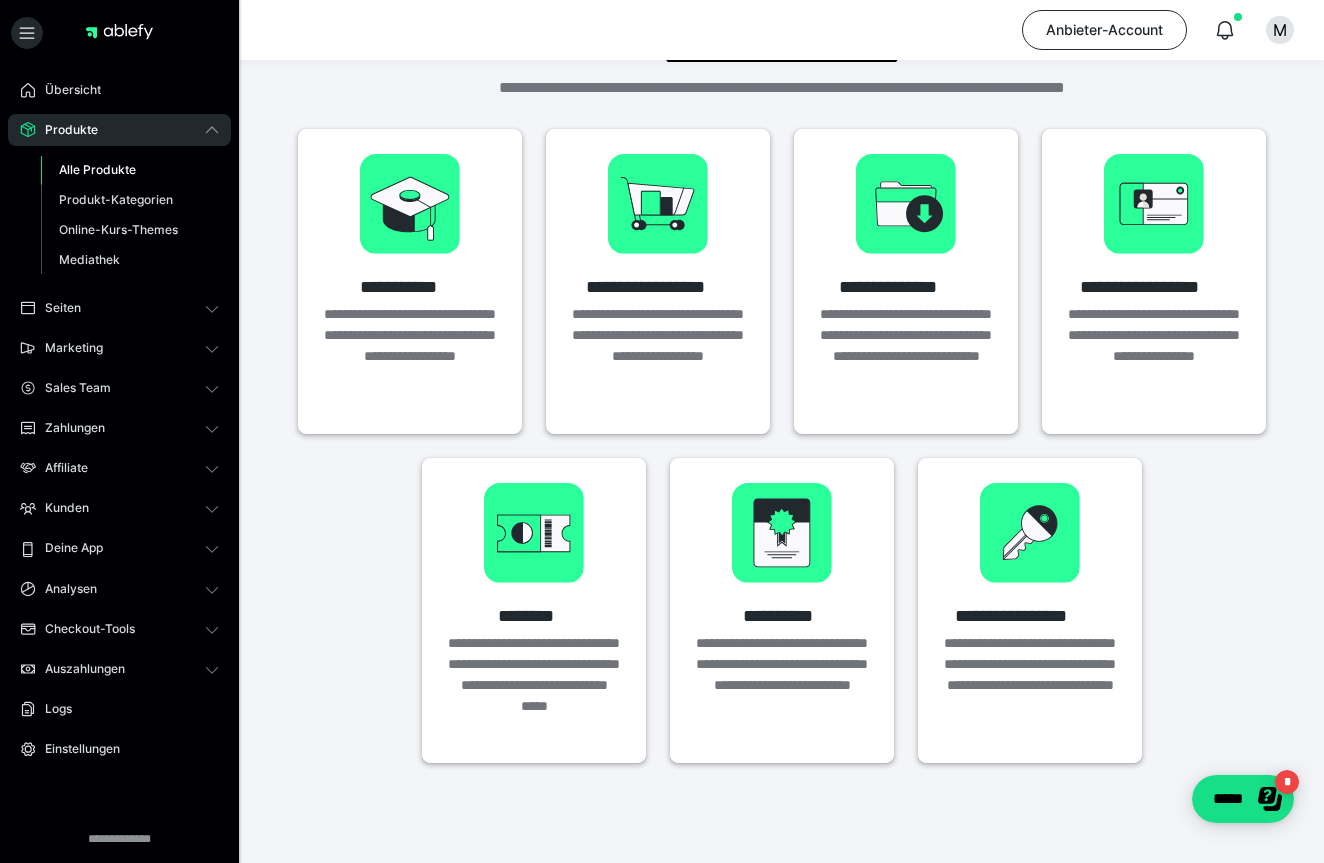 scroll, scrollTop: 49, scrollLeft: 0, axis: vertical 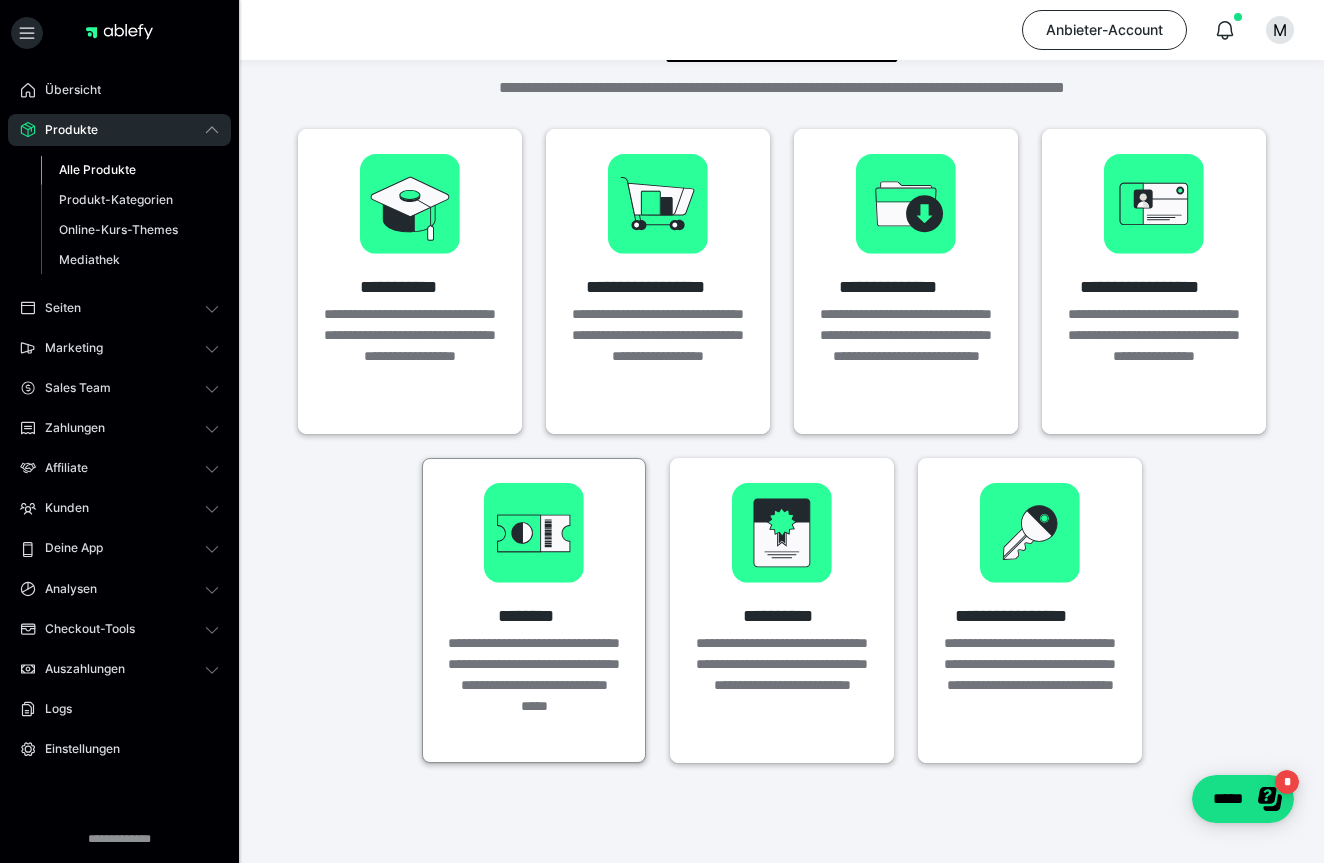 click on "**********" at bounding box center (534, 610) 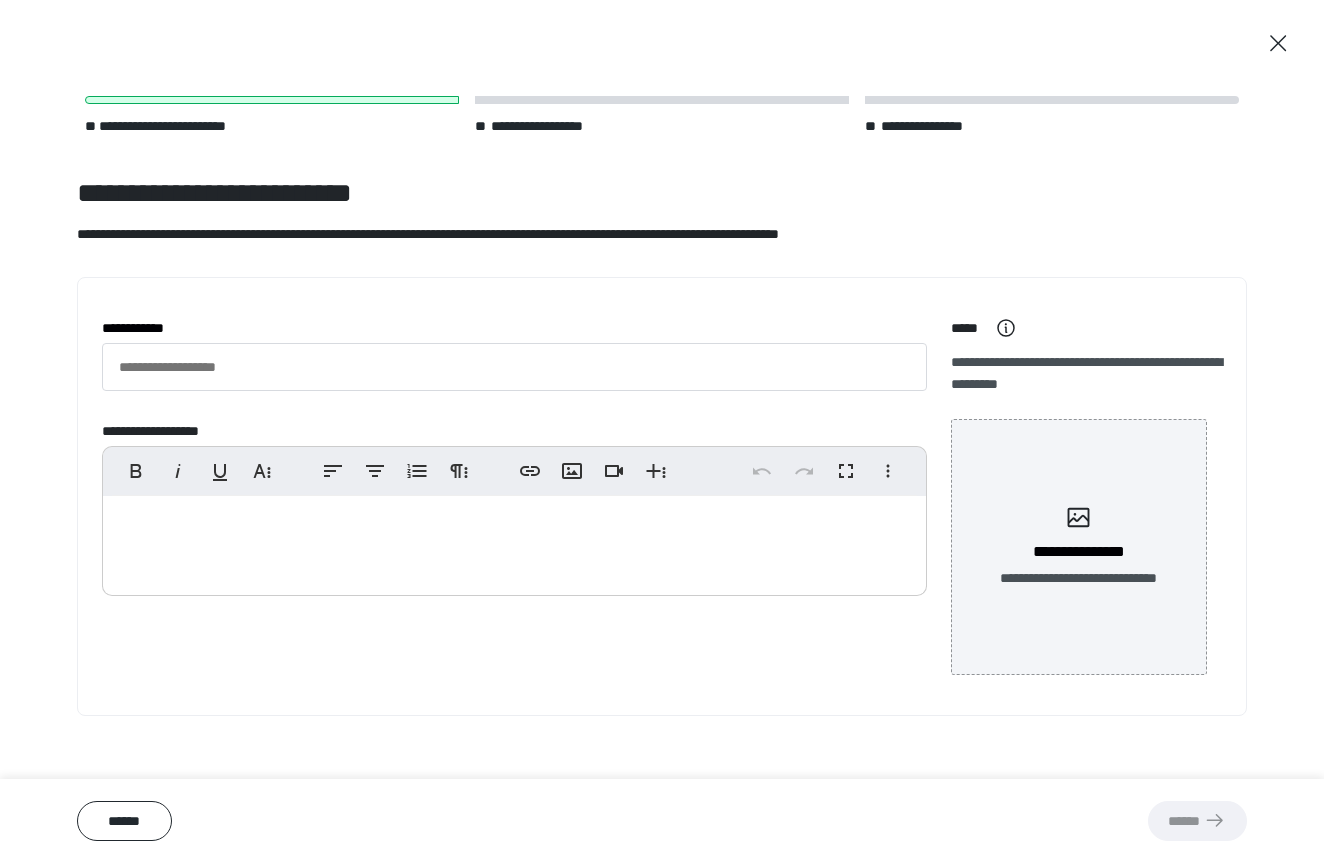 scroll, scrollTop: 18, scrollLeft: 0, axis: vertical 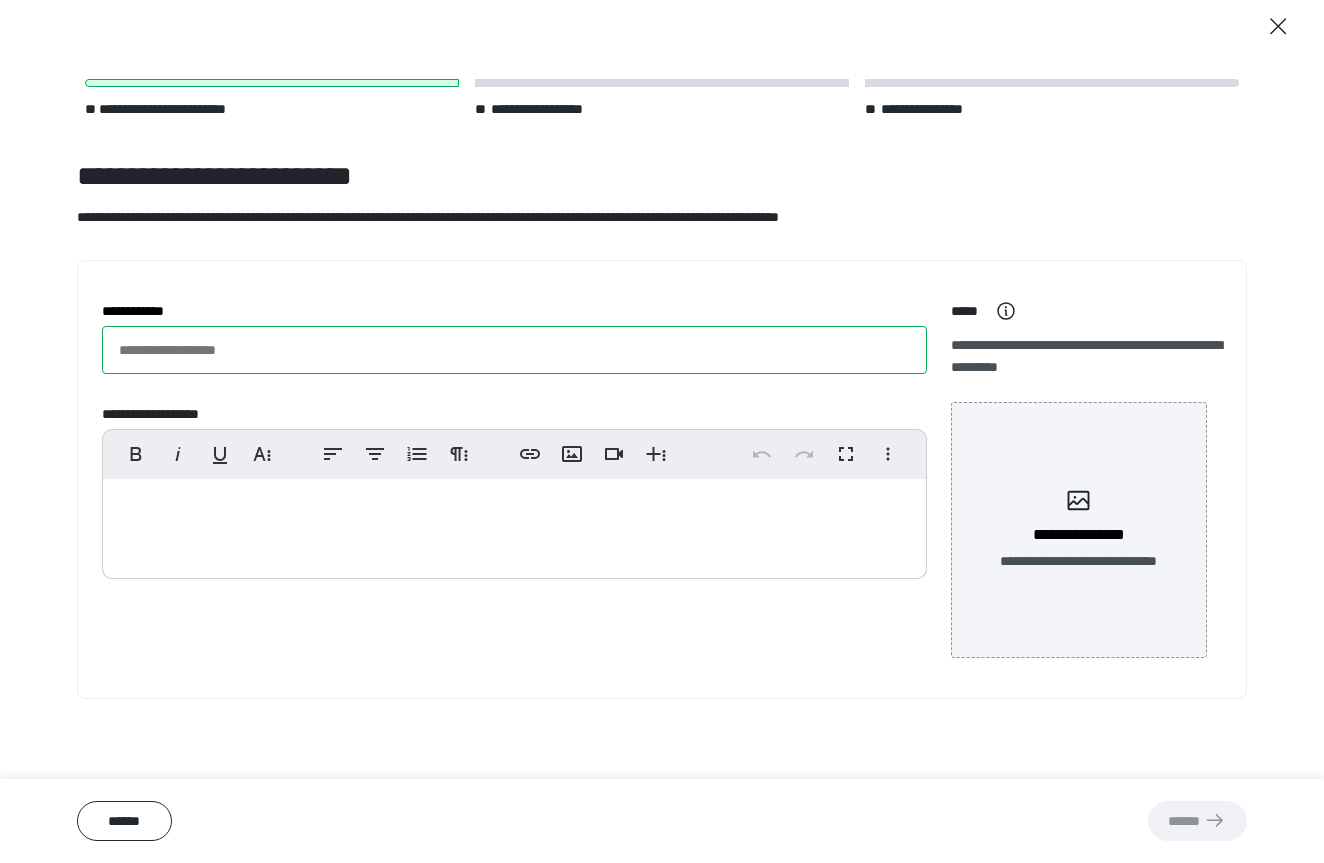 click on "**********" at bounding box center (514, 350) 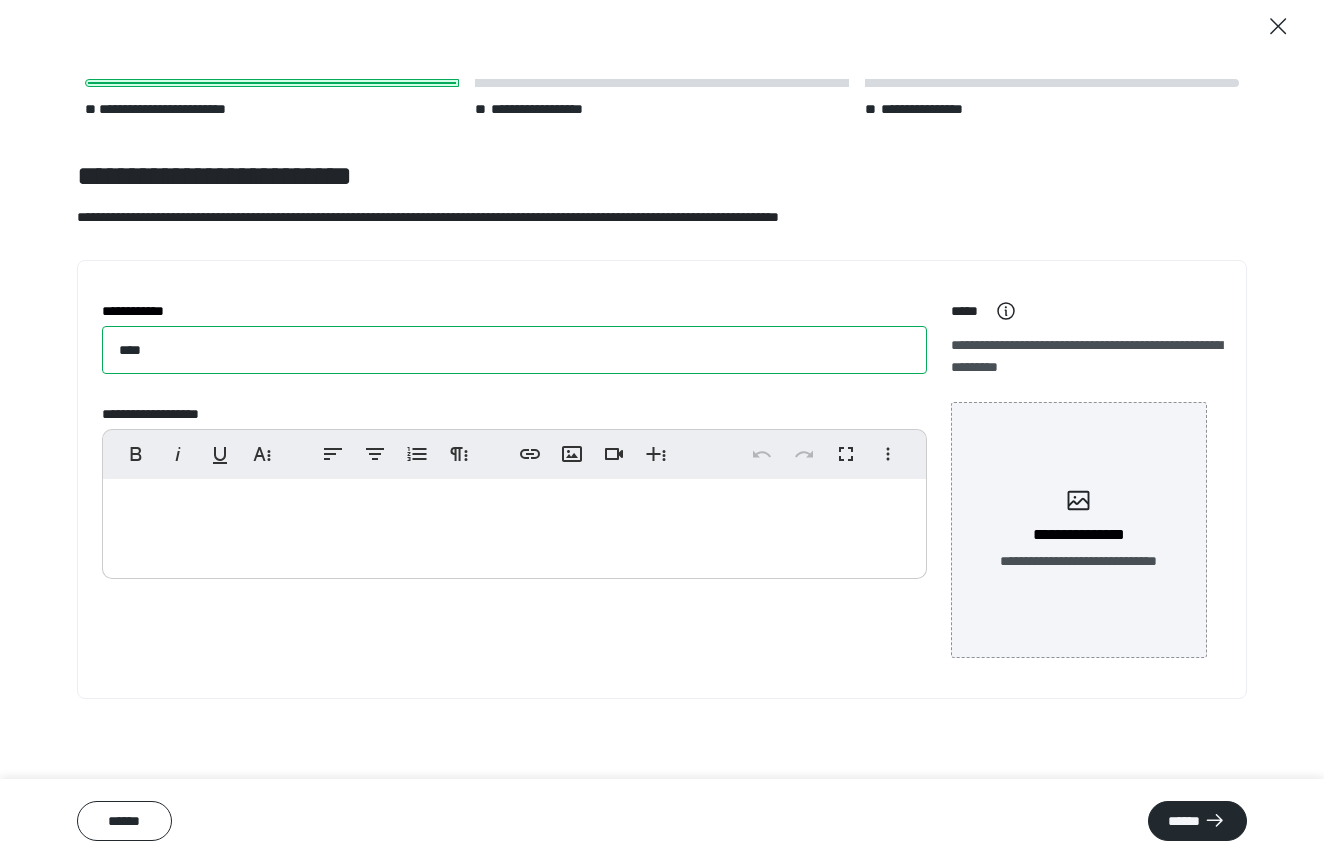 type on "****" 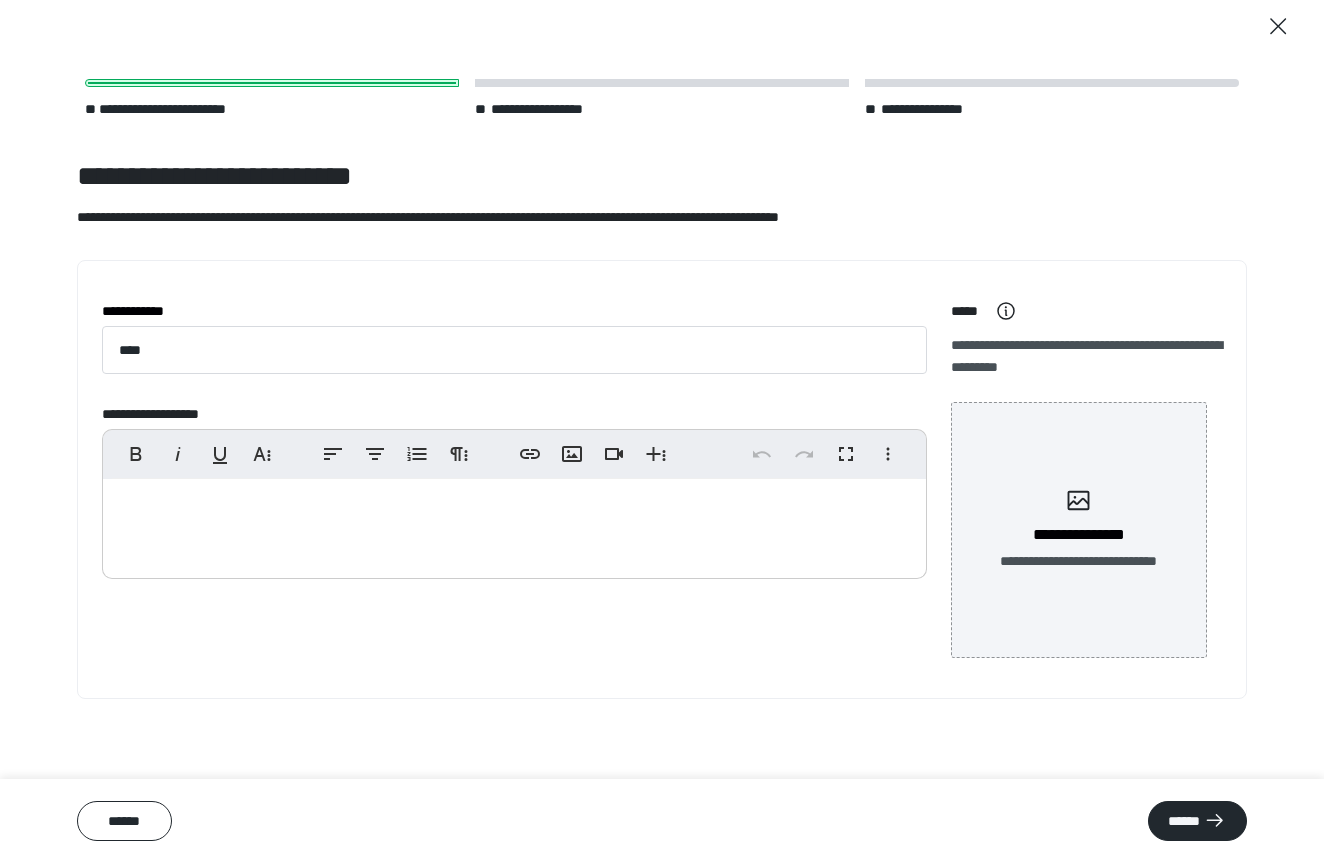 click at bounding box center [514, 524] 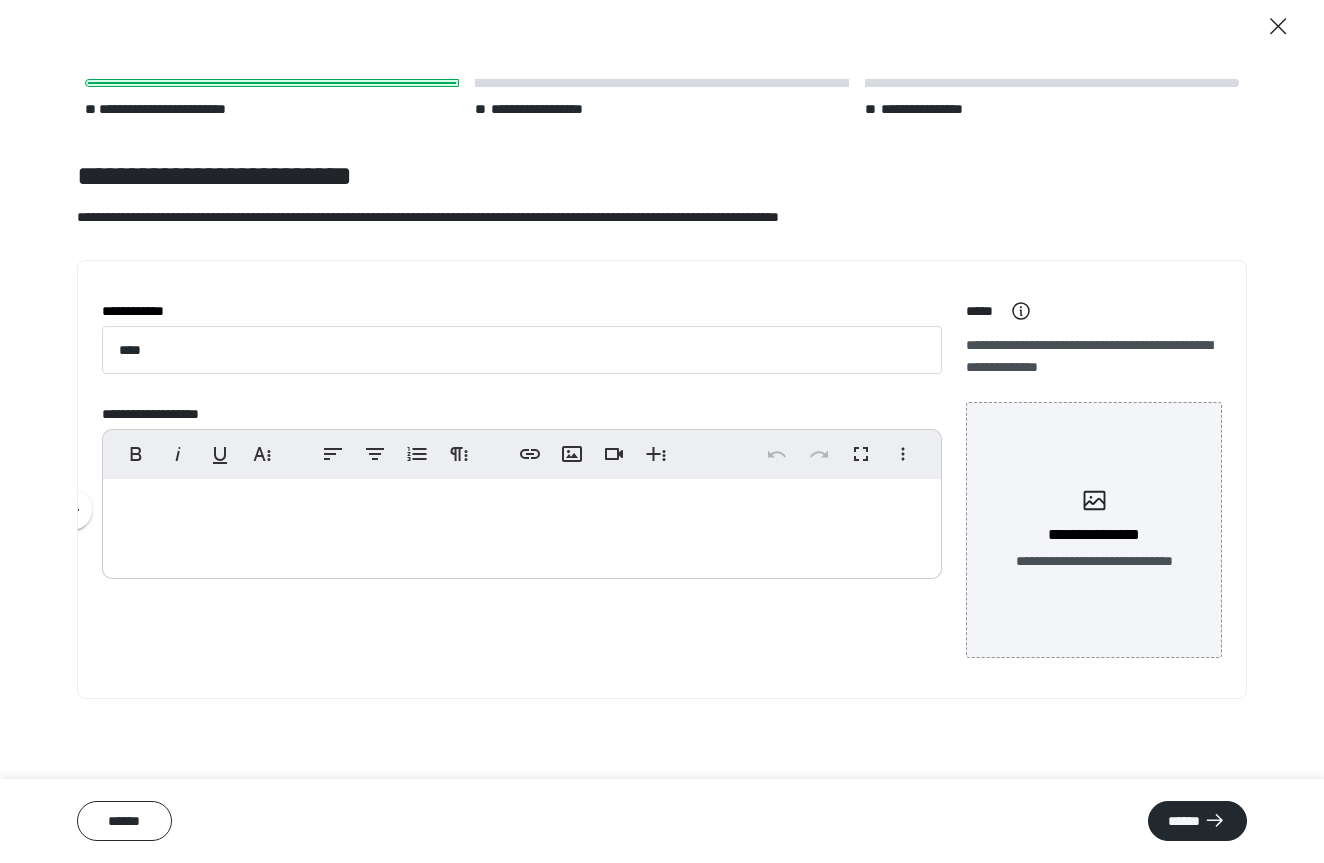 type 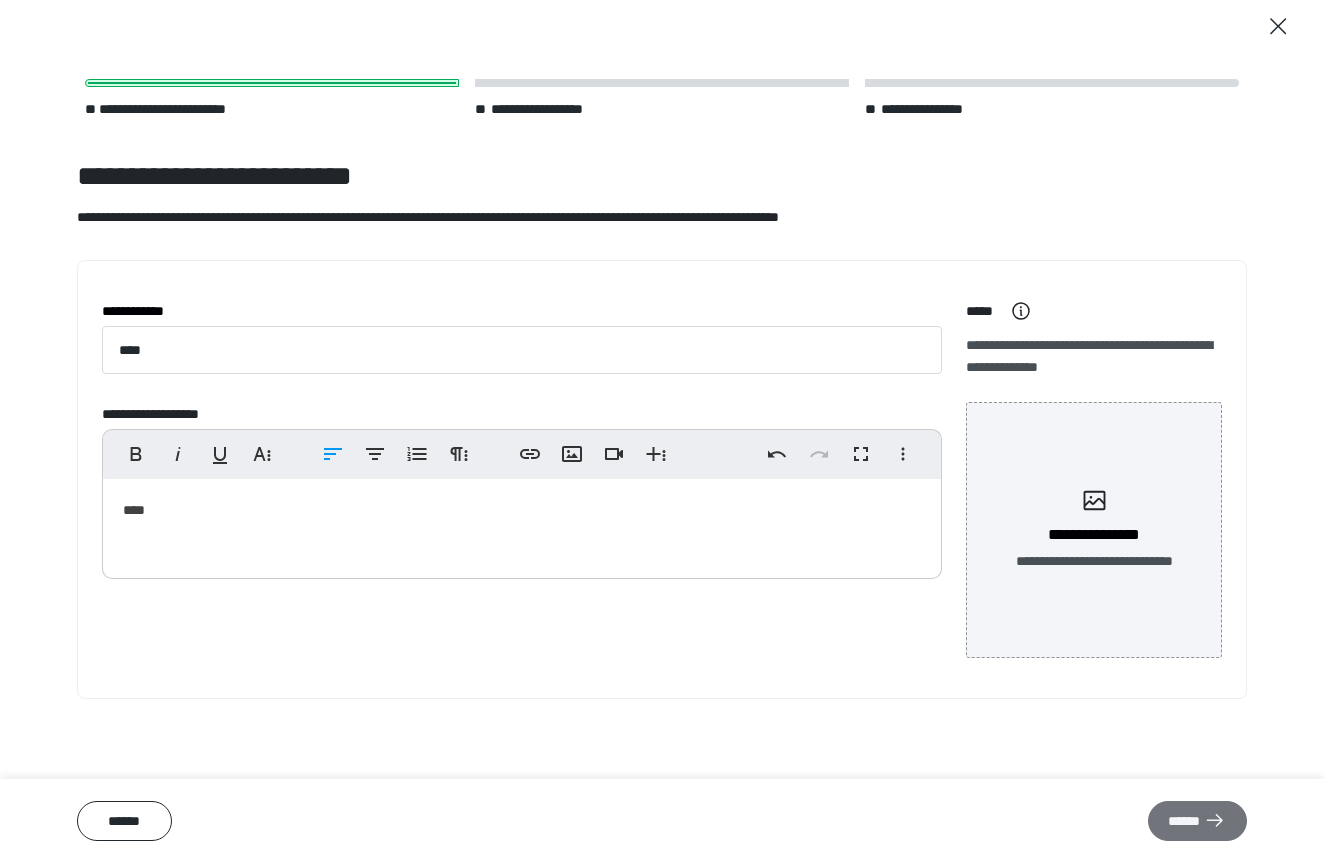 click on "******" at bounding box center (1197, 821) 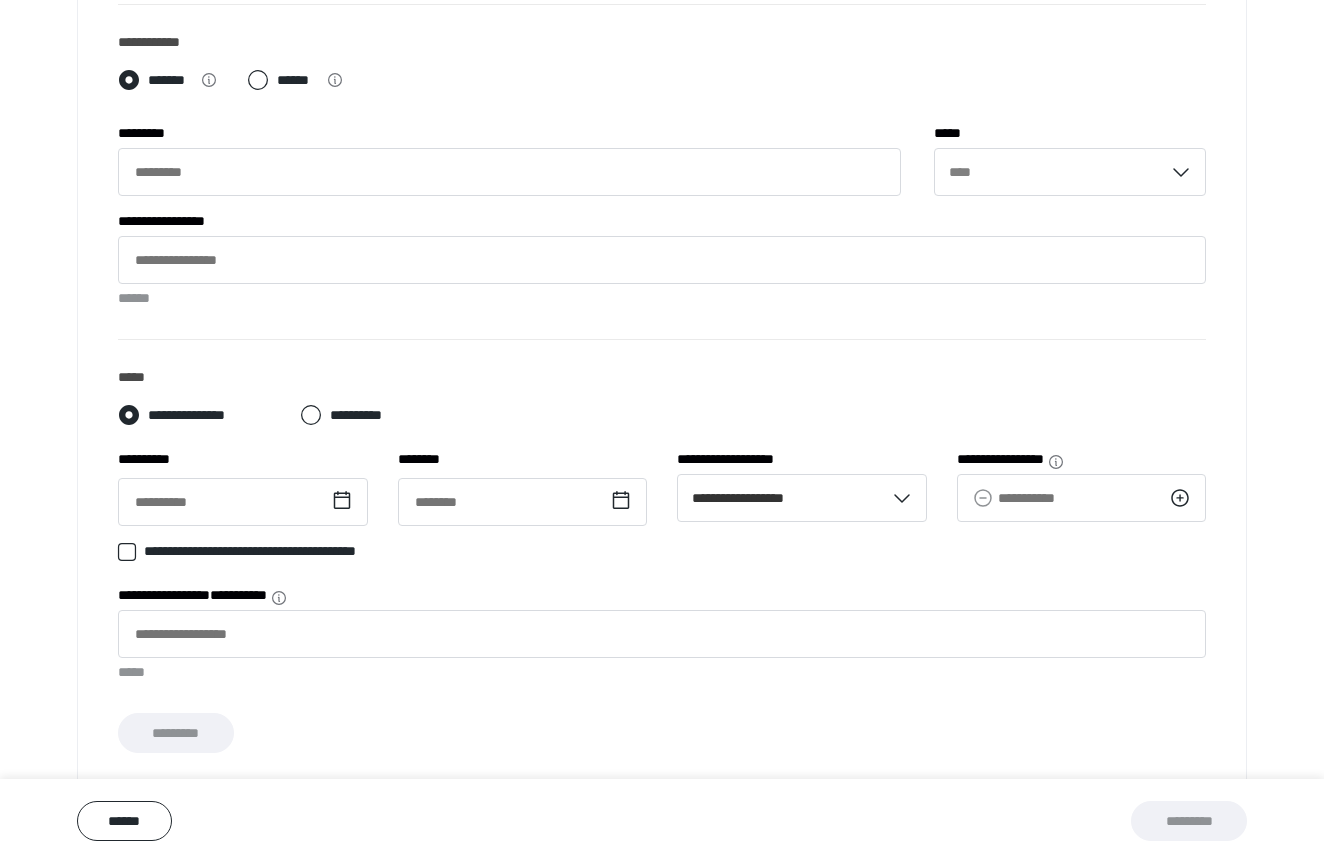 scroll, scrollTop: 601, scrollLeft: 0, axis: vertical 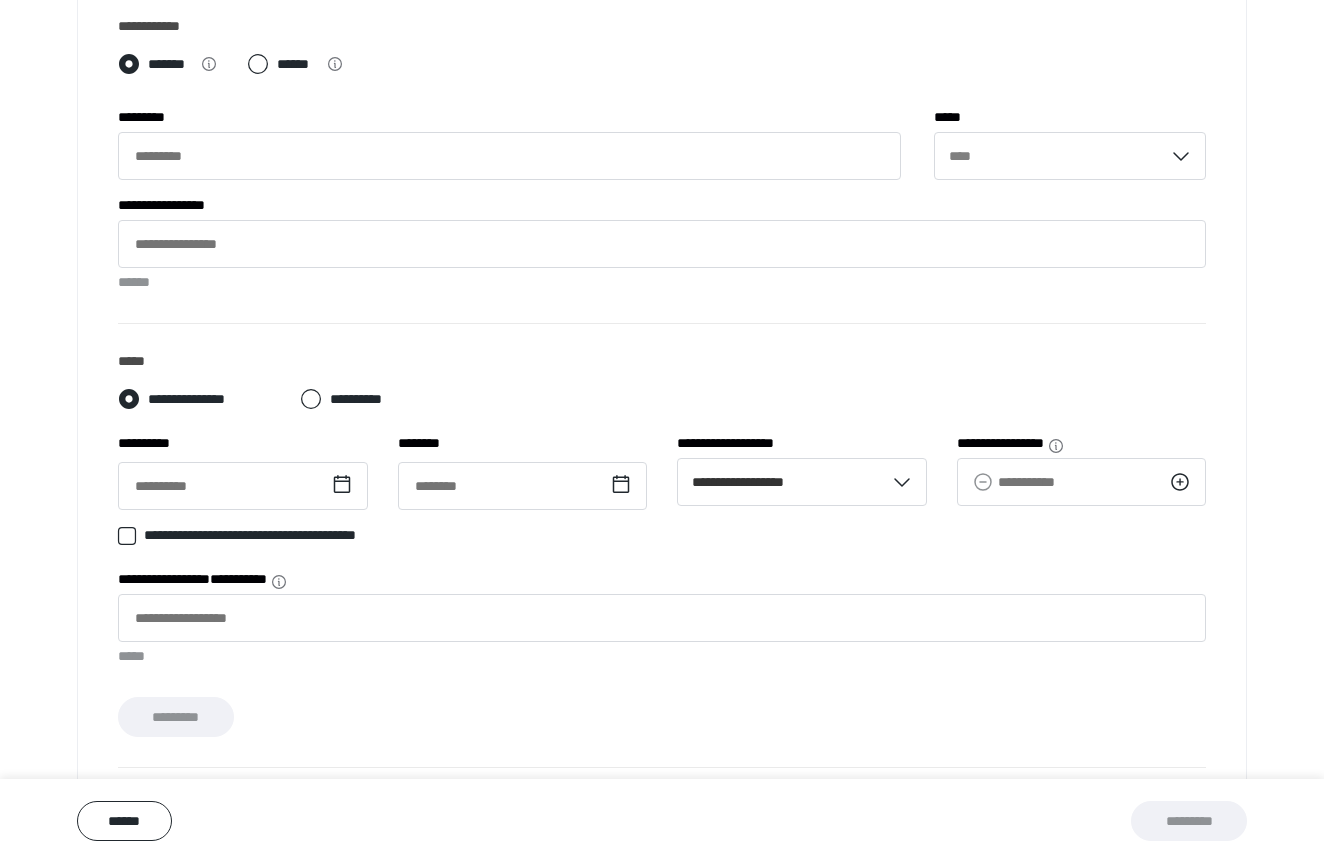 click 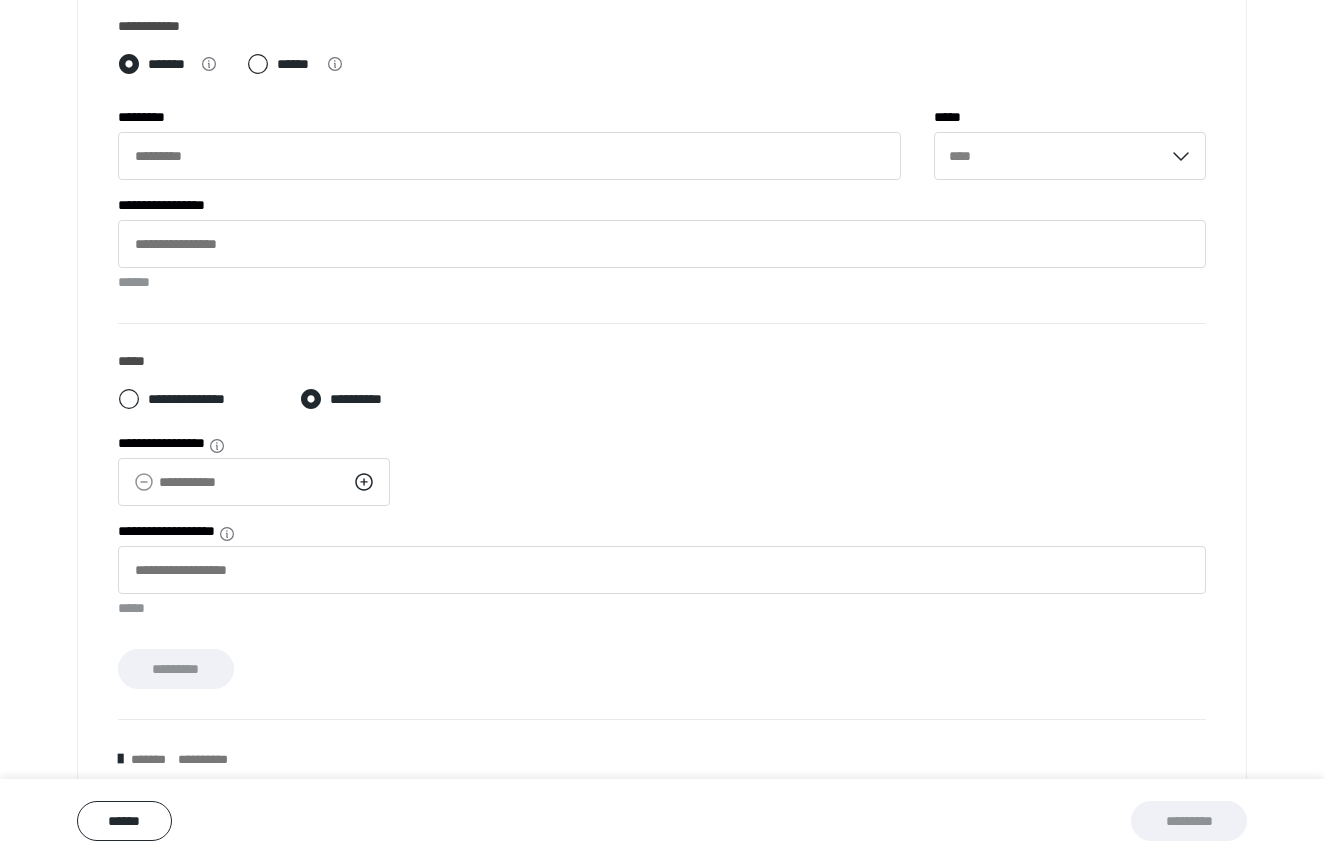 click 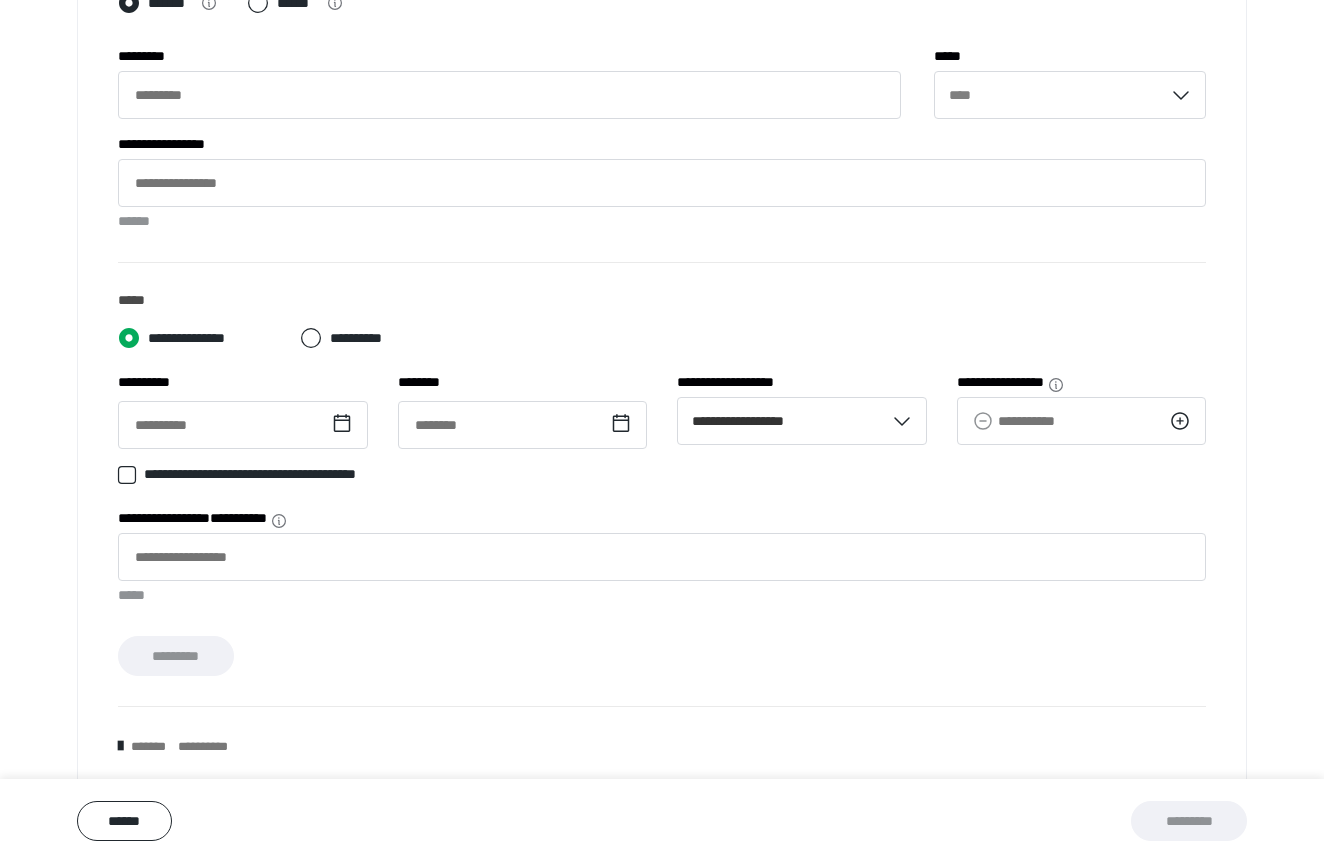 scroll, scrollTop: 684, scrollLeft: 0, axis: vertical 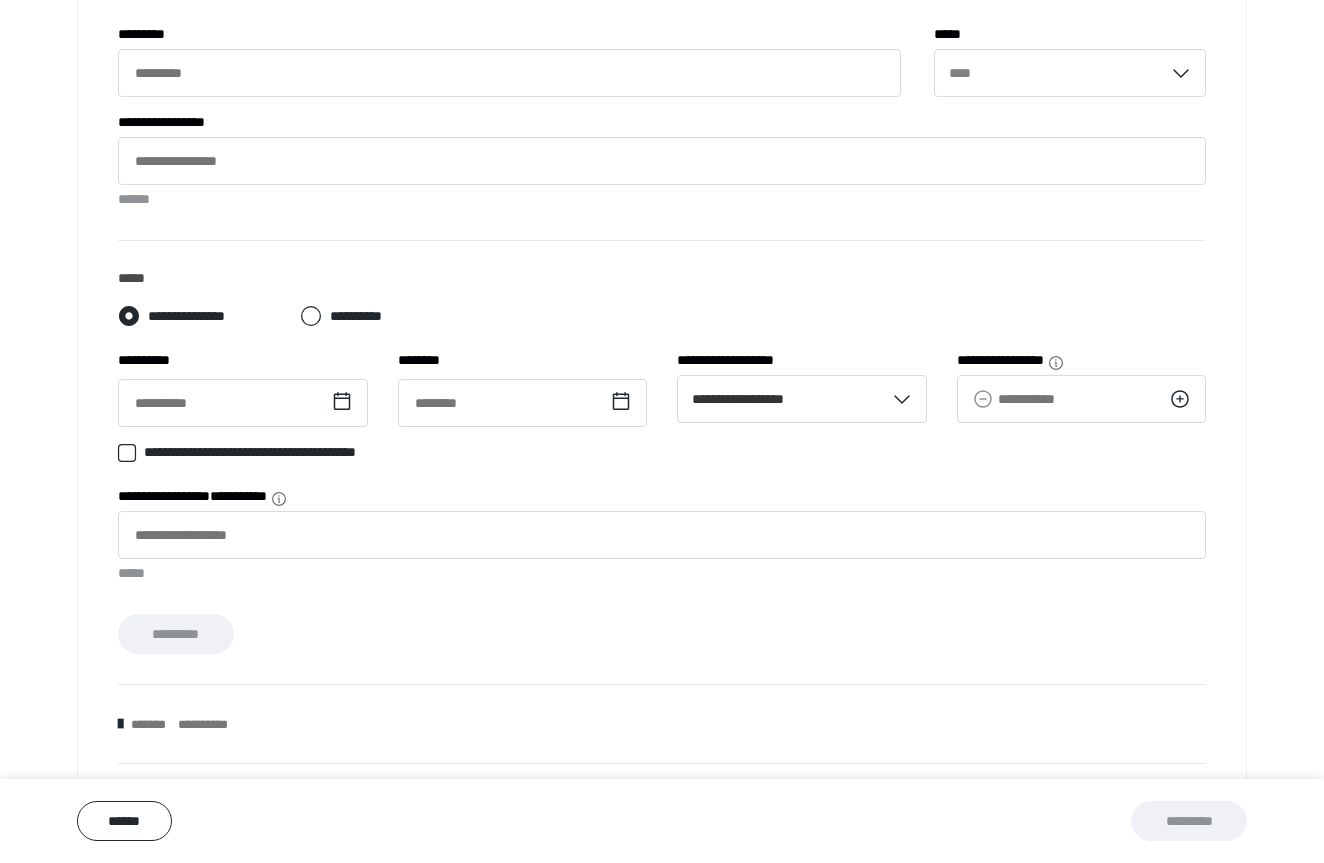 click 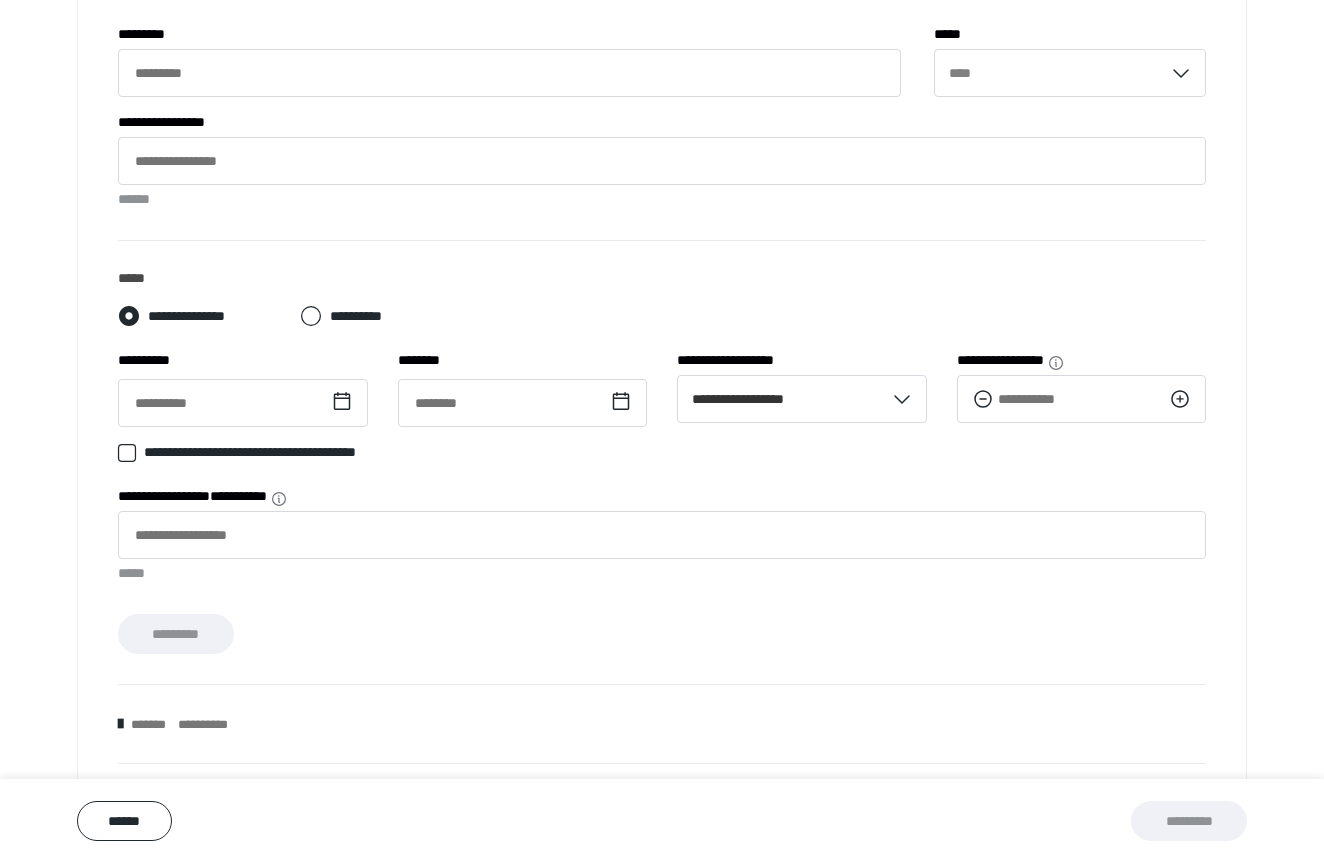 click 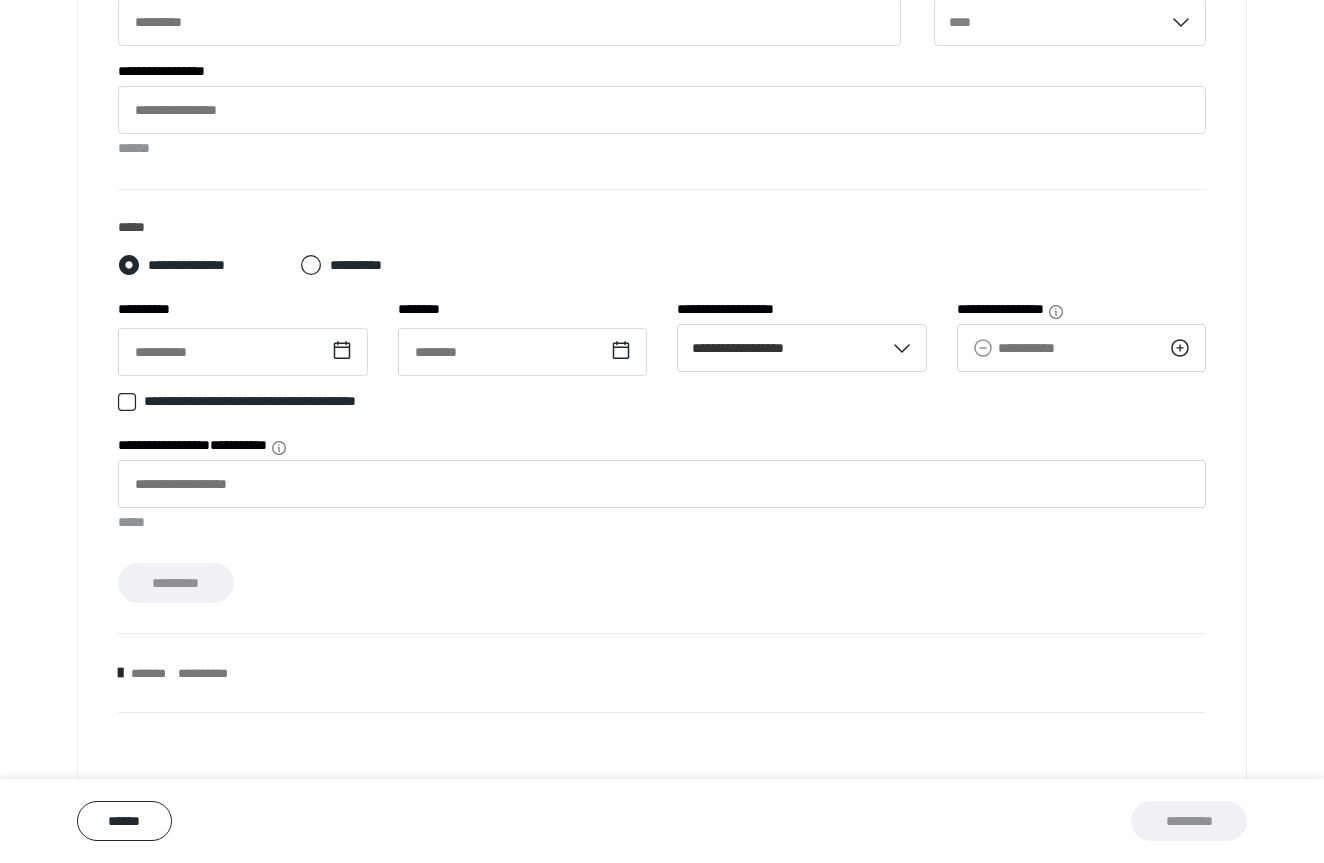 scroll, scrollTop: 722, scrollLeft: 0, axis: vertical 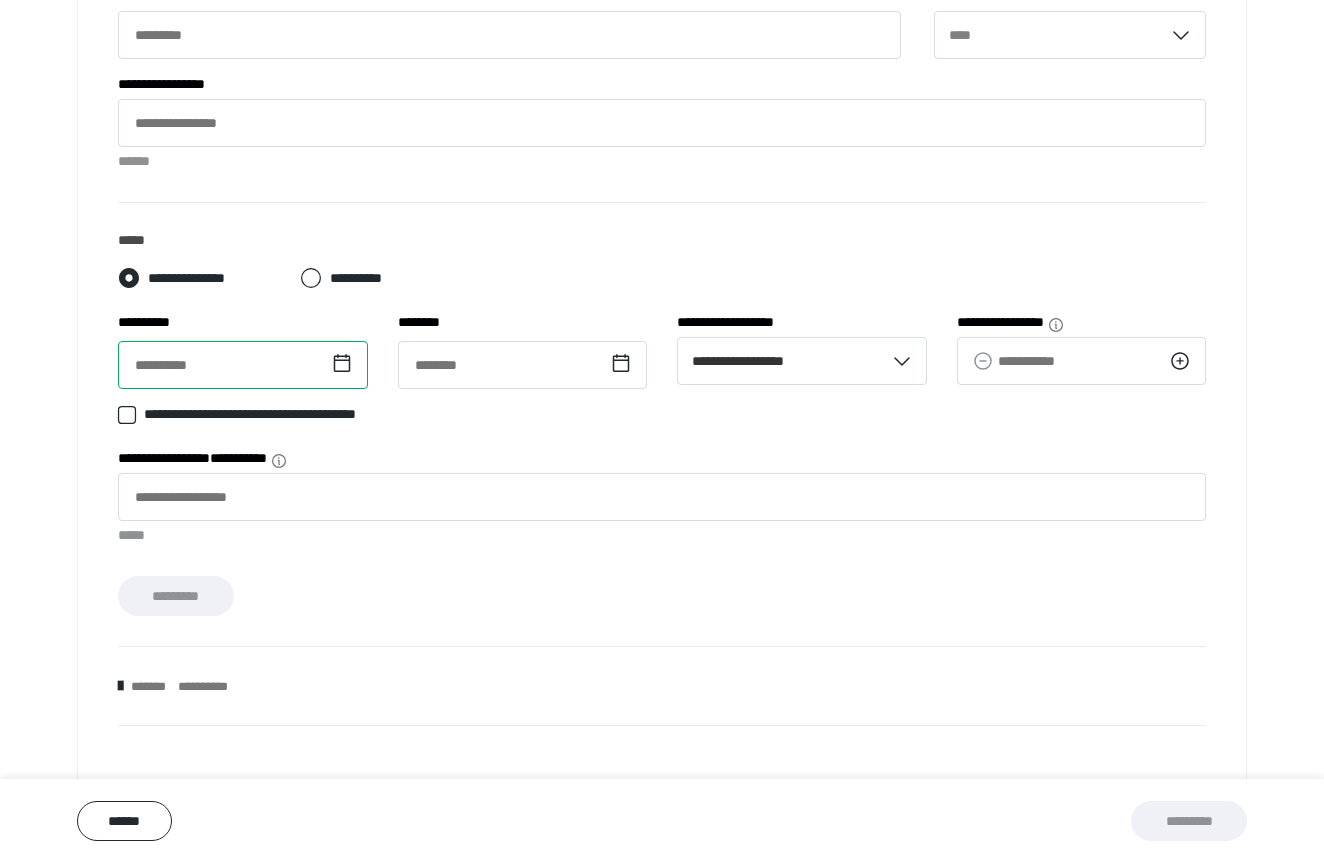click at bounding box center (243, 365) 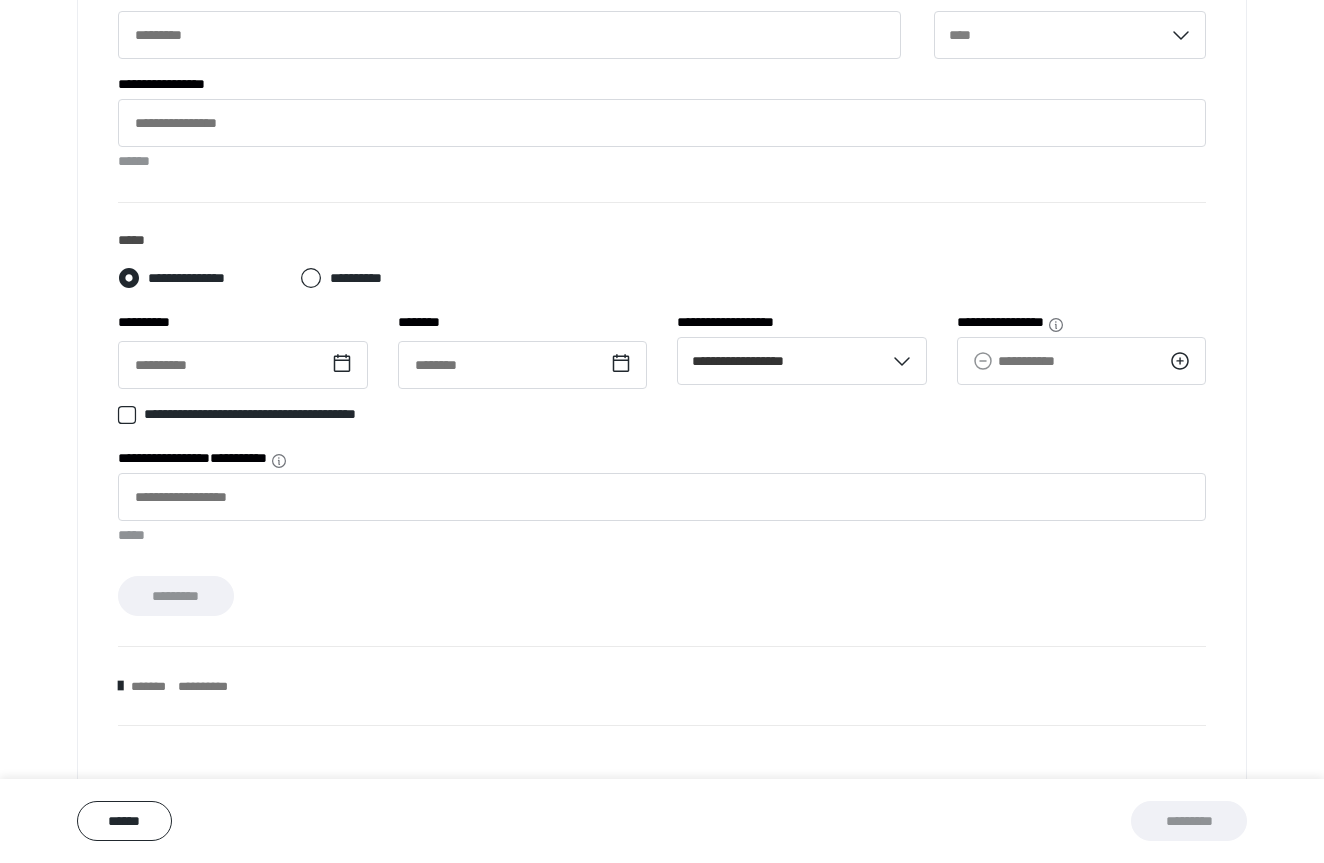 click on "**********" at bounding box center [662, 425] 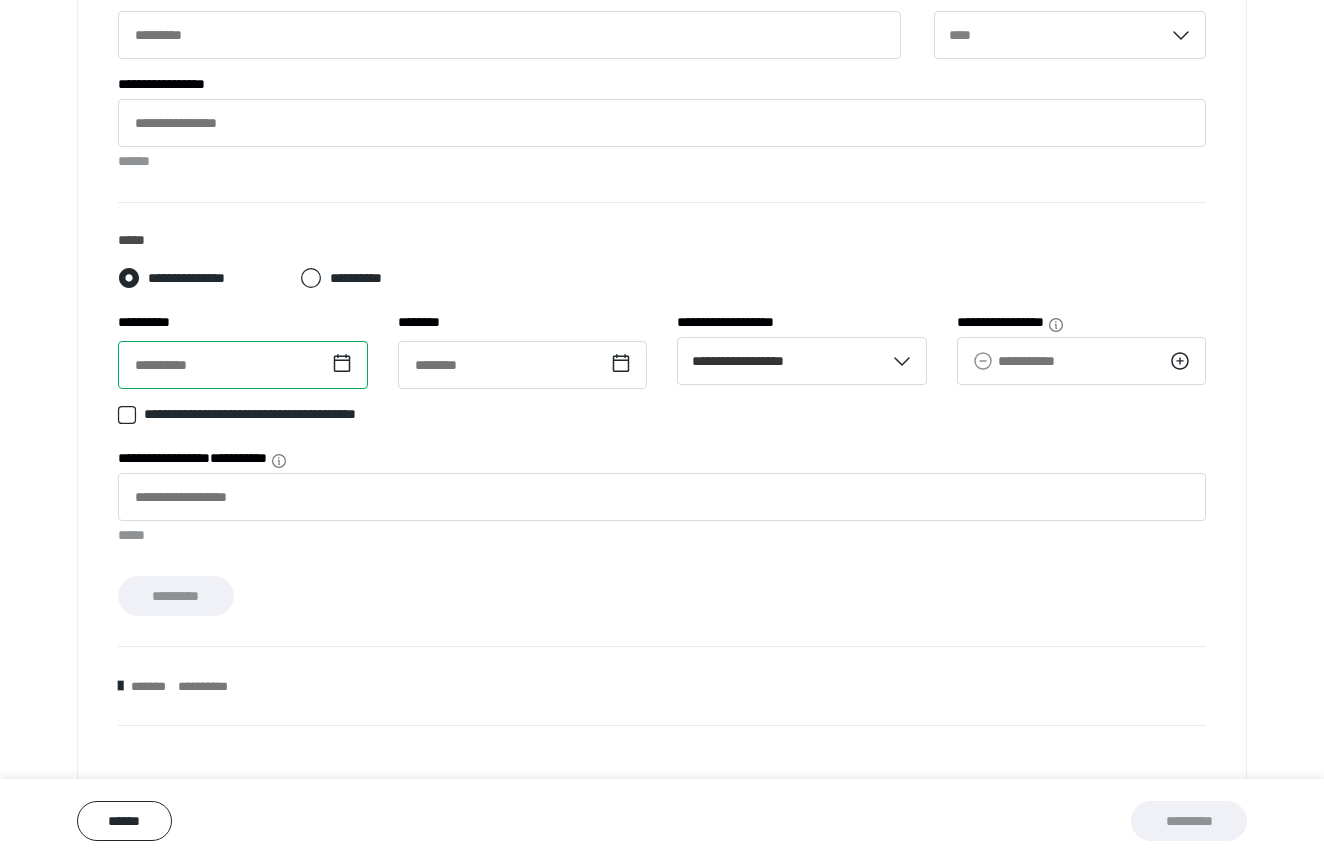 click at bounding box center [243, 365] 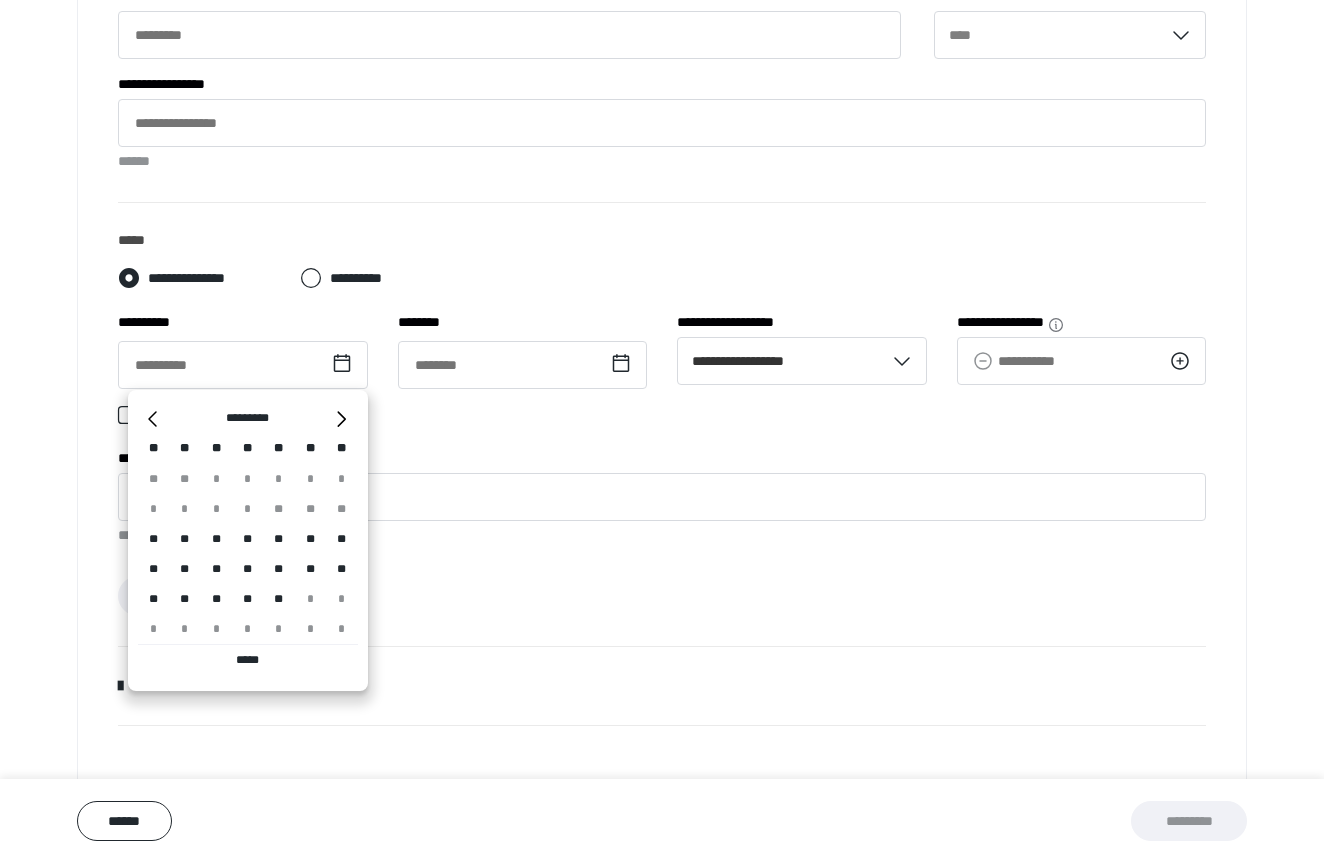 click on "**********" at bounding box center (662, 418) 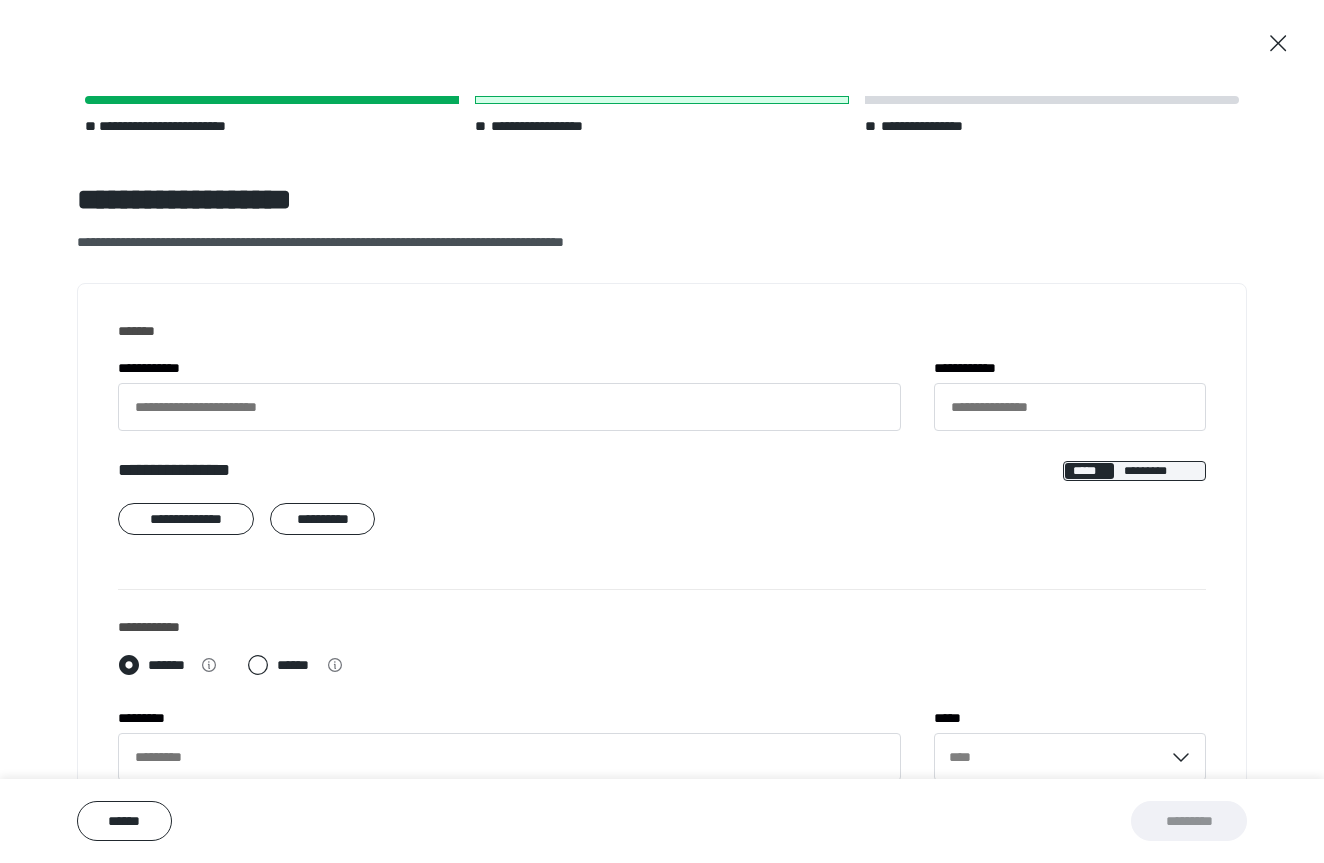 scroll, scrollTop: 6, scrollLeft: 0, axis: vertical 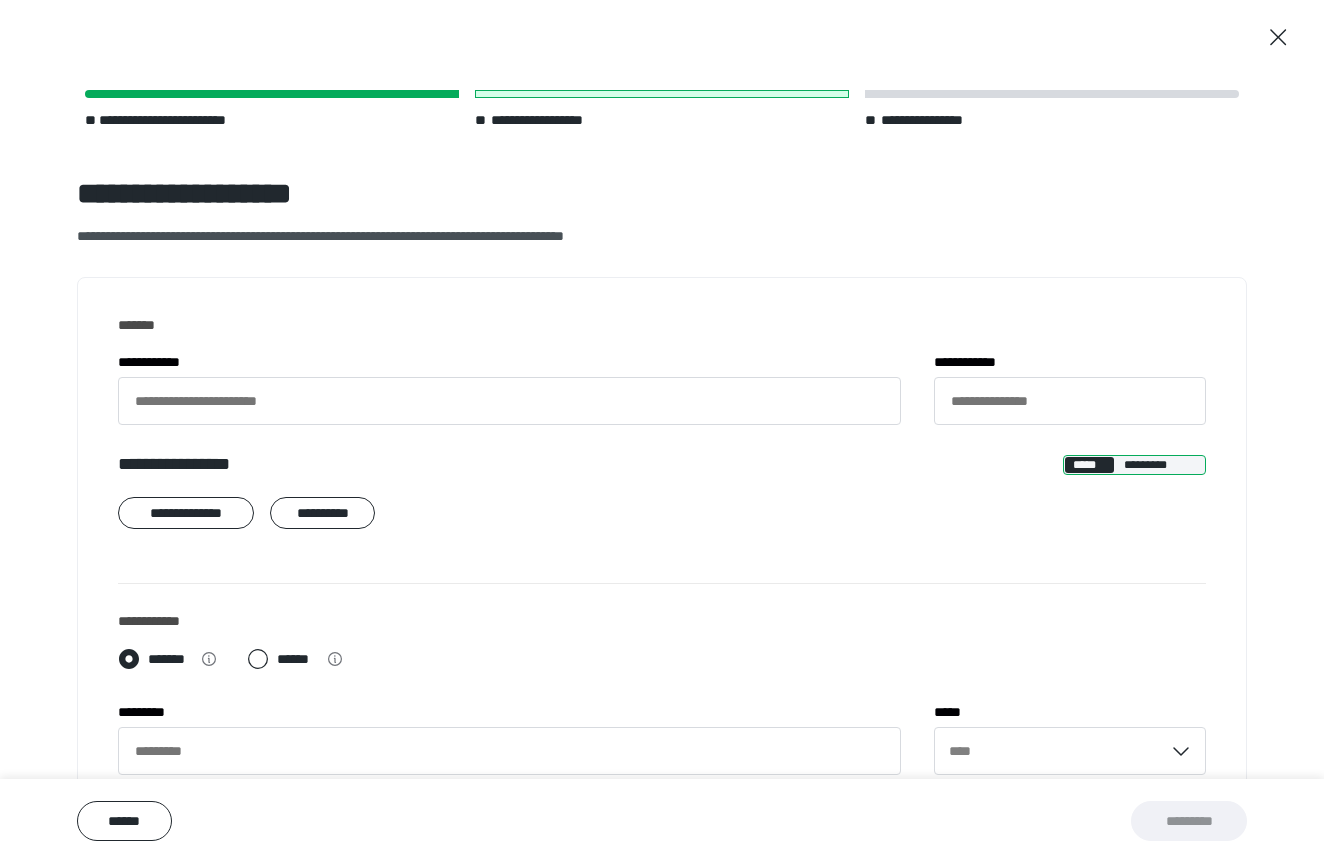 click on "*********" at bounding box center [1160, 465] 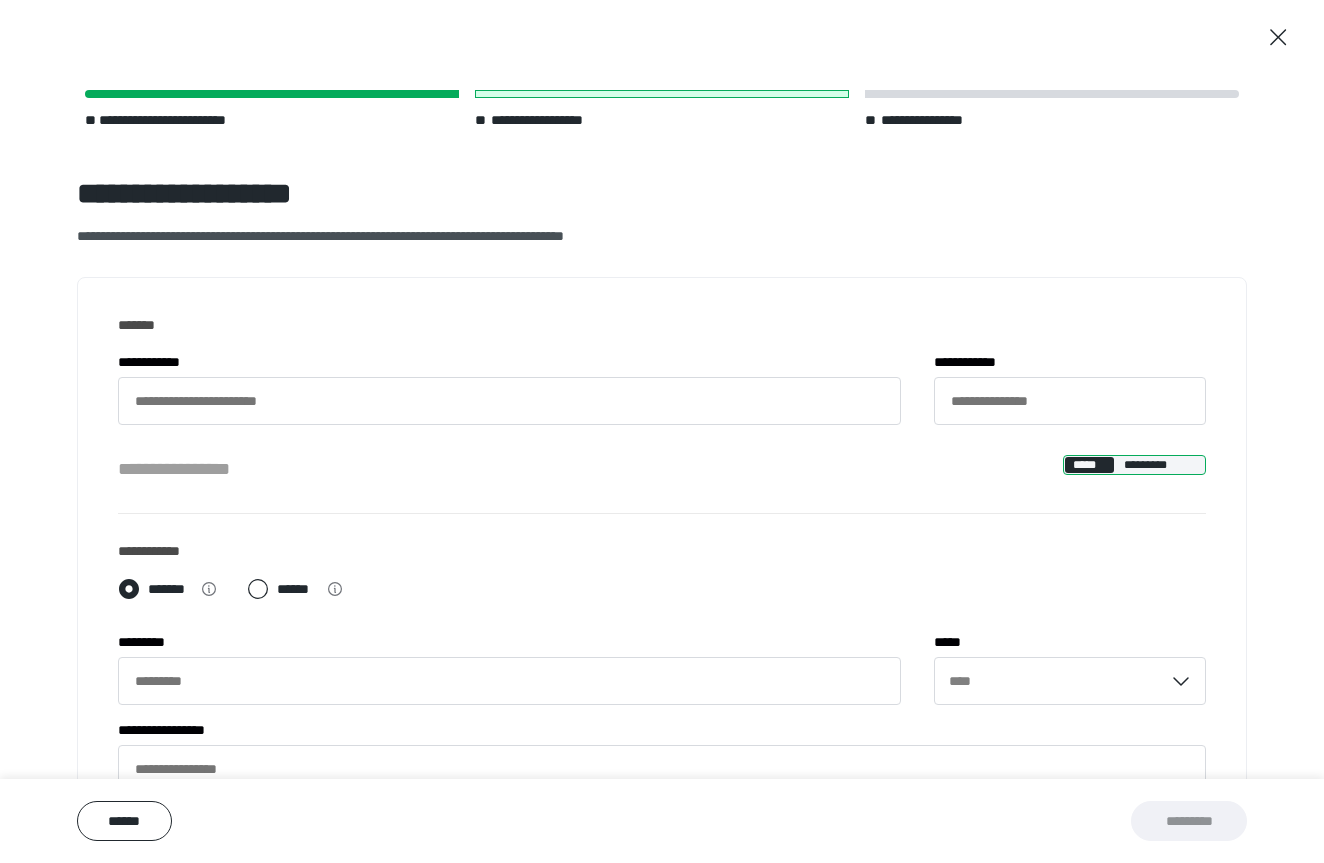 click on "*****" at bounding box center (1090, 465) 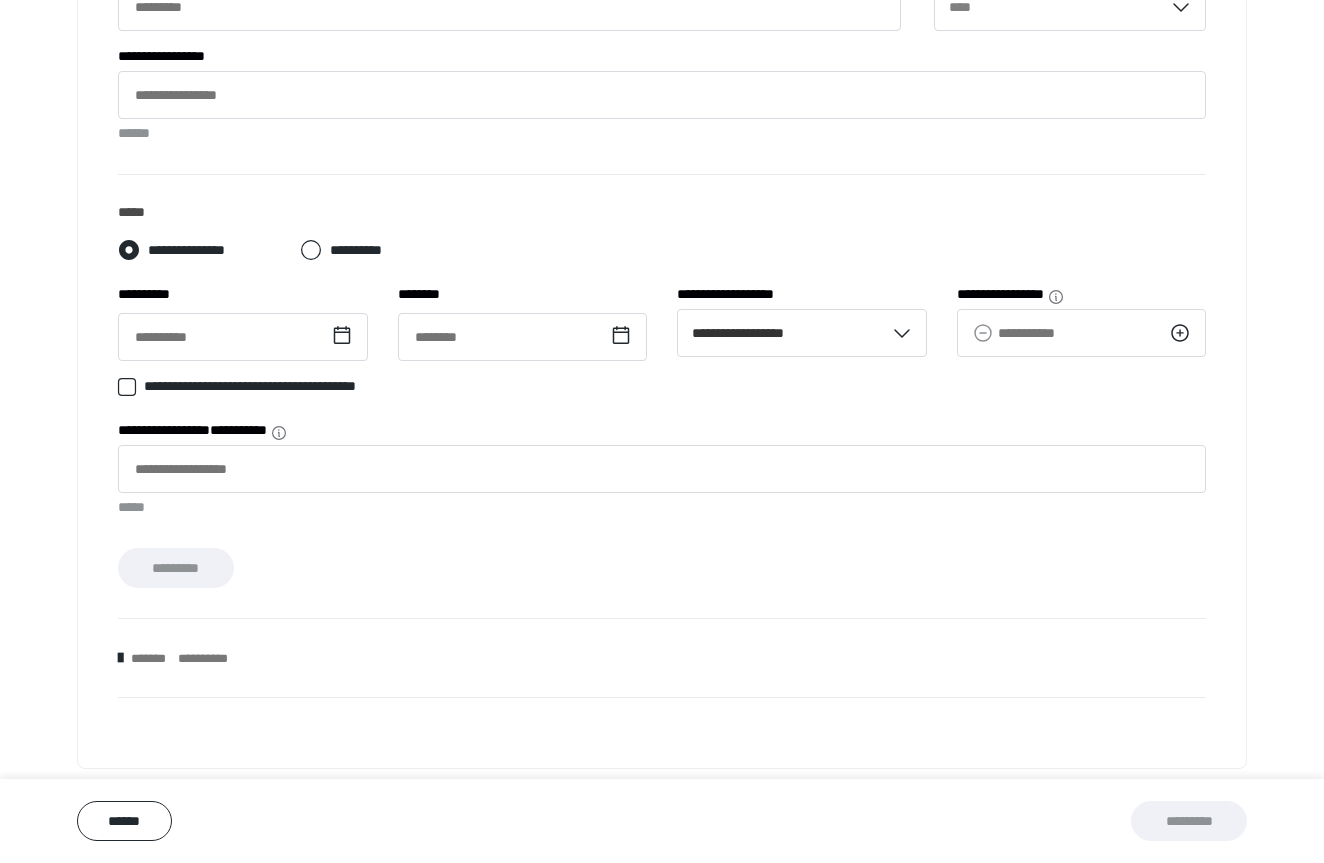 scroll, scrollTop: 750, scrollLeft: 0, axis: vertical 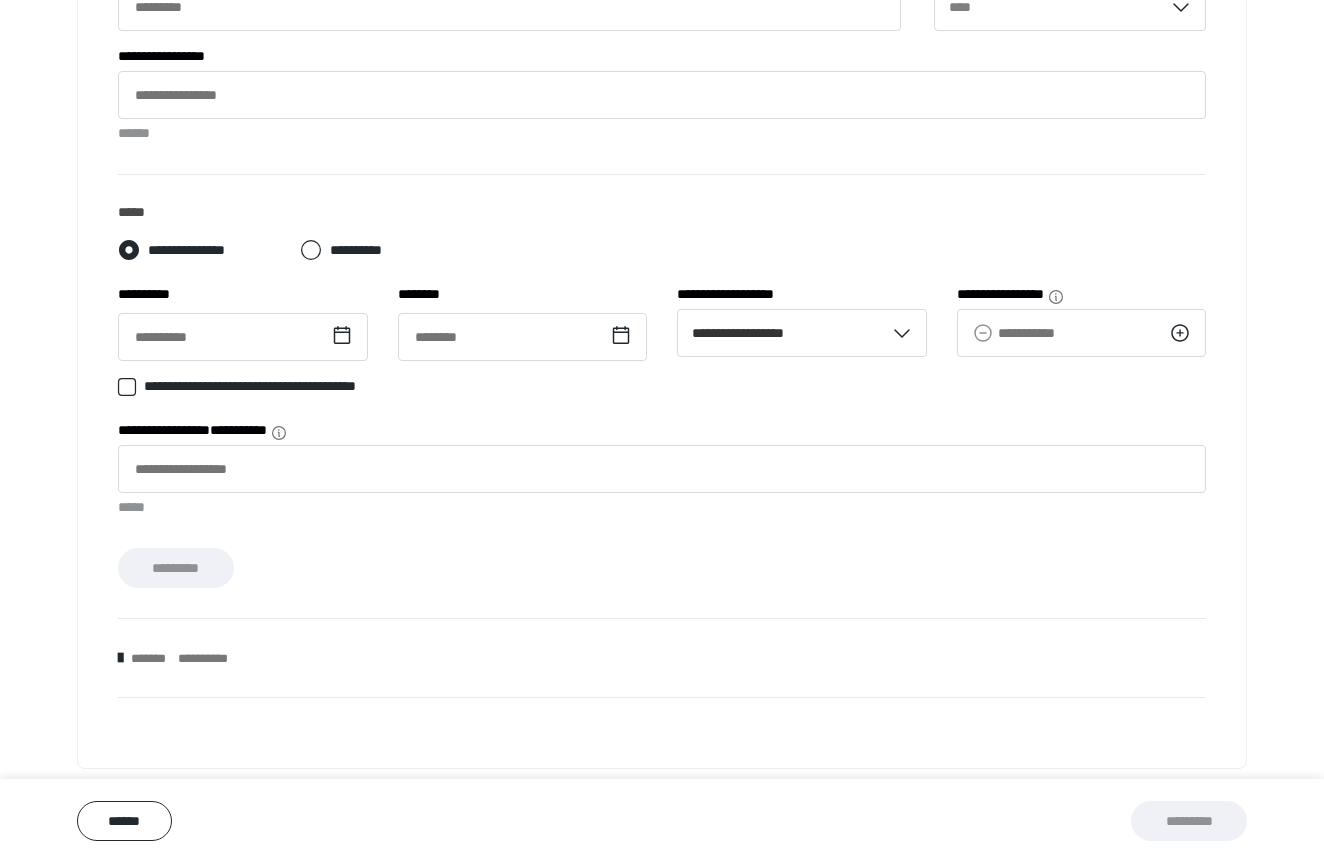 click on "**********" at bounding box center [662, 151] 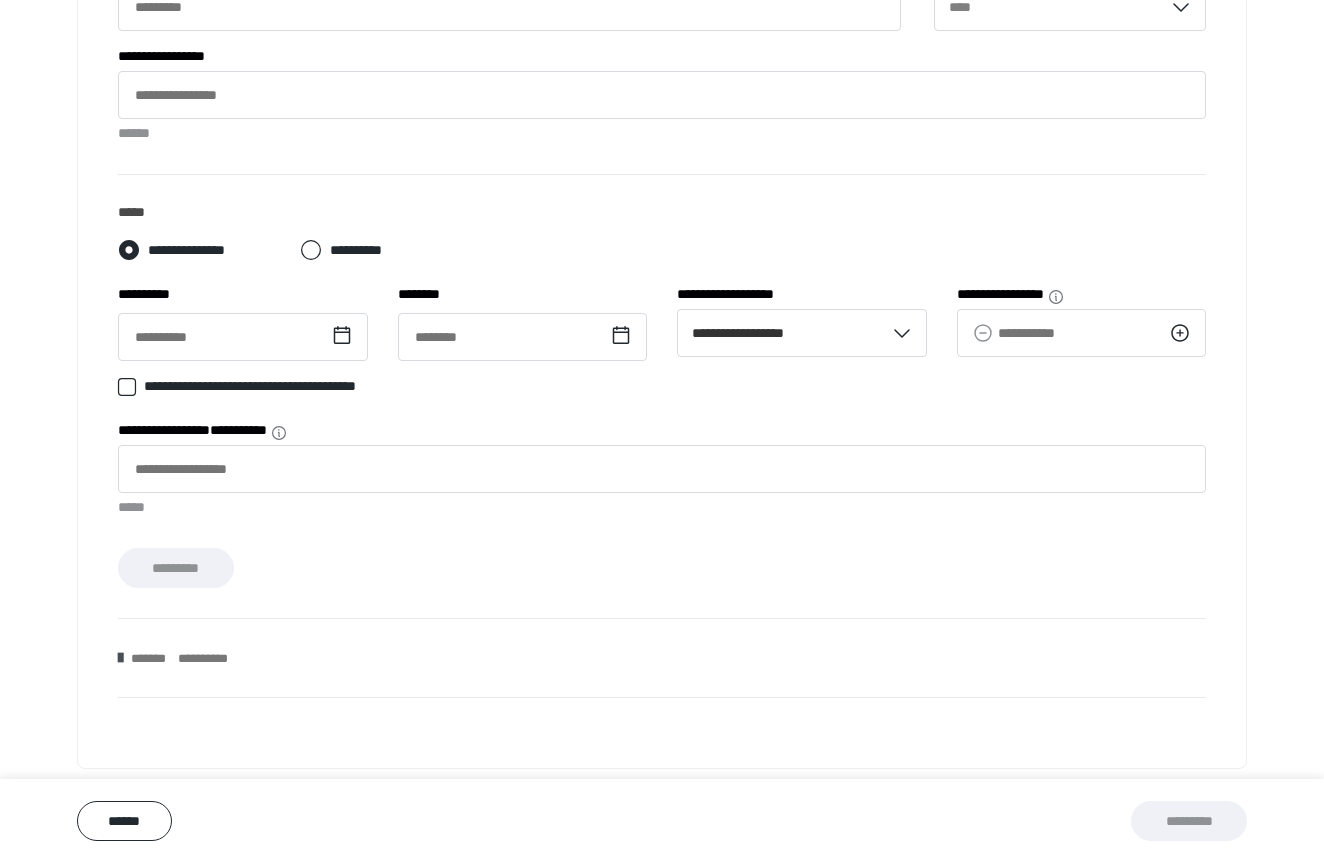click at bounding box center [120, 658] 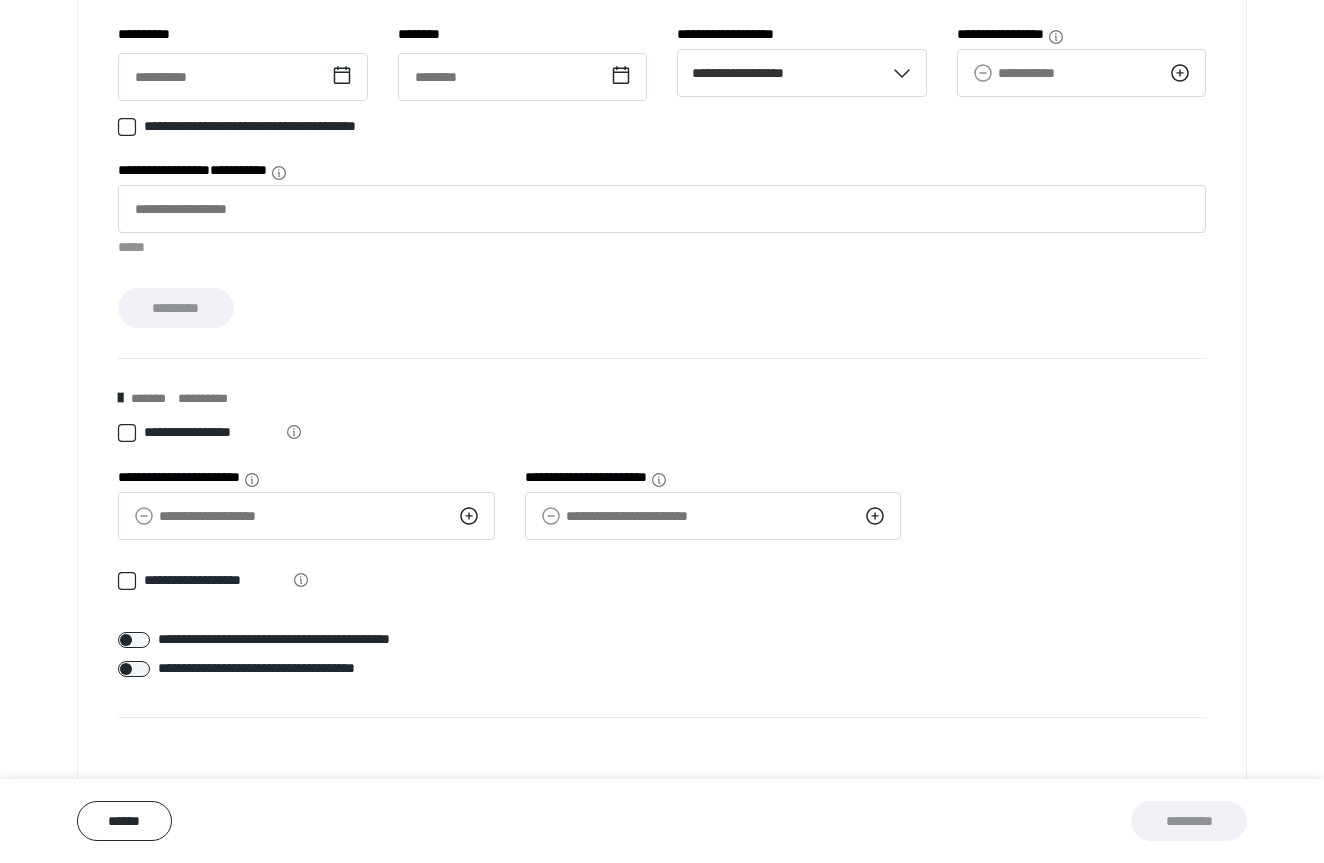 scroll, scrollTop: 1011, scrollLeft: 0, axis: vertical 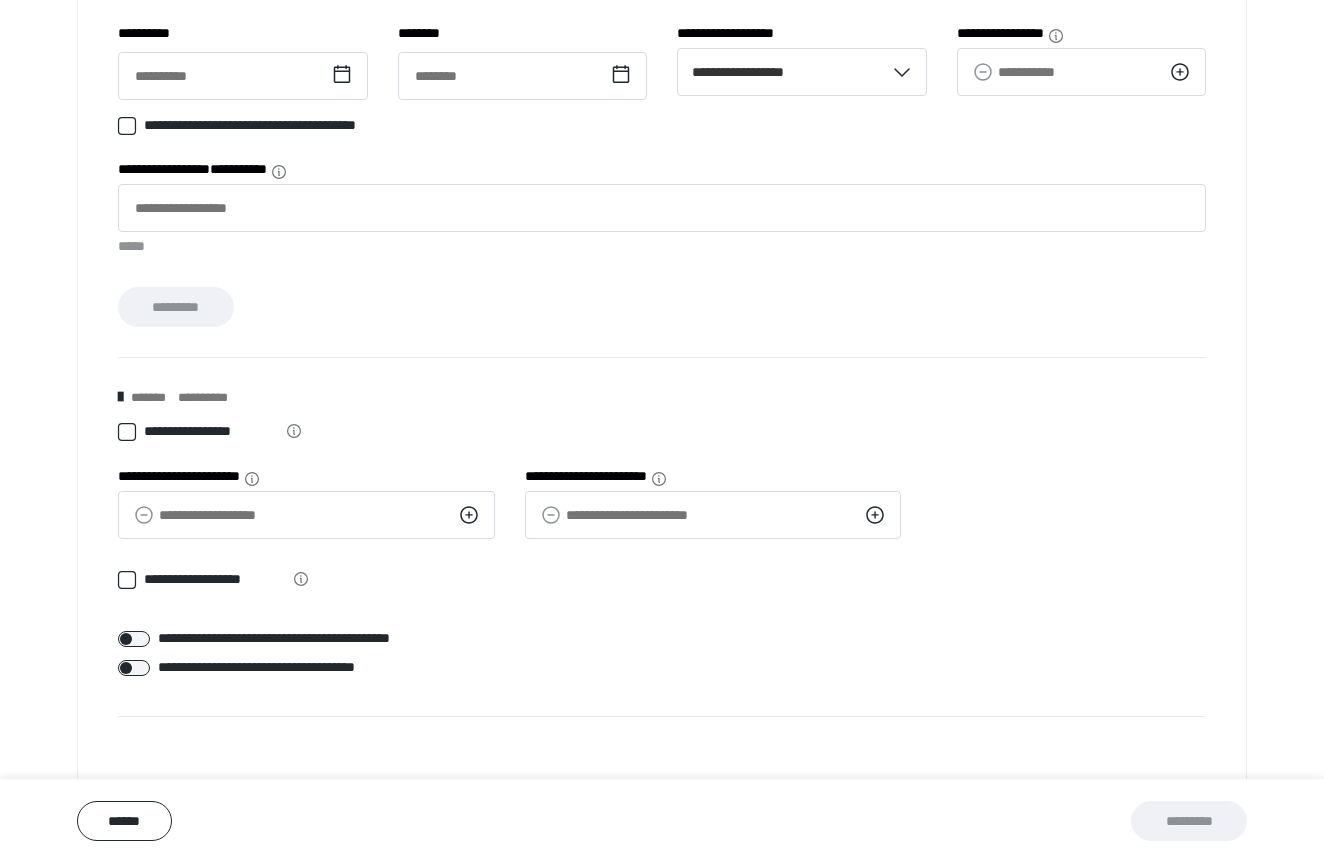 click at bounding box center [120, 397] 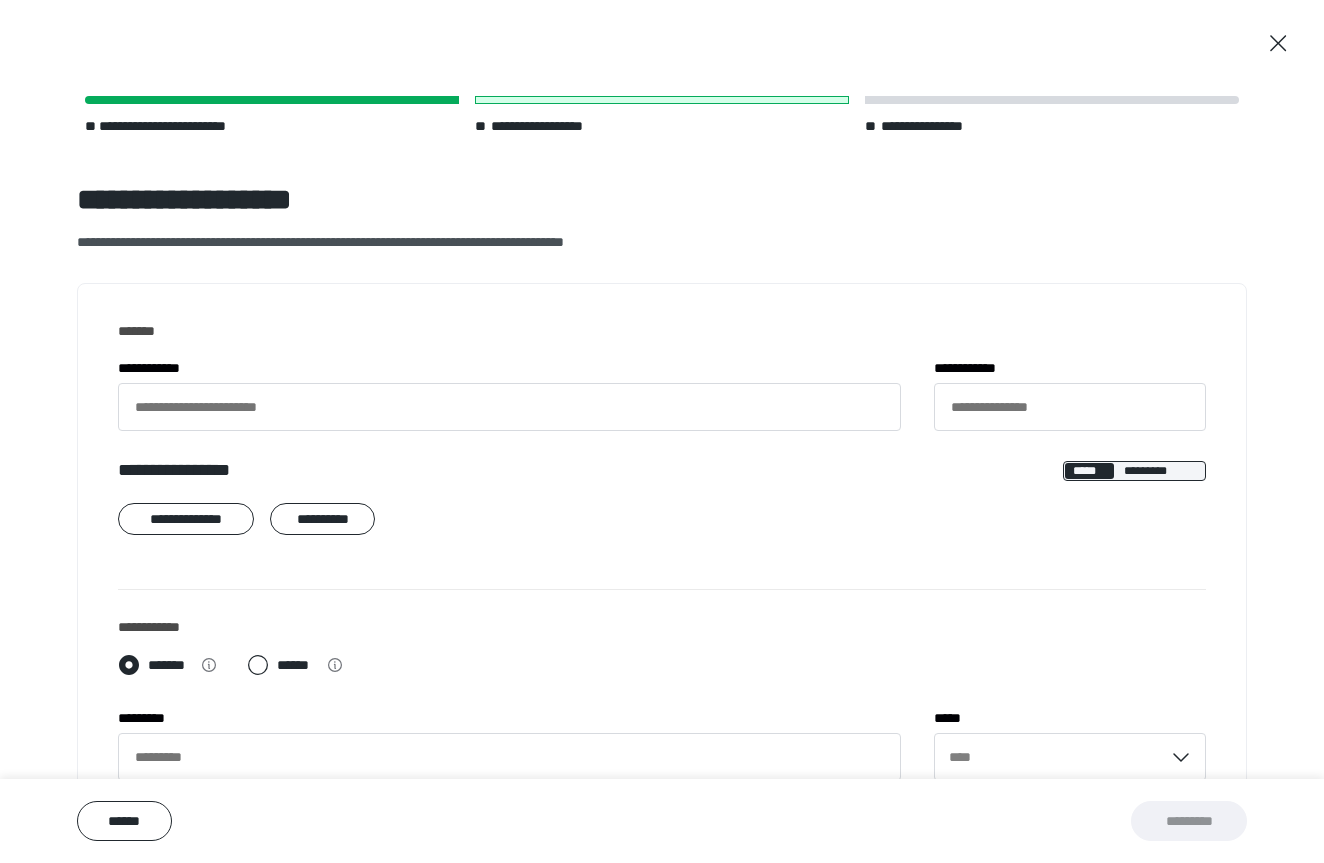 scroll, scrollTop: 0, scrollLeft: 0, axis: both 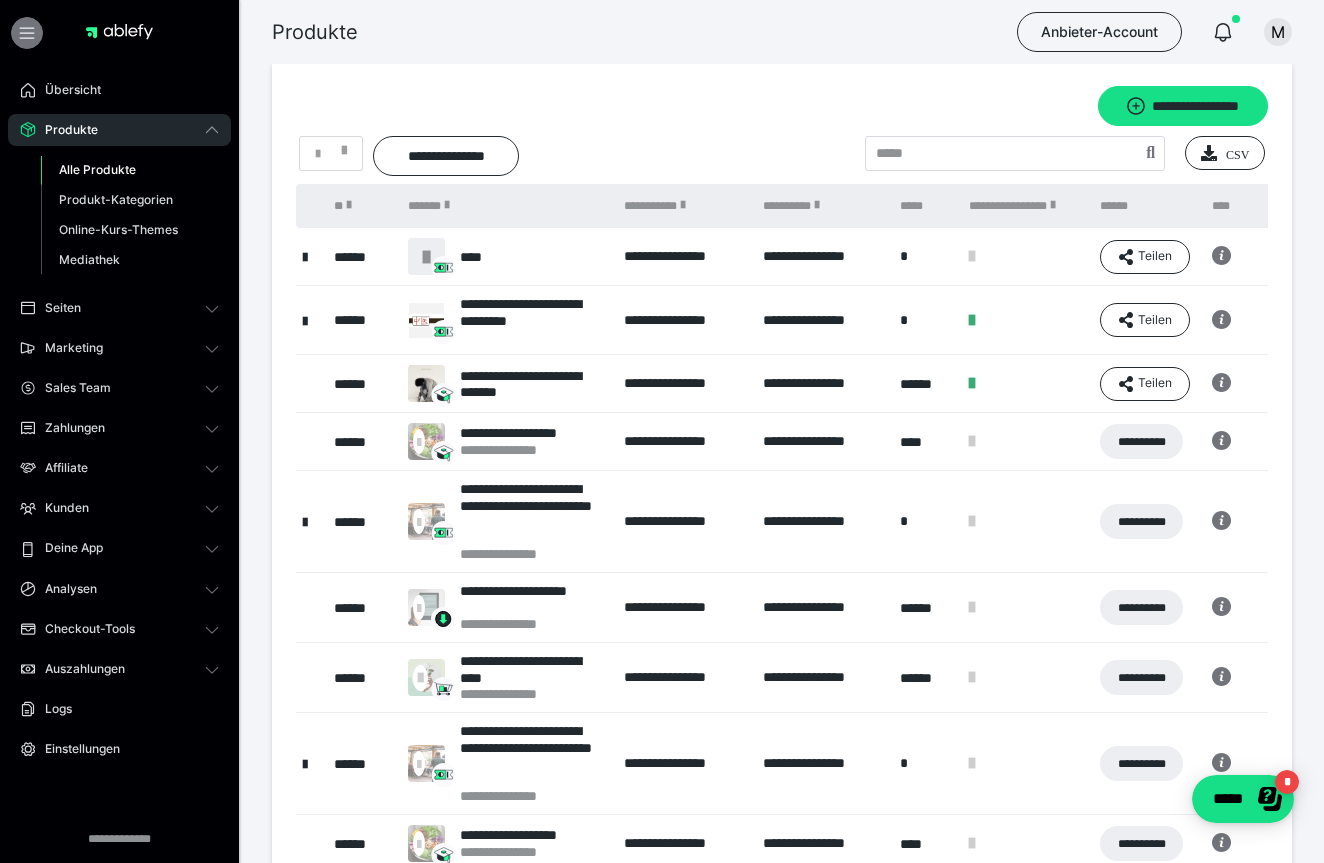click 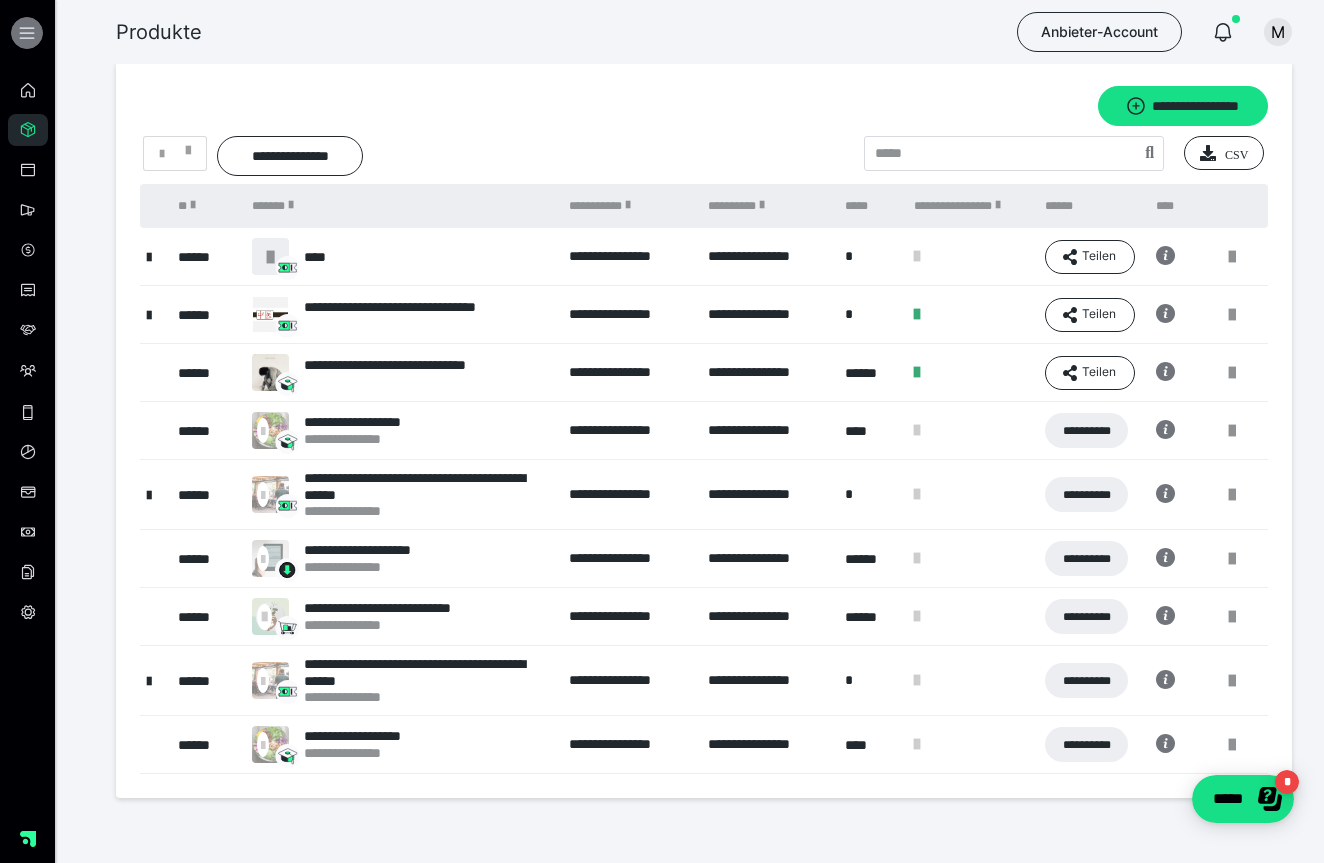 click 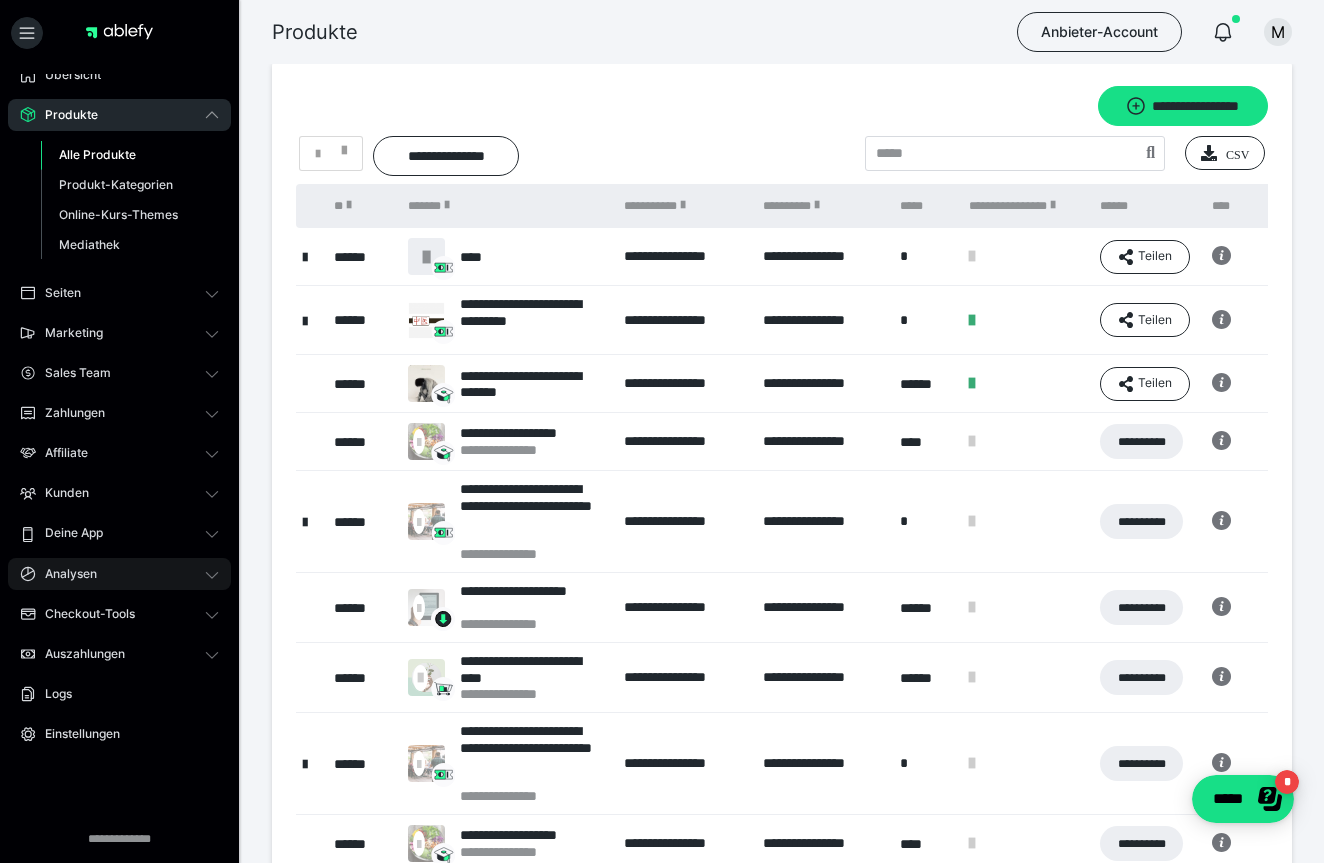 scroll, scrollTop: 15, scrollLeft: 0, axis: vertical 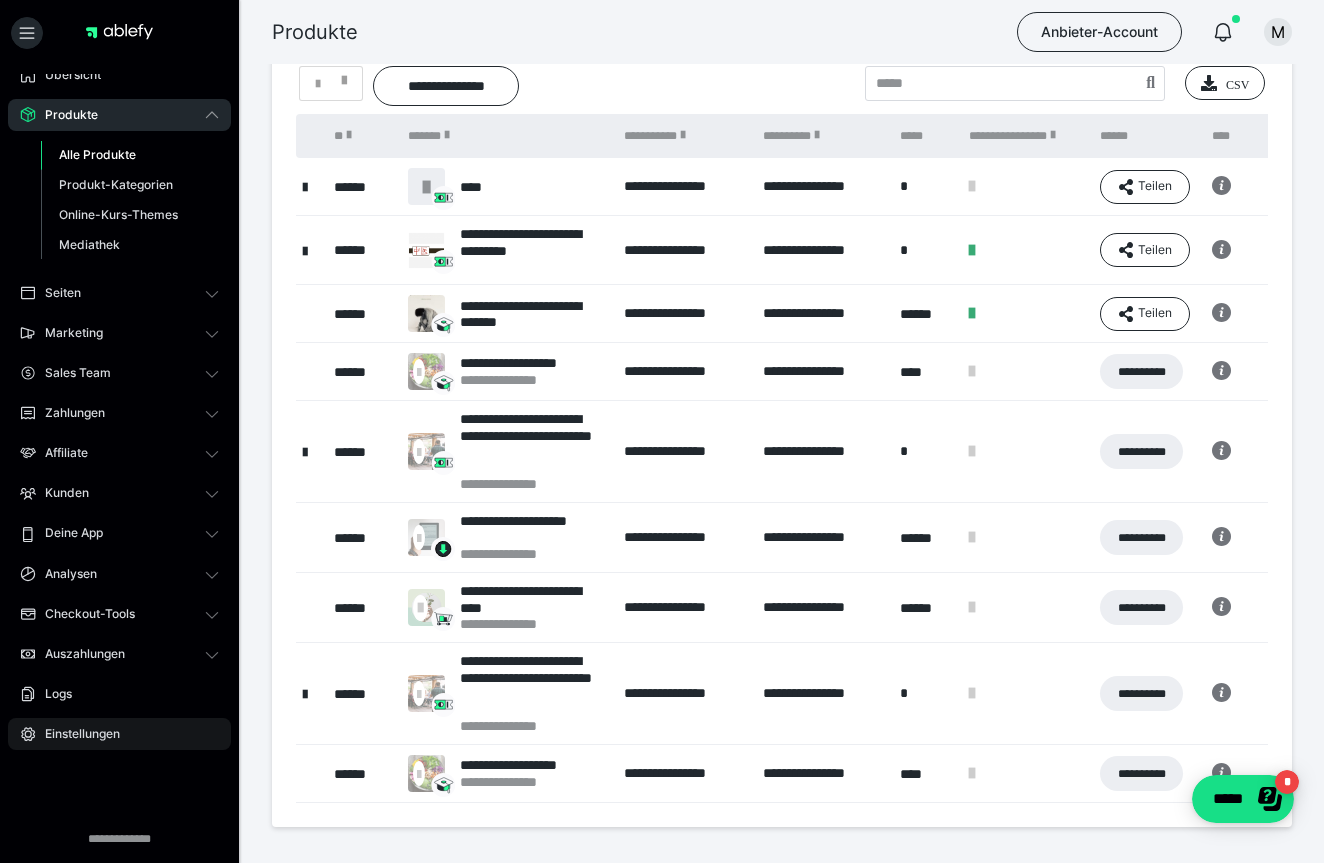 click on "Einstellungen" at bounding box center (75, 734) 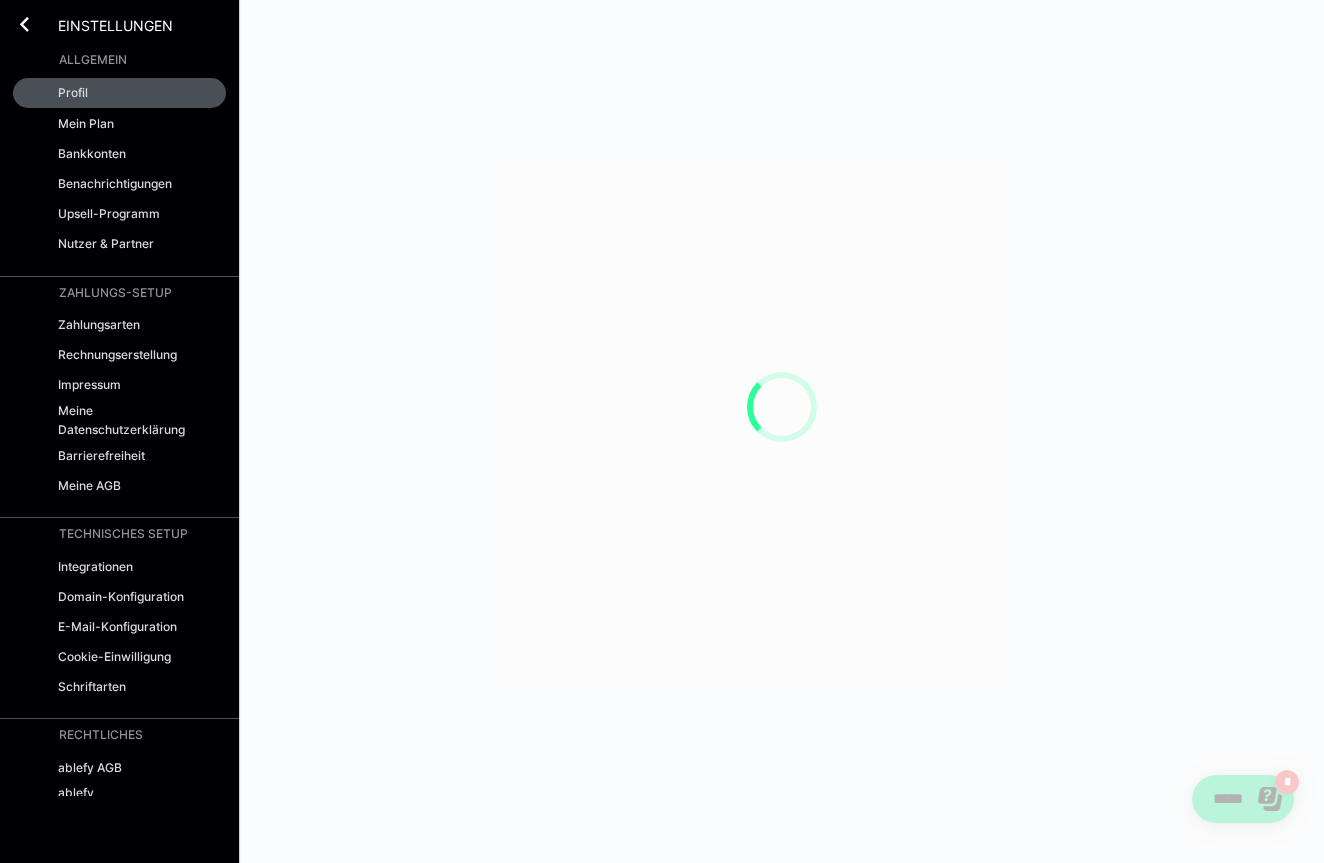 scroll, scrollTop: 0, scrollLeft: 0, axis: both 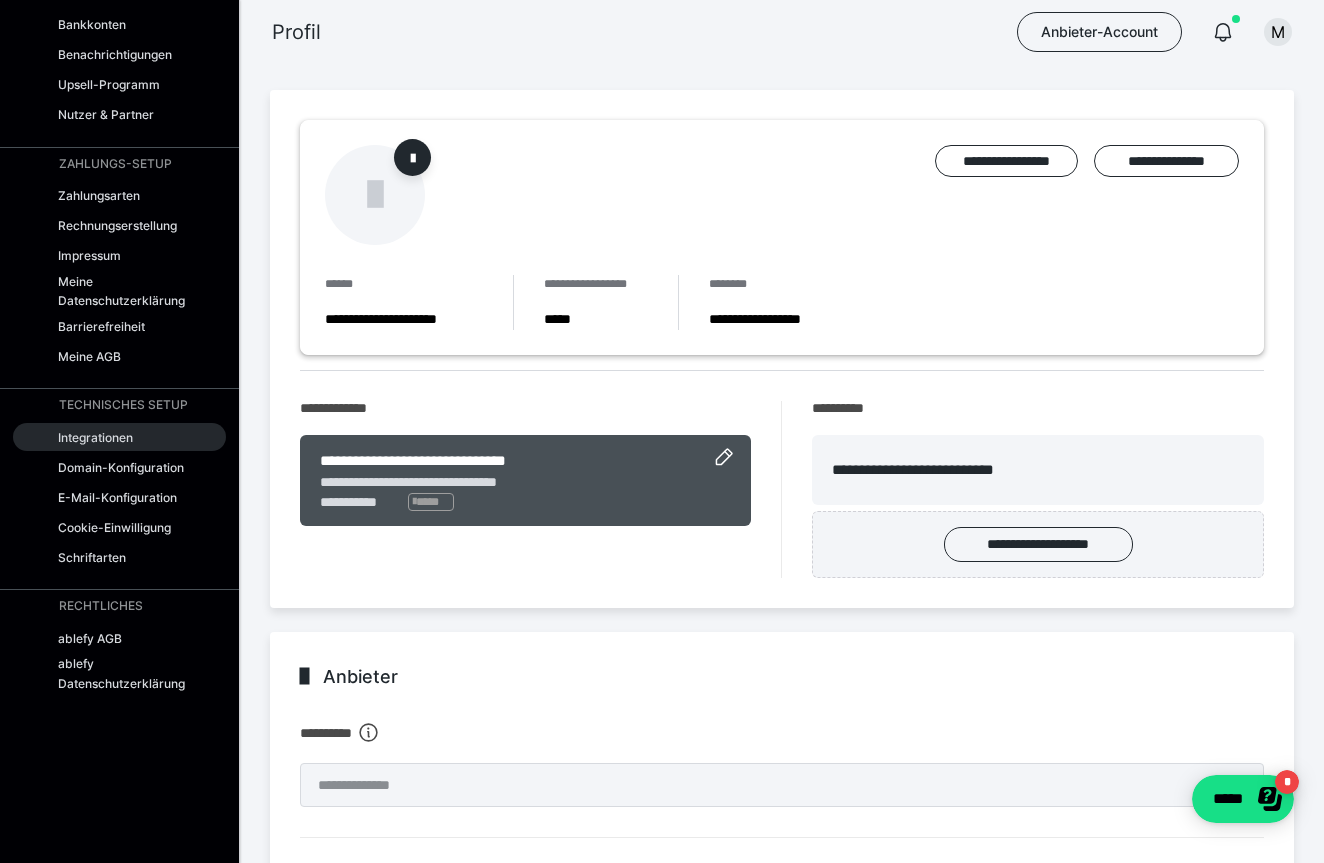 click on "Integrationen" at bounding box center [95, 437] 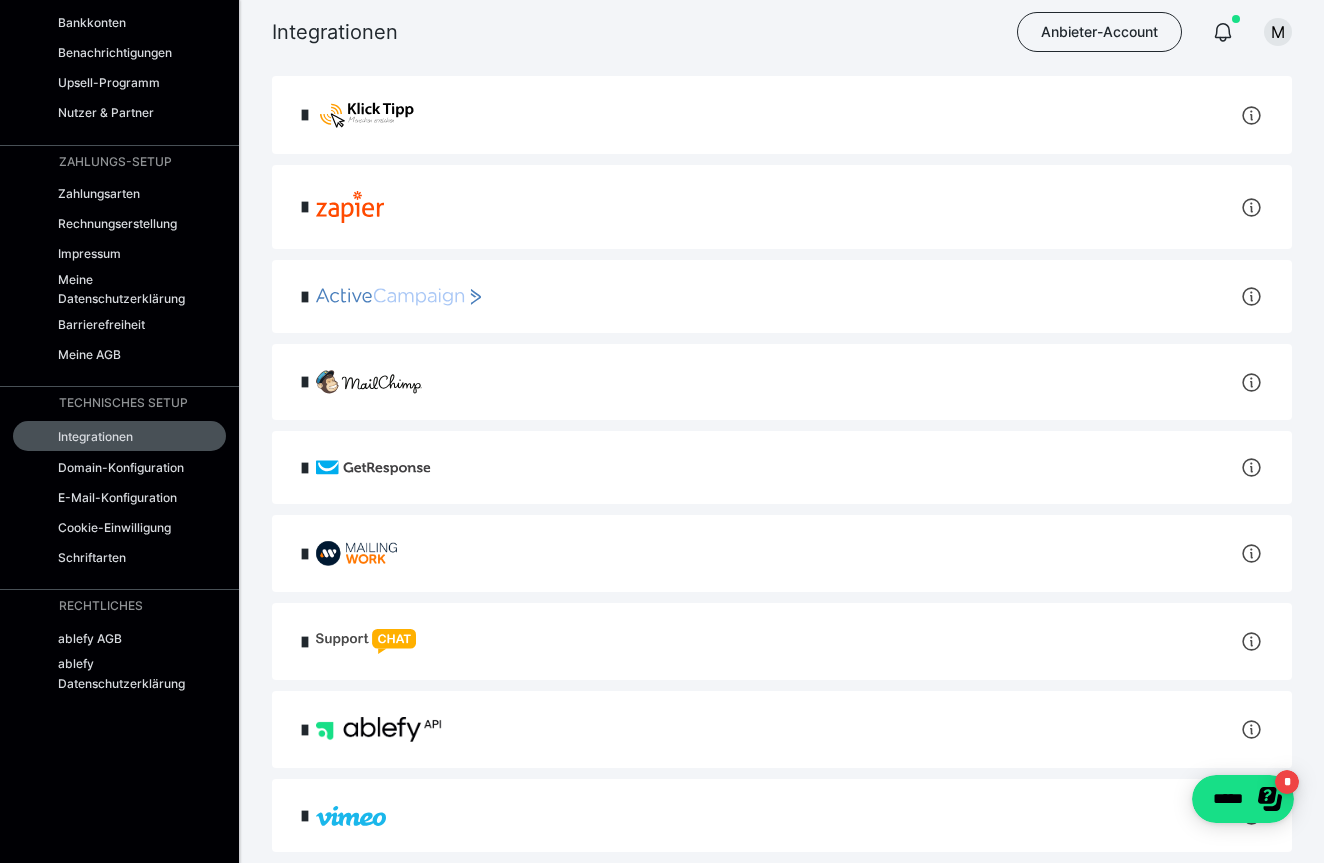 scroll, scrollTop: 0, scrollLeft: 0, axis: both 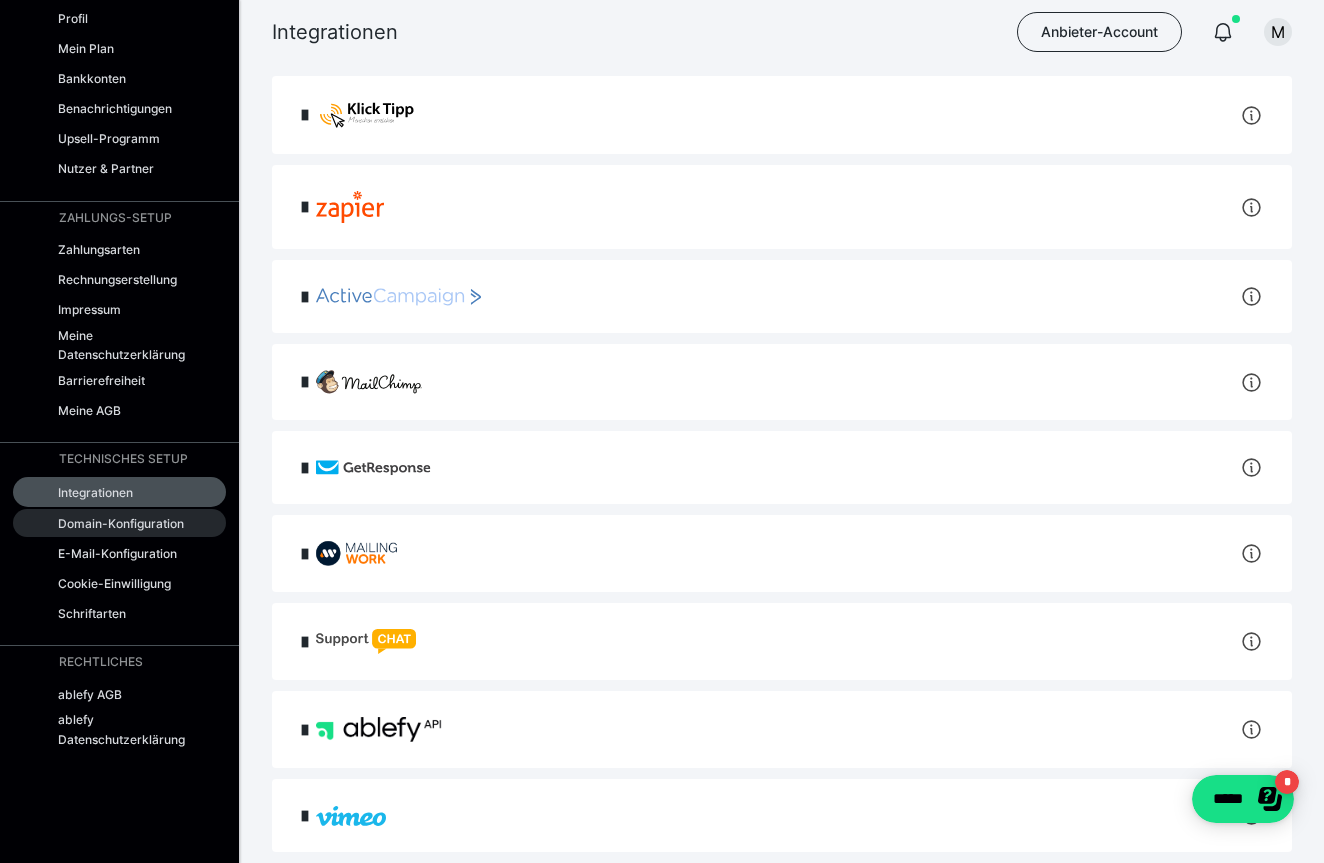 click on "Domain-Konfiguration" at bounding box center (121, 523) 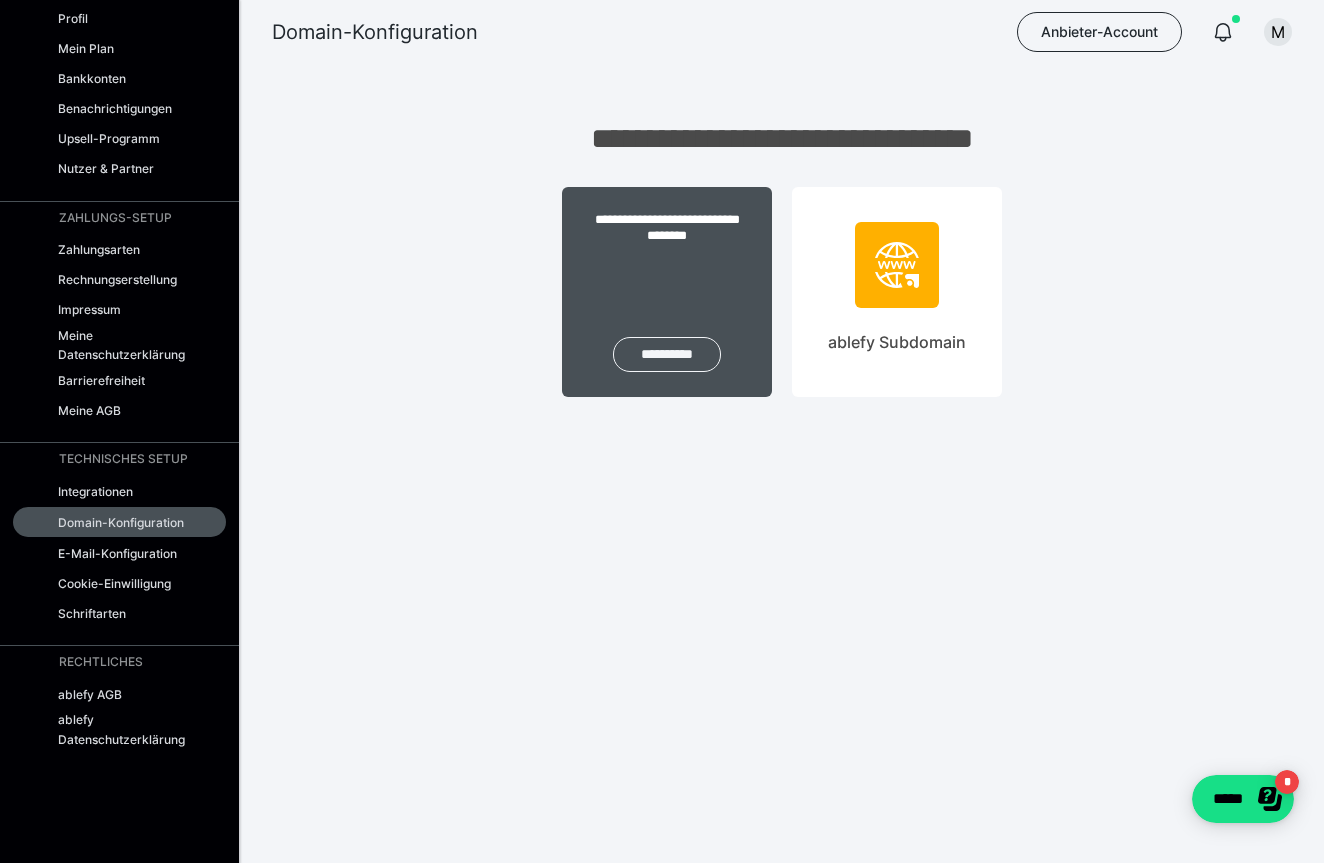 click on "**********" at bounding box center (667, 354) 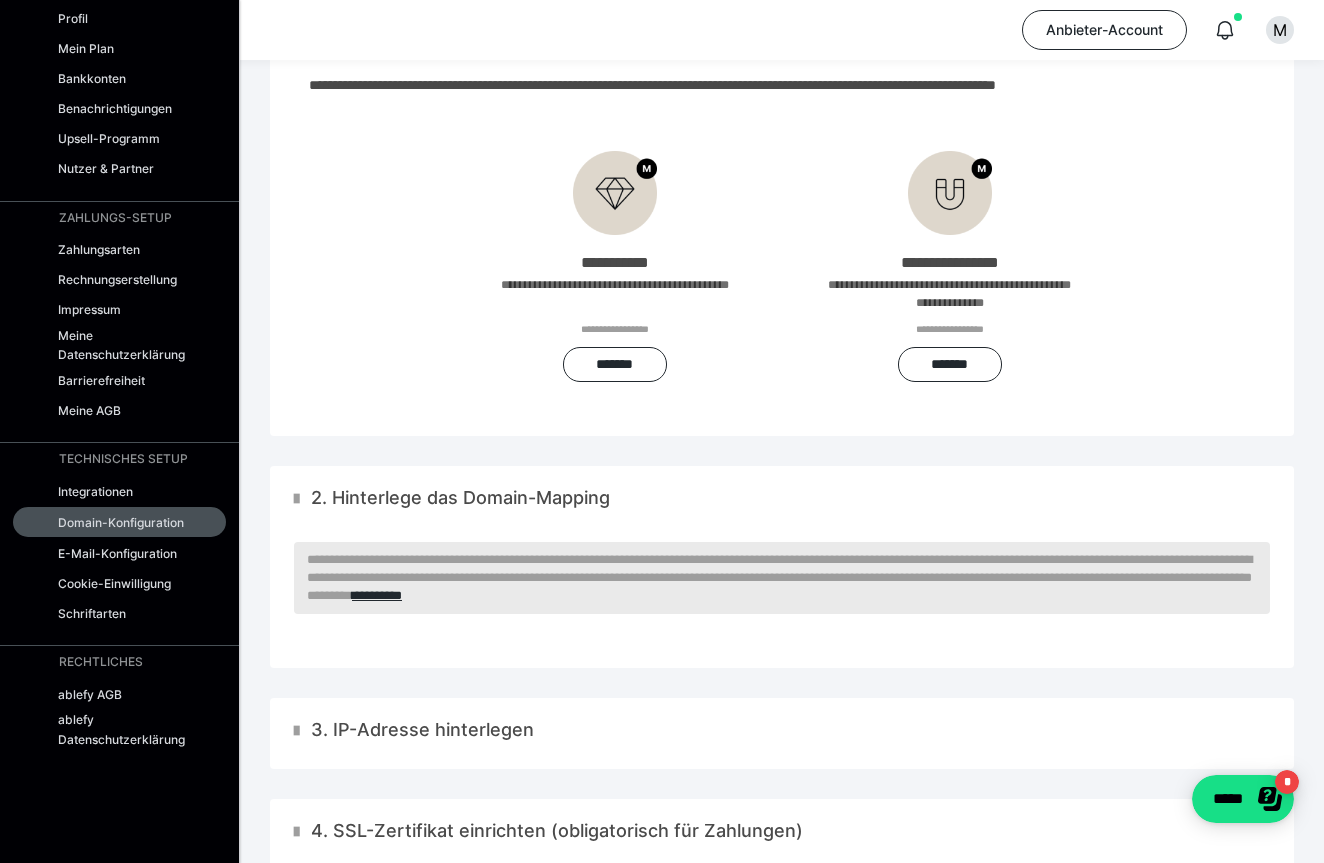 scroll, scrollTop: 132, scrollLeft: 0, axis: vertical 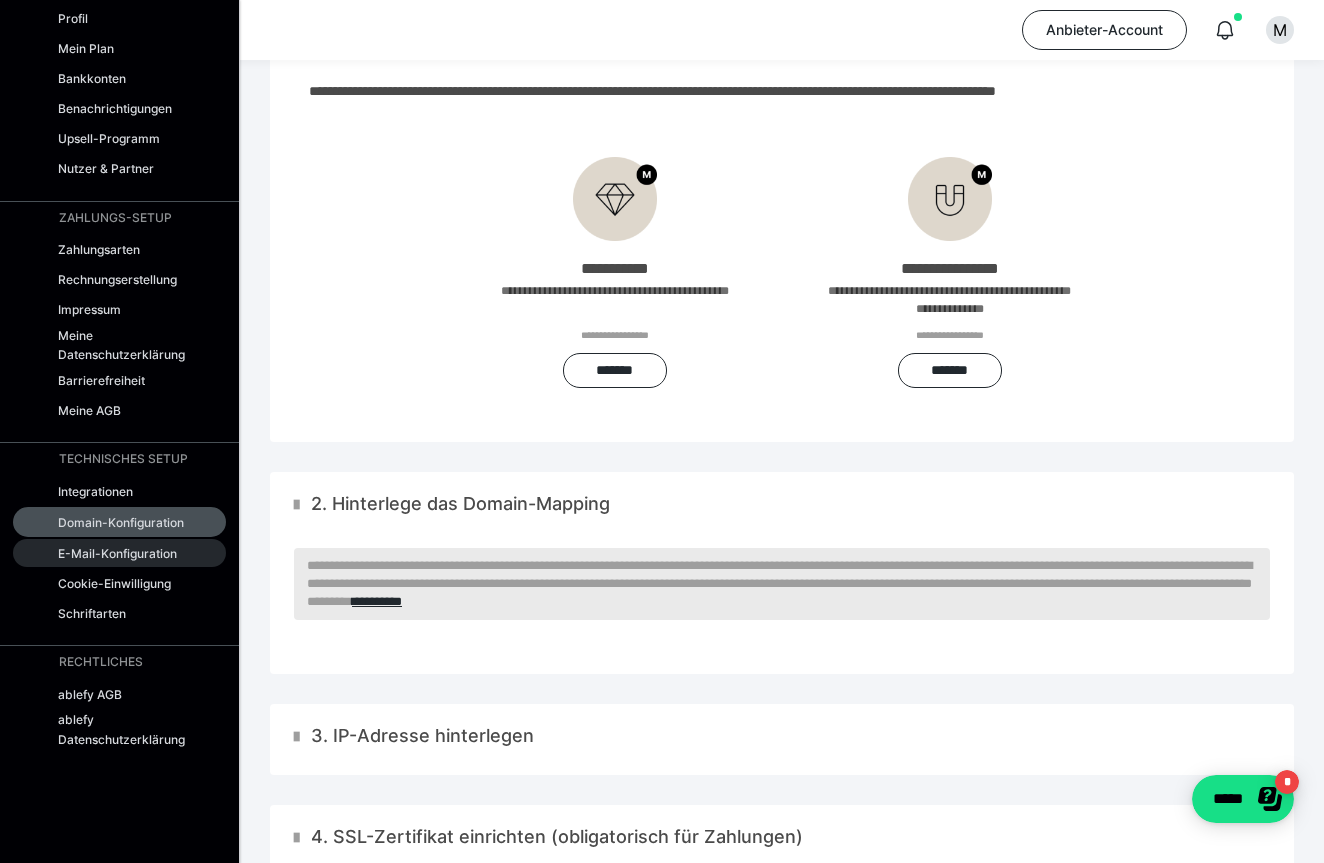click on "E-Mail-Konfiguration" at bounding box center [117, 553] 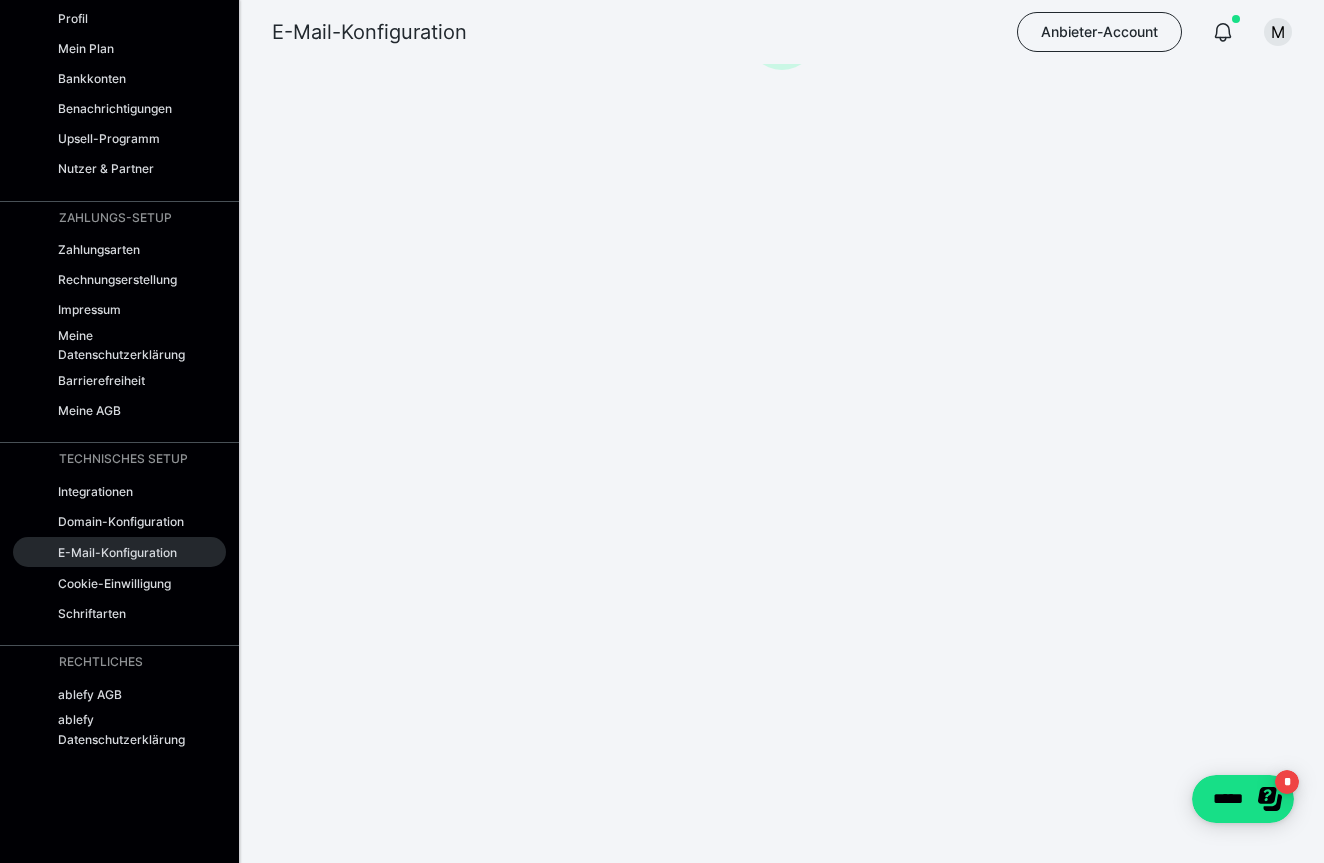 scroll, scrollTop: 0, scrollLeft: 0, axis: both 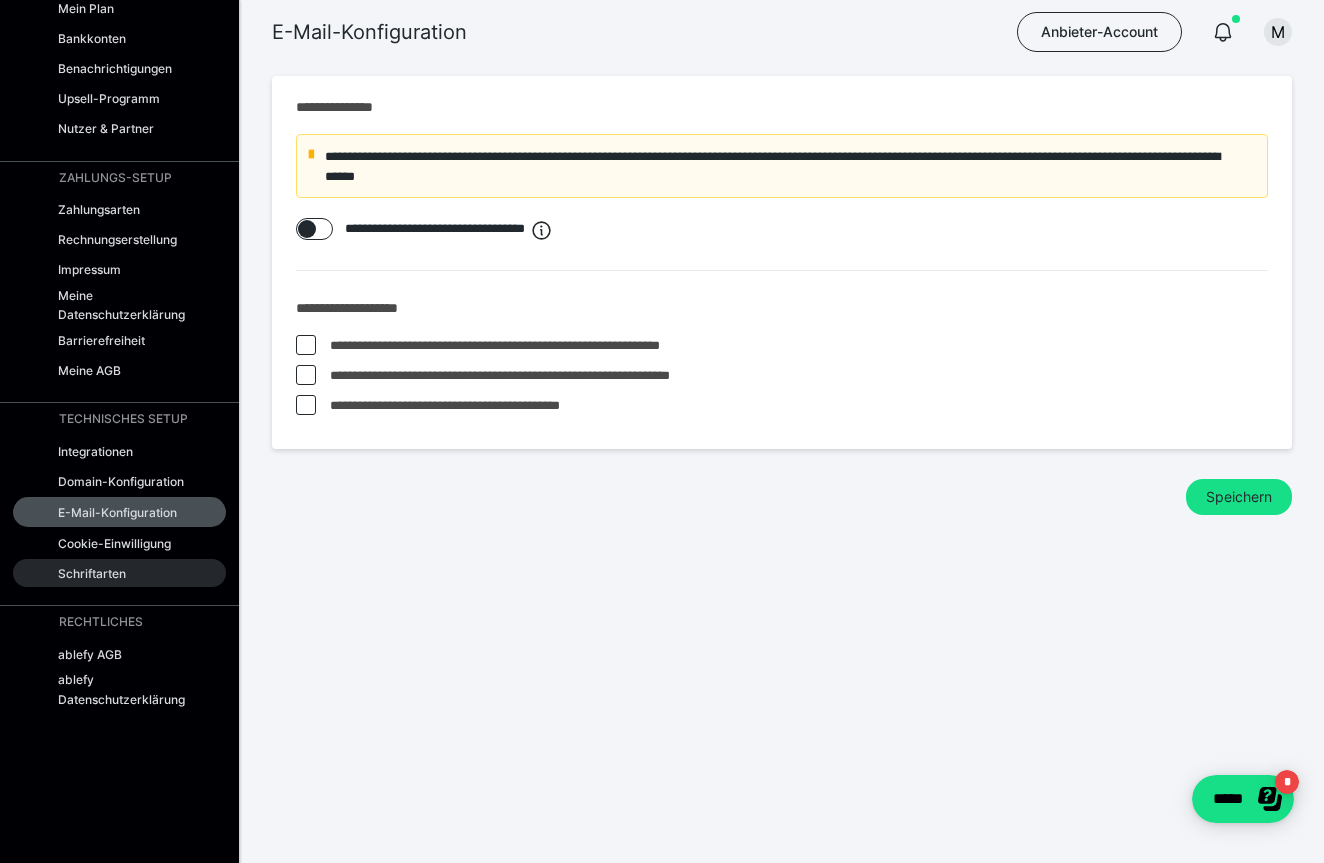 click on "Schriftarten" at bounding box center (92, 573) 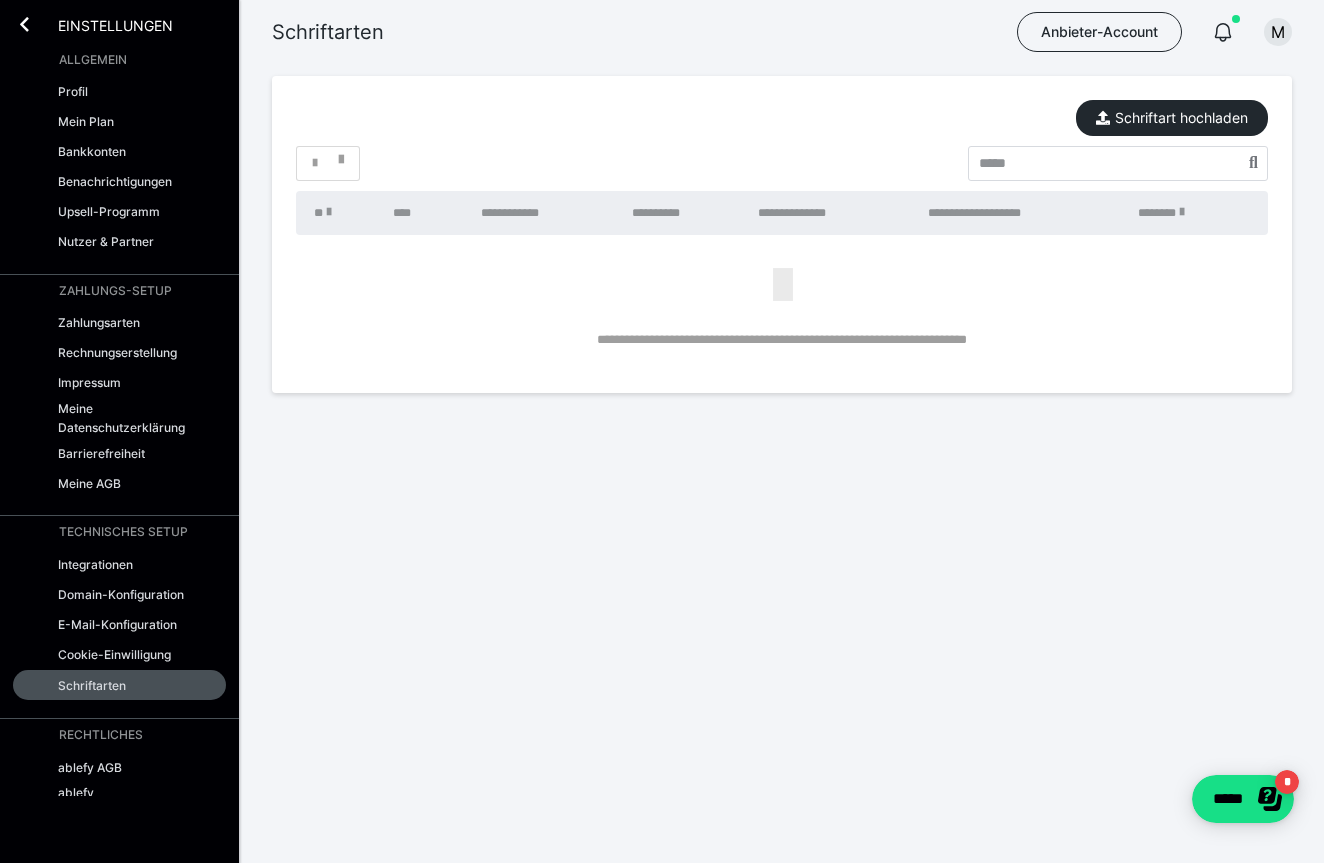 scroll, scrollTop: 0, scrollLeft: 0, axis: both 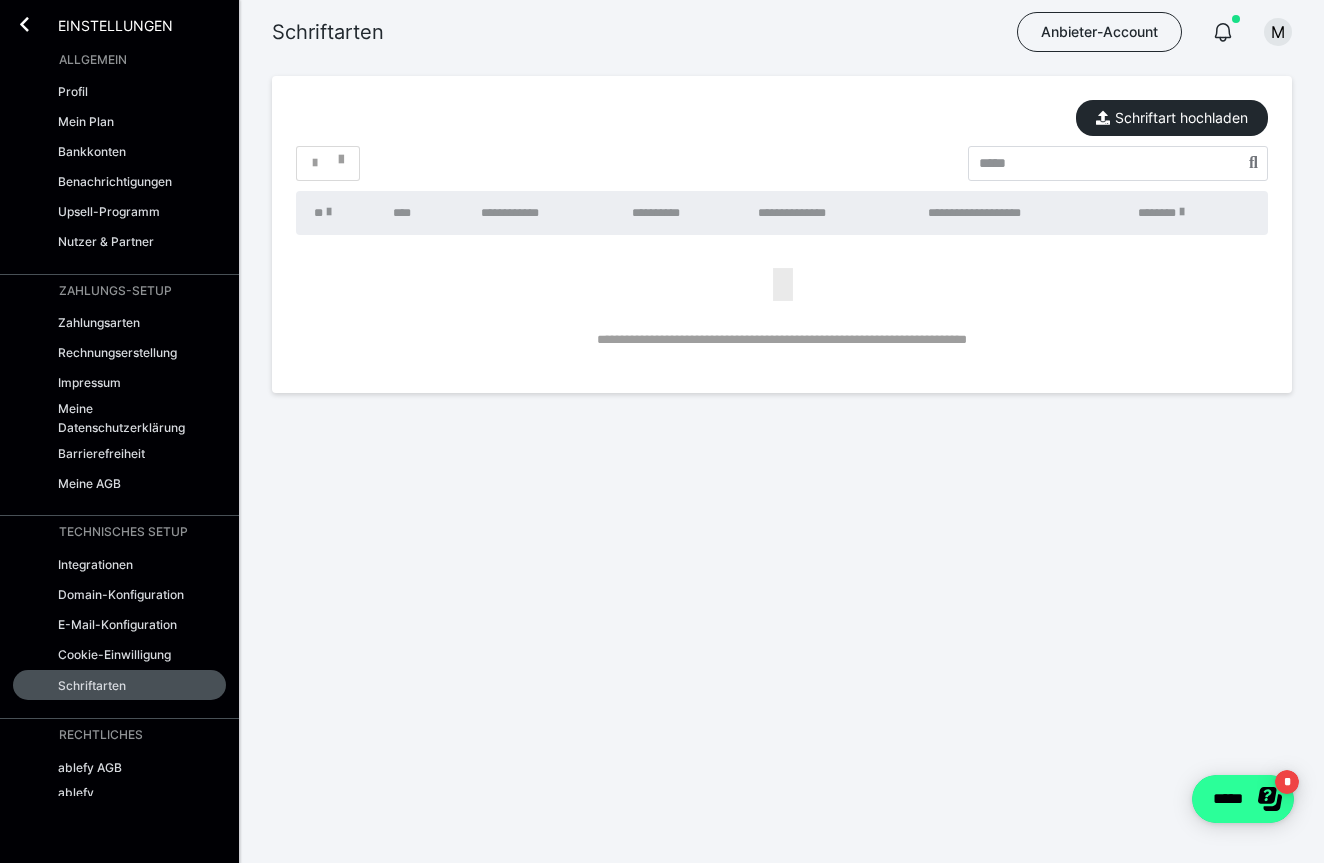 click on "*****" 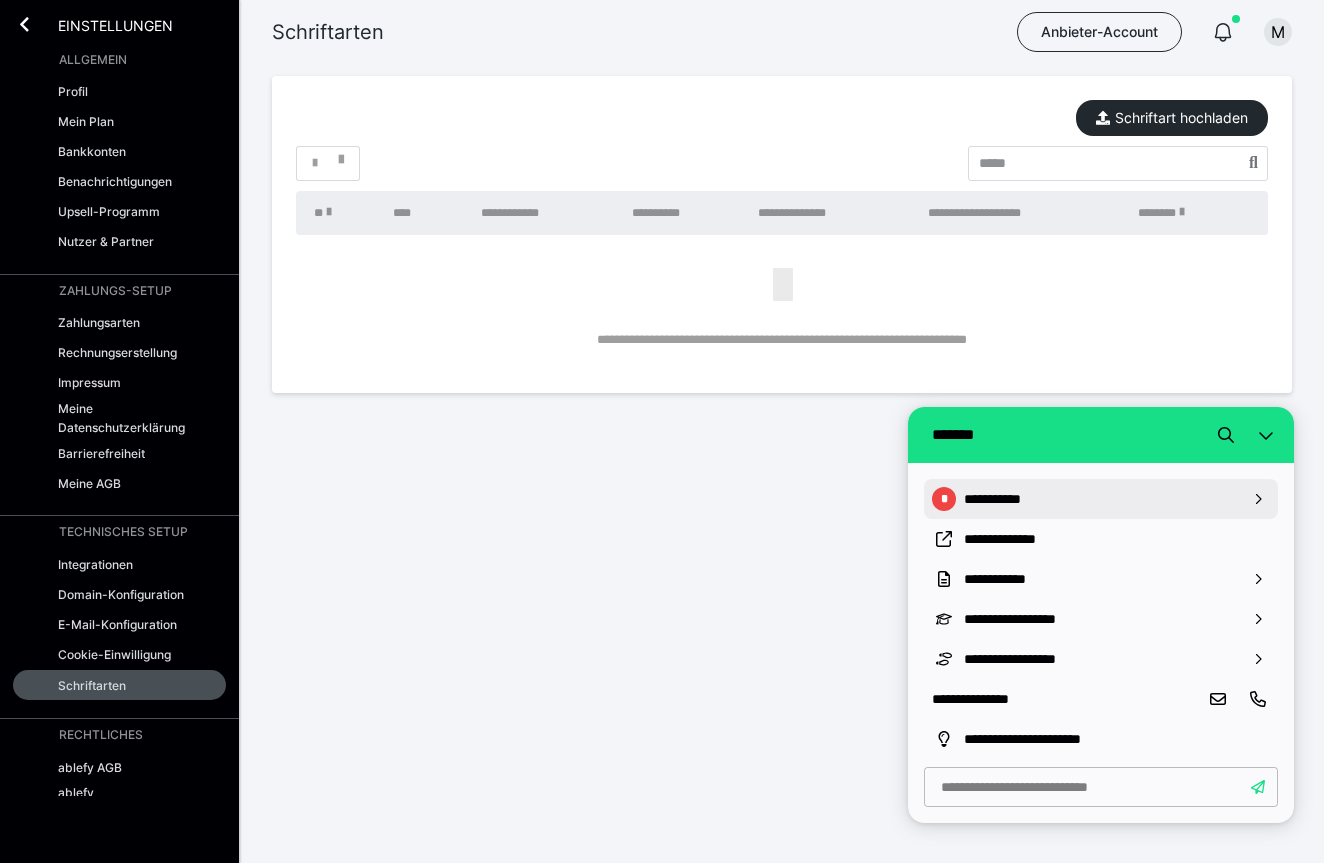 click on "**********" at bounding box center (1101, 499) 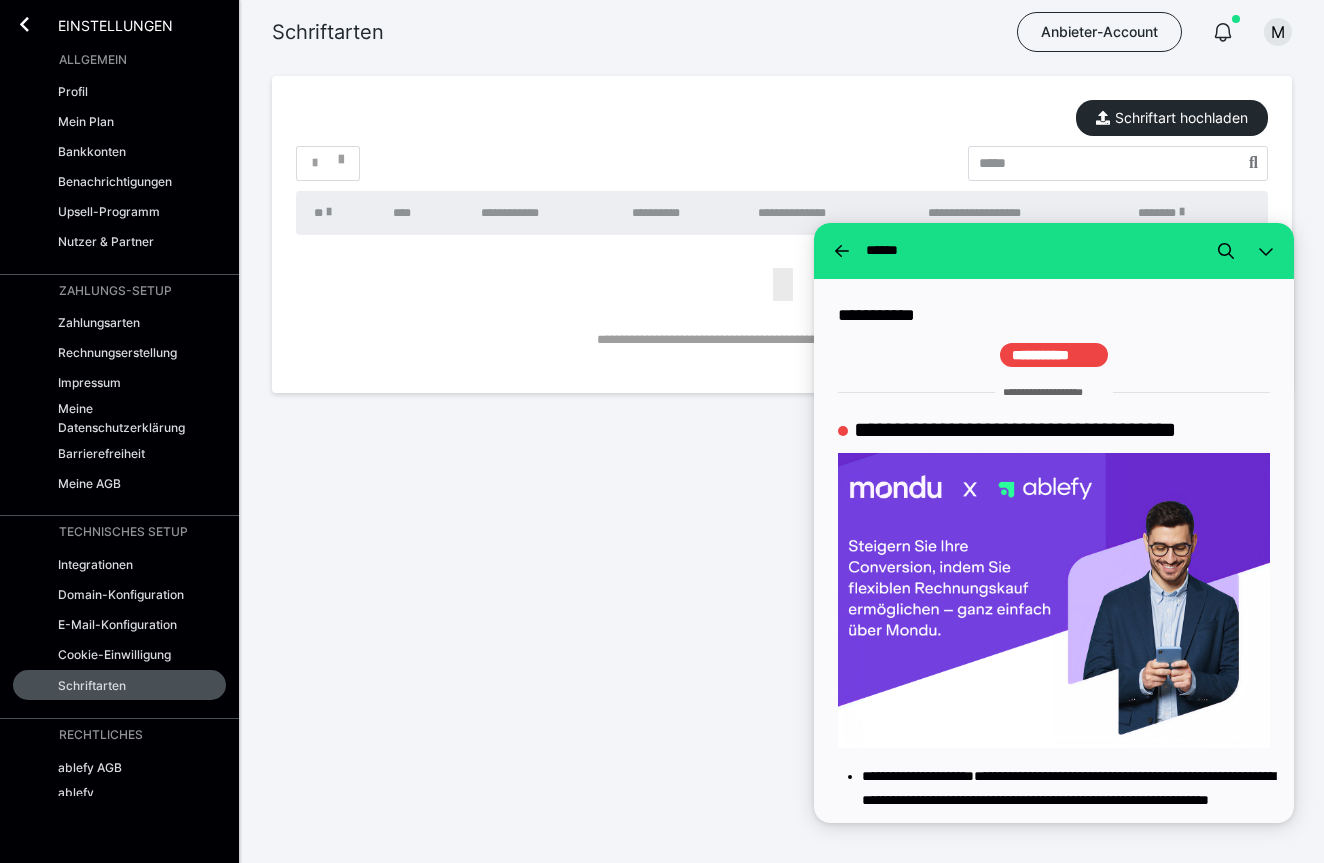 scroll, scrollTop: 0, scrollLeft: 0, axis: both 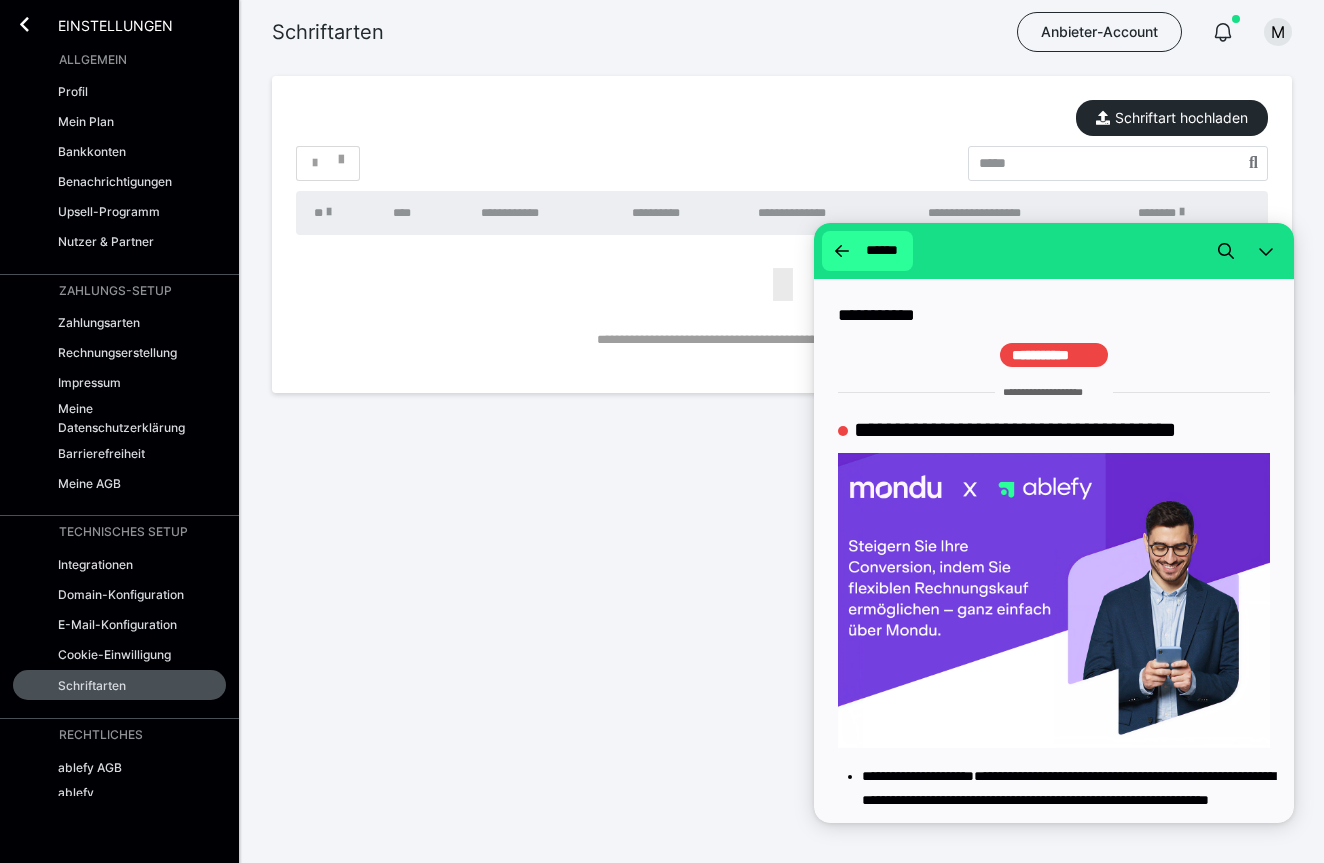 click 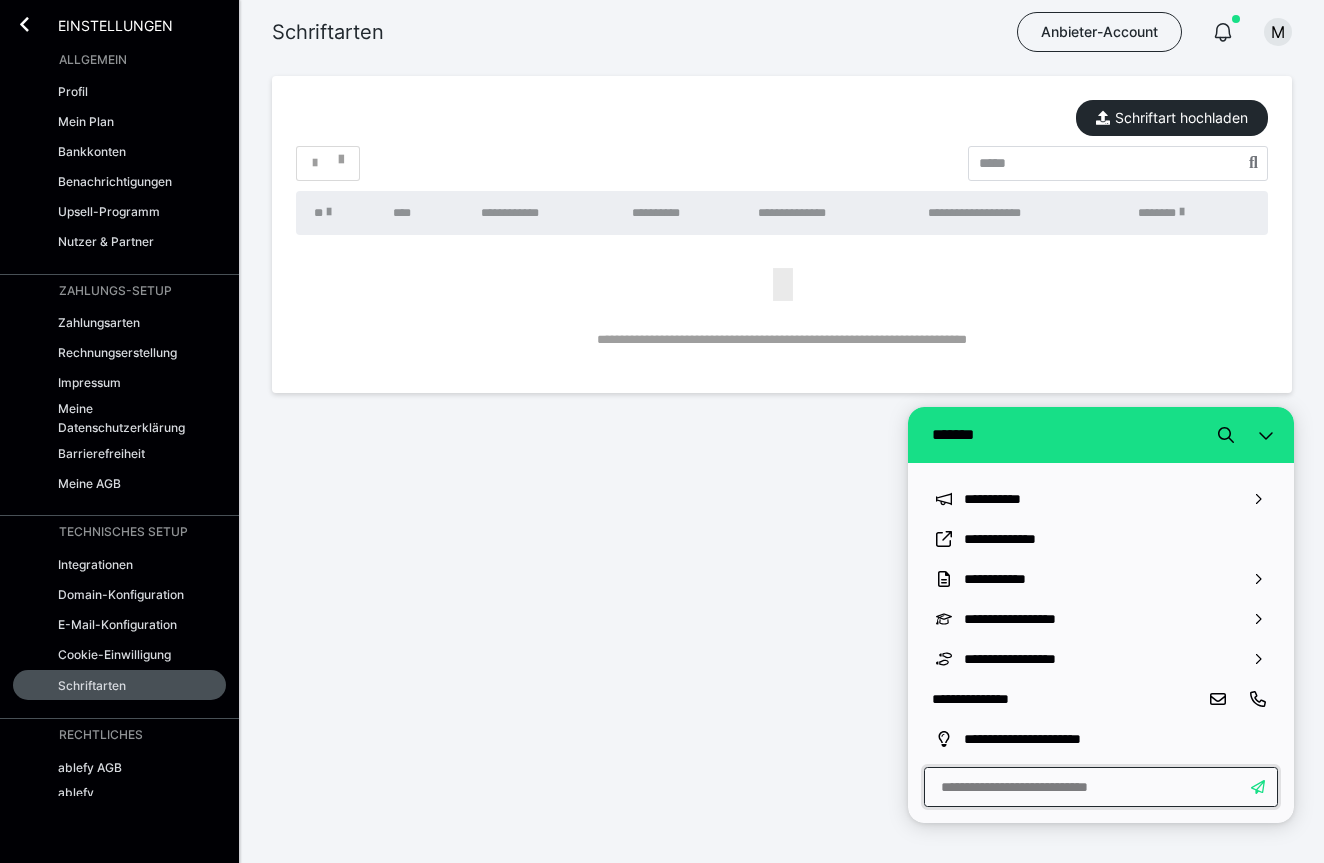 click at bounding box center (1101, 787) 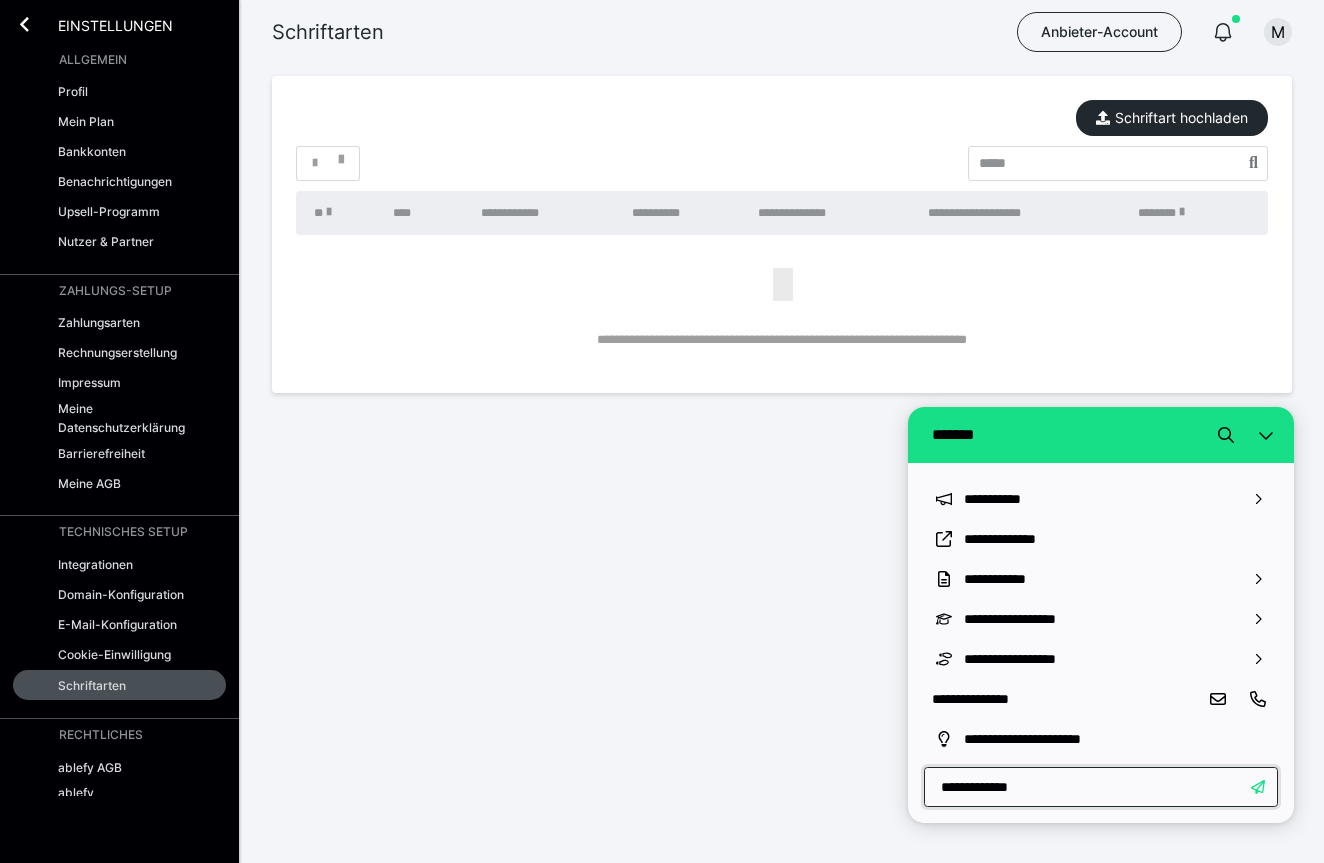 type on "**********" 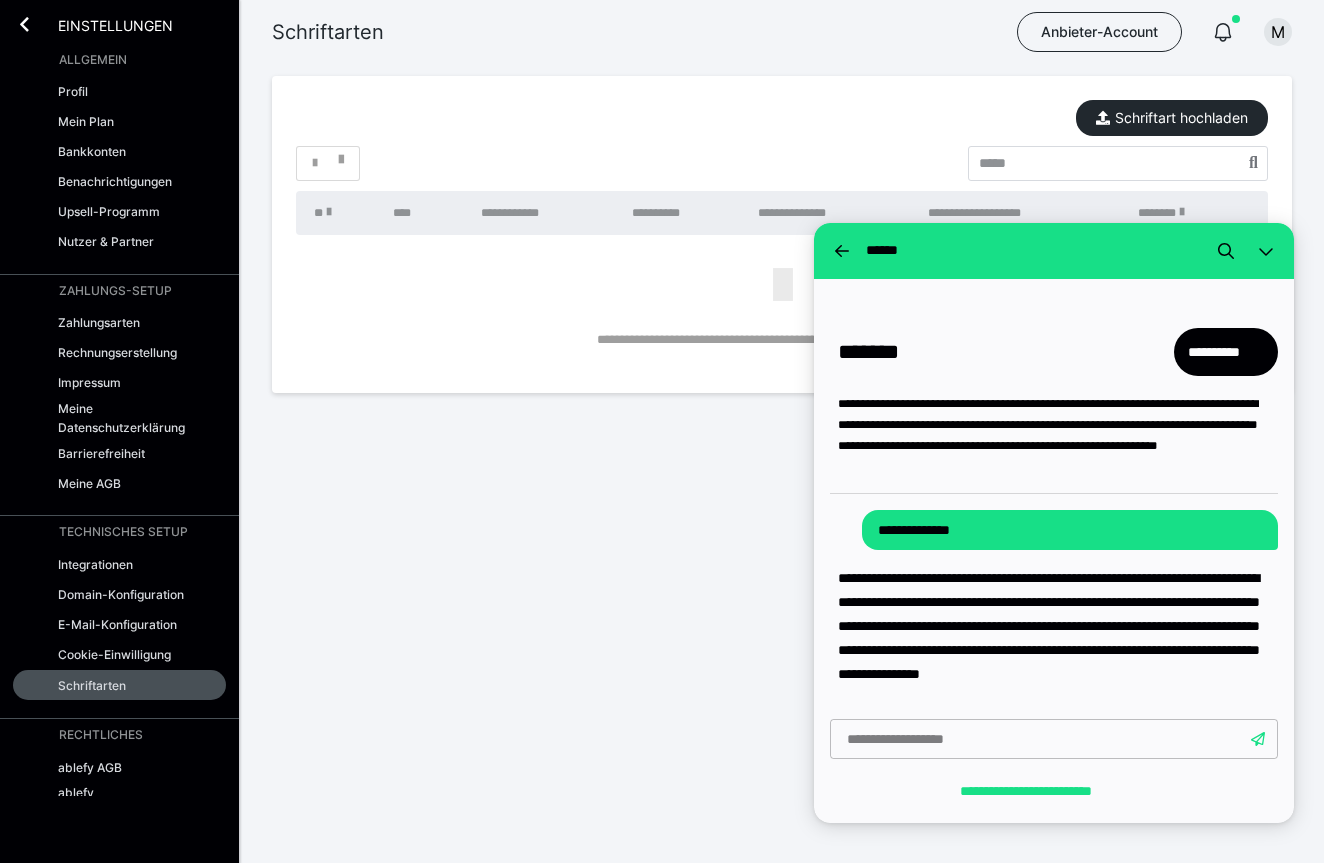 scroll, scrollTop: 107, scrollLeft: 0, axis: vertical 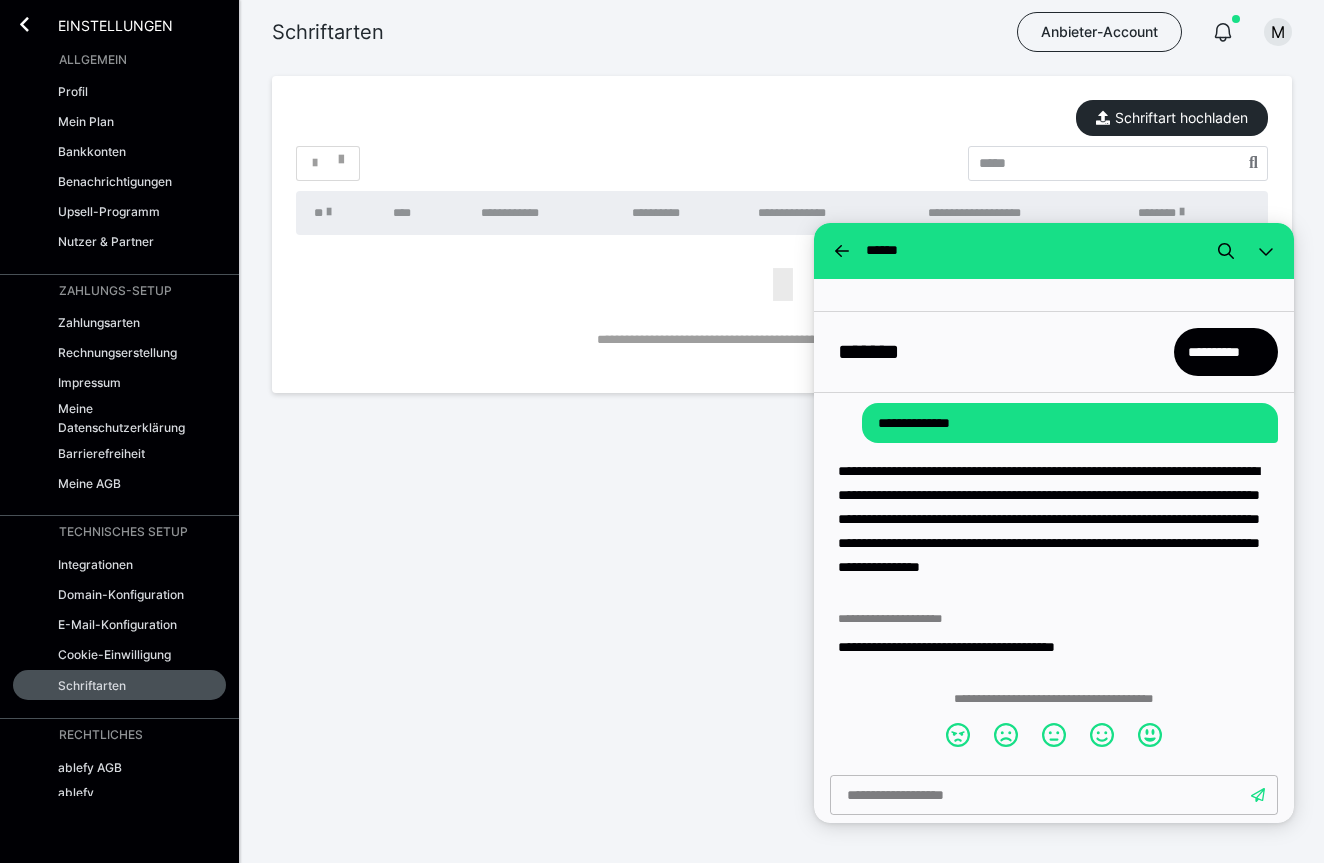 click on "**********" at bounding box center (1070, 423) 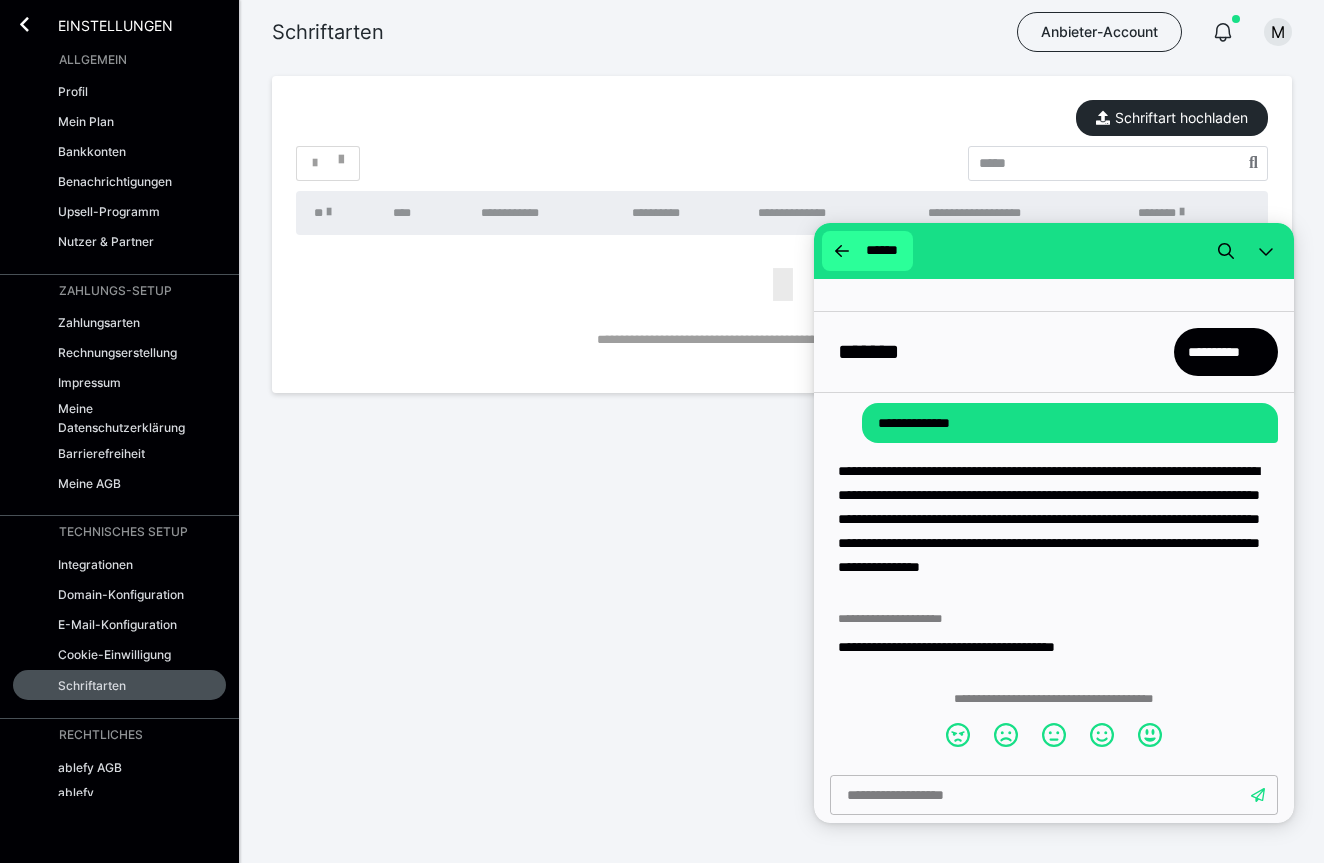 click 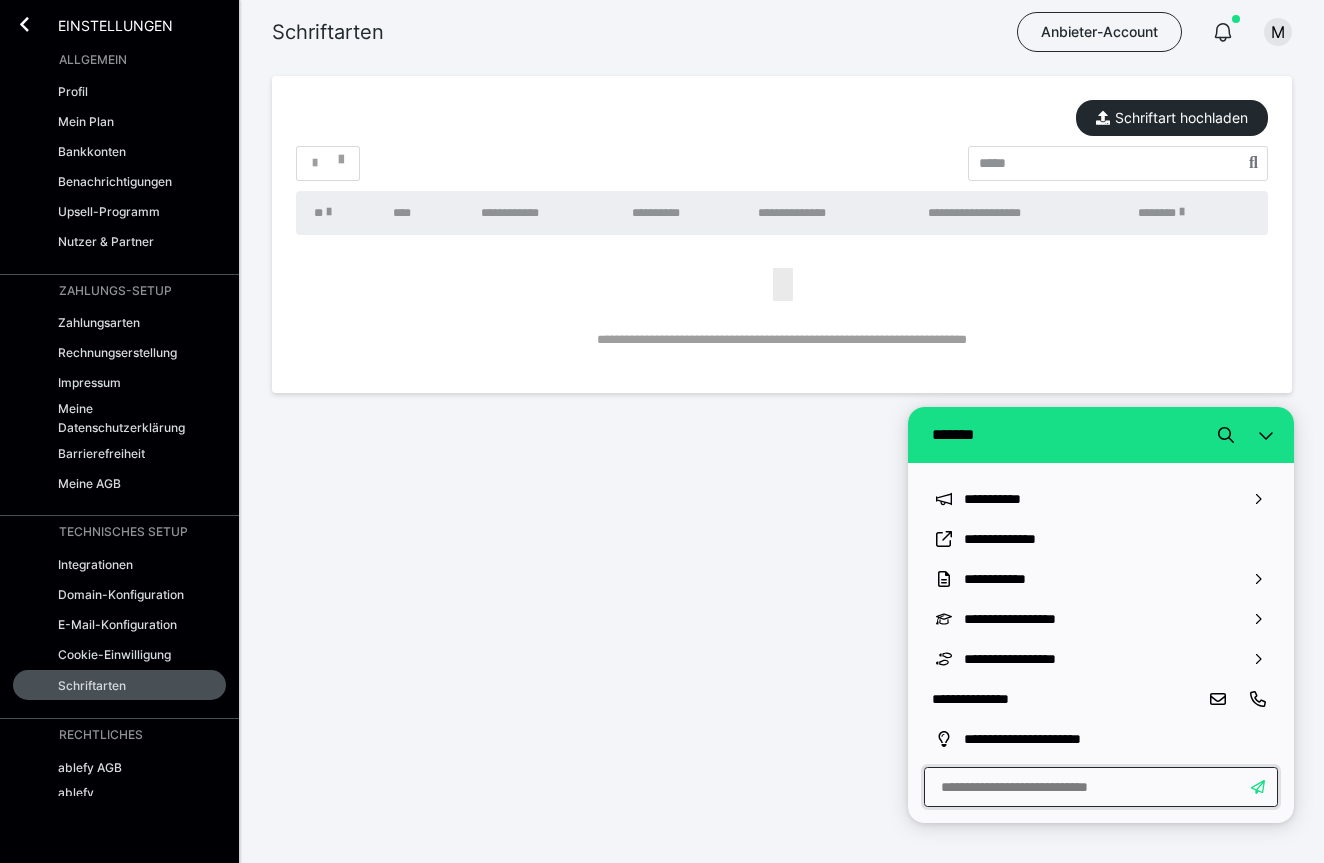 click at bounding box center [1101, 787] 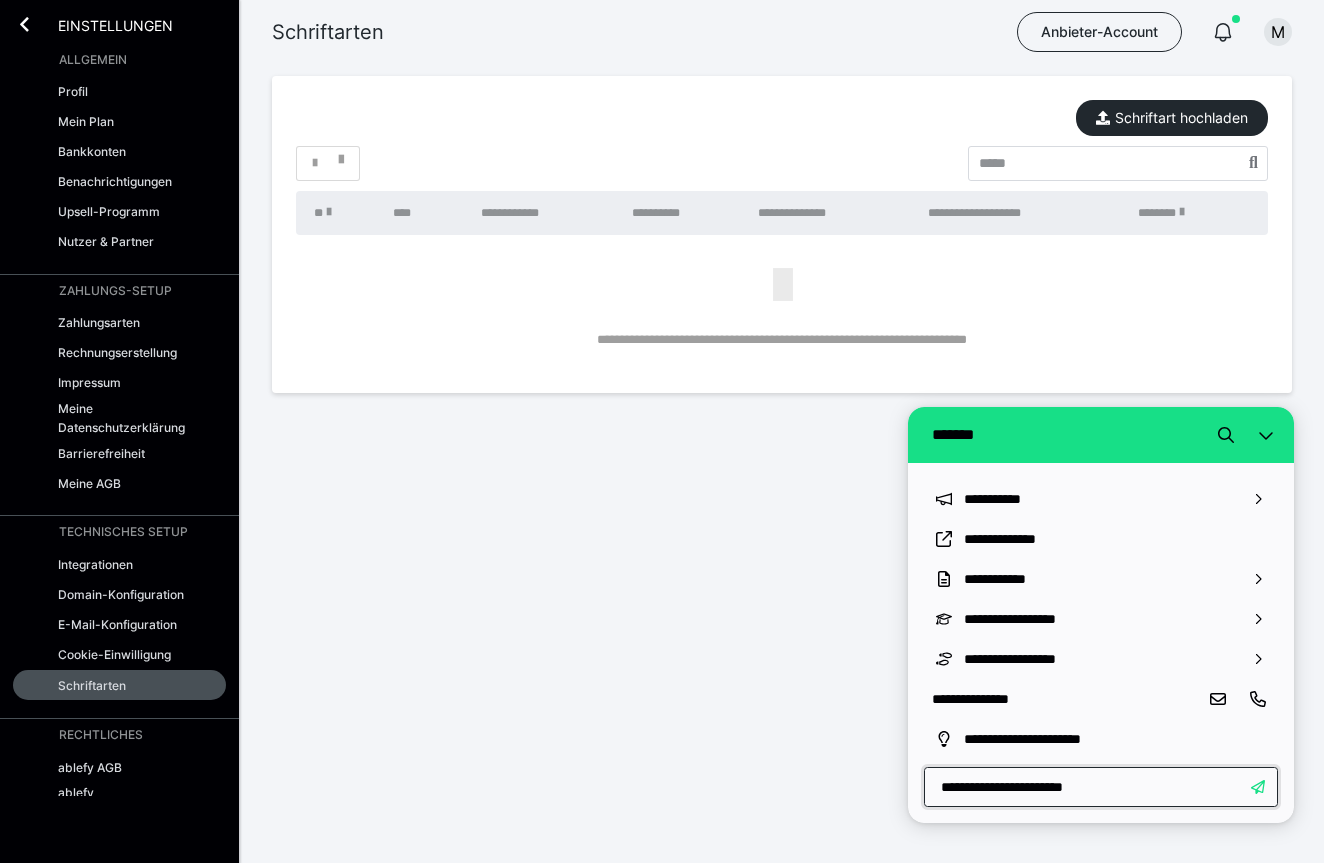 type on "**********" 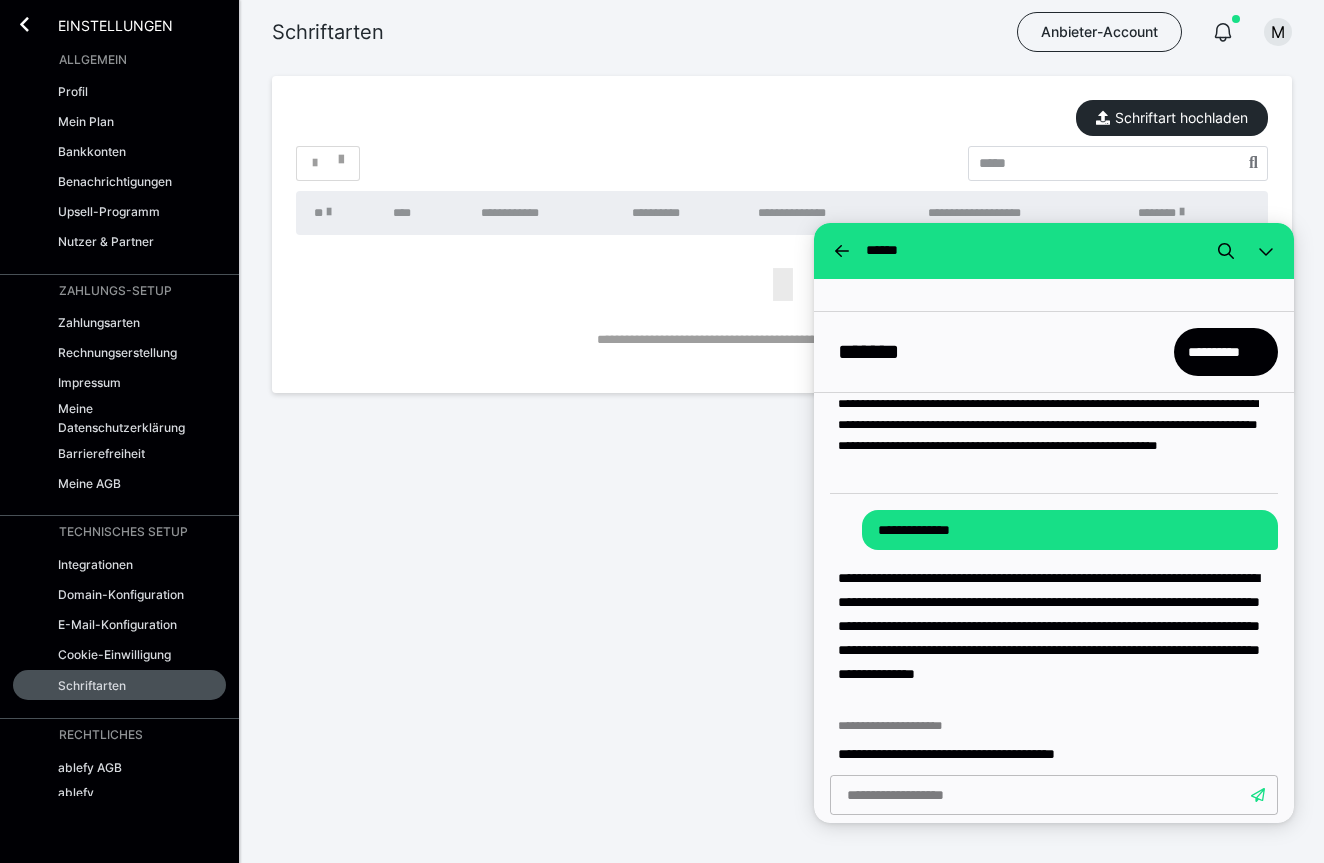 scroll, scrollTop: 0, scrollLeft: 0, axis: both 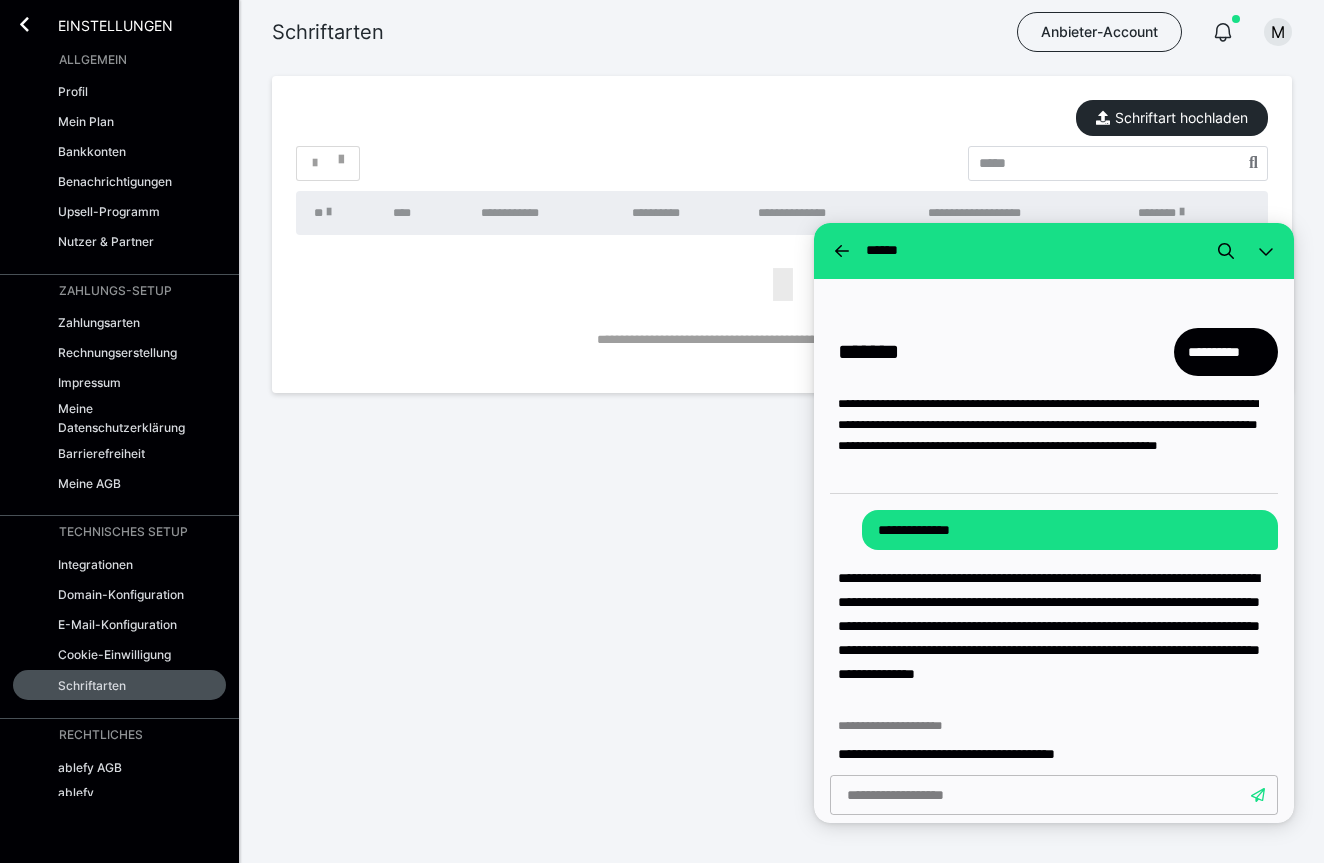click at bounding box center (1054, 795) 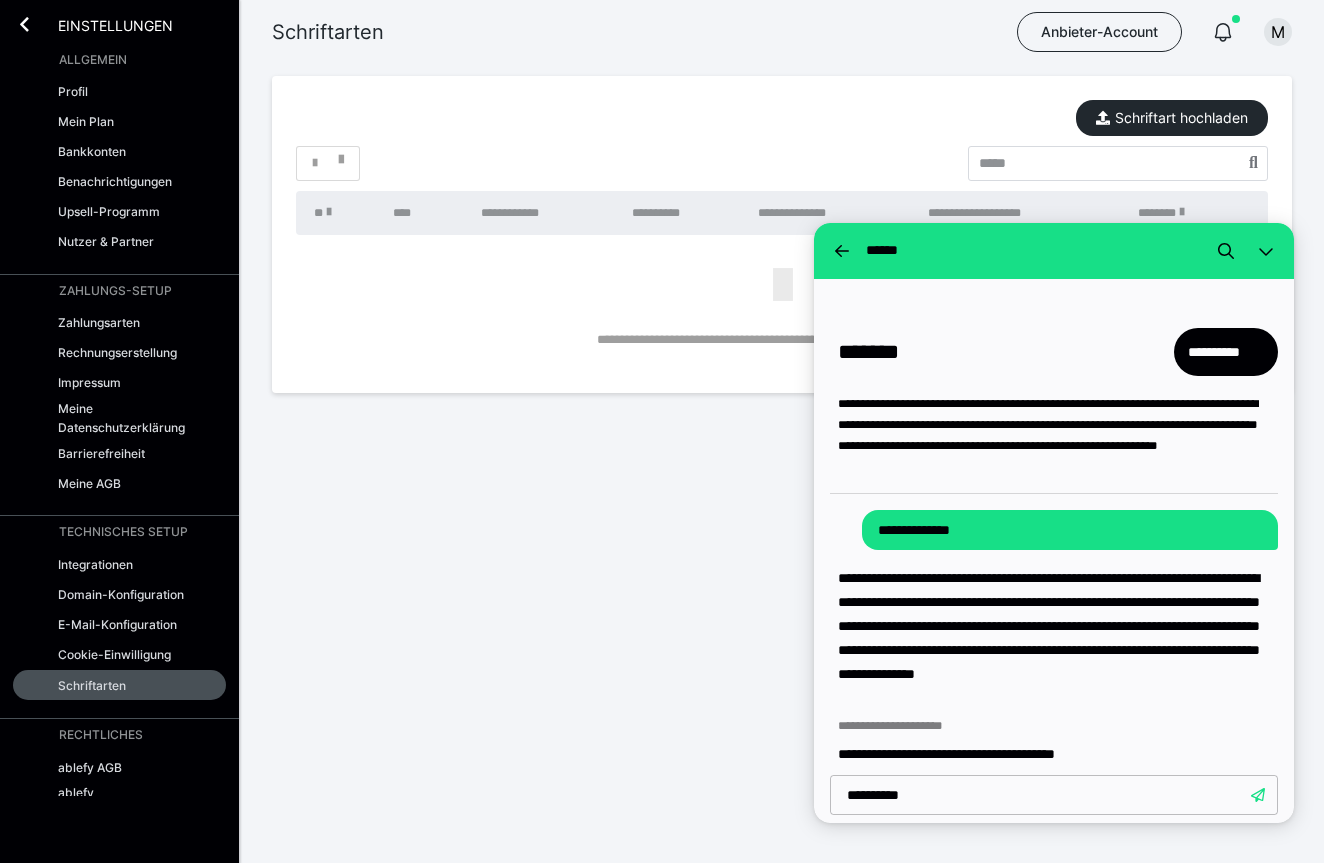 type on "**********" 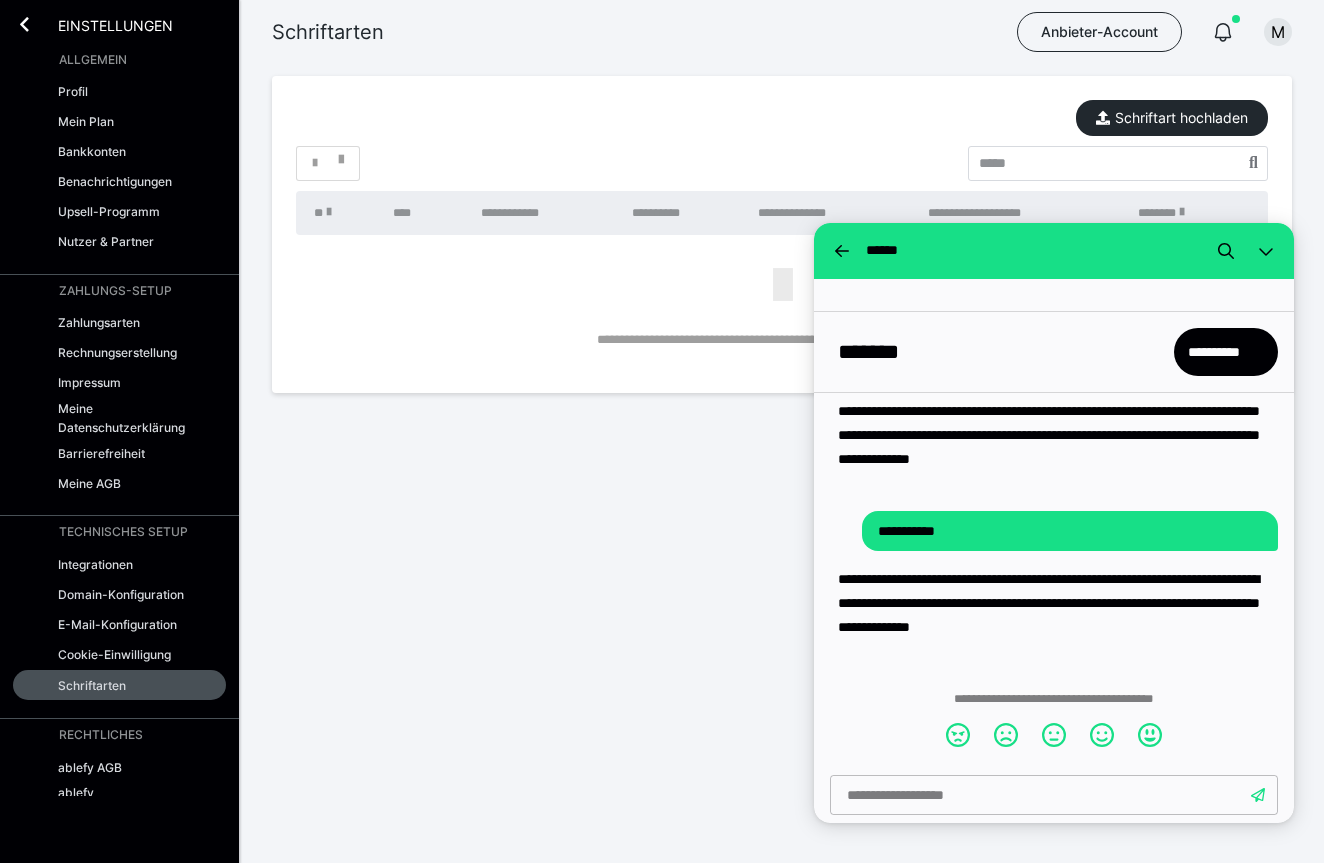 scroll, scrollTop: 467, scrollLeft: 0, axis: vertical 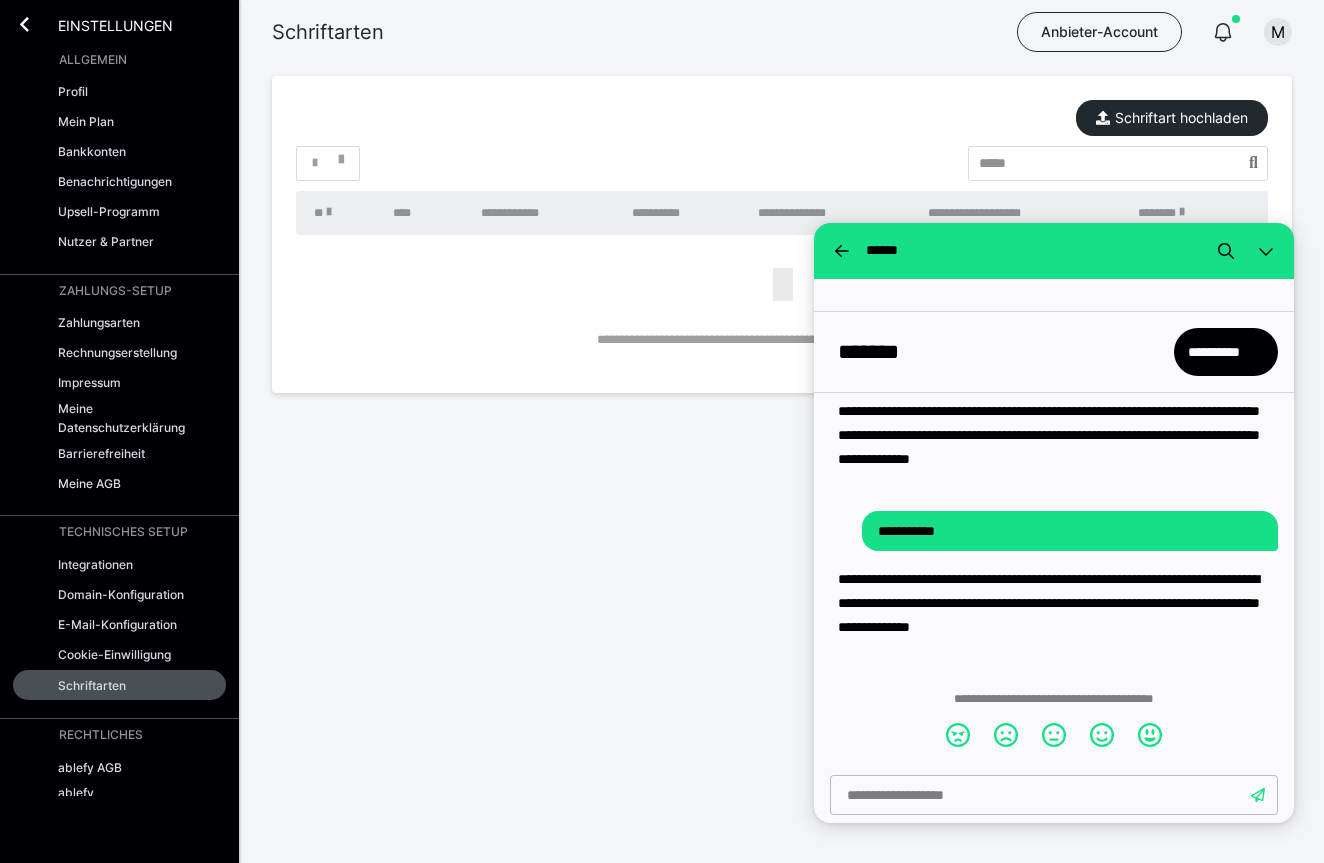 click at bounding box center [1054, 795] 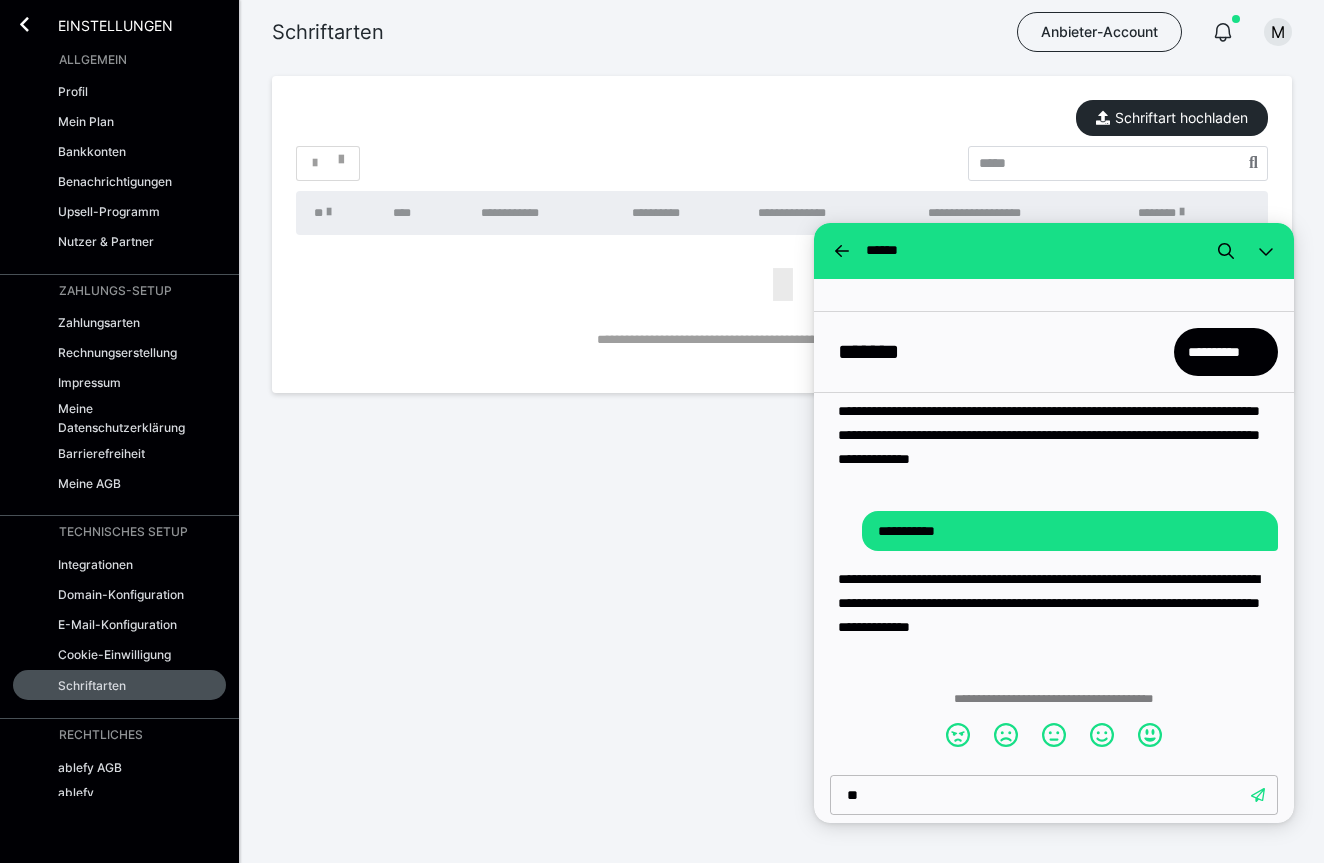 type on "*" 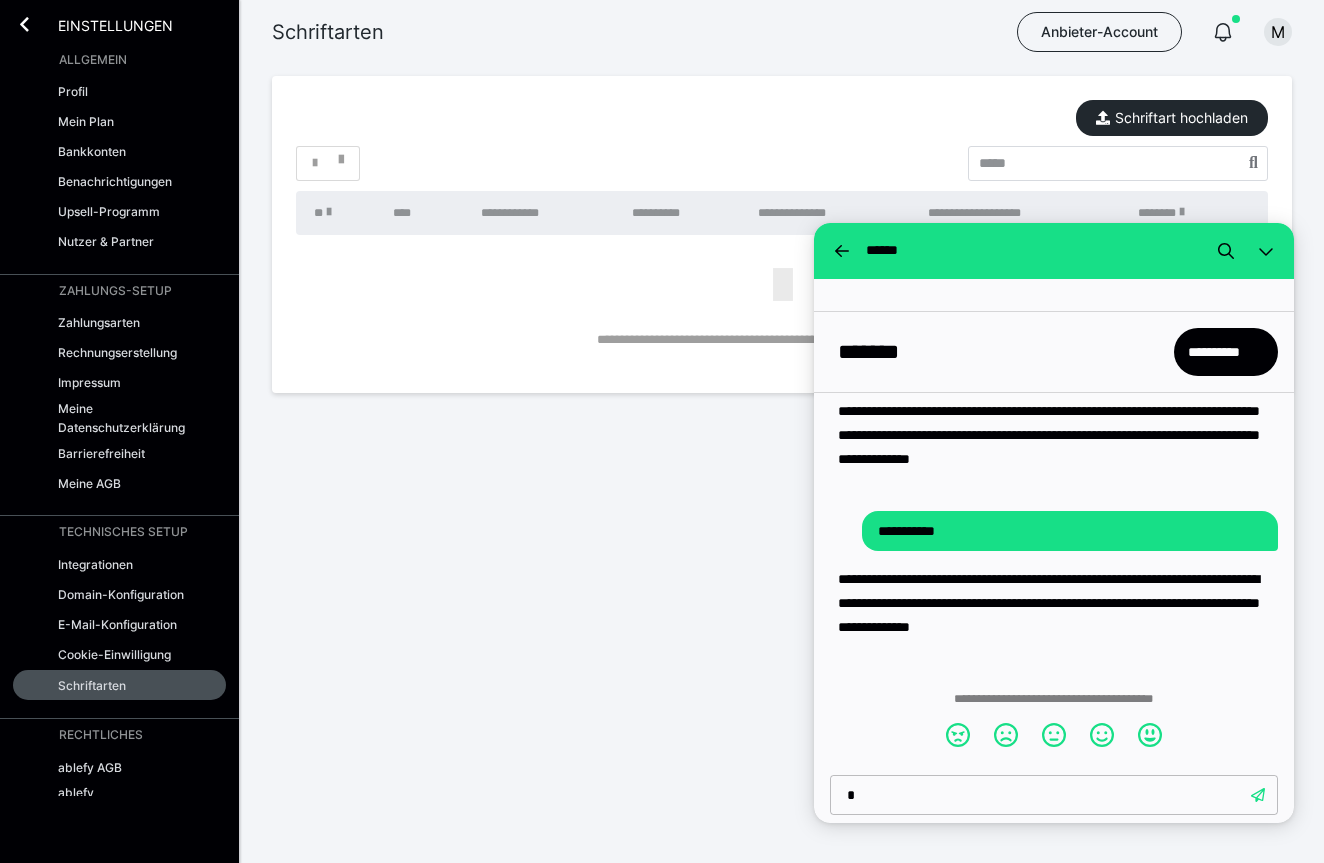 type 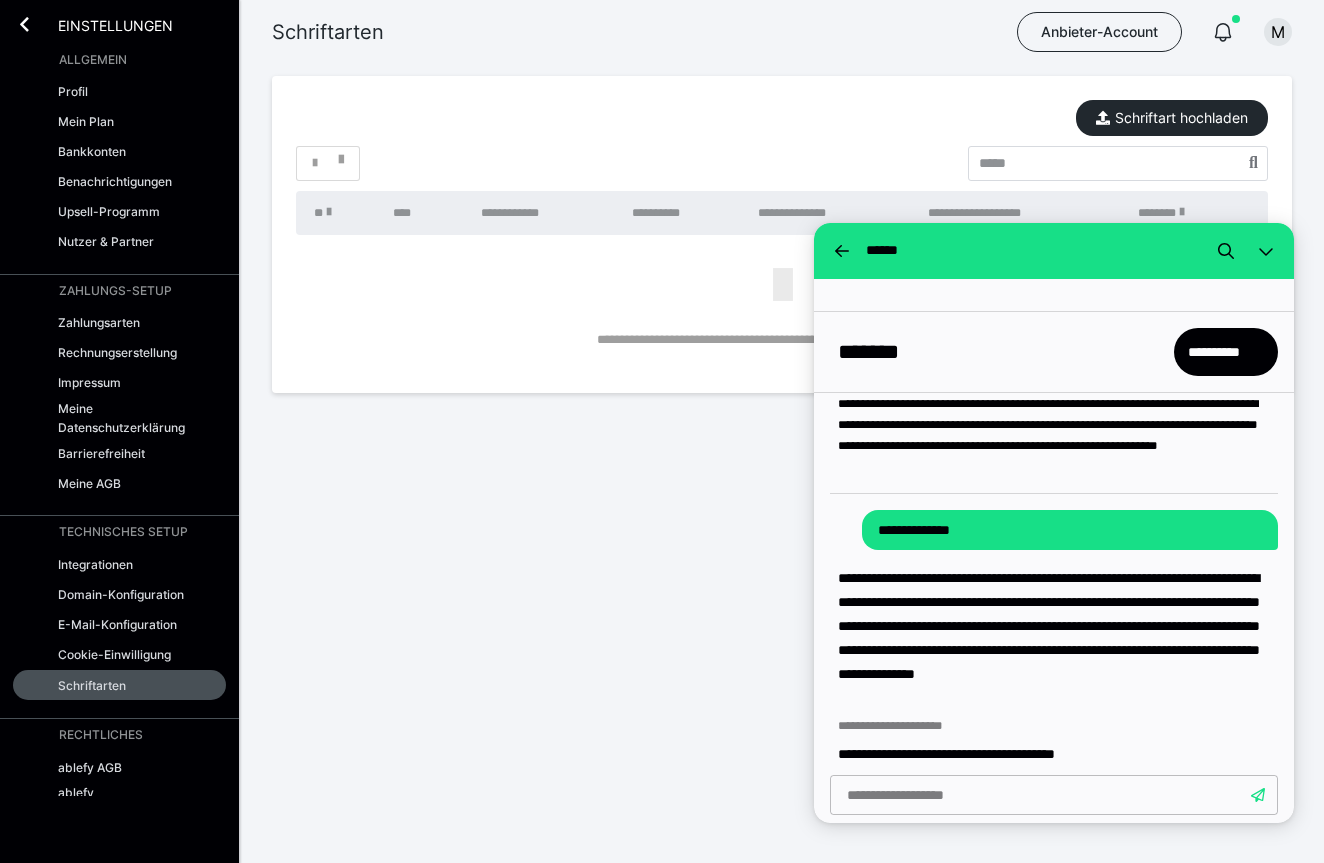 scroll, scrollTop: 0, scrollLeft: 0, axis: both 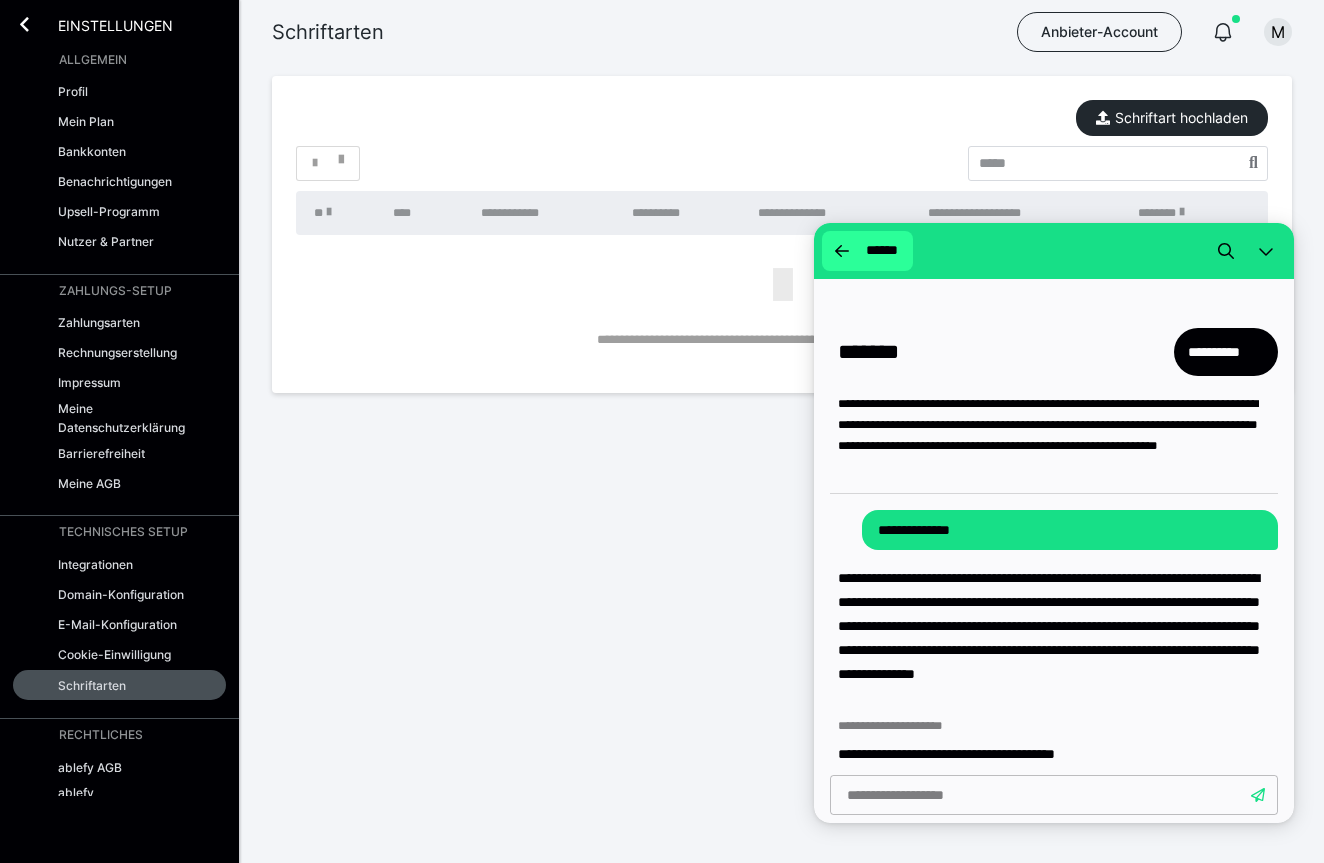 click 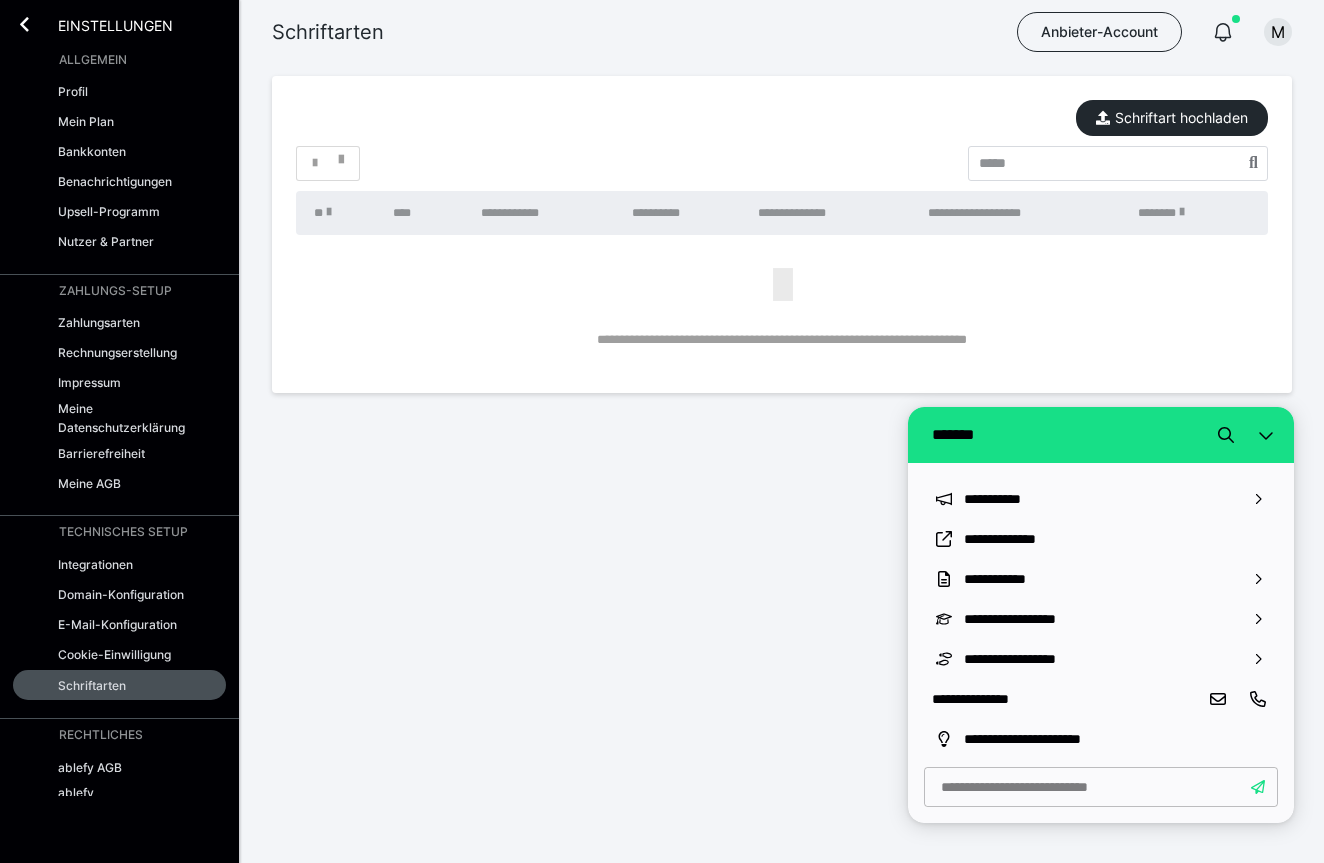 scroll, scrollTop: 0, scrollLeft: 0, axis: both 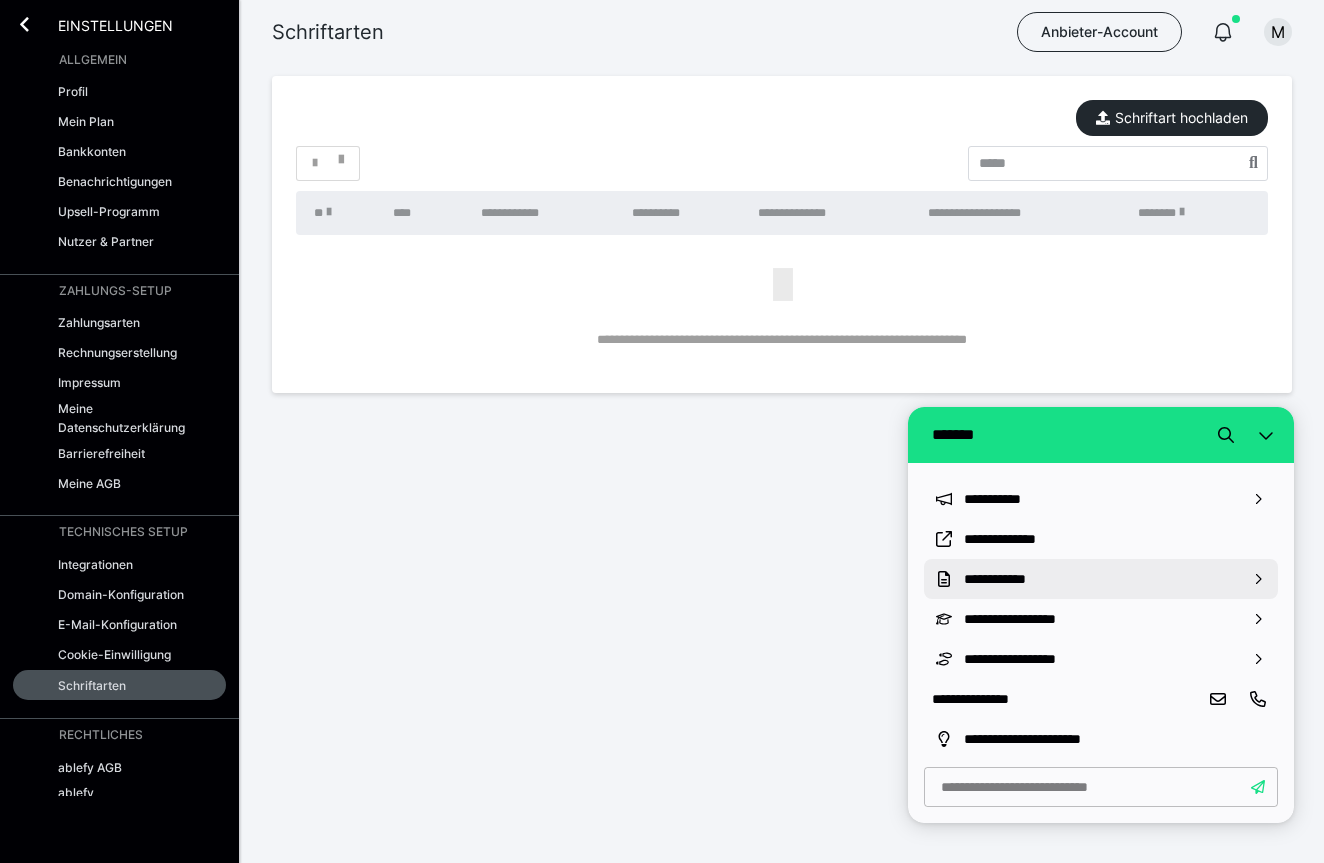 click 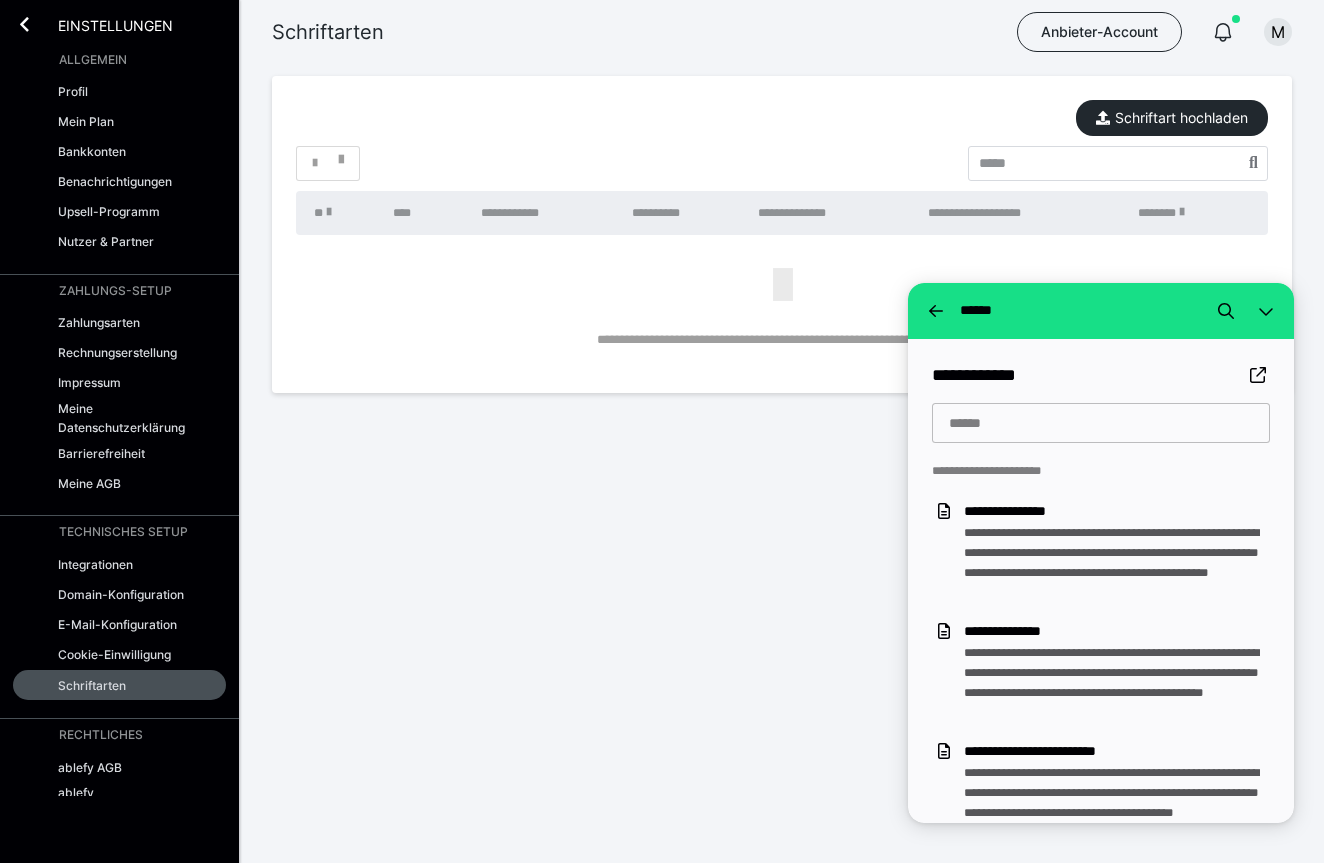 click at bounding box center [1101, 423] 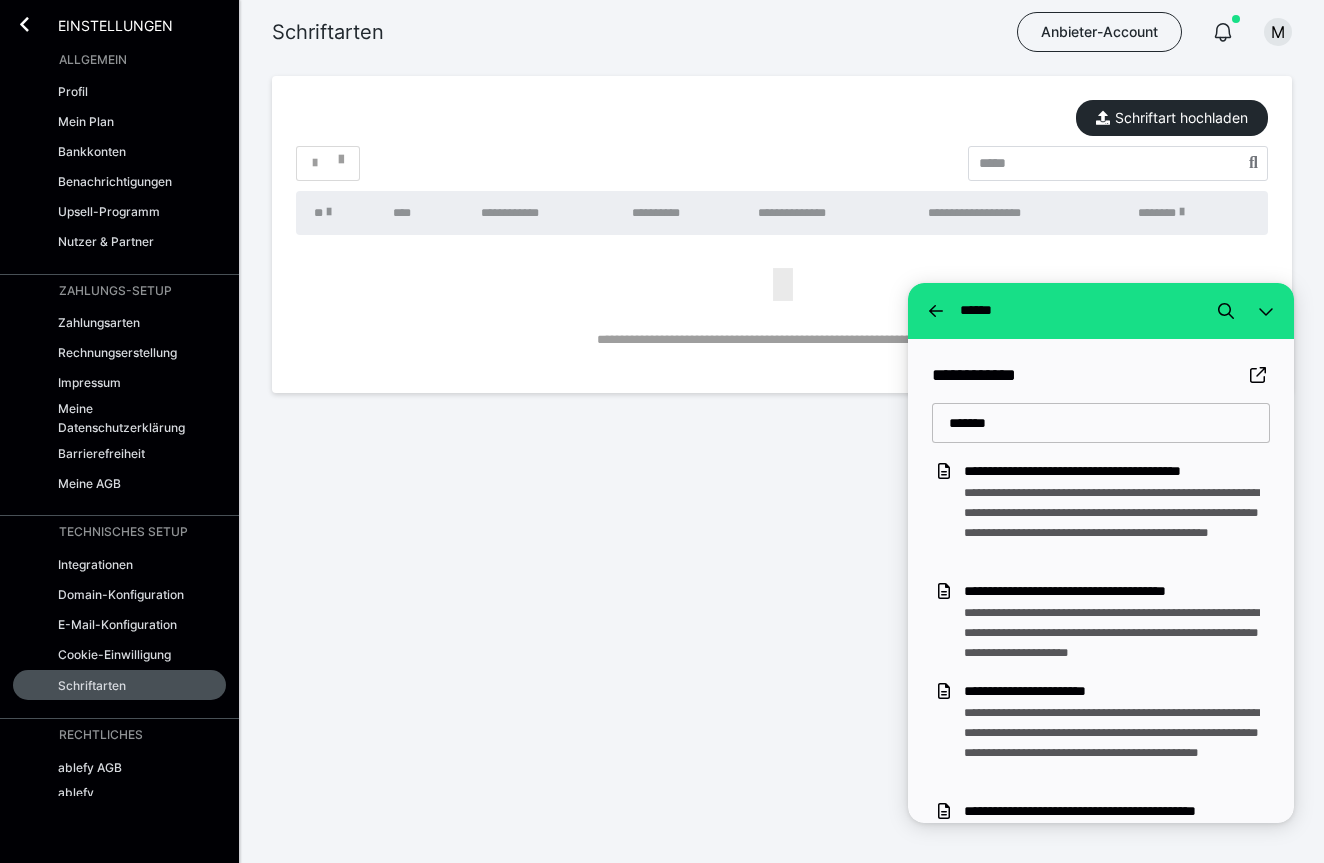 scroll, scrollTop: 0, scrollLeft: 0, axis: both 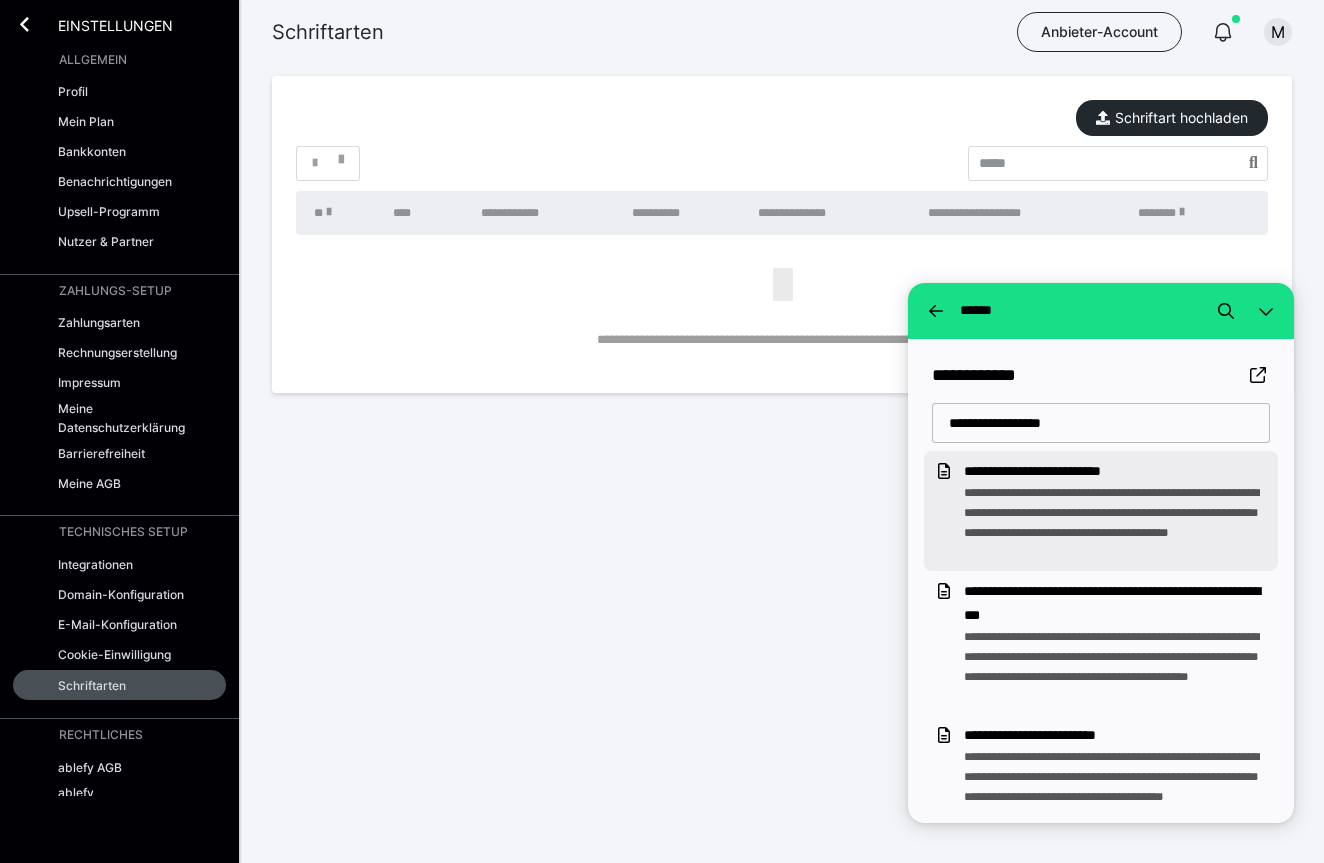 type on "**********" 